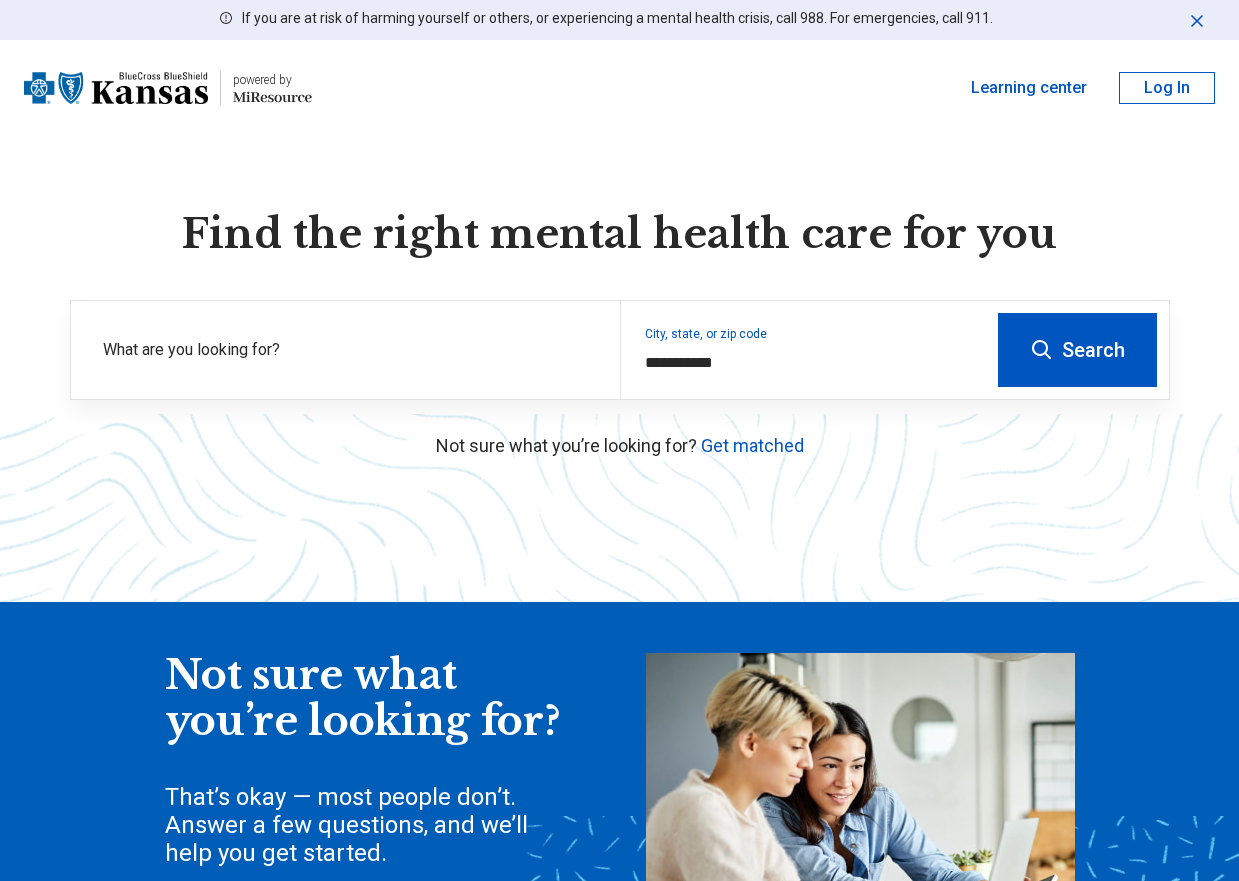 type 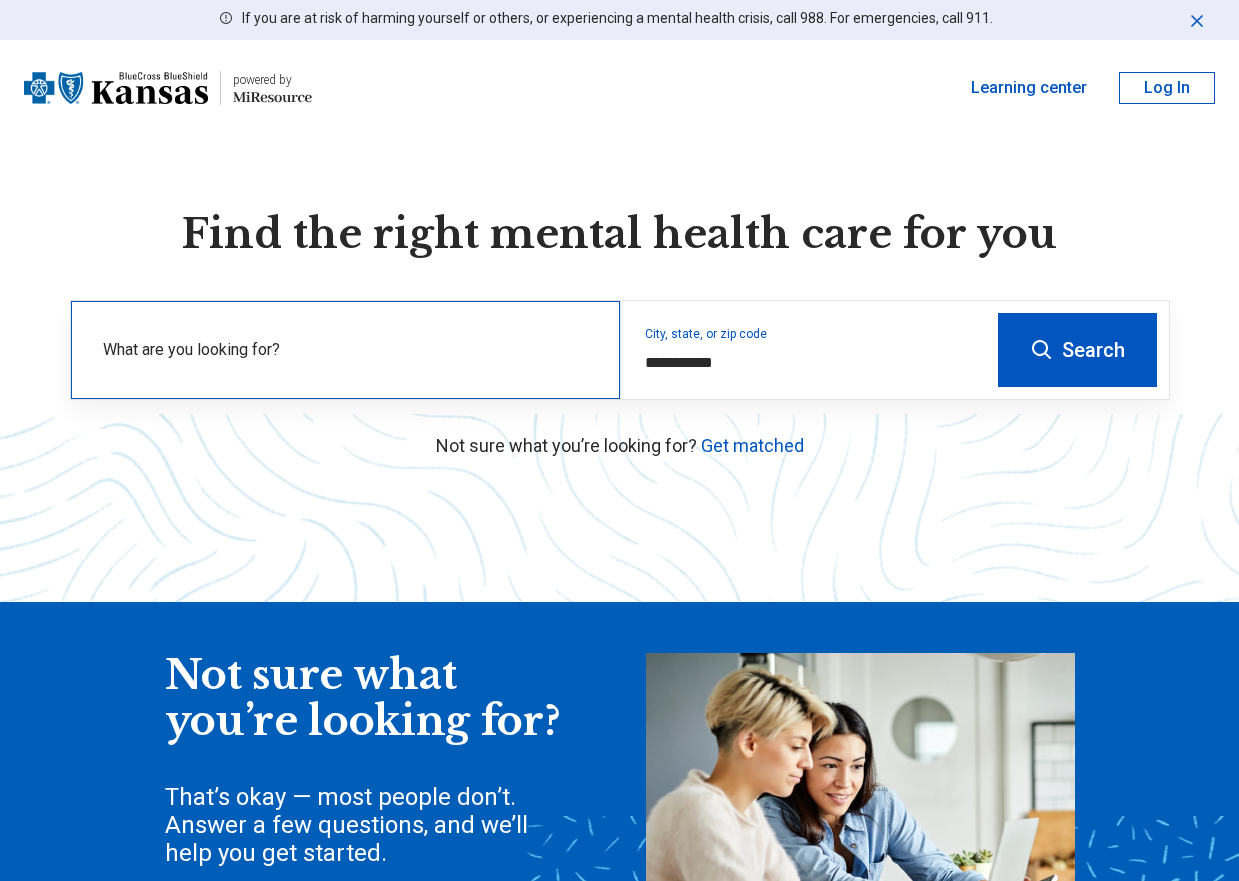 click on "What are you looking for?" at bounding box center [349, 350] 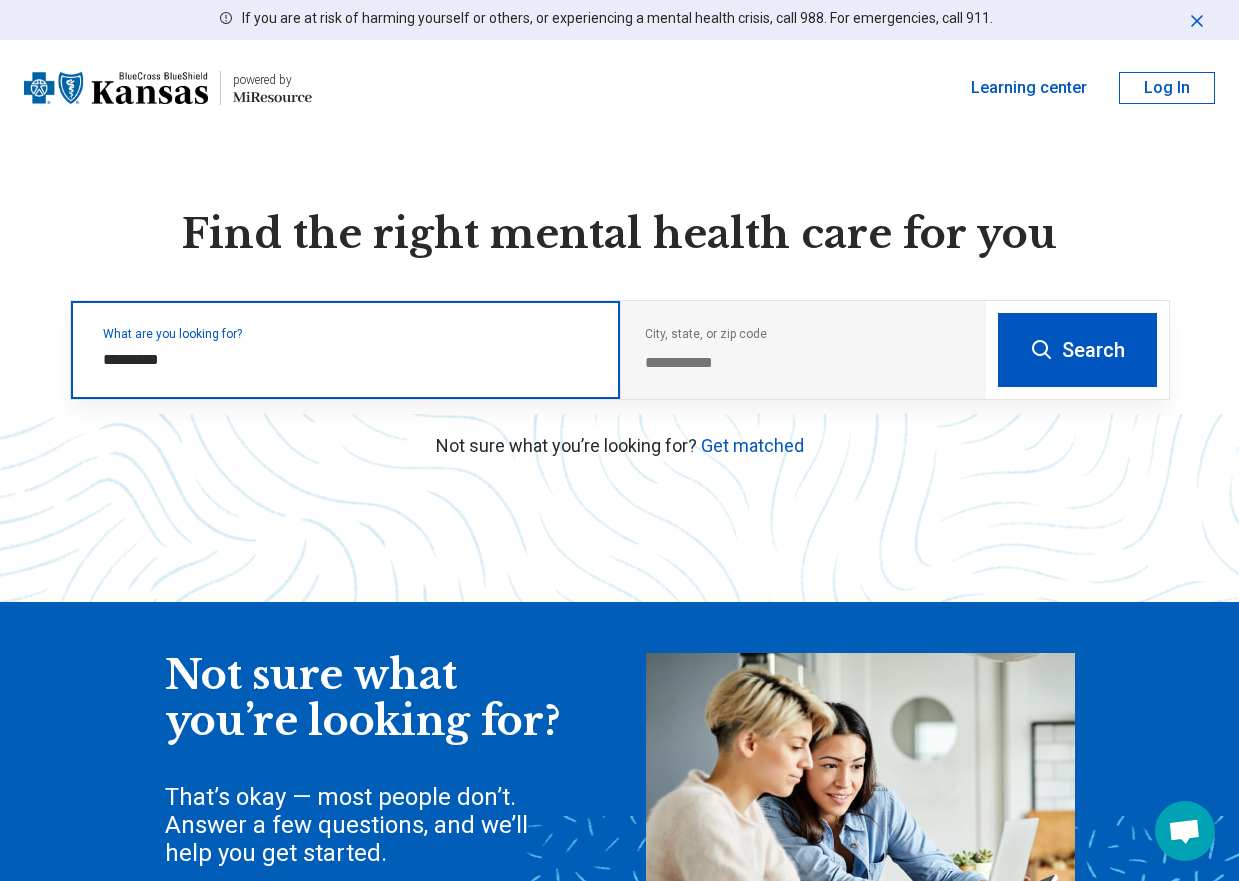 type on "*********" 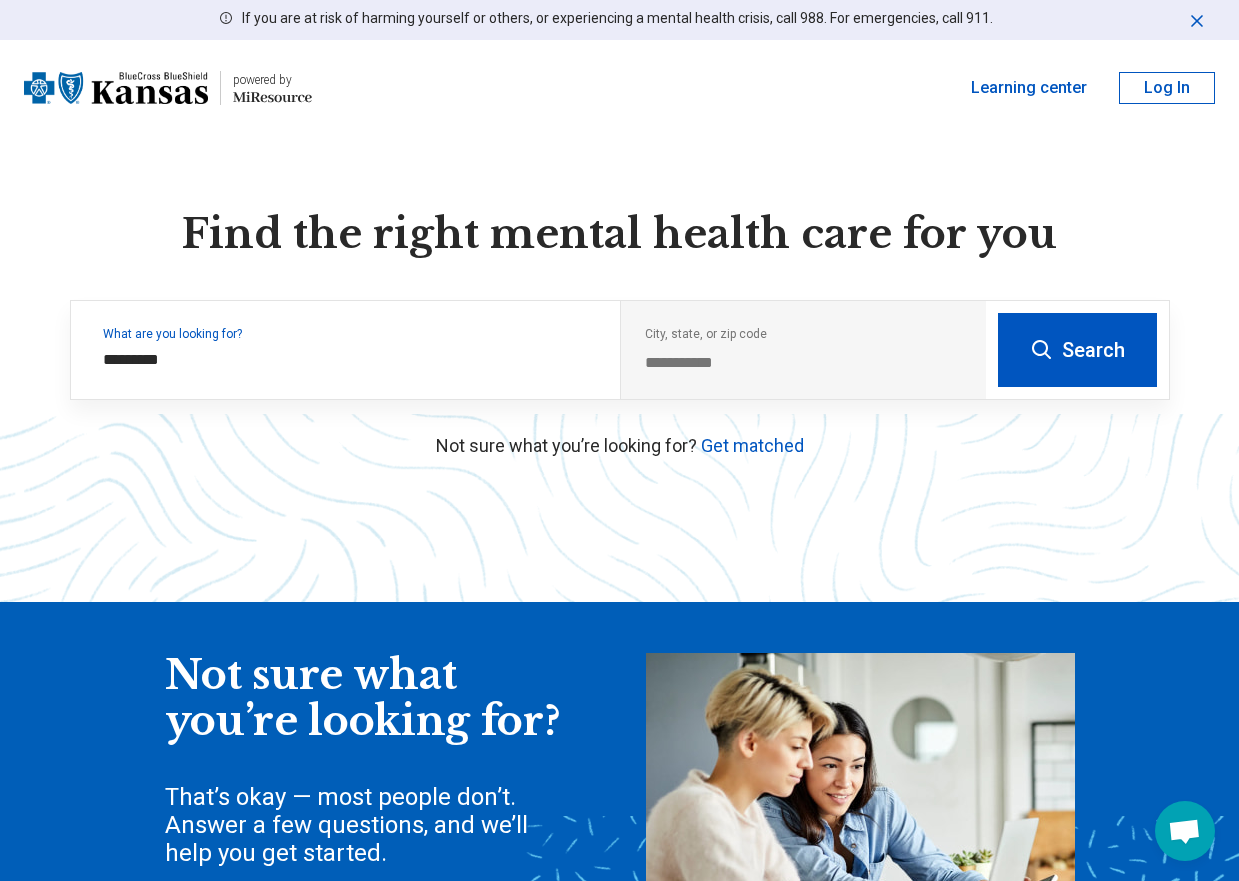 click on "Search" at bounding box center (1077, 350) 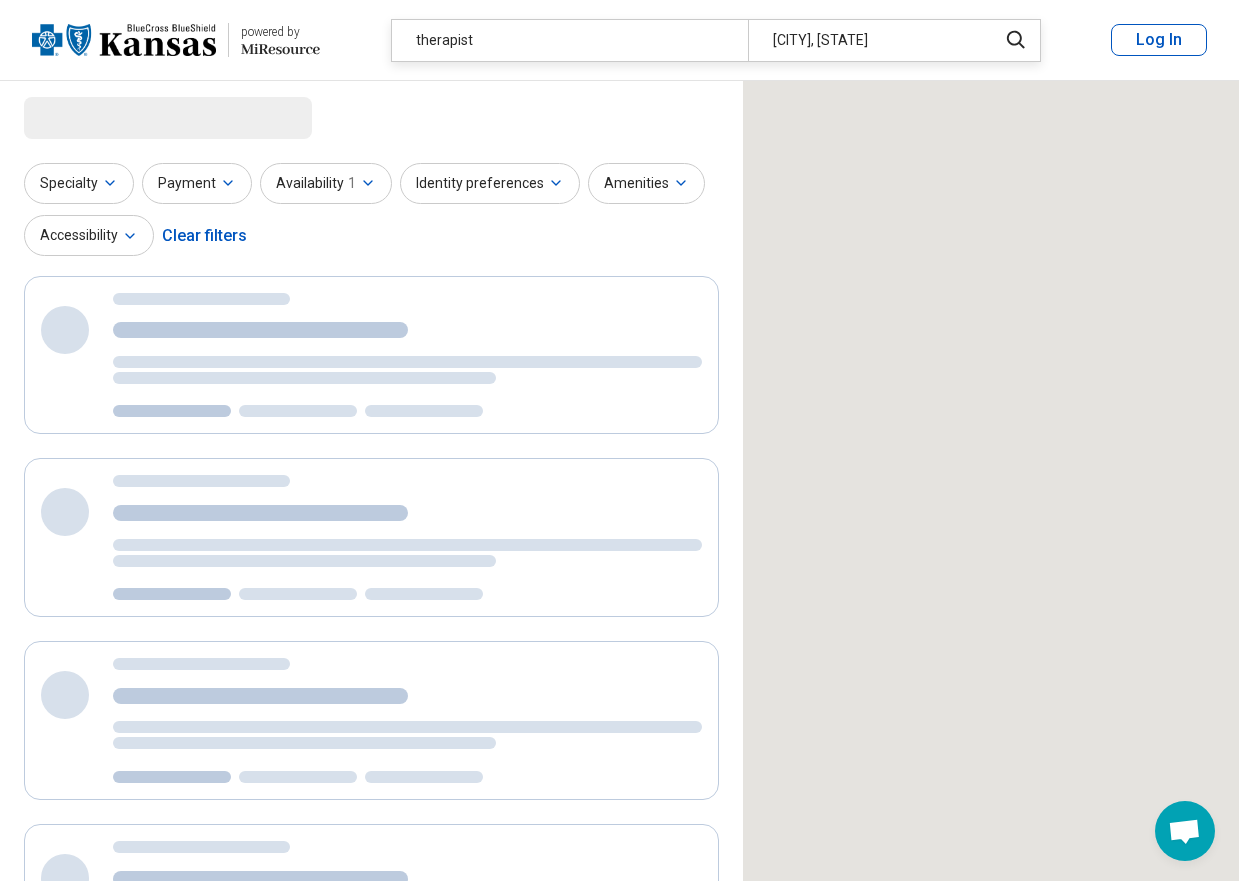 select on "***" 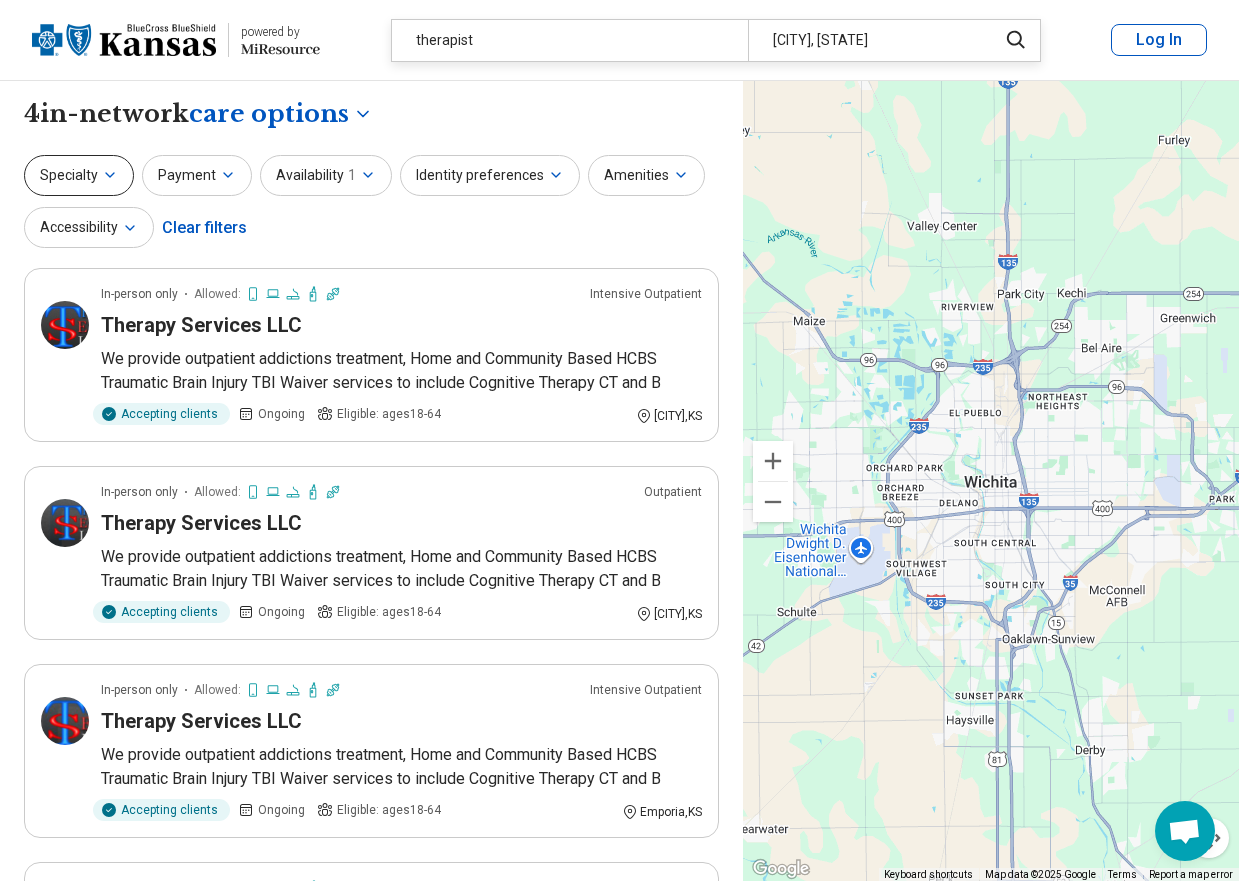 click 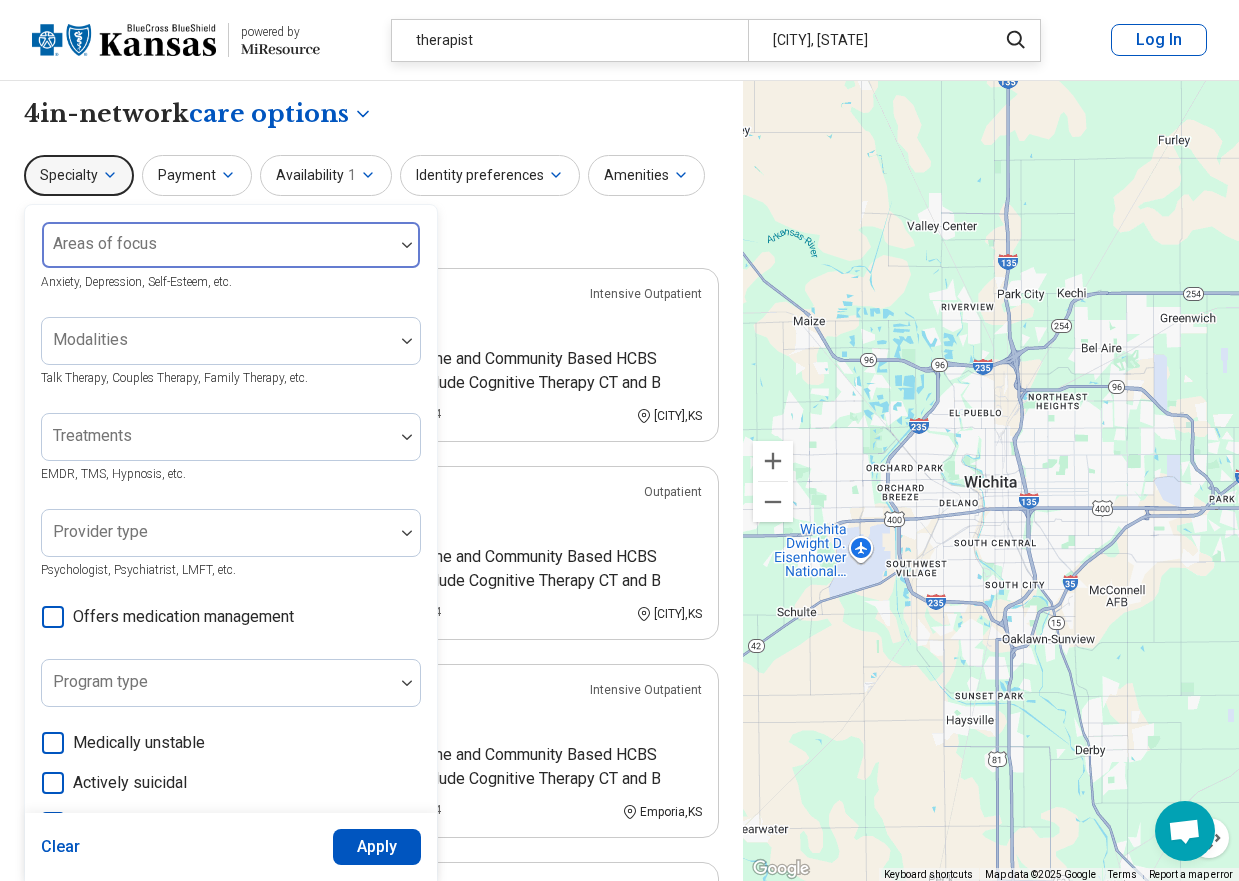 click at bounding box center (407, 245) 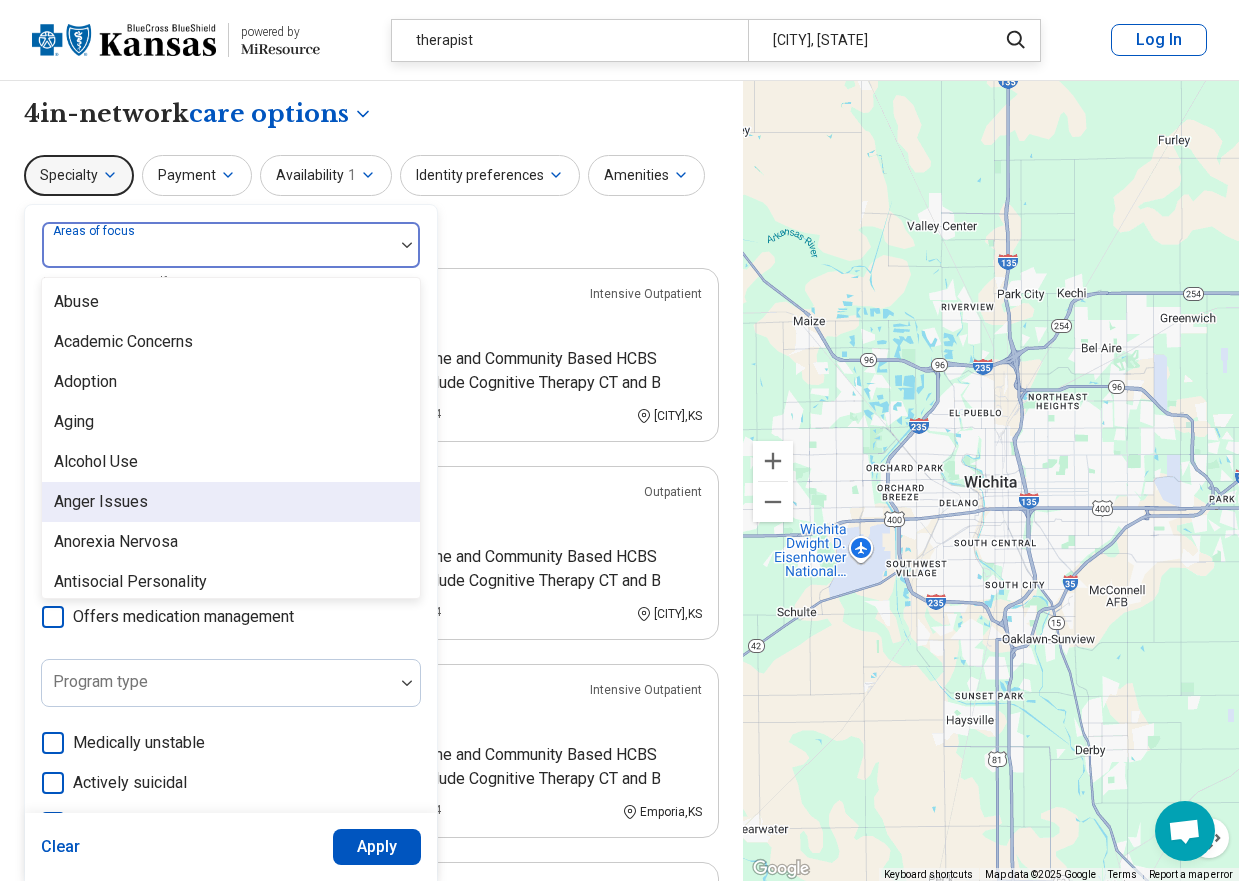 click on "Anger Issues" at bounding box center (101, 502) 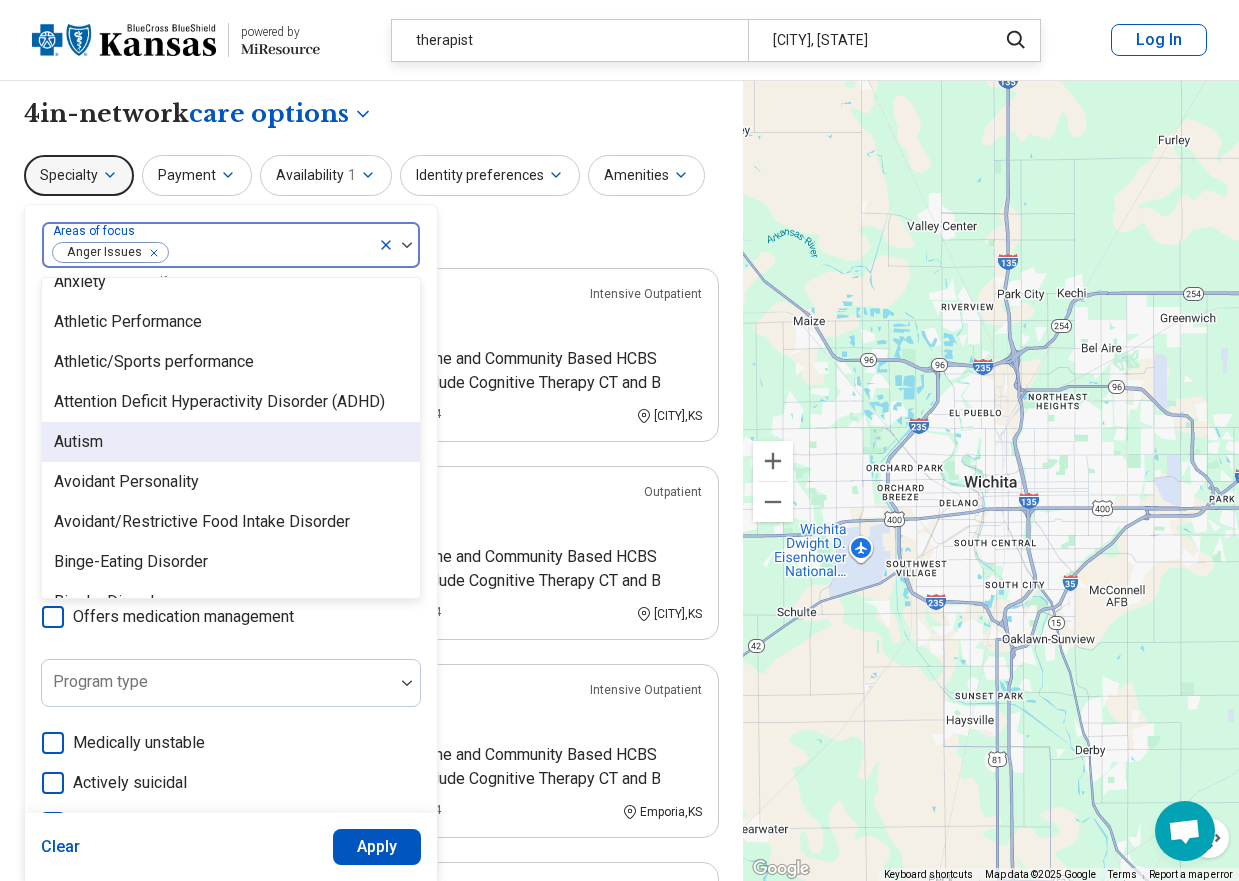 scroll, scrollTop: 400, scrollLeft: 0, axis: vertical 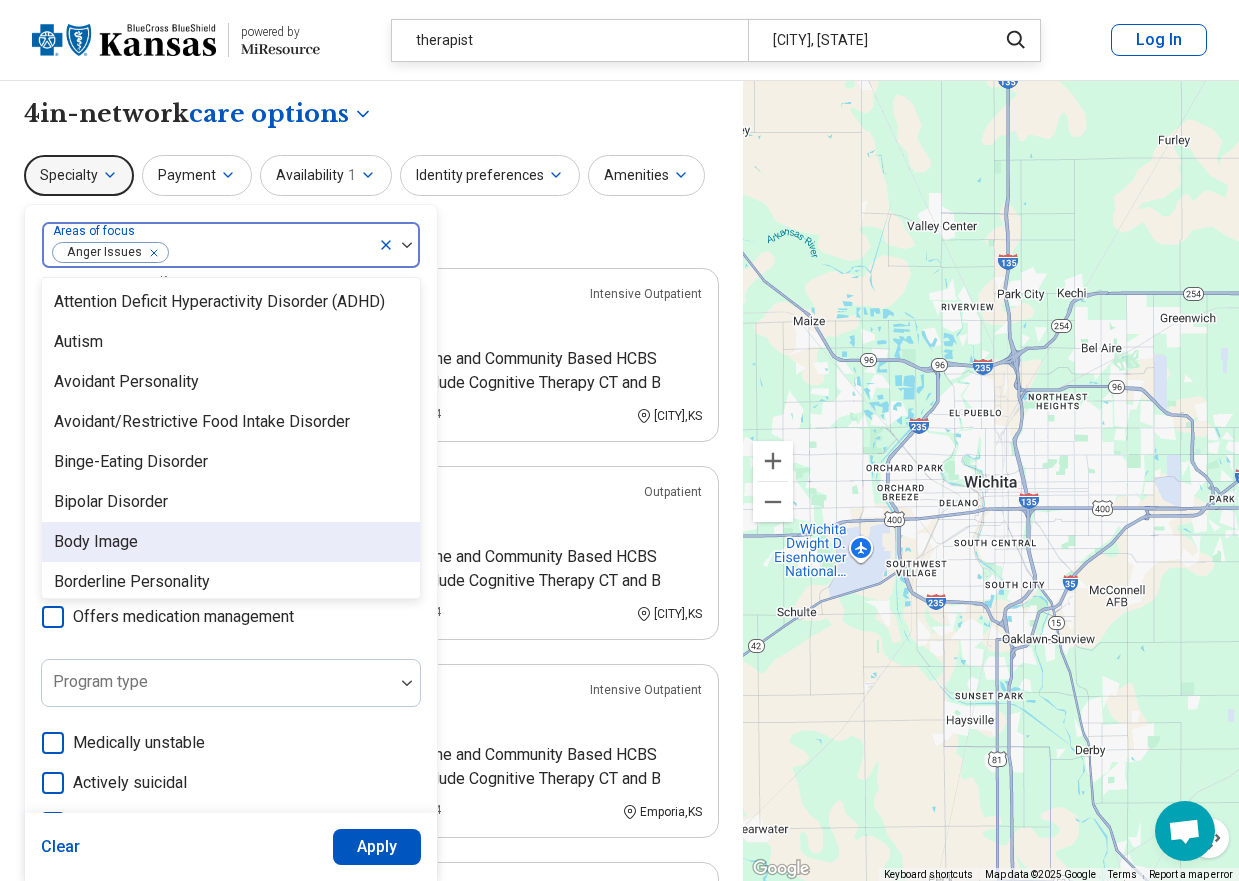 click on "Body Image" at bounding box center (96, 542) 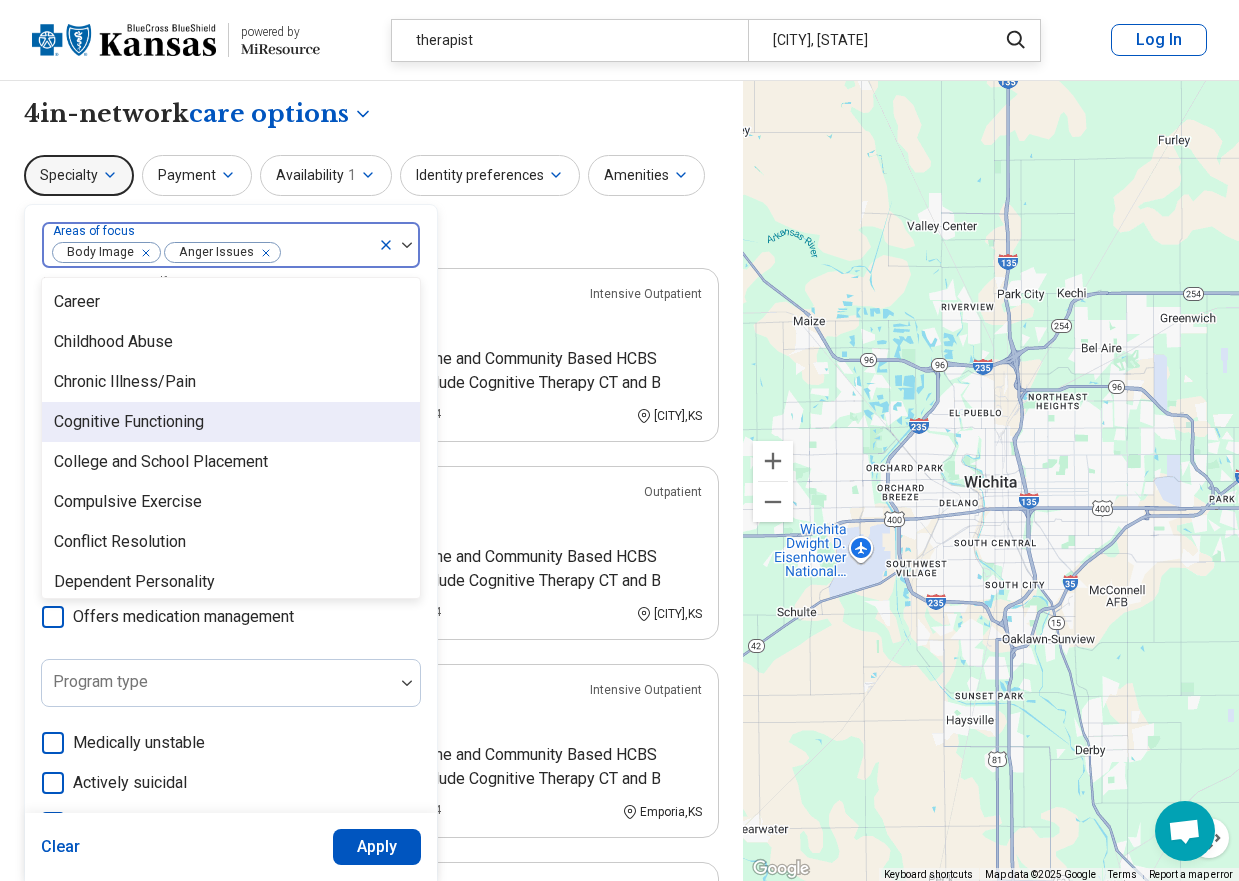 scroll, scrollTop: 900, scrollLeft: 0, axis: vertical 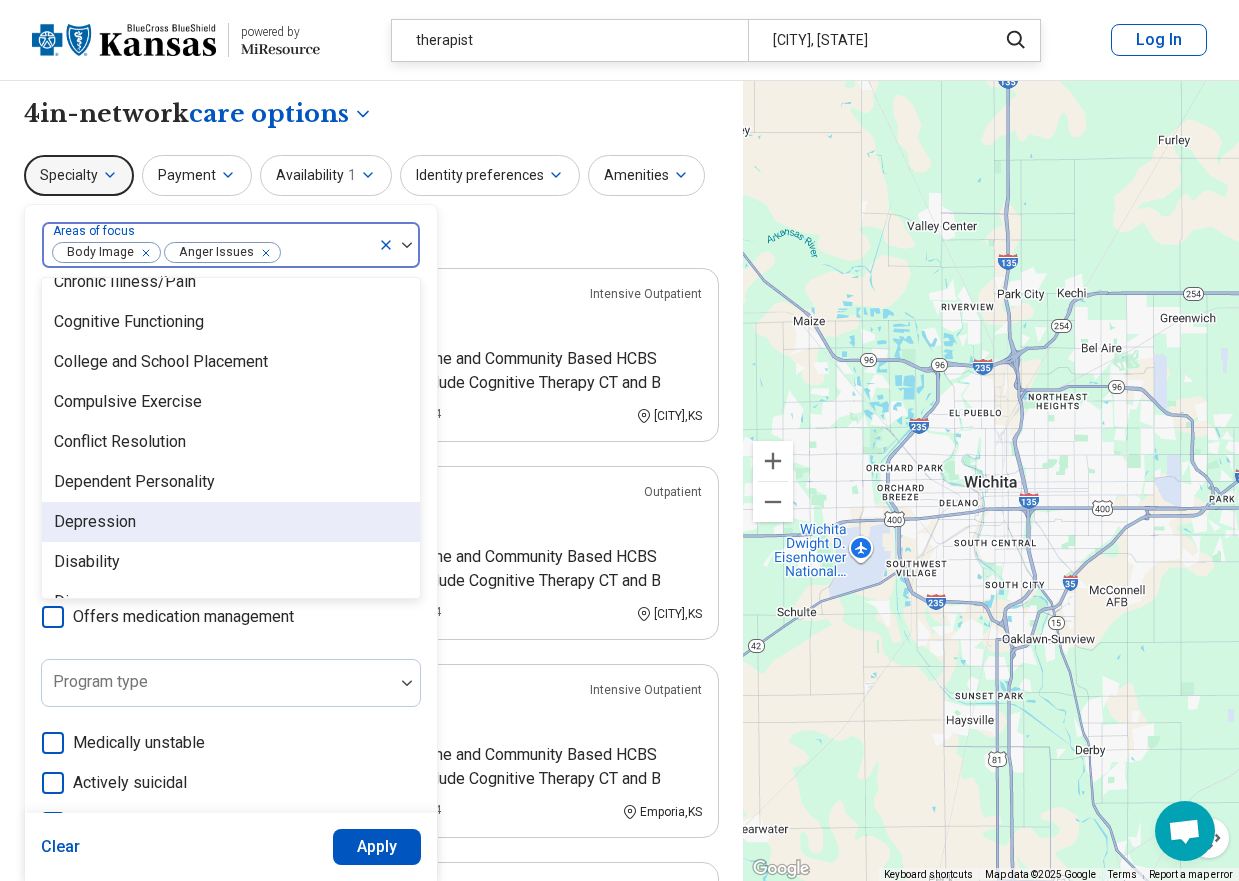 click on "Depression" at bounding box center [95, 522] 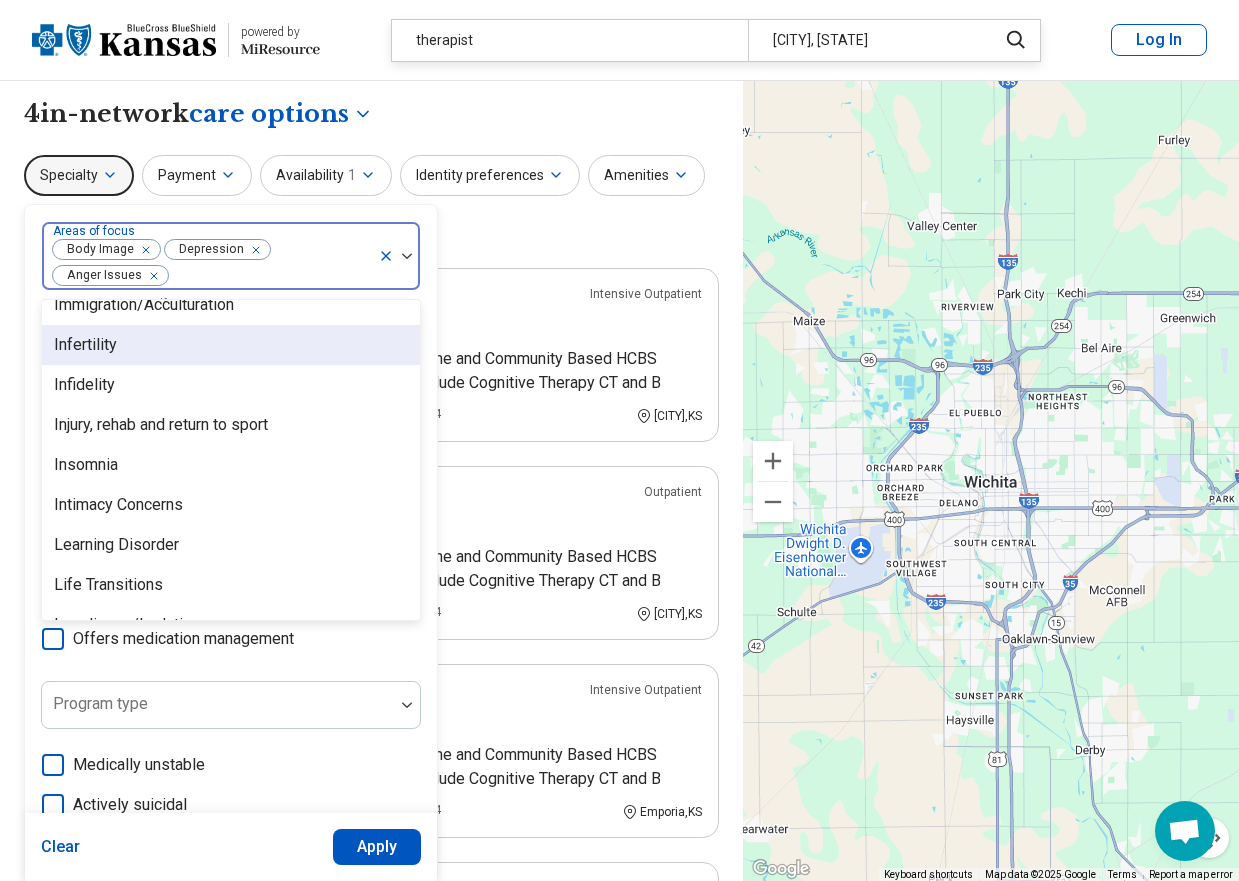 scroll, scrollTop: 1700, scrollLeft: 0, axis: vertical 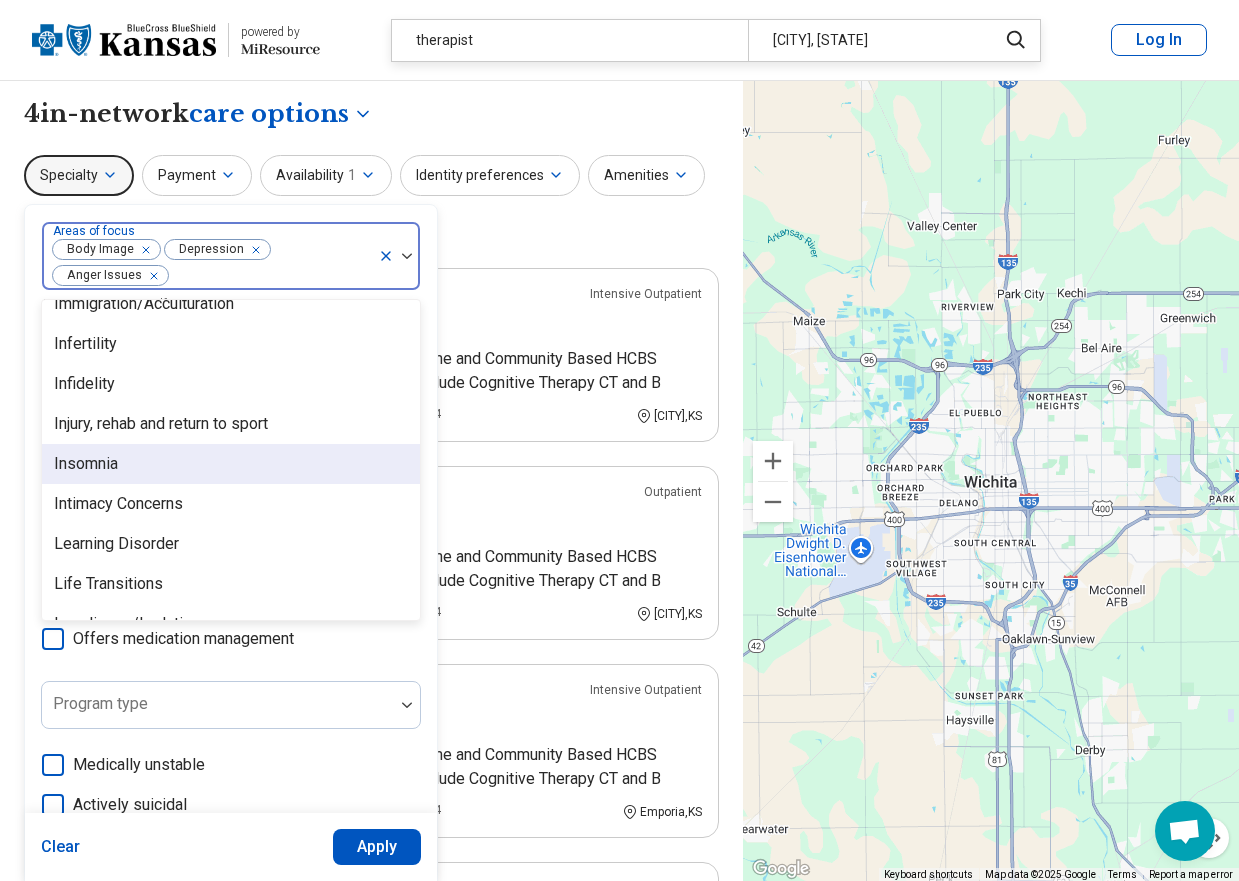click on "Insomnia" at bounding box center [231, 464] 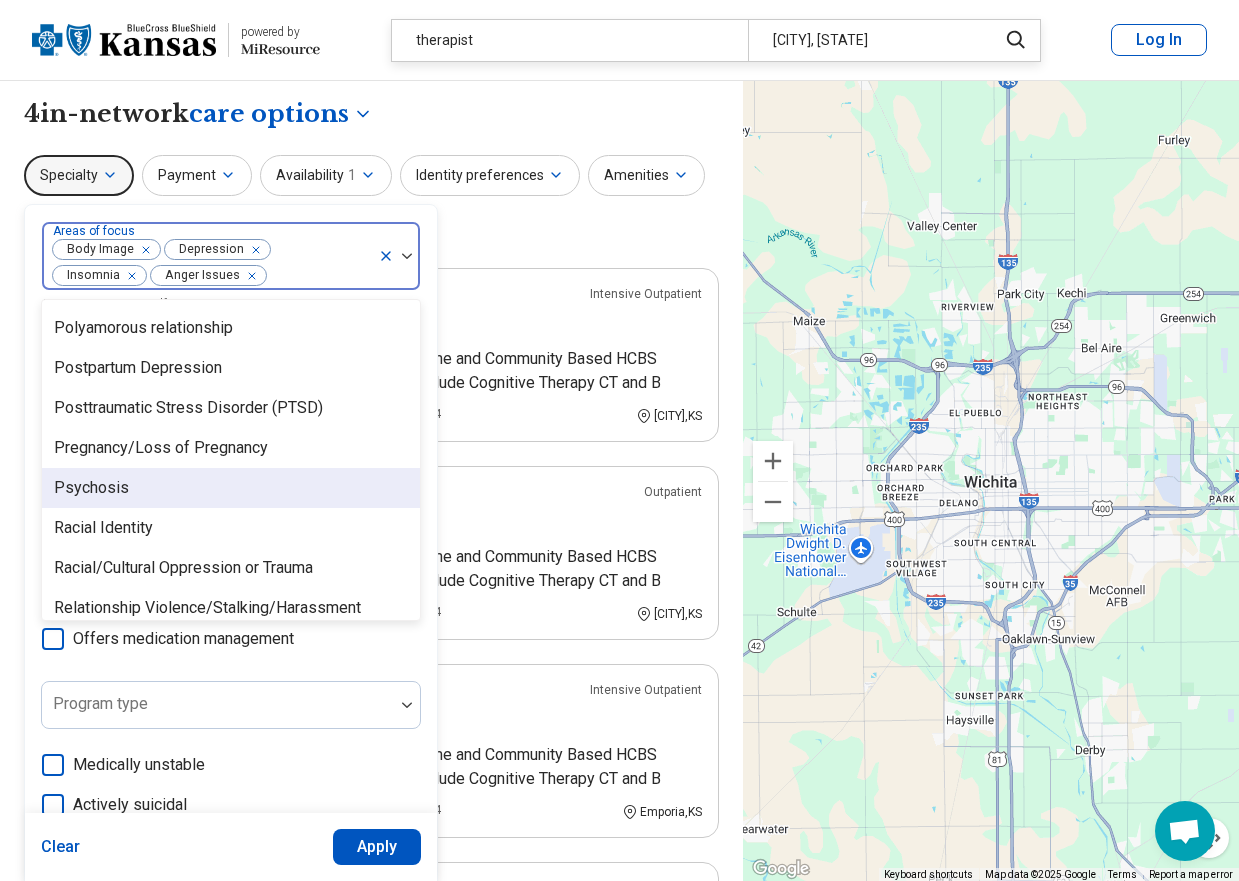 scroll, scrollTop: 2800, scrollLeft: 0, axis: vertical 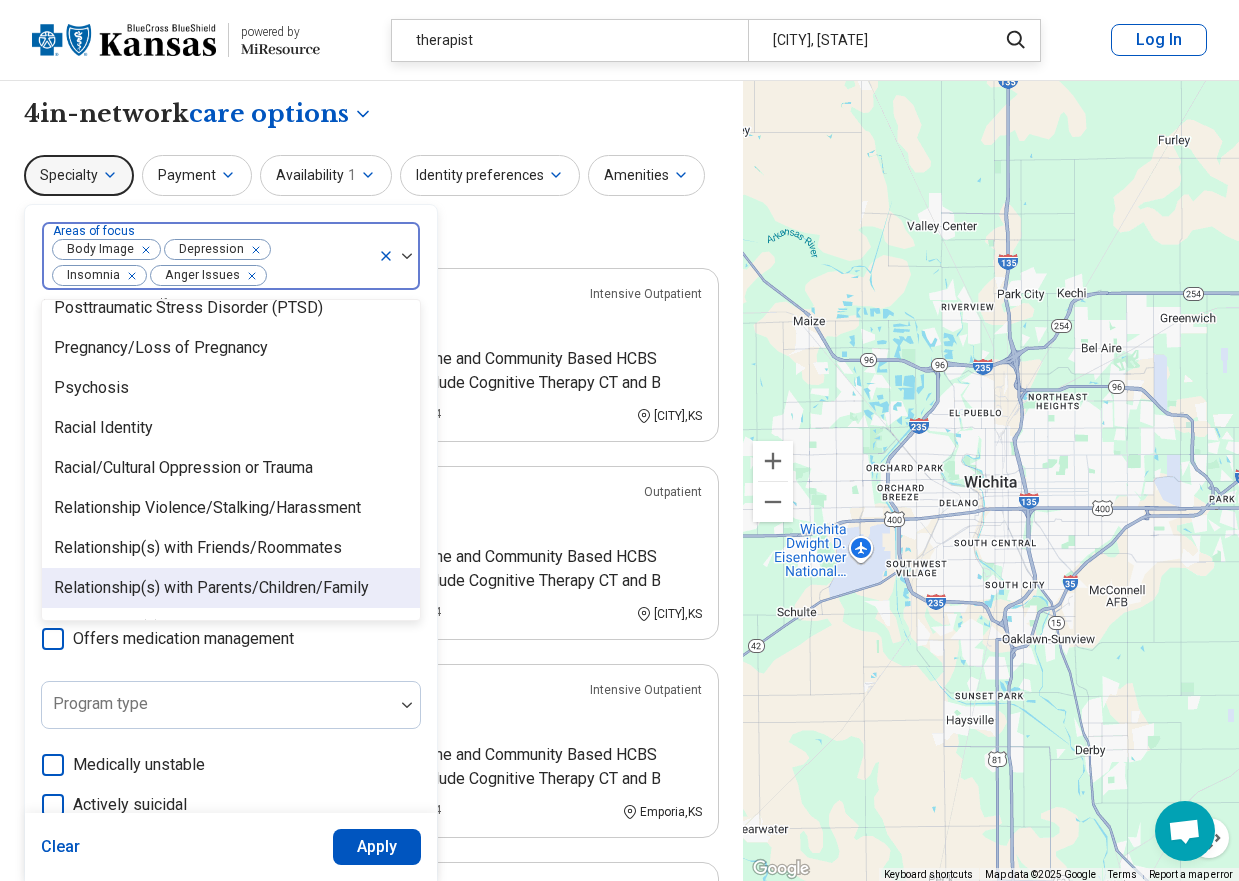 click on "Relationship(s) with Parents/Children/Family" at bounding box center (211, 588) 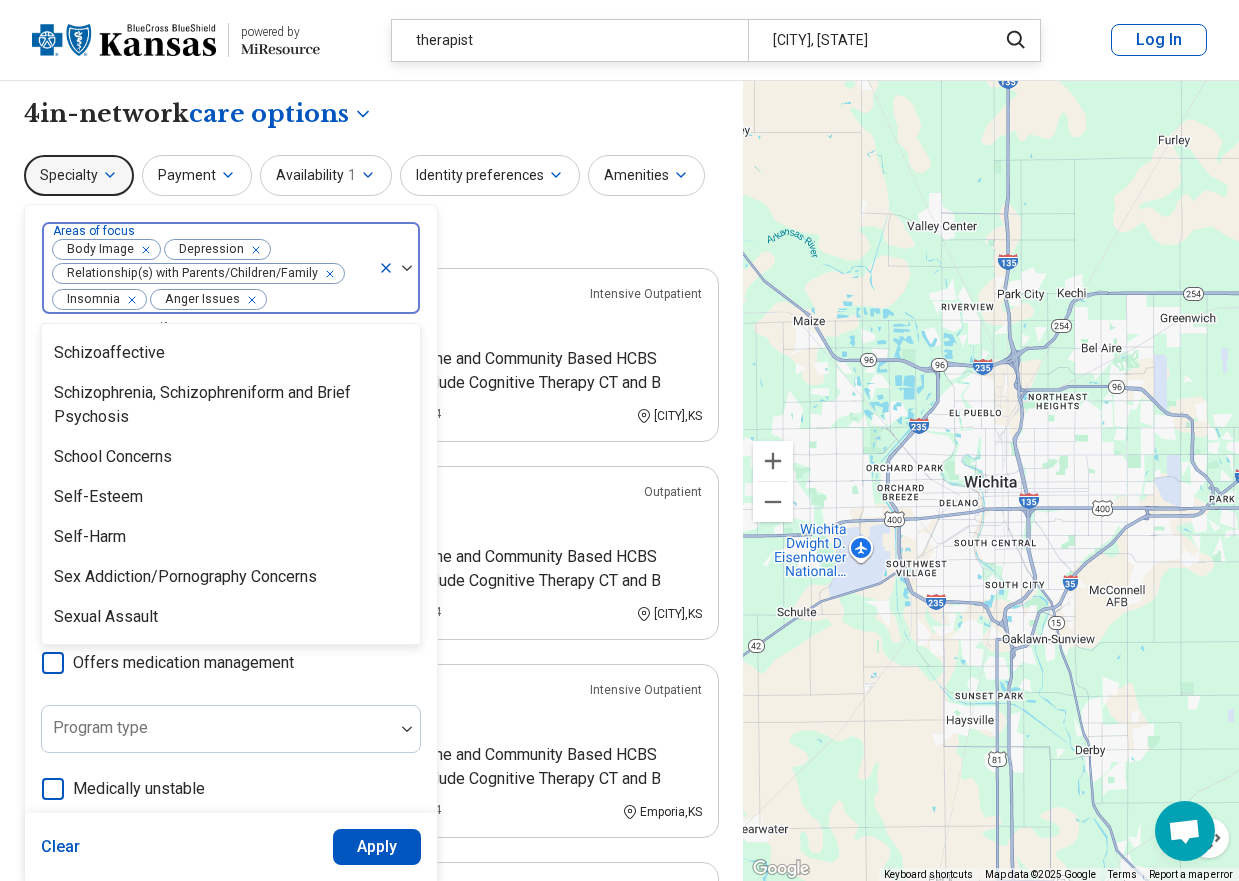 scroll, scrollTop: 3100, scrollLeft: 0, axis: vertical 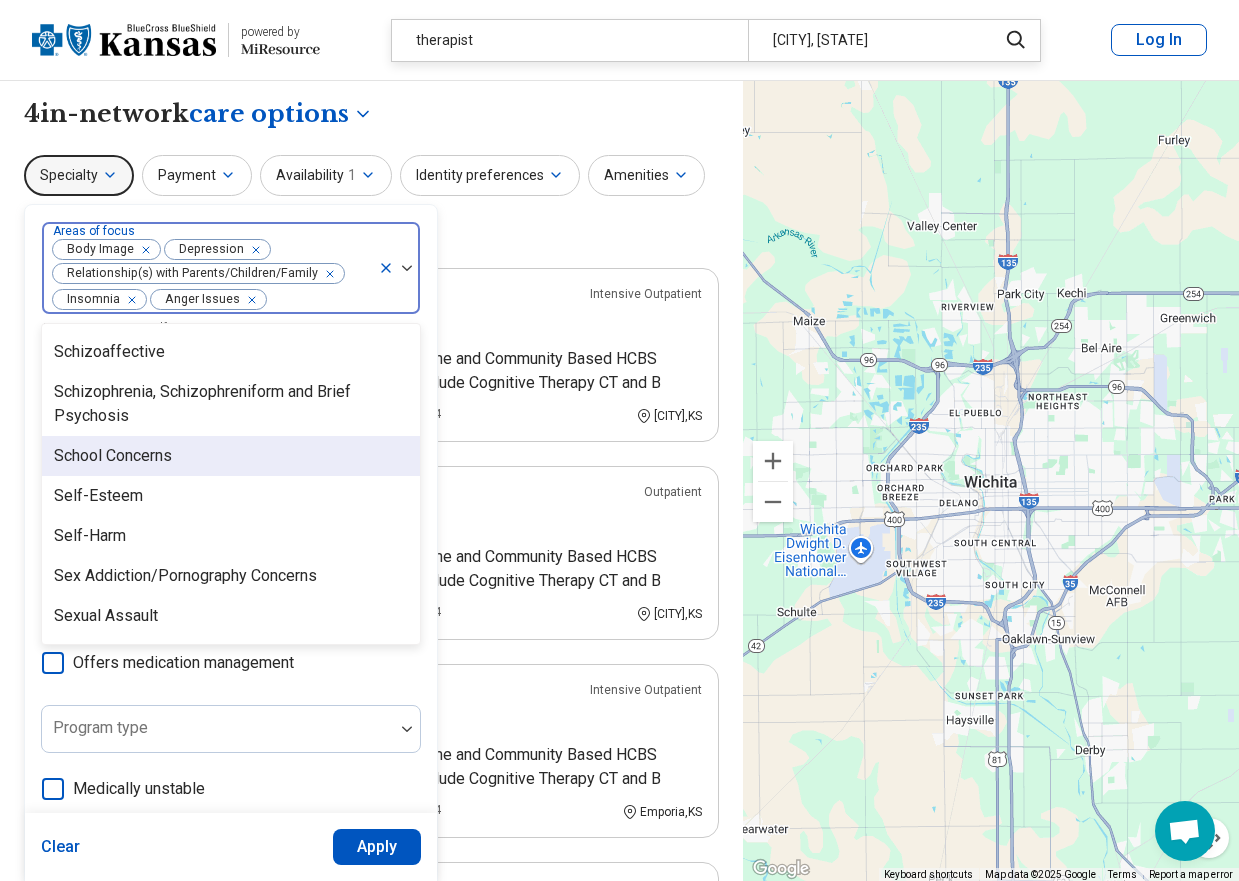 click on "School Concerns" at bounding box center (231, 456) 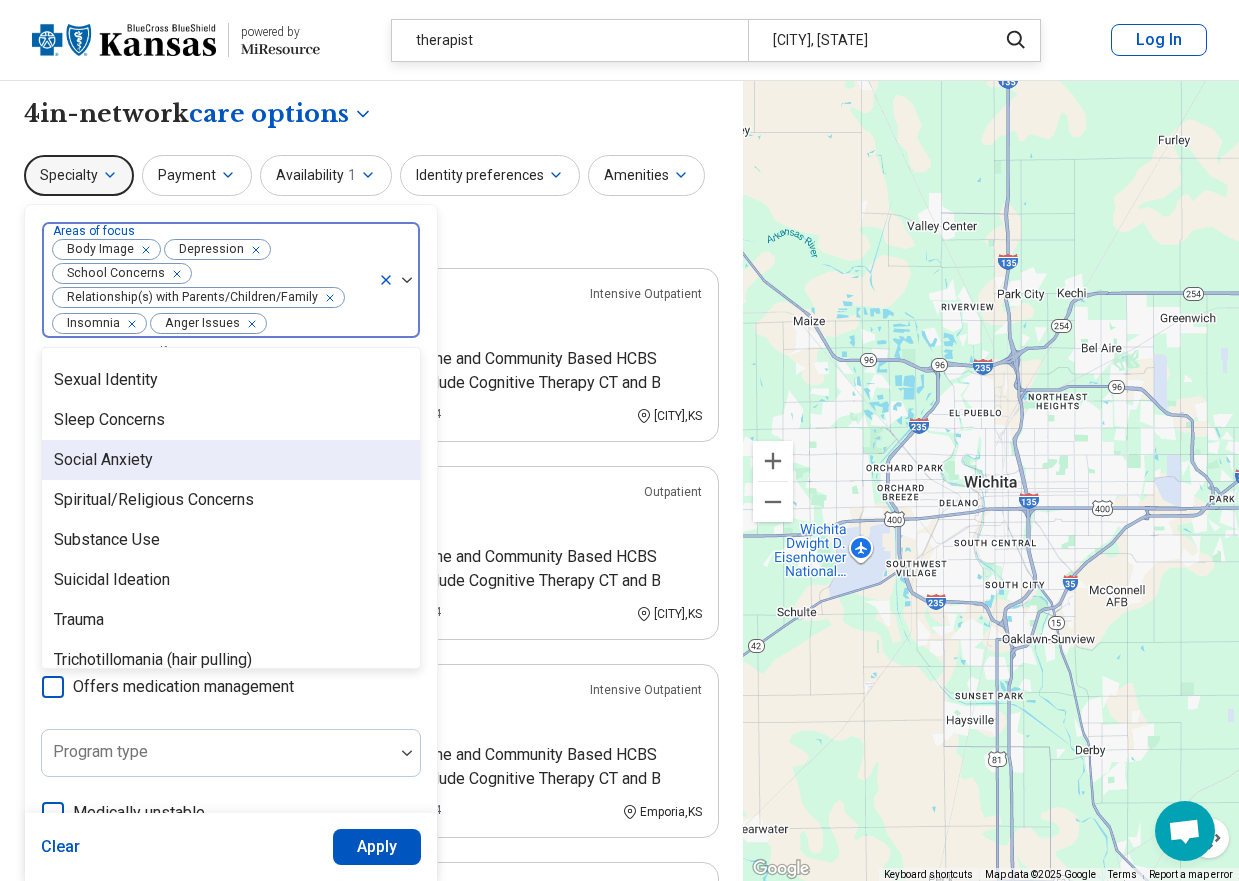 scroll, scrollTop: 3496, scrollLeft: 0, axis: vertical 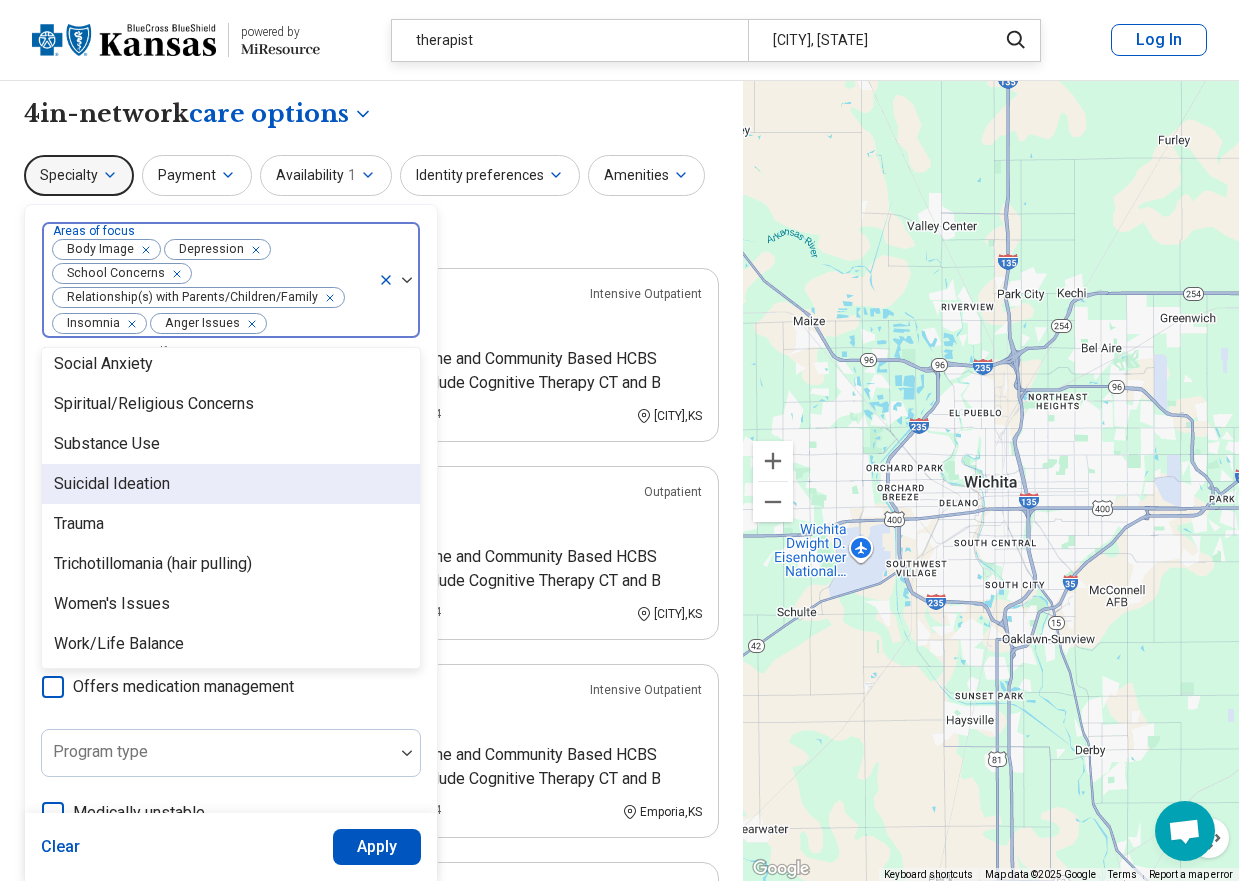 click on "Suicidal Ideation" at bounding box center (231, 484) 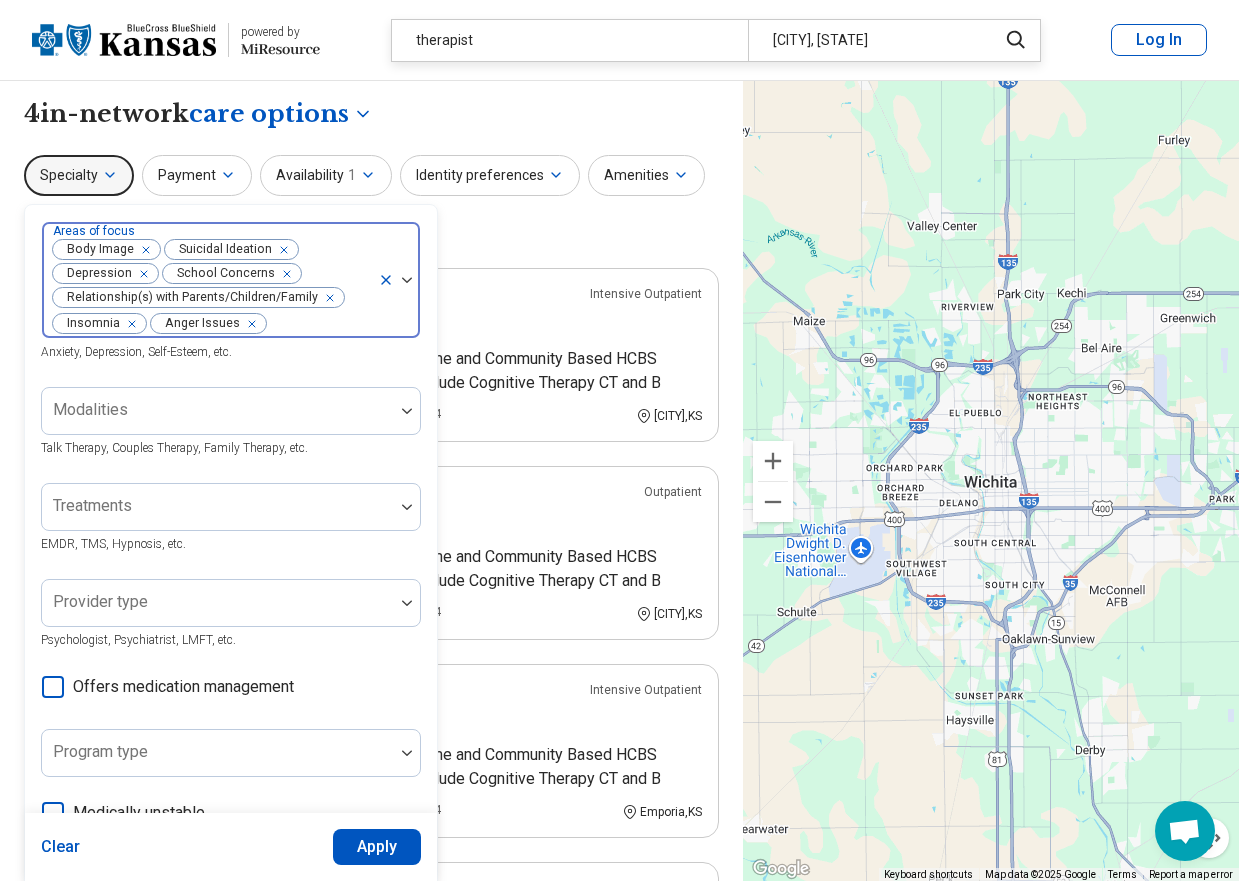 click at bounding box center (407, 280) 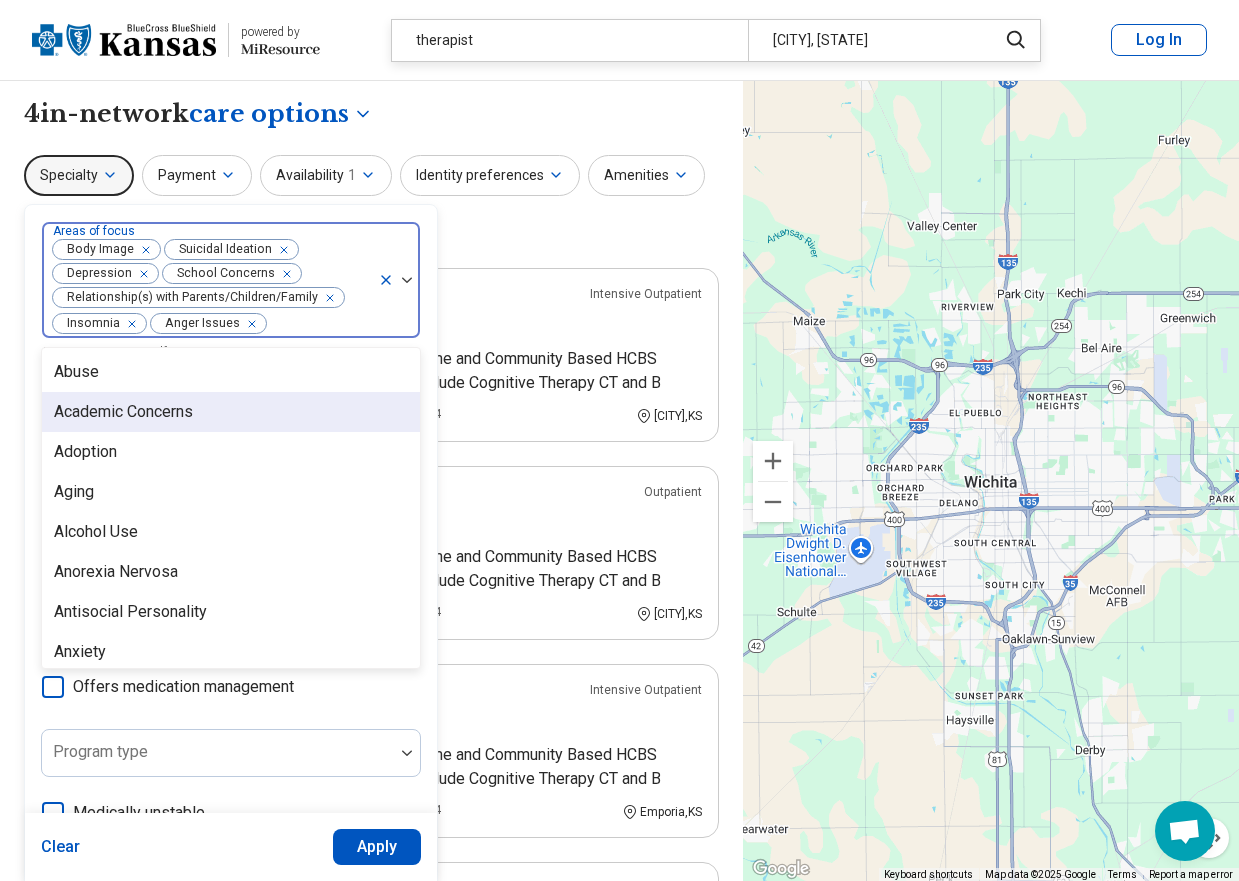 click on "Academic Concerns" at bounding box center (123, 412) 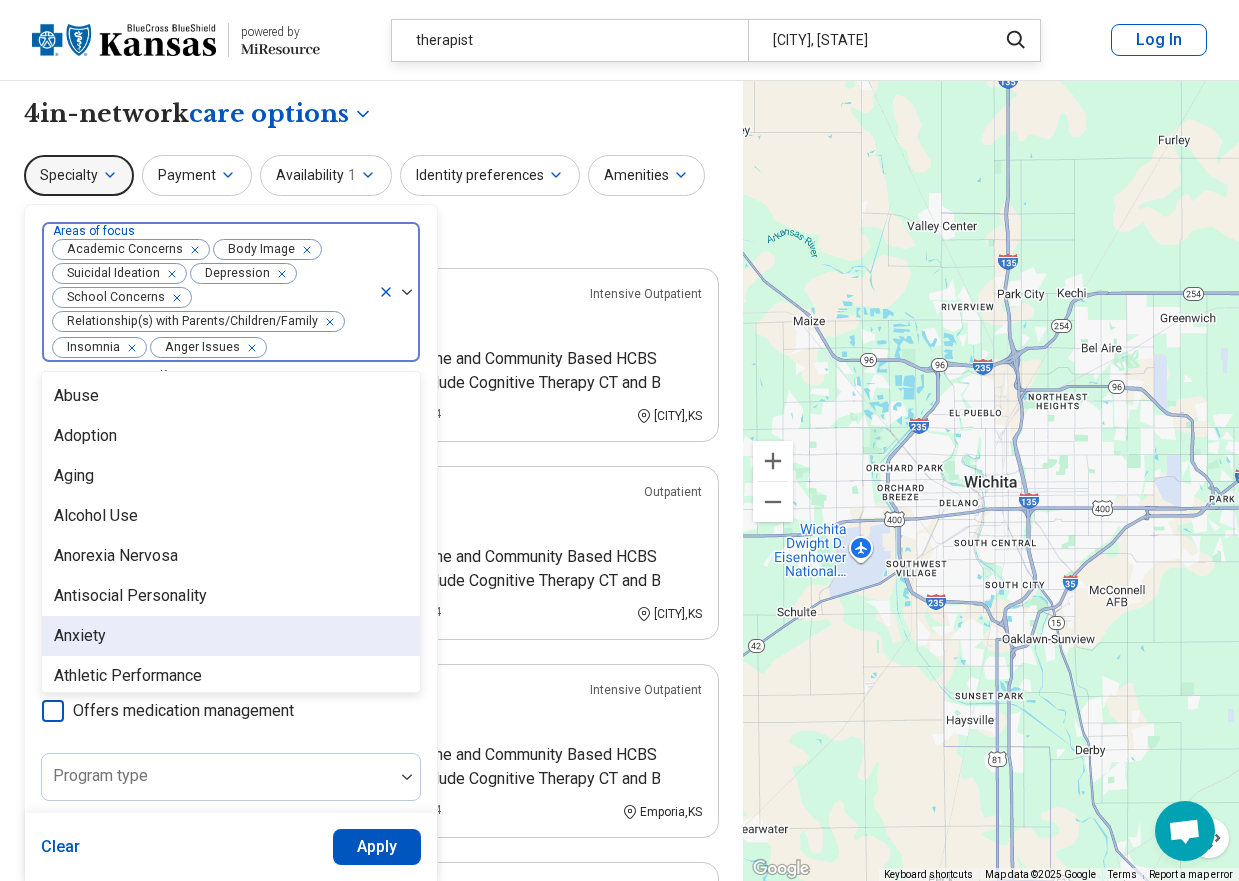 click on "Anxiety" at bounding box center (231, 636) 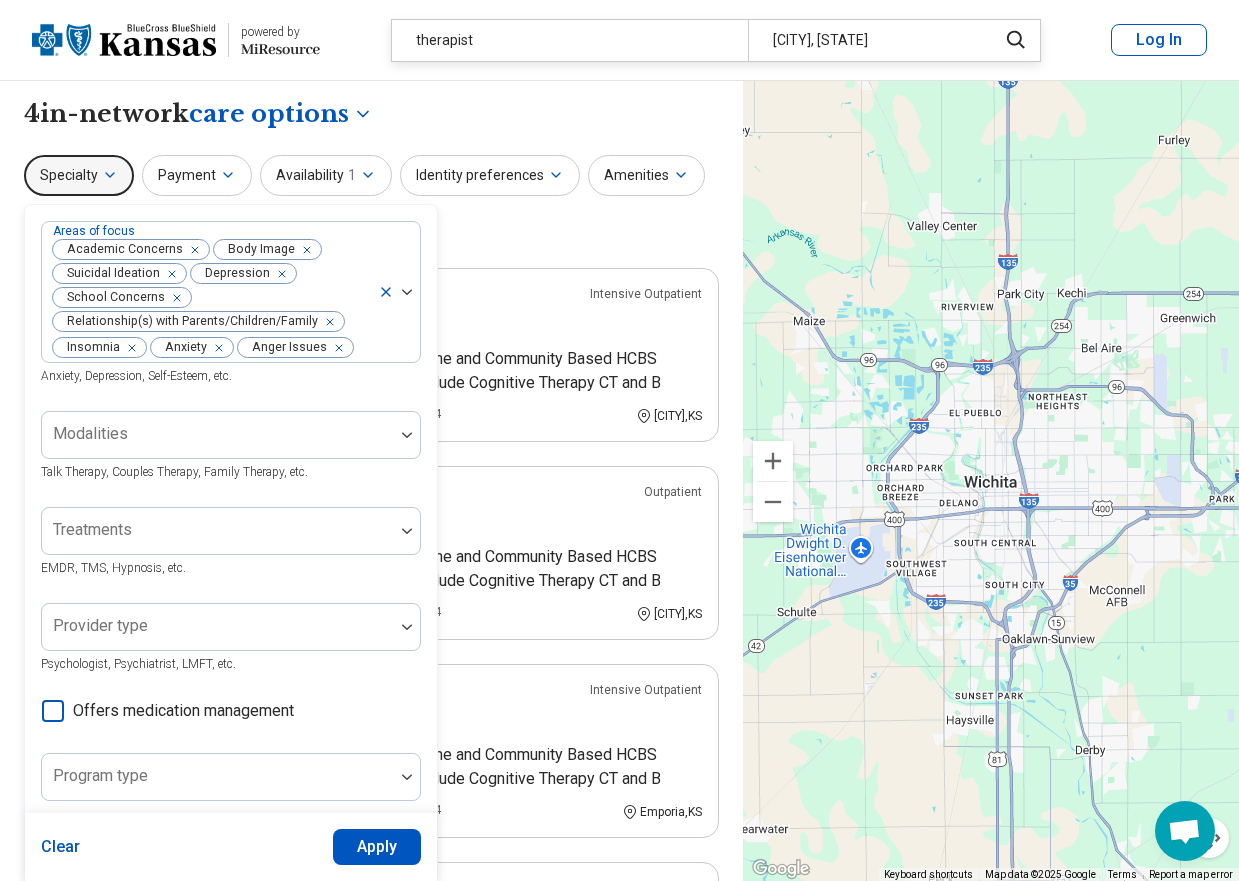 click on "Specialty Areas of focus Academic Concerns Body Image Suicidal Ideation Depression School Concerns Relationship(s) with Parents/Children/Family Insomnia Anxiety Anger Issues Anxiety, Depression, Self-Esteem, etc. Modalities Talk Therapy, Couples Therapy, Family Therapy, etc. Treatments EMDR, TMS, Hypnosis, etc. Provider type Psychologist, Psychiatrist, LMFT, etc. Offers medication management Program type Medically unstable Actively suicidal Help with activities of daily living Special groups Body positivity, People with disabilities, Active duty military, etc. Age groups Clear Apply Payment Availability 1 Identity preferences Amenities Accessibility Clear filters" at bounding box center (371, 203) 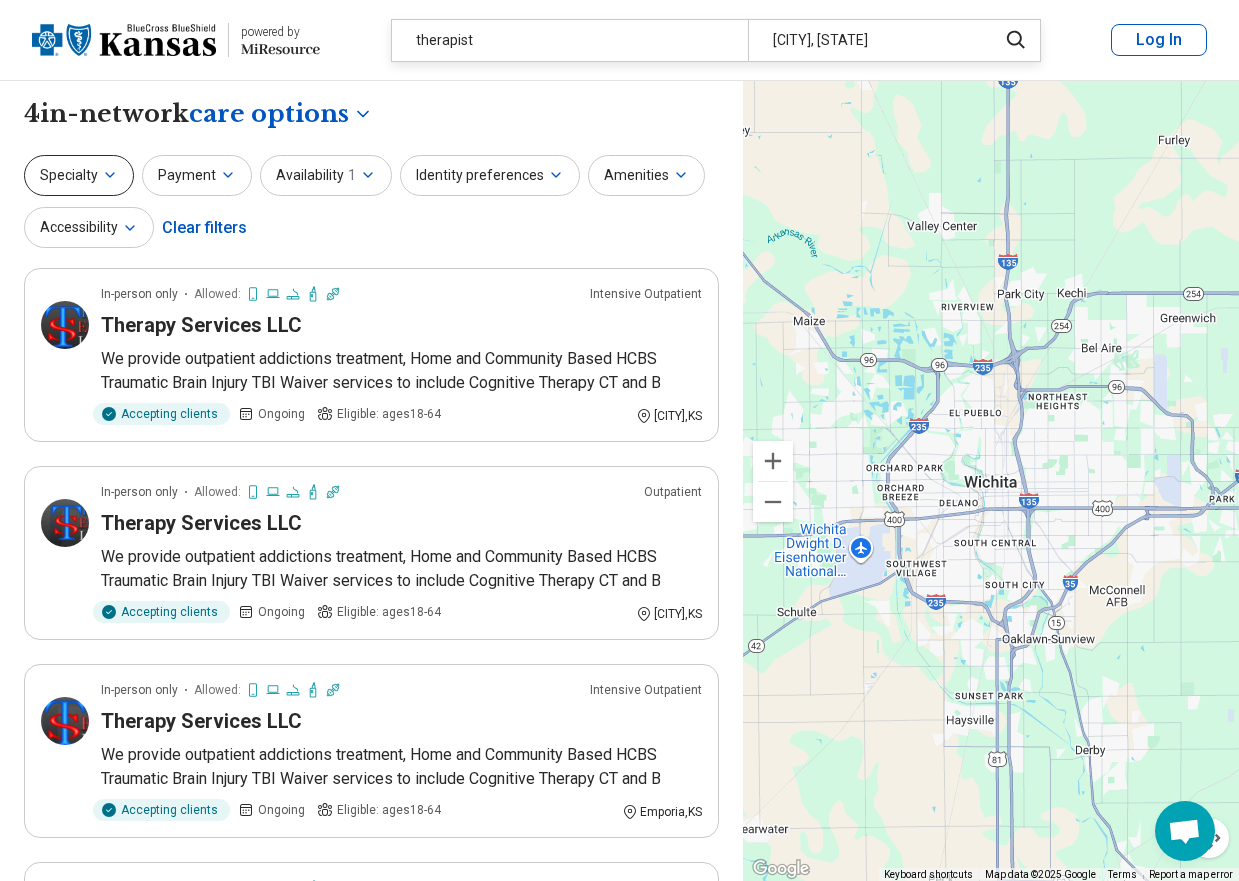 click 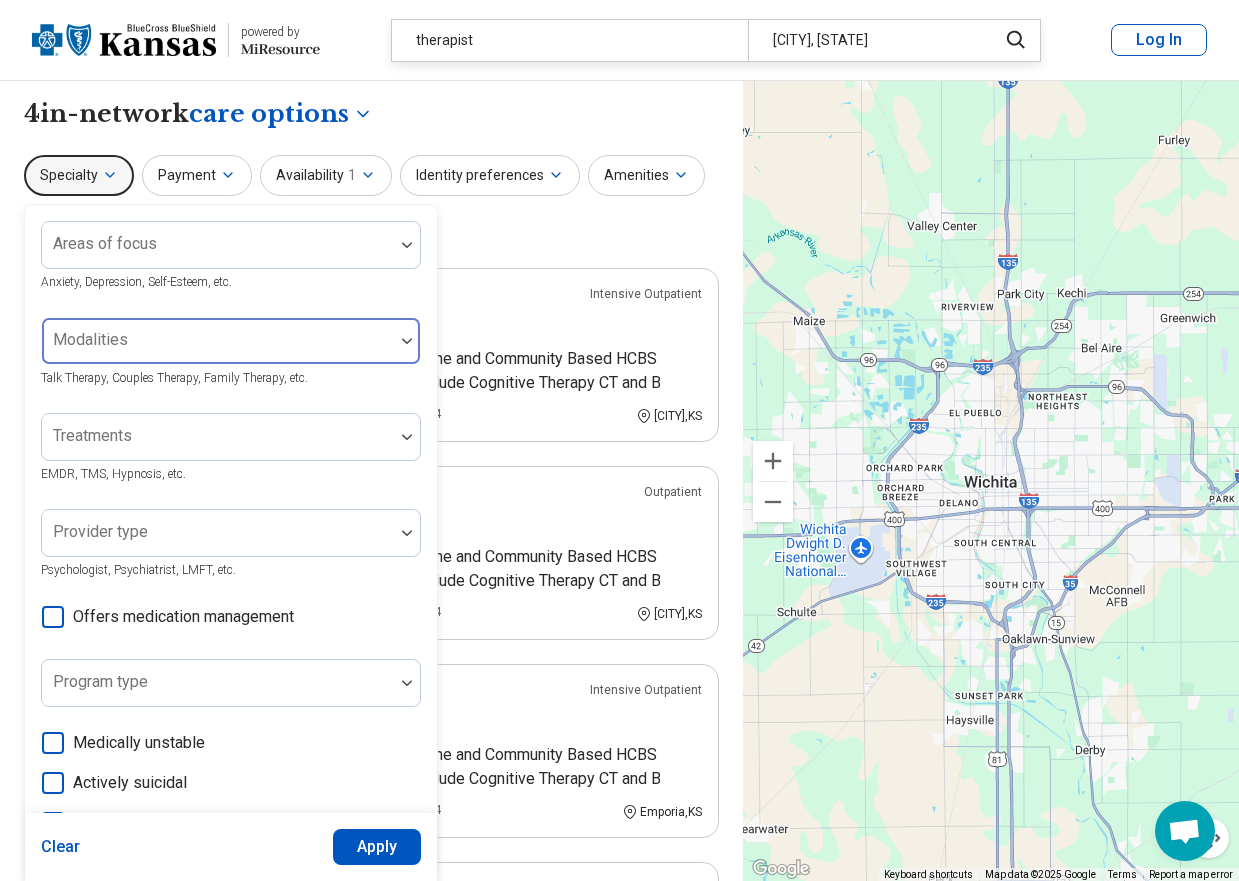click at bounding box center (407, 341) 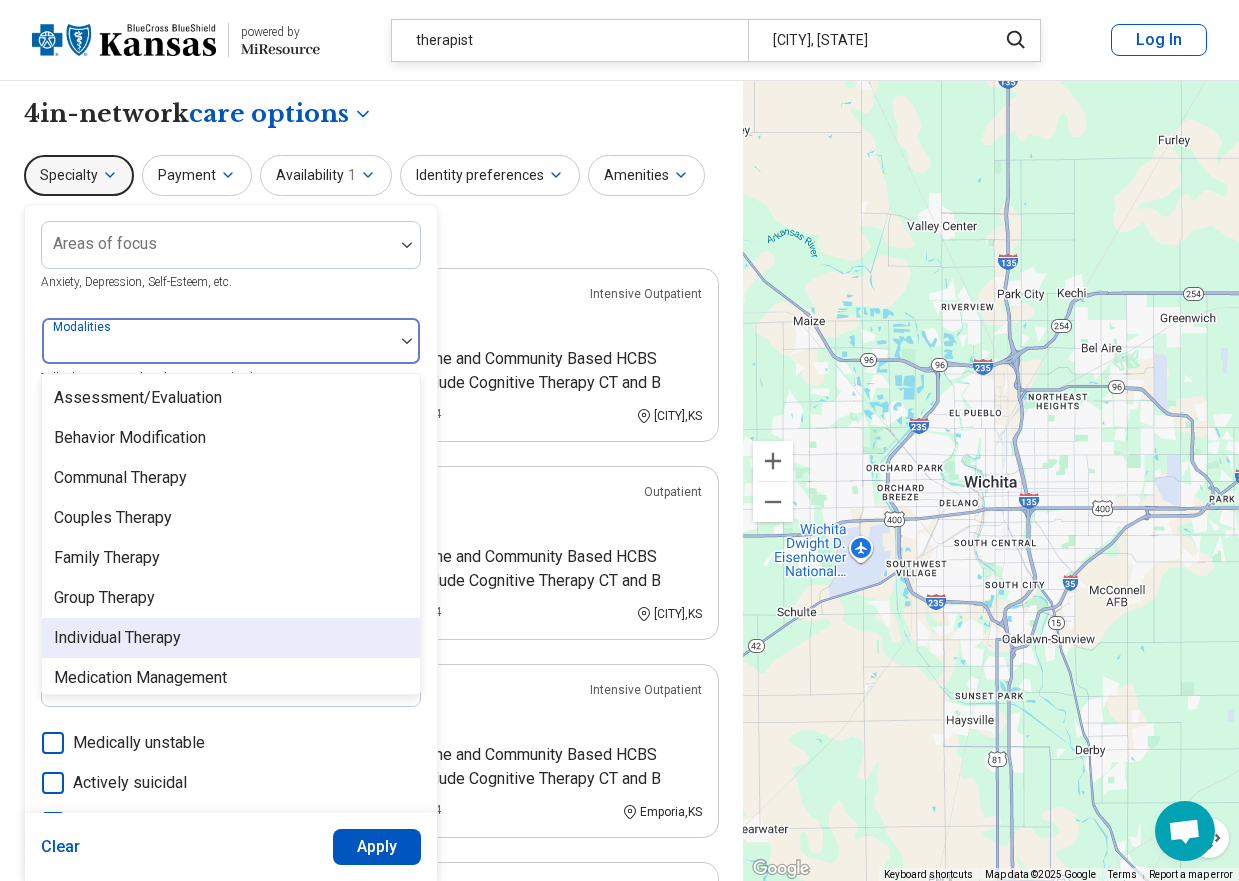 click on "Individual Therapy" at bounding box center [117, 638] 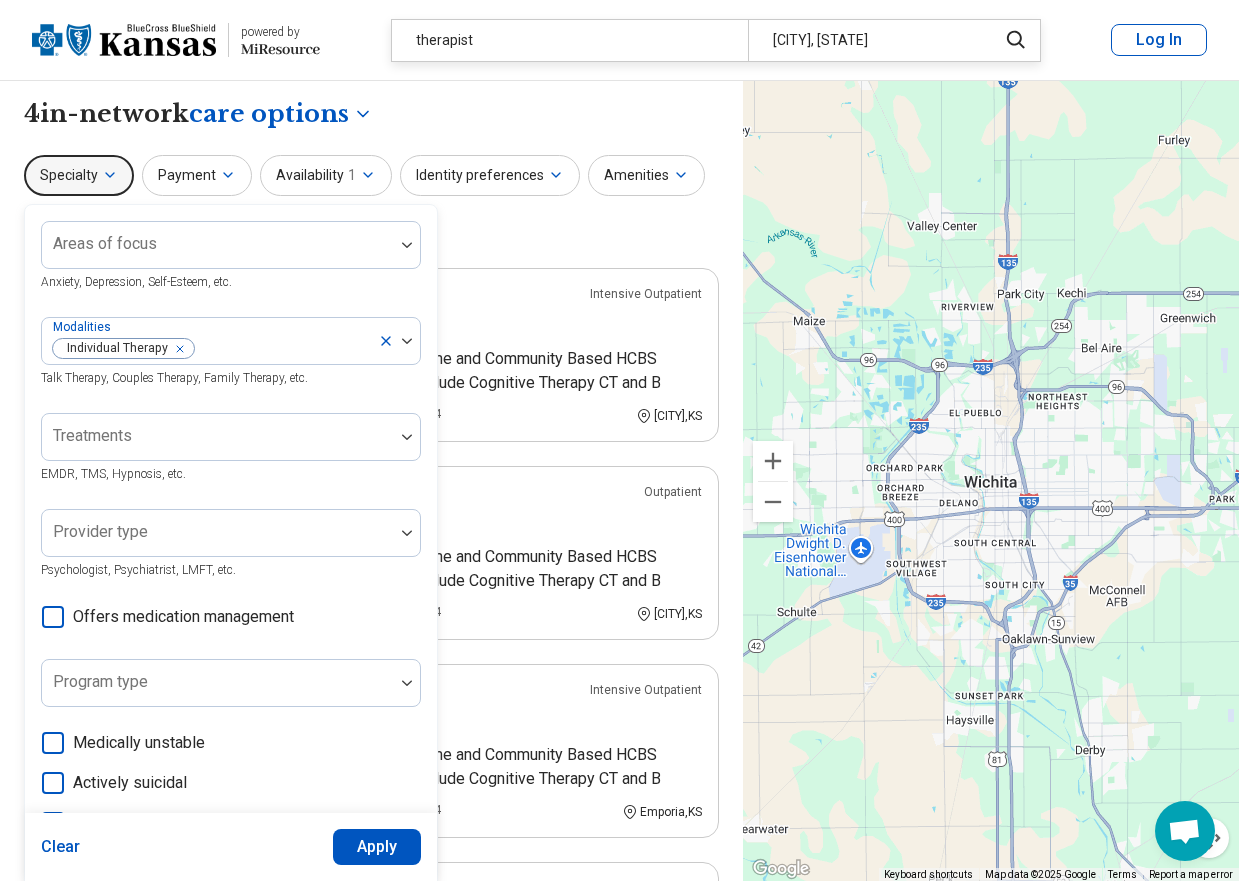 click on "Specialty Areas of focus Anxiety, Depression, Self-Esteem, etc. Modalities Individual Therapy Talk Therapy, Couples Therapy, Family Therapy, etc. Treatments EMDR, TMS, Hypnosis, etc. Provider type Psychologist, Psychiatrist, LMFT, etc. Offers medication management Program type Medically unstable Actively suicidal Help with activities of daily living Special groups Body positivity, People with disabilities, Active duty military, etc. Age groups Clear Apply Payment Availability 1 Identity preferences Amenities Accessibility Clear filters" at bounding box center [371, 203] 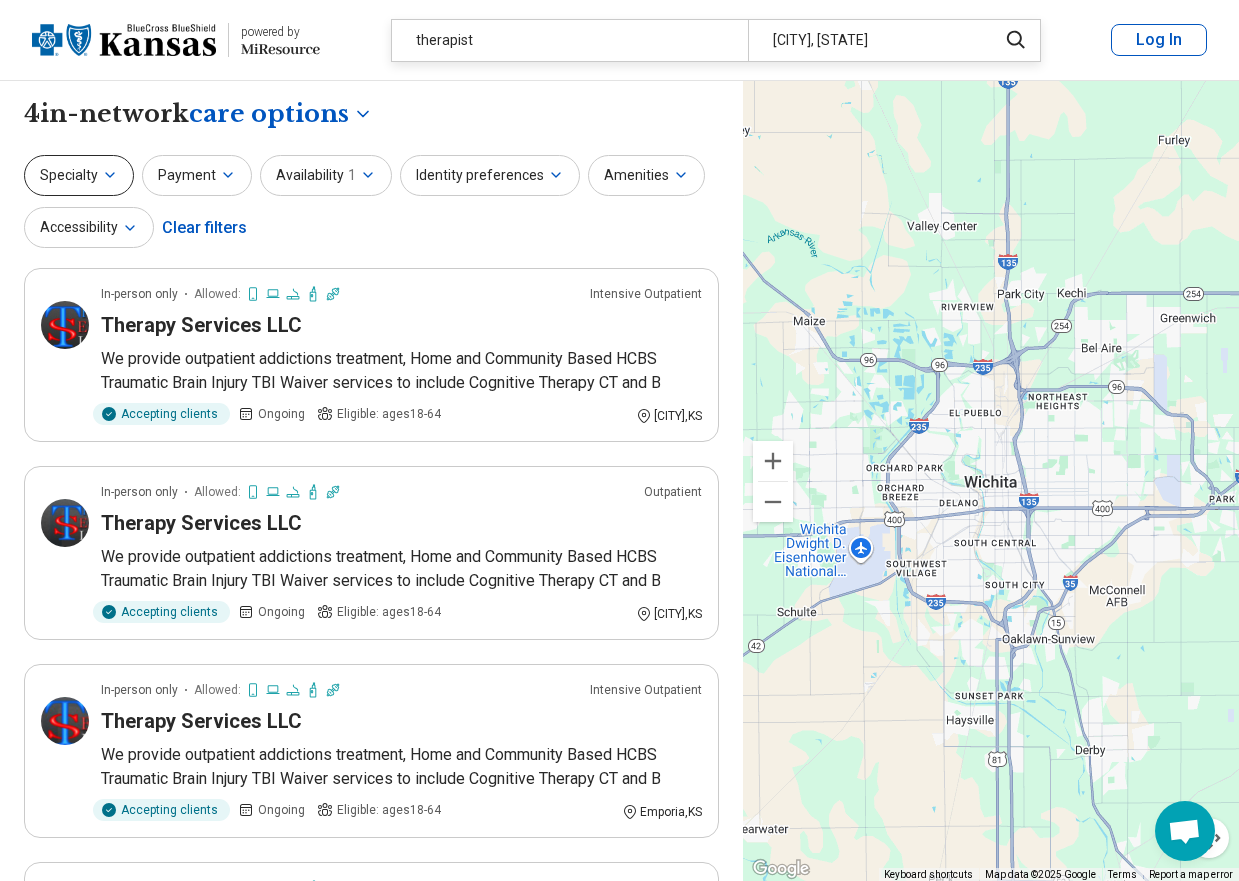 click 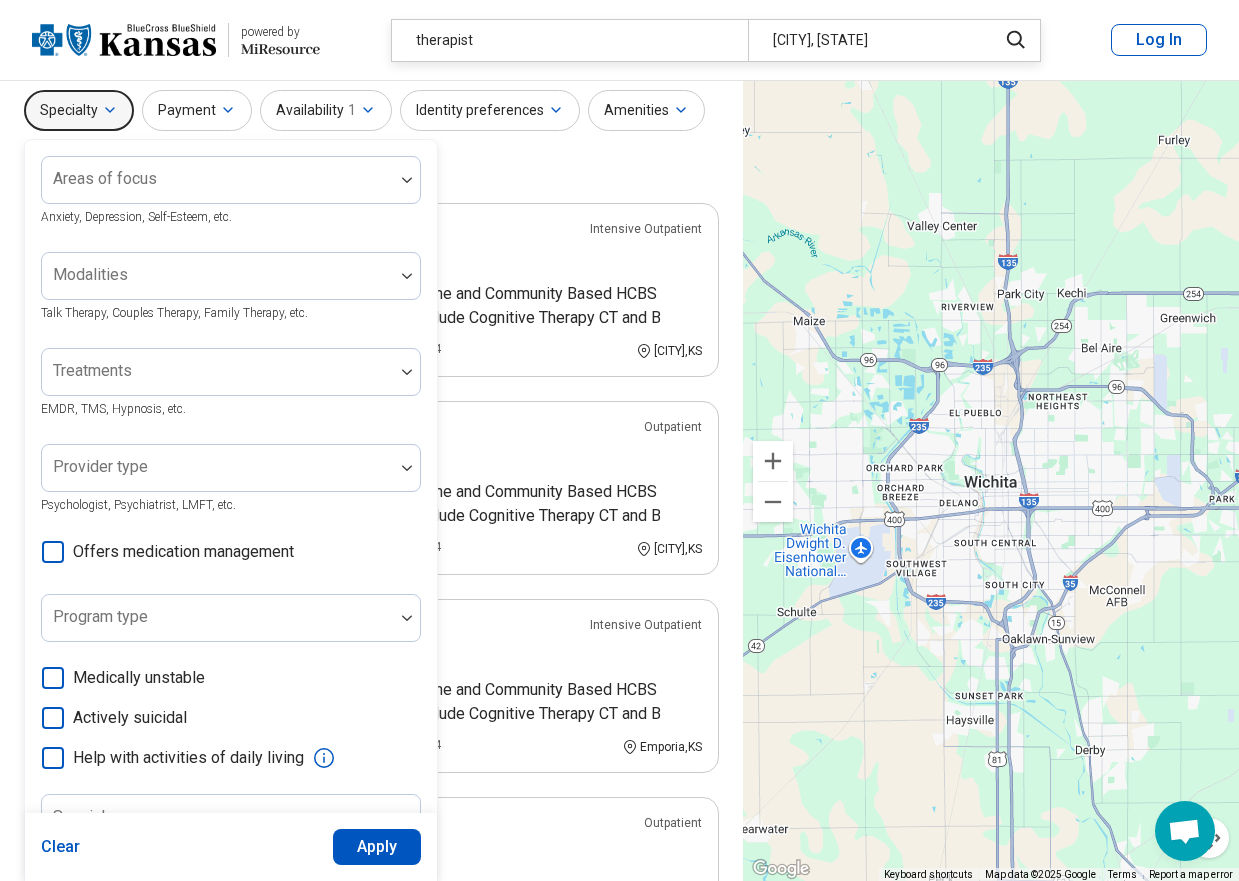 scroll, scrollTop: 100, scrollLeft: 0, axis: vertical 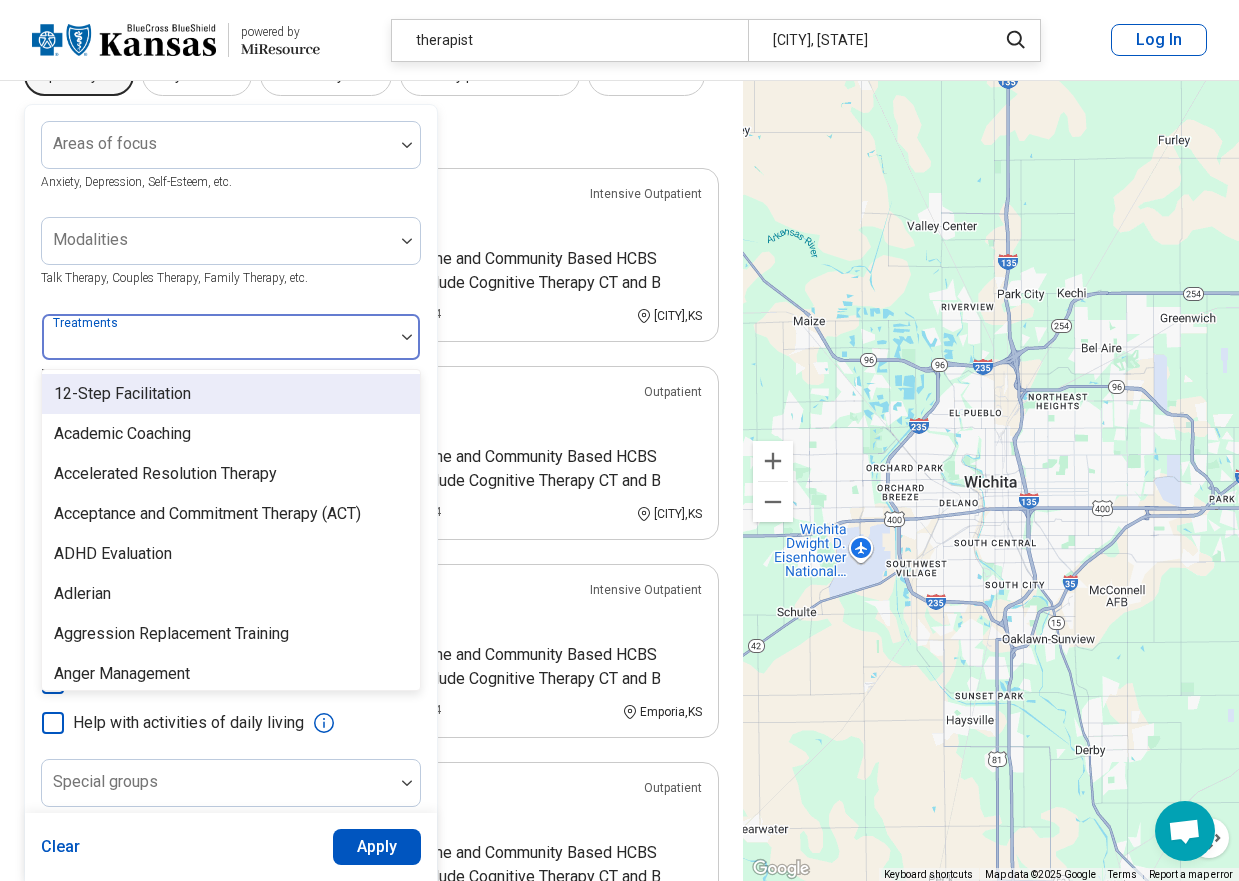 click at bounding box center [407, 337] 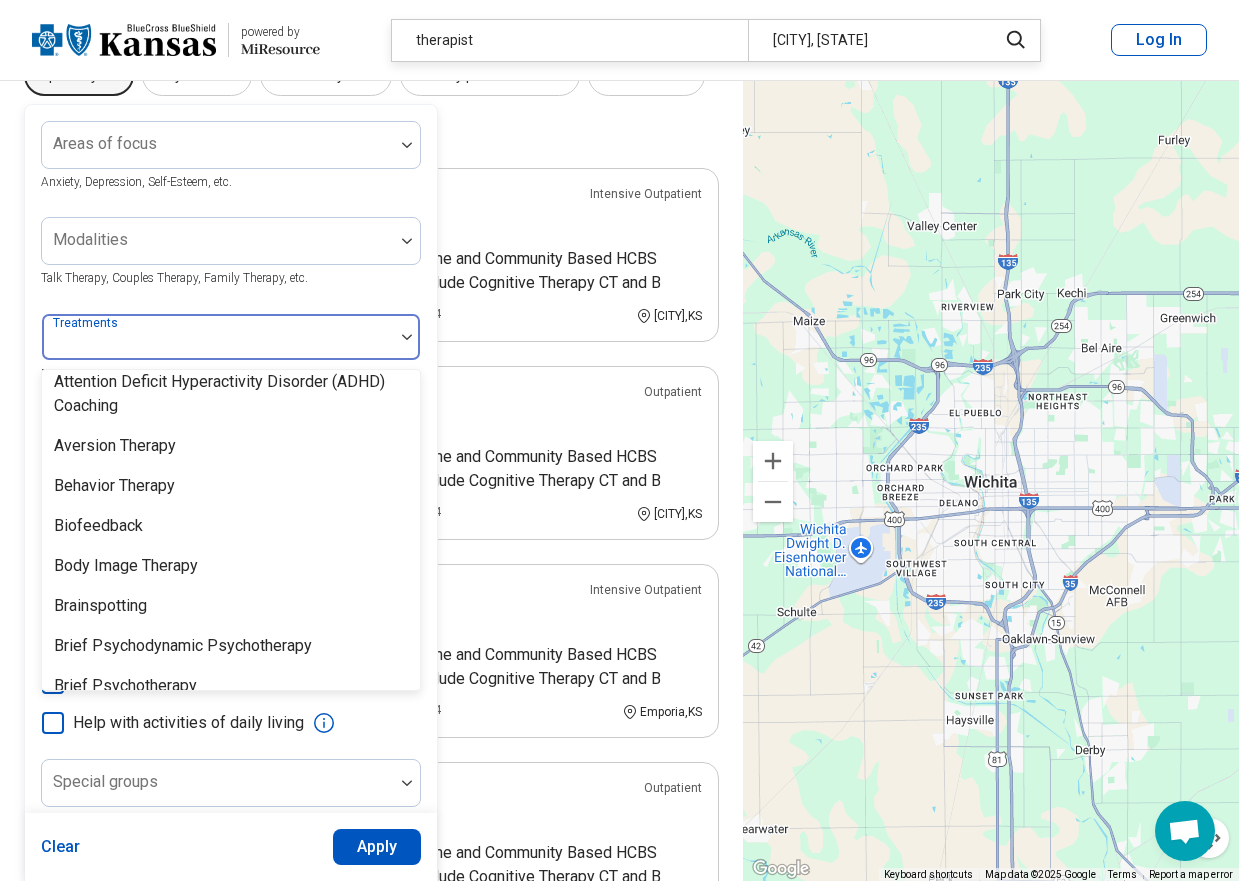 scroll, scrollTop: 500, scrollLeft: 0, axis: vertical 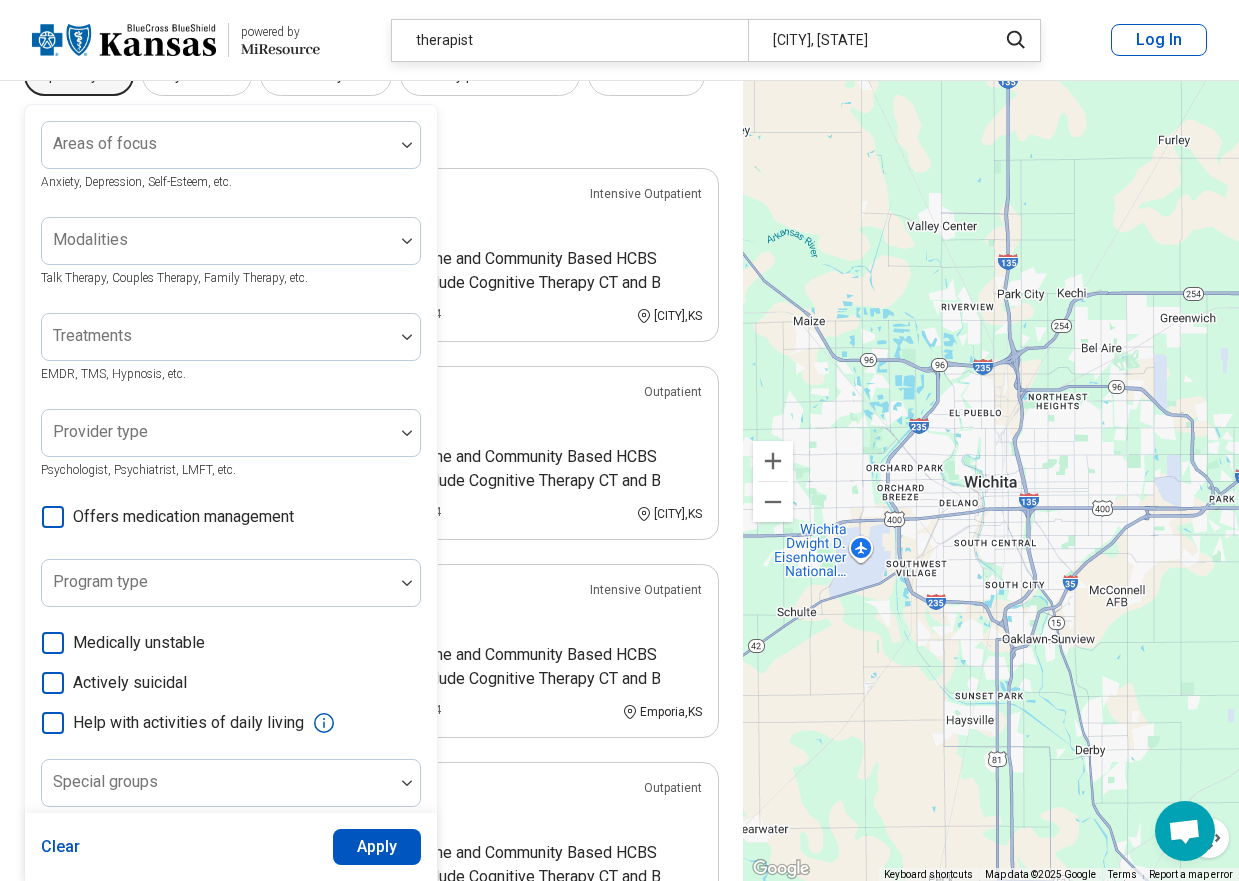 click on "Areas of focus Anxiety, Depression, Self-Esteem, etc. Modalities Talk Therapy, Couples Therapy, Family Therapy, etc. Treatments EMDR, TMS, Hypnosis, etc. Provider type Psychologist, Psychiatrist, LMFT, etc. Offers medication management Program type Medically unstable Actively suicidal Help with activities of daily living Special groups Body positivity, People with disabilities, Active duty military, etc. Age groups" at bounding box center (231, 512) 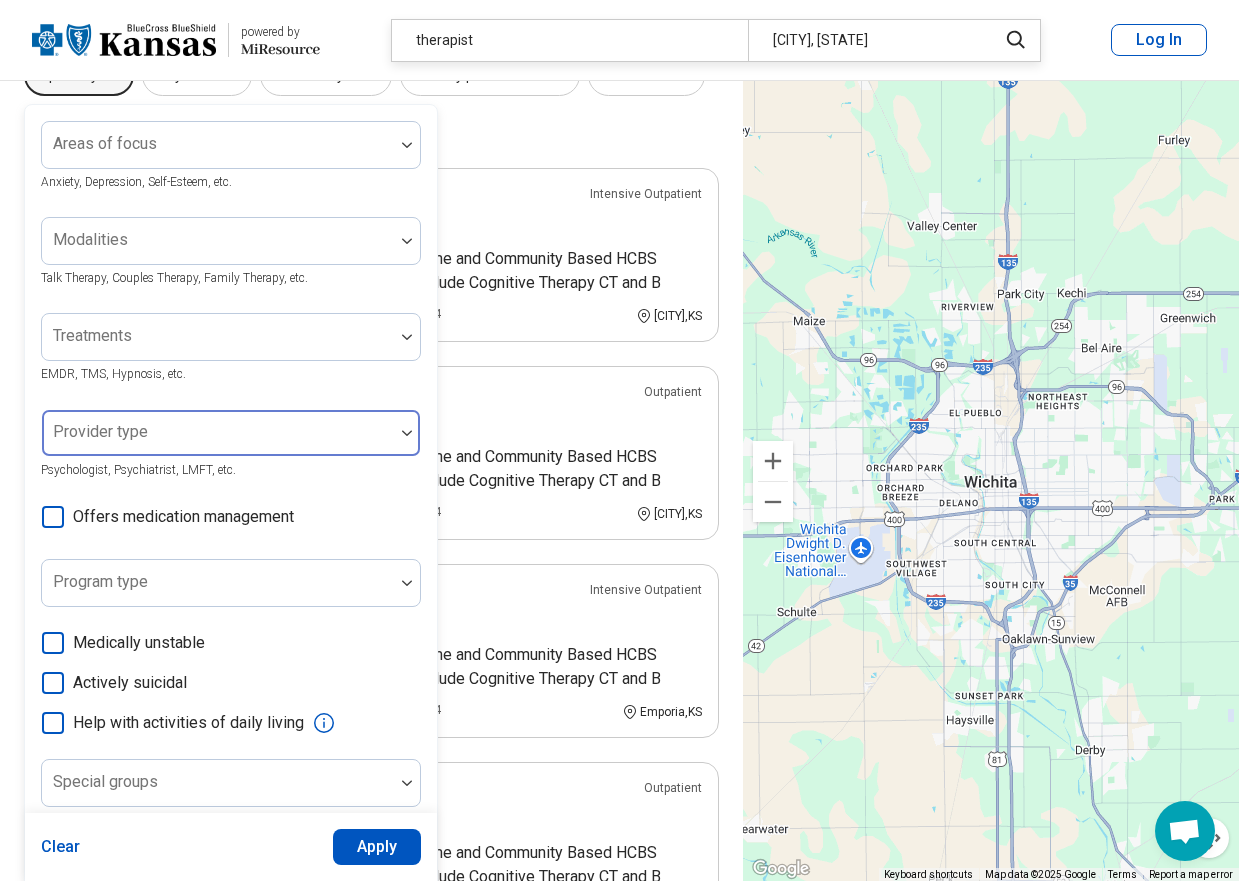 click at bounding box center (407, 433) 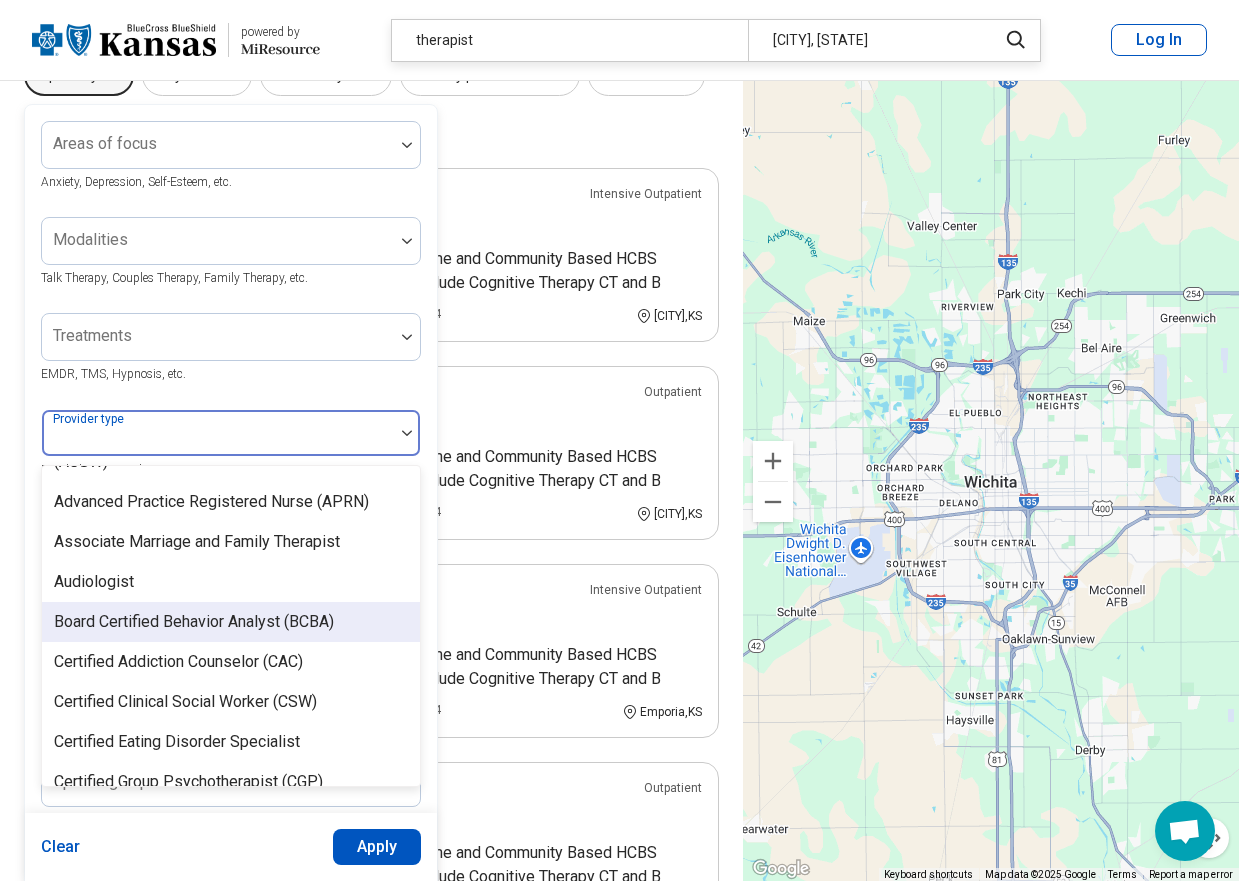 scroll, scrollTop: 0, scrollLeft: 0, axis: both 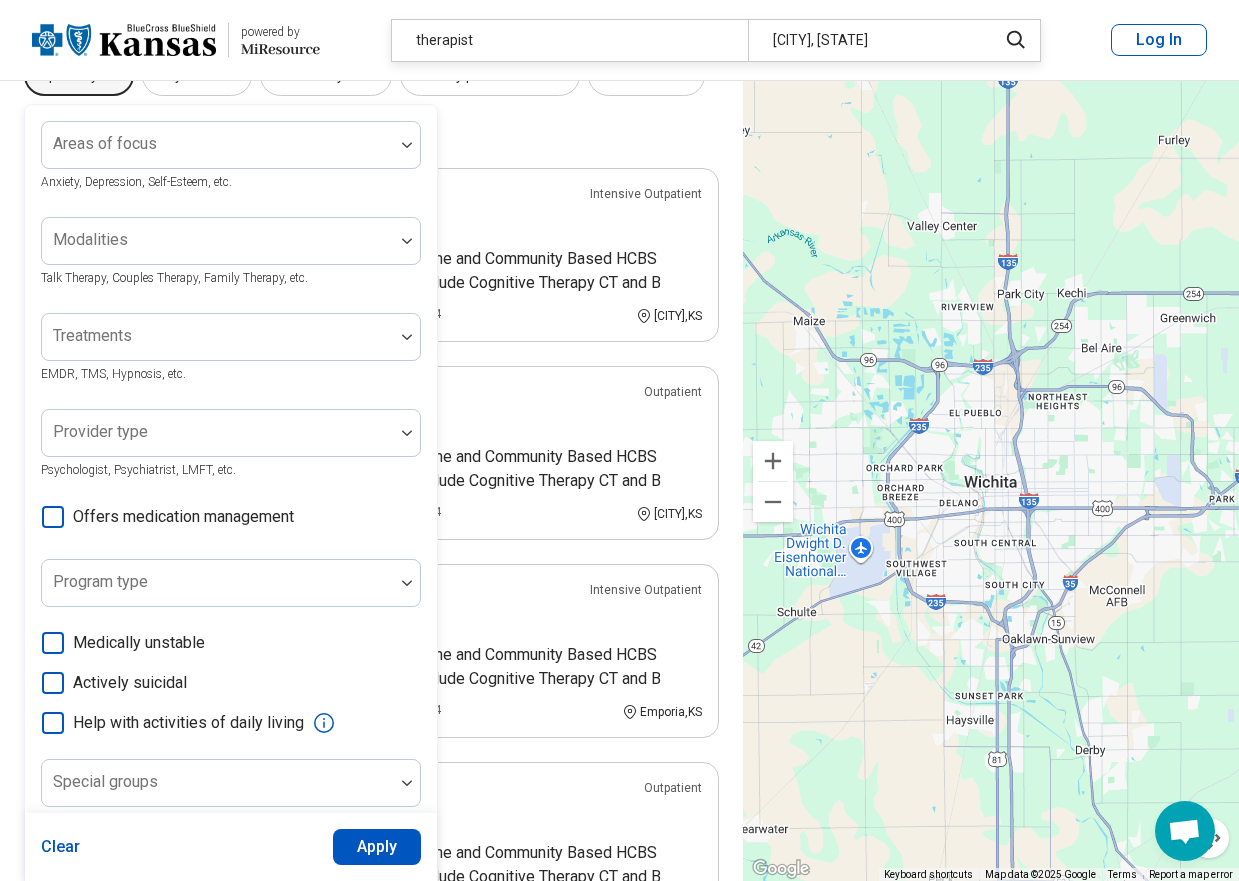 click on "Areas of focus Anxiety, Depression, Self-Esteem, etc. Modalities Talk Therapy, Couples Therapy, Family Therapy, etc. Treatments EMDR, TMS, Hypnosis, etc. Provider type Psychologist, Psychiatrist, LMFT, etc. Offers medication management Program type Medically unstable Actively suicidal Help with activities of daily living Special groups Body positivity, People with disabilities, Active duty military, etc. Age groups" at bounding box center [231, 512] 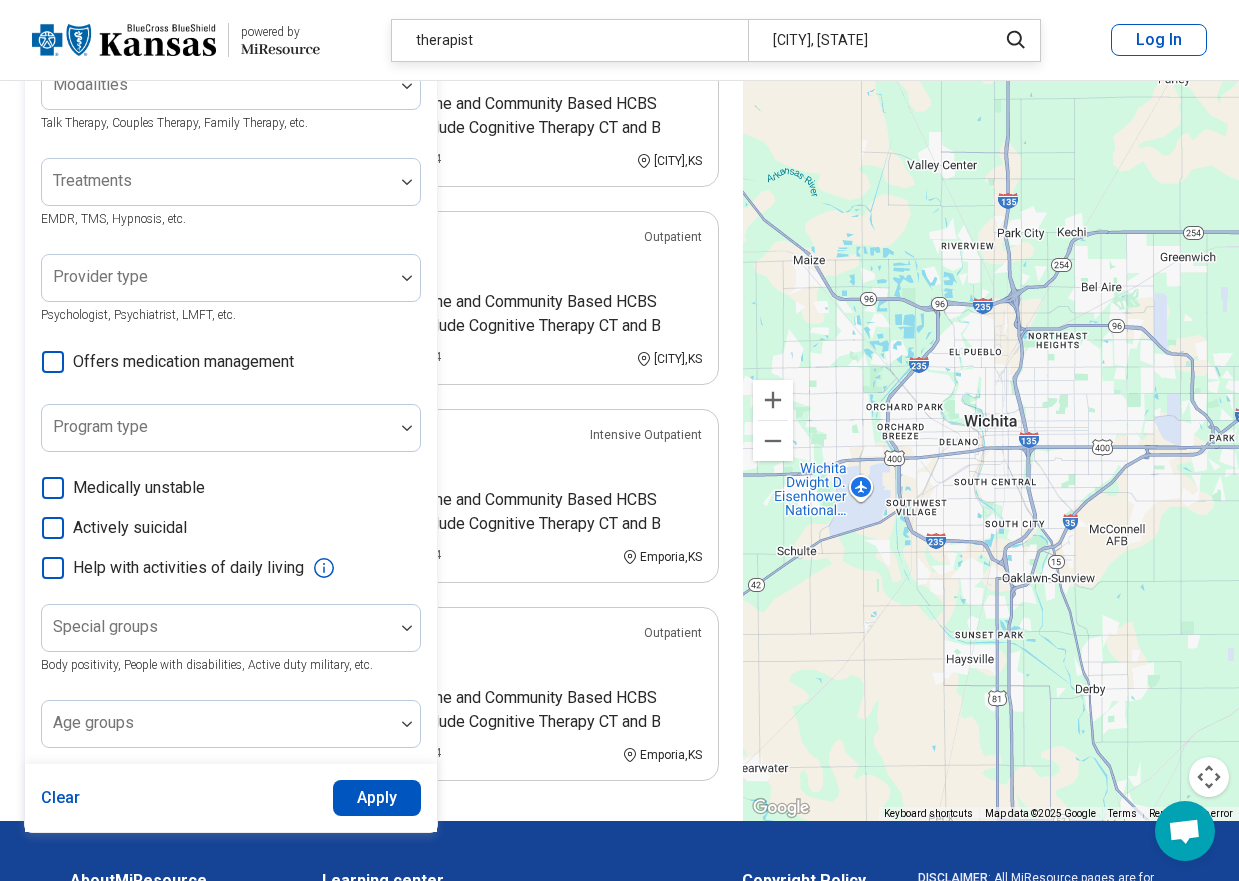scroll, scrollTop: 400, scrollLeft: 0, axis: vertical 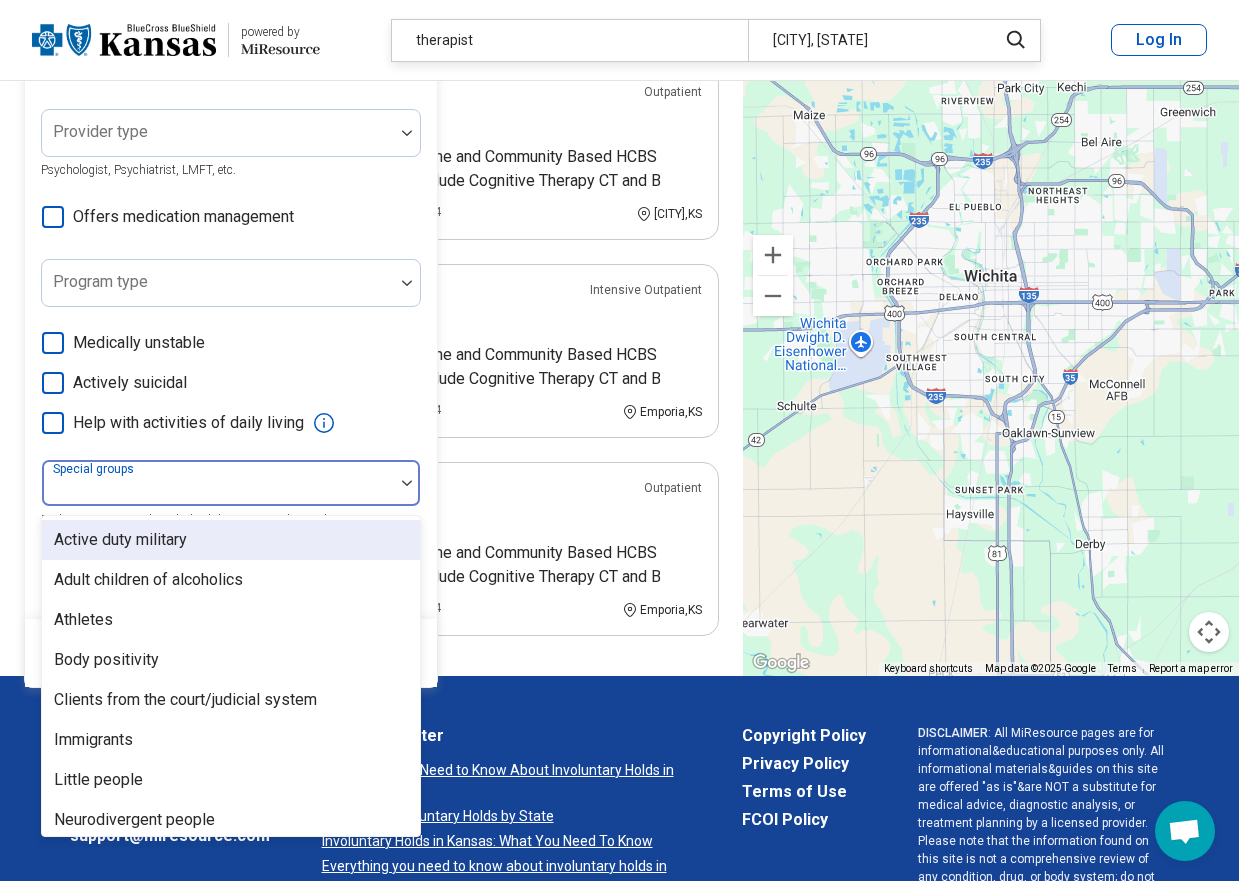 click at bounding box center (218, 483) 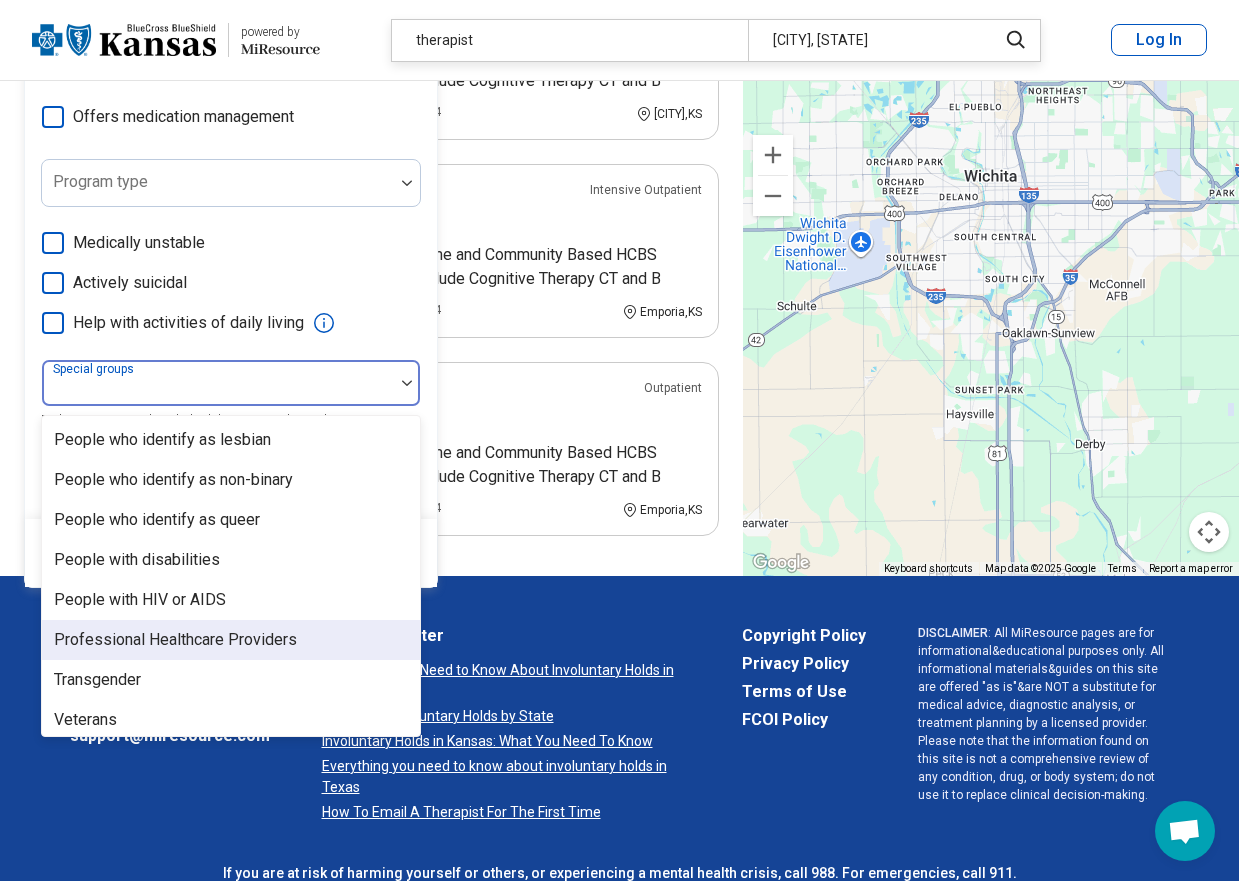 scroll, scrollTop: 608, scrollLeft: 0, axis: vertical 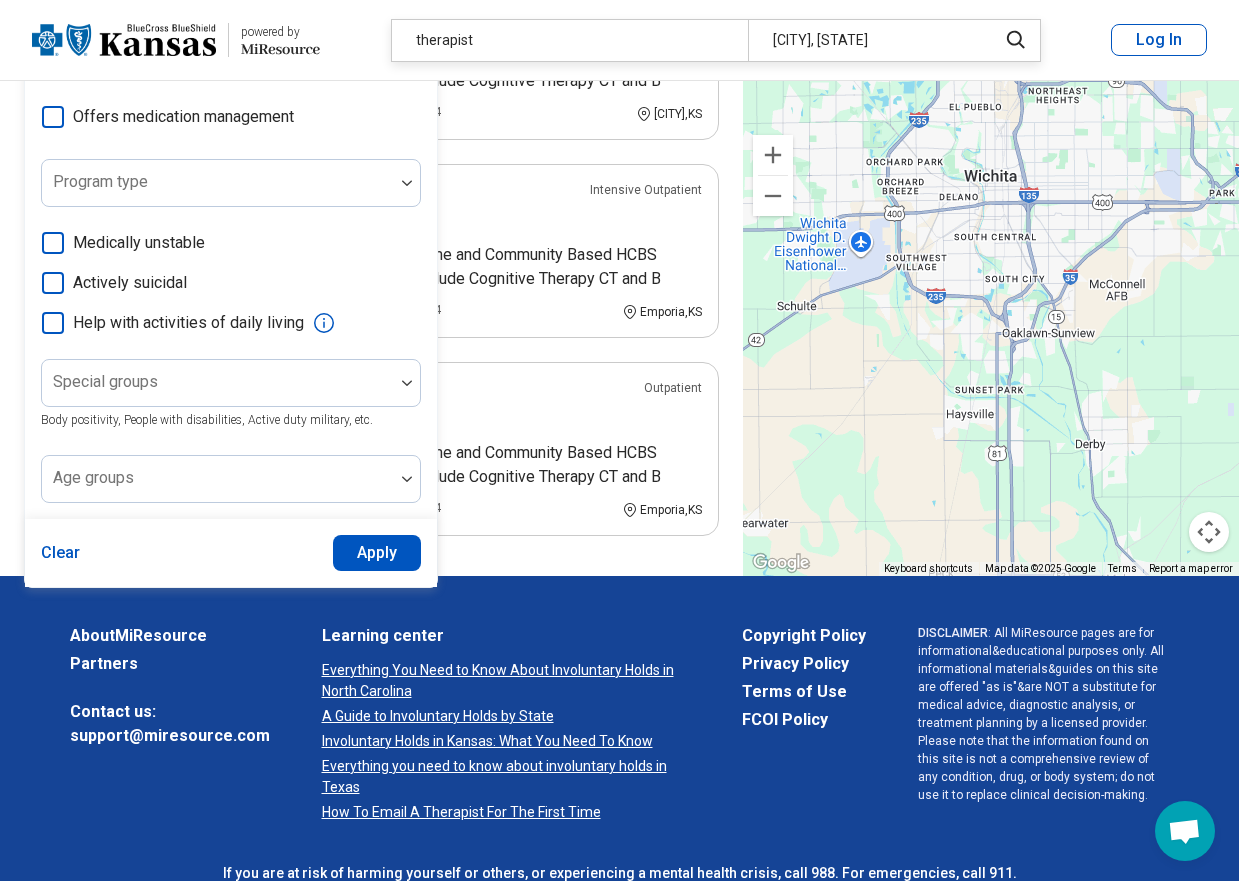 click on "Medically unstable Actively suicidal Help with activities of daily living" at bounding box center (231, 283) 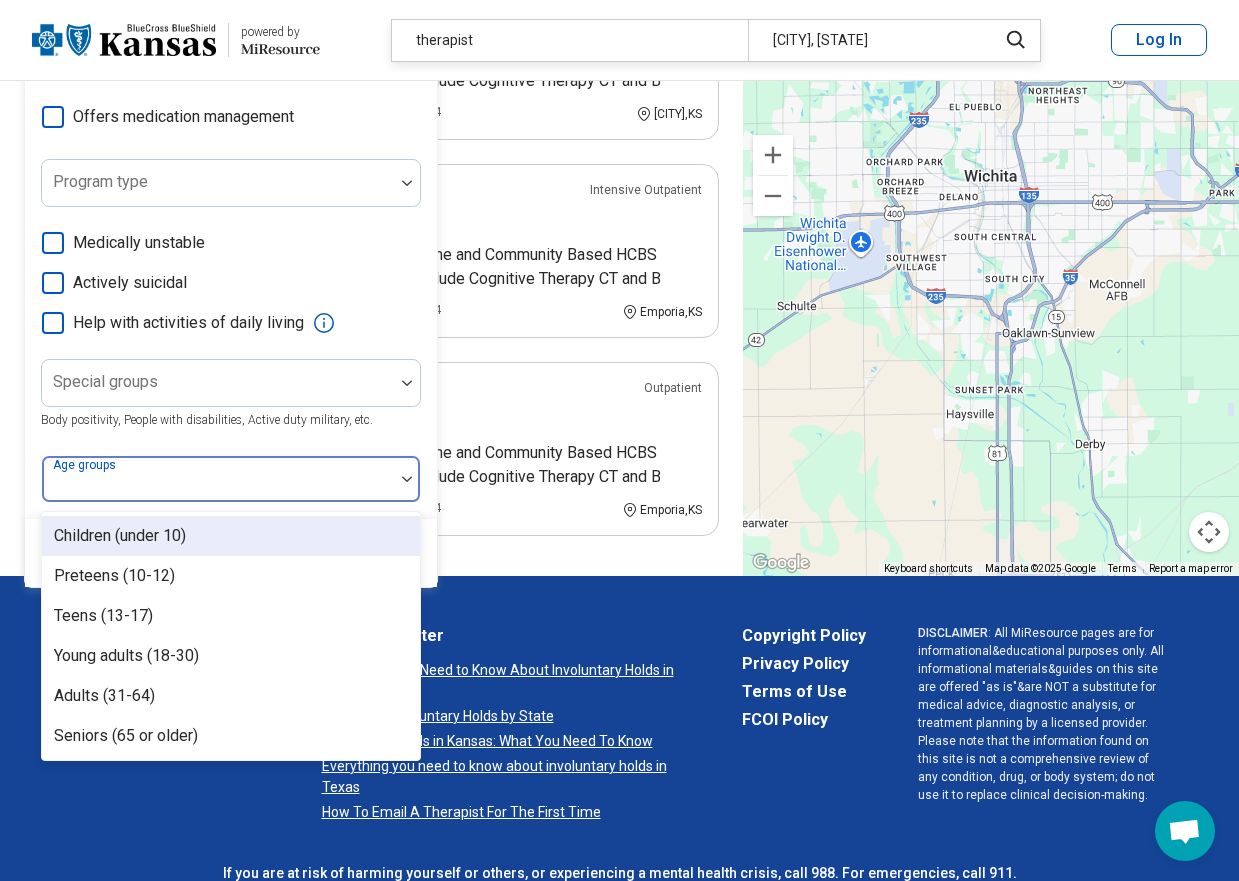 click at bounding box center [407, 479] 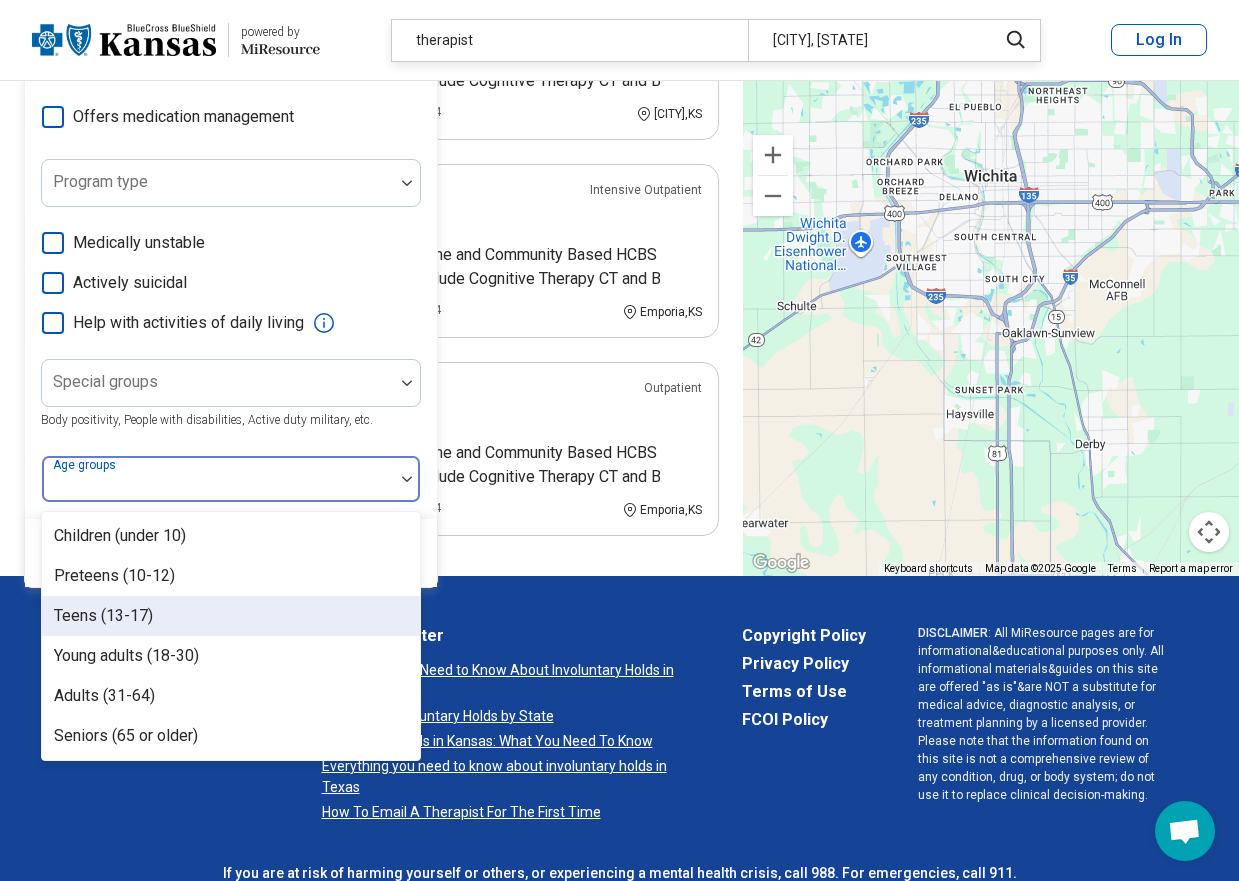 click on "Teens (13-17)" at bounding box center (231, 616) 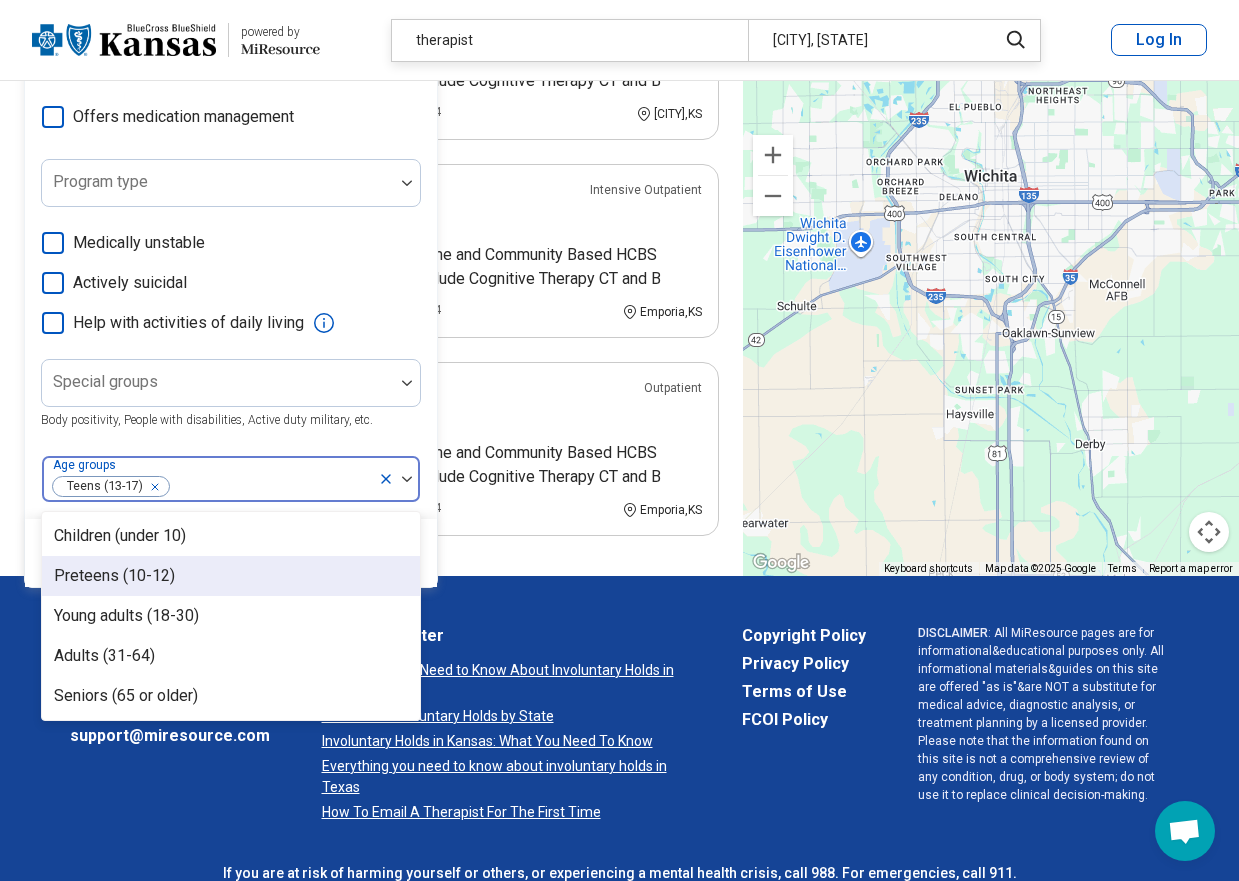click on "**********" at bounding box center [371, 78] 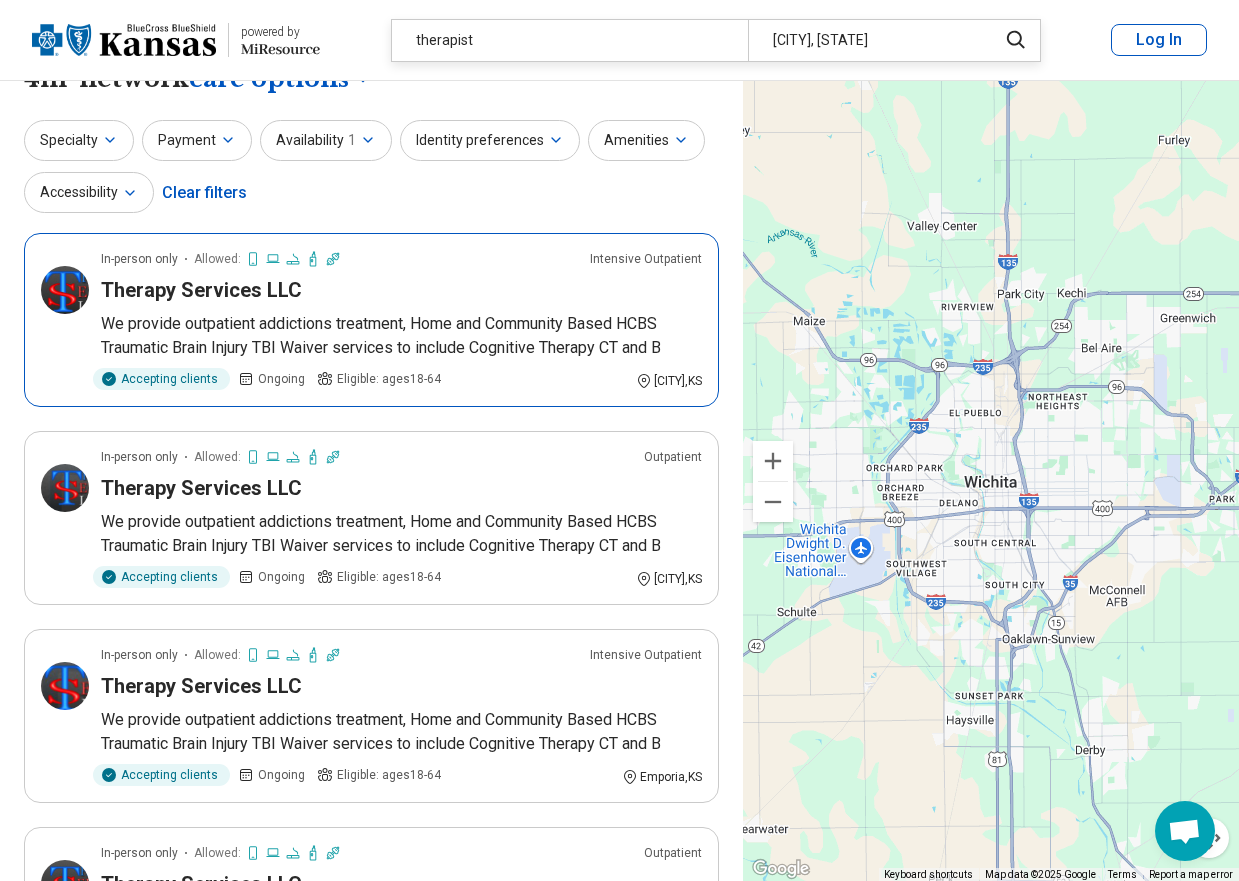 scroll, scrollTop: 0, scrollLeft: 0, axis: both 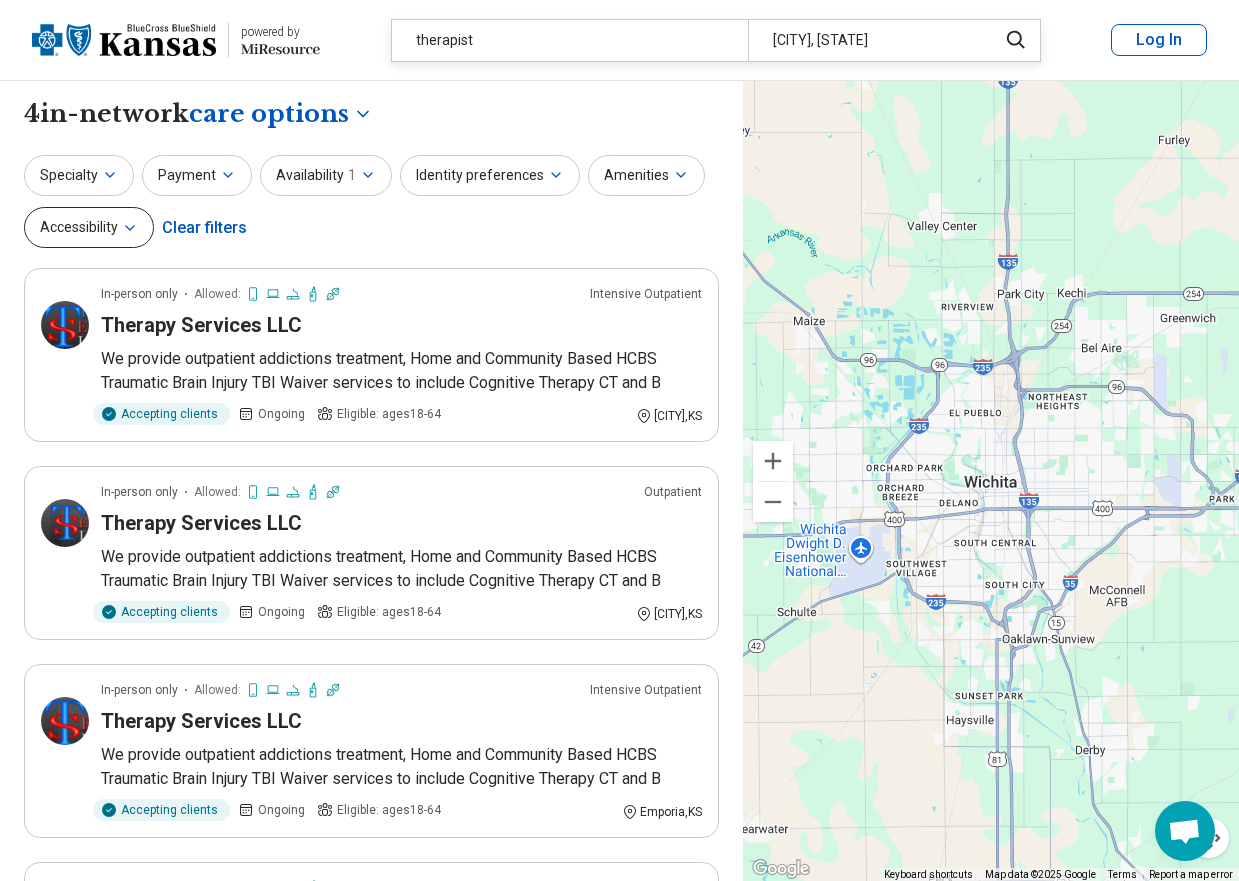 click 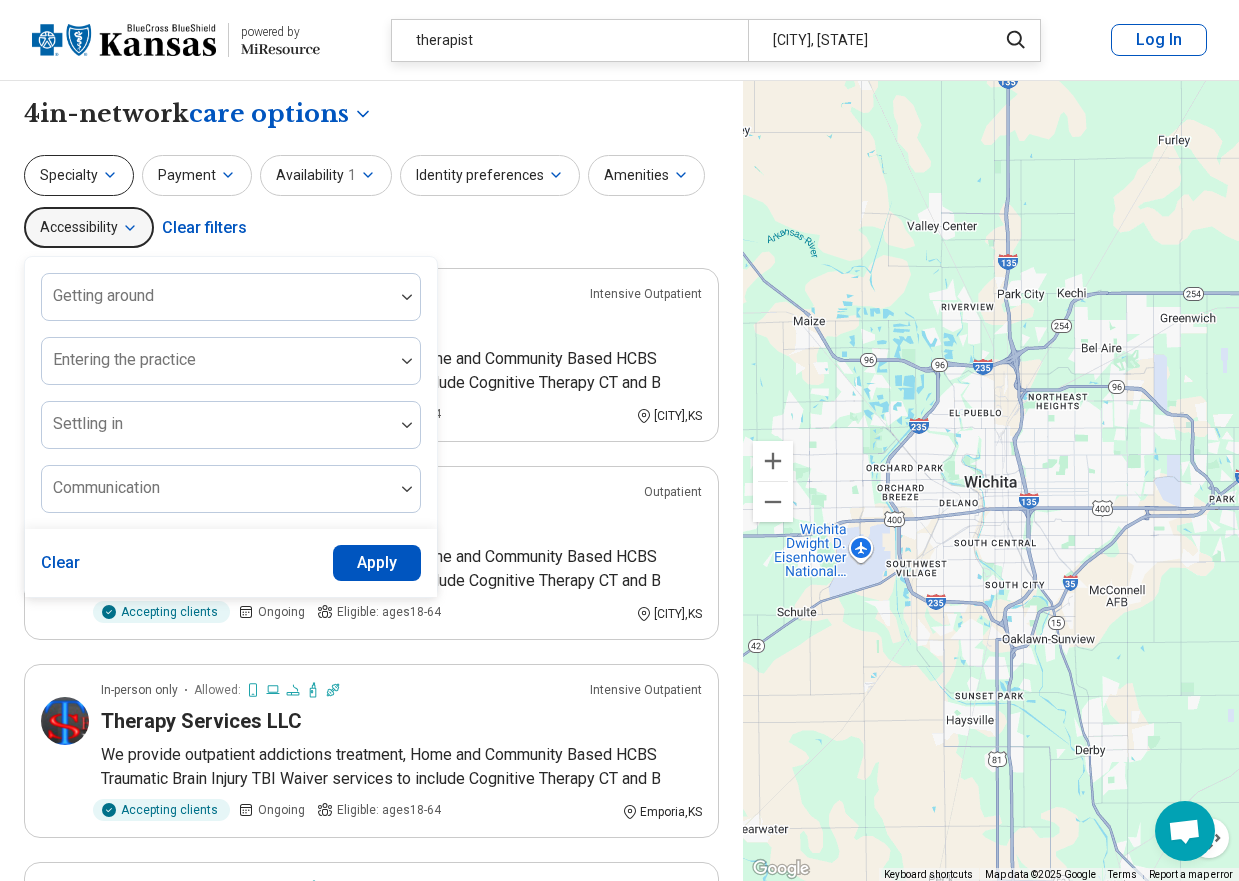 click on "Specialty" at bounding box center (79, 175) 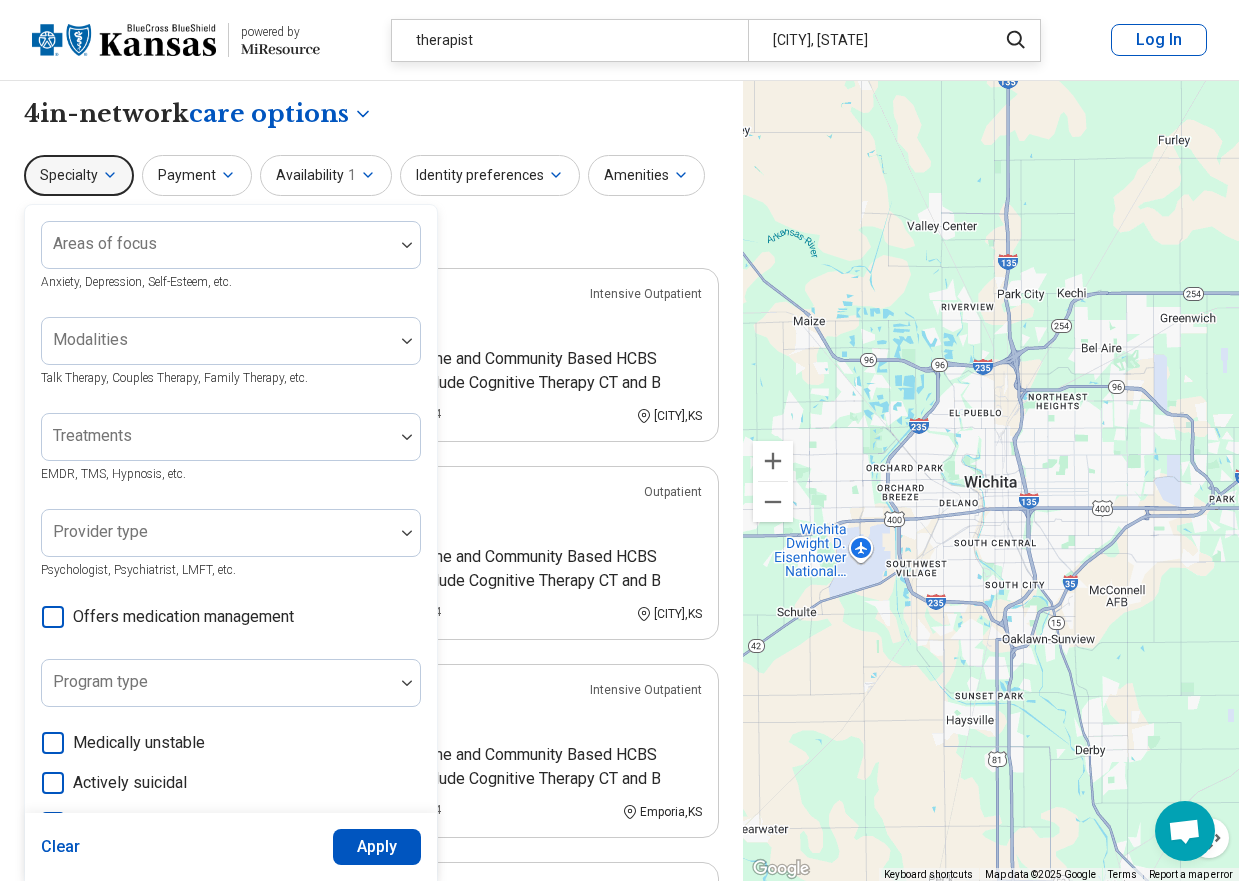 click on "Apply" at bounding box center [377, 847] 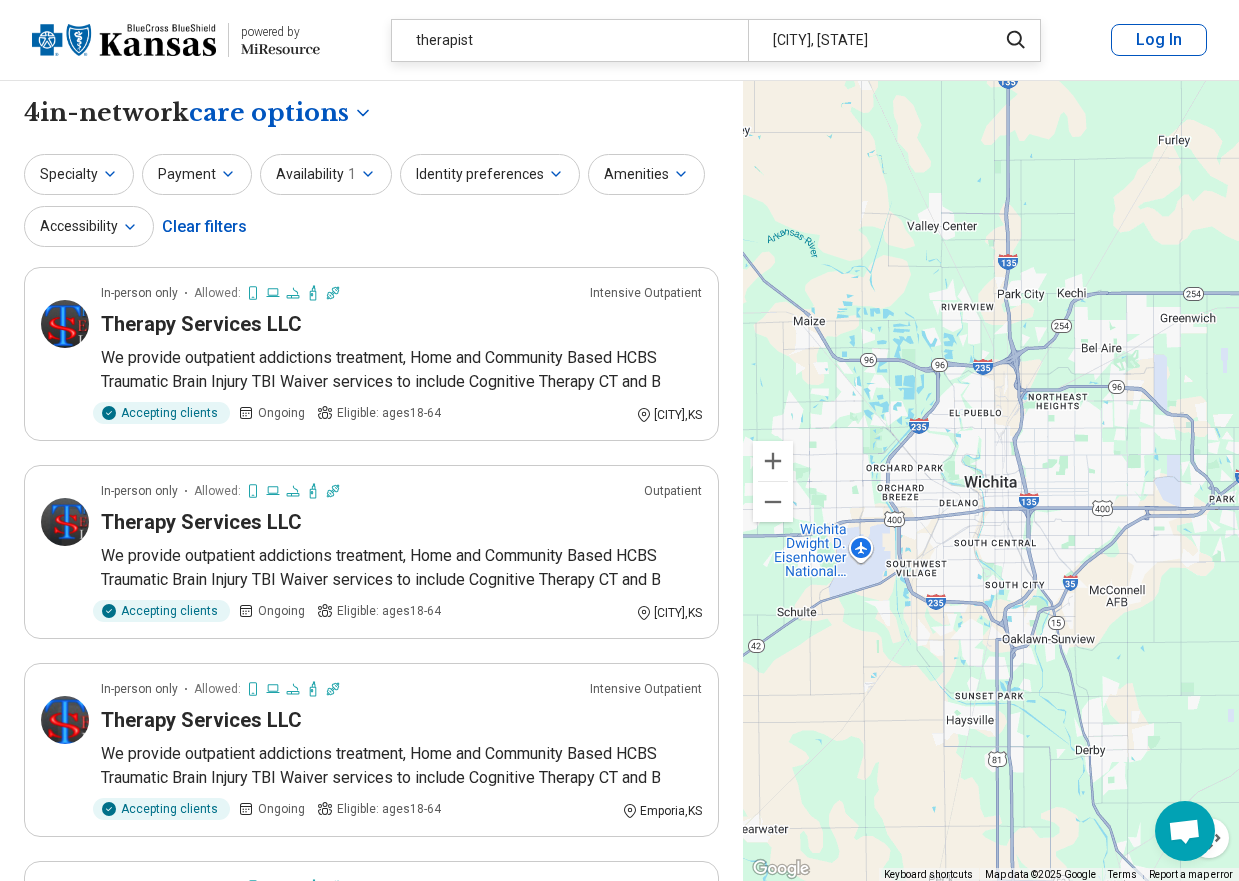 scroll, scrollTop: 0, scrollLeft: 0, axis: both 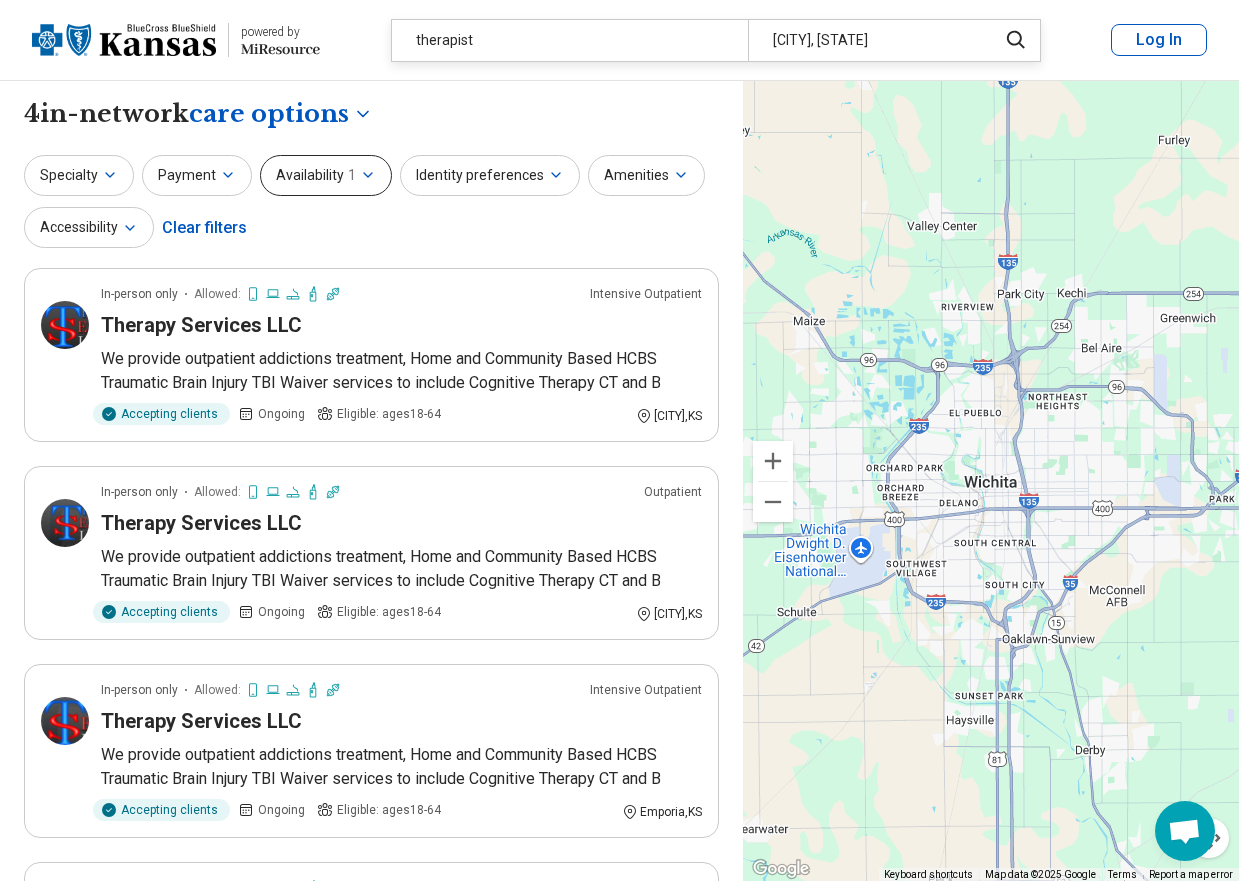 click 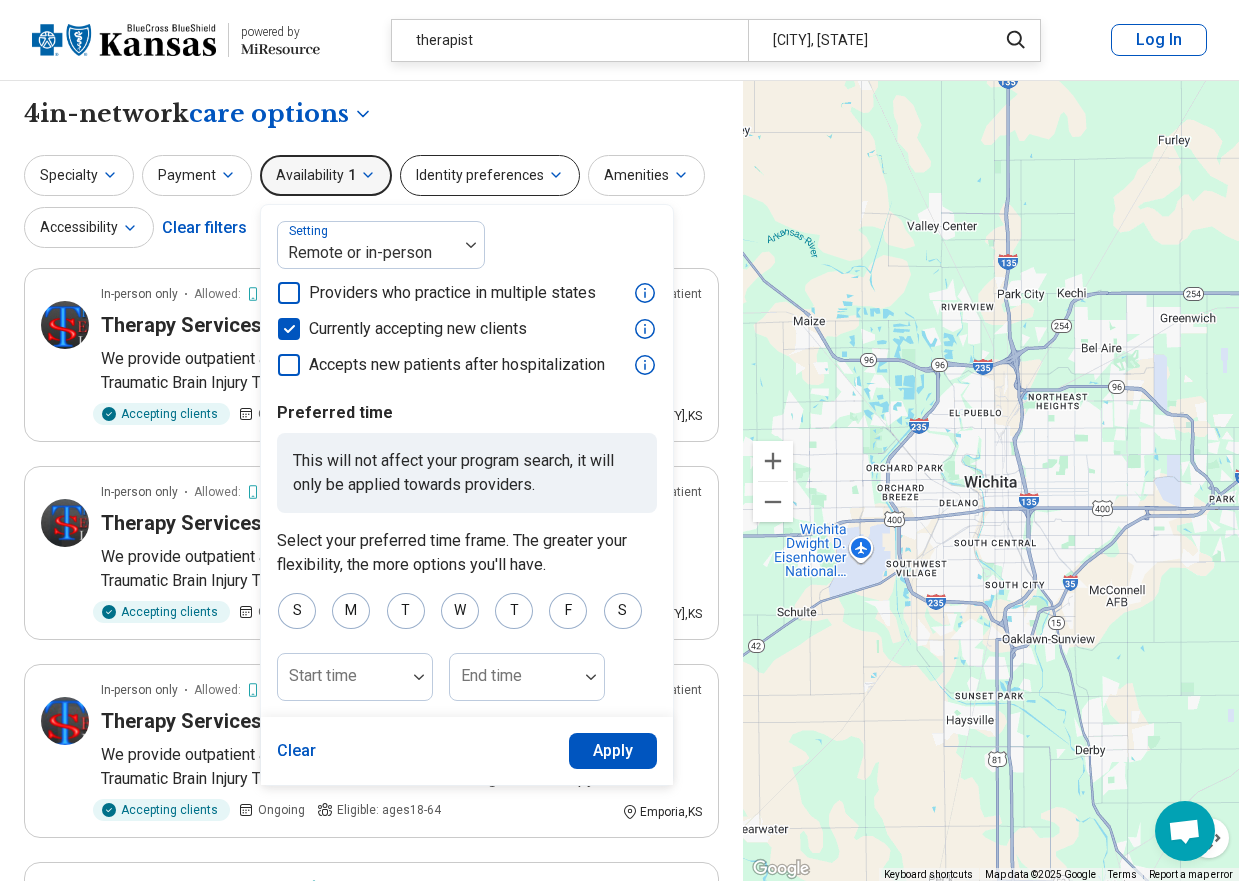 click on "Identity preferences" at bounding box center (490, 175) 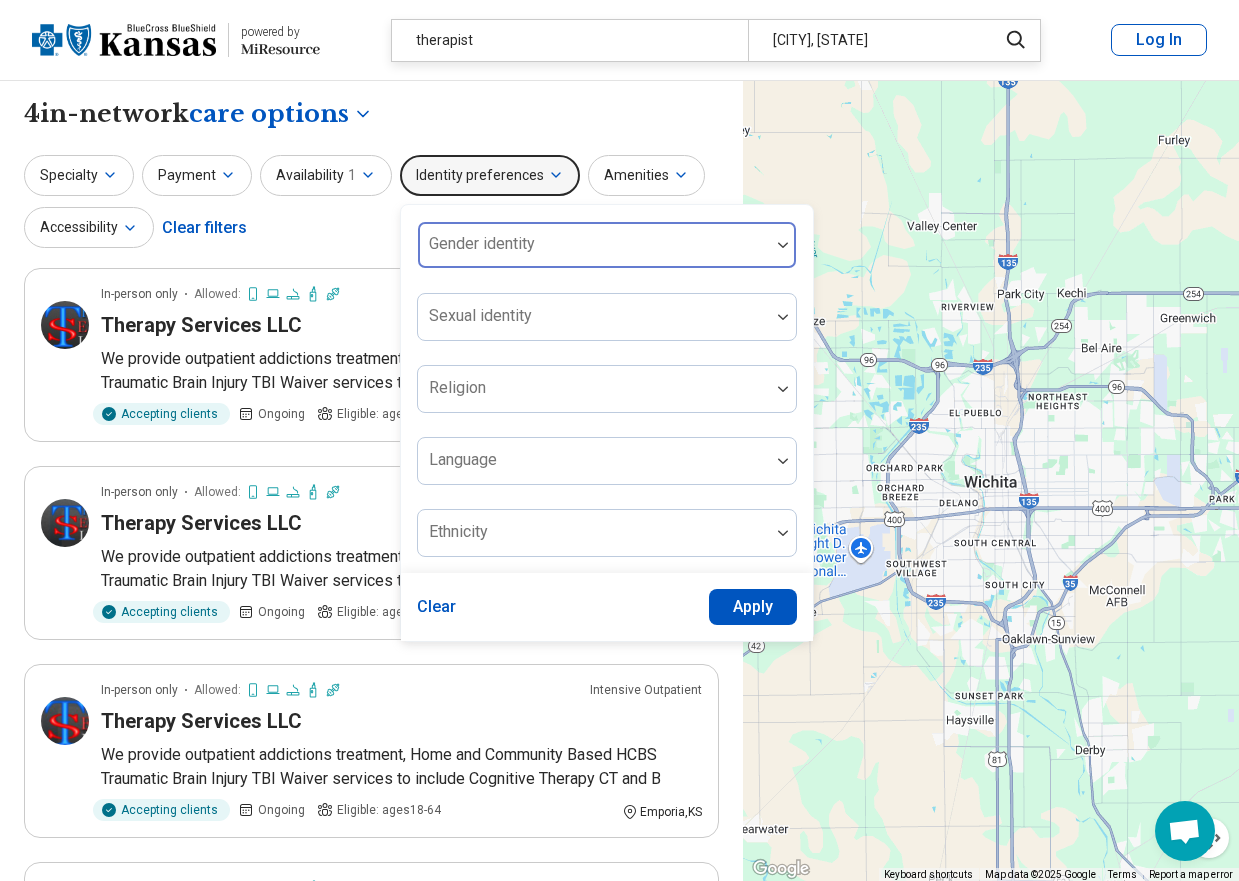 click at bounding box center (594, 245) 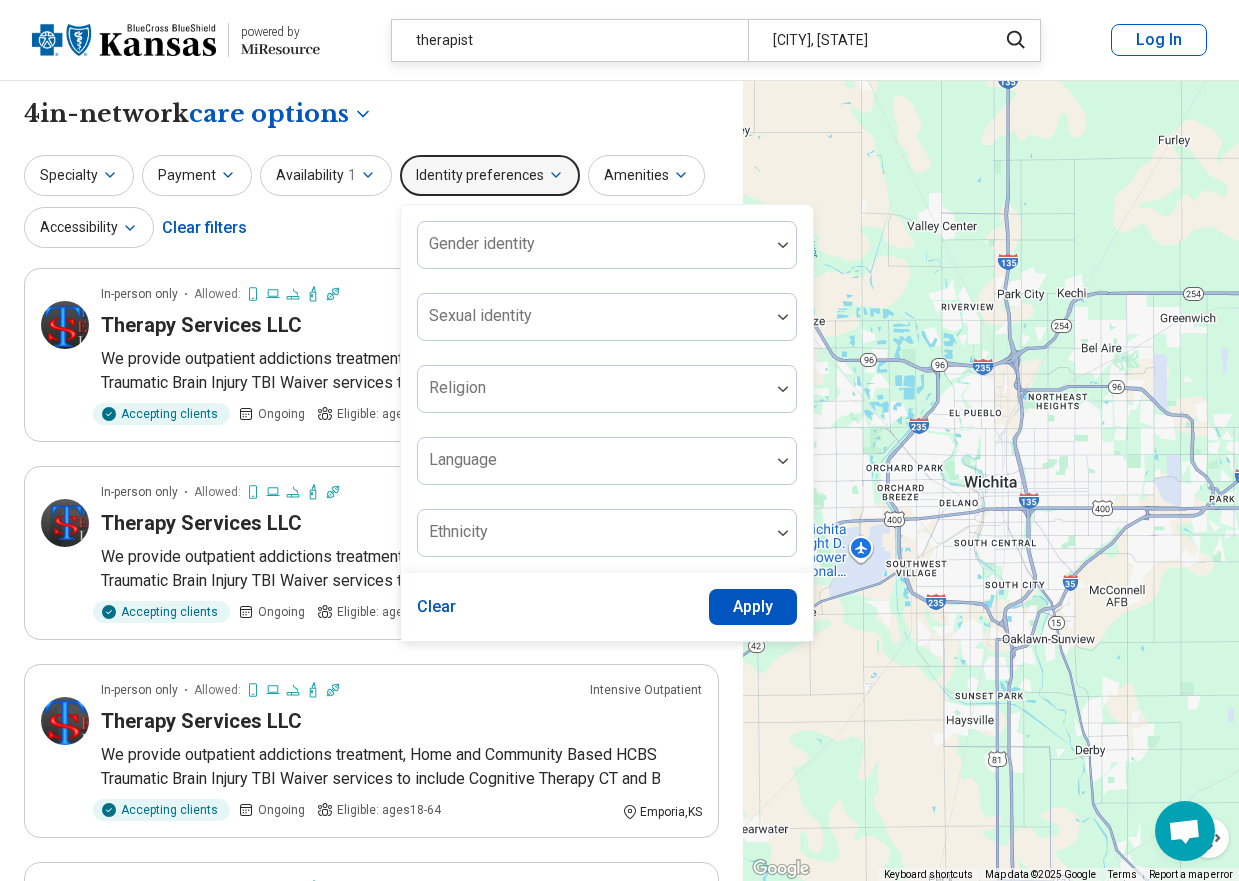 click 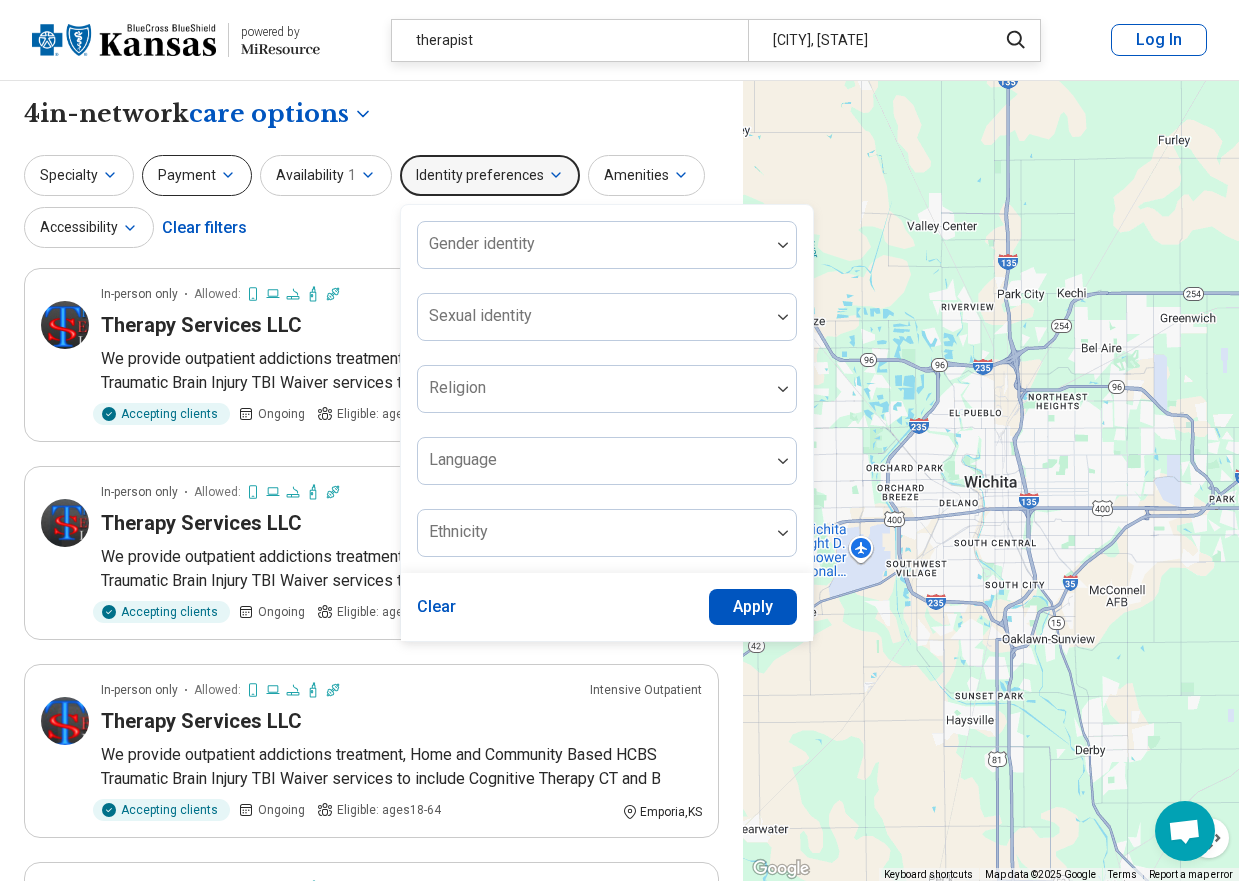 click 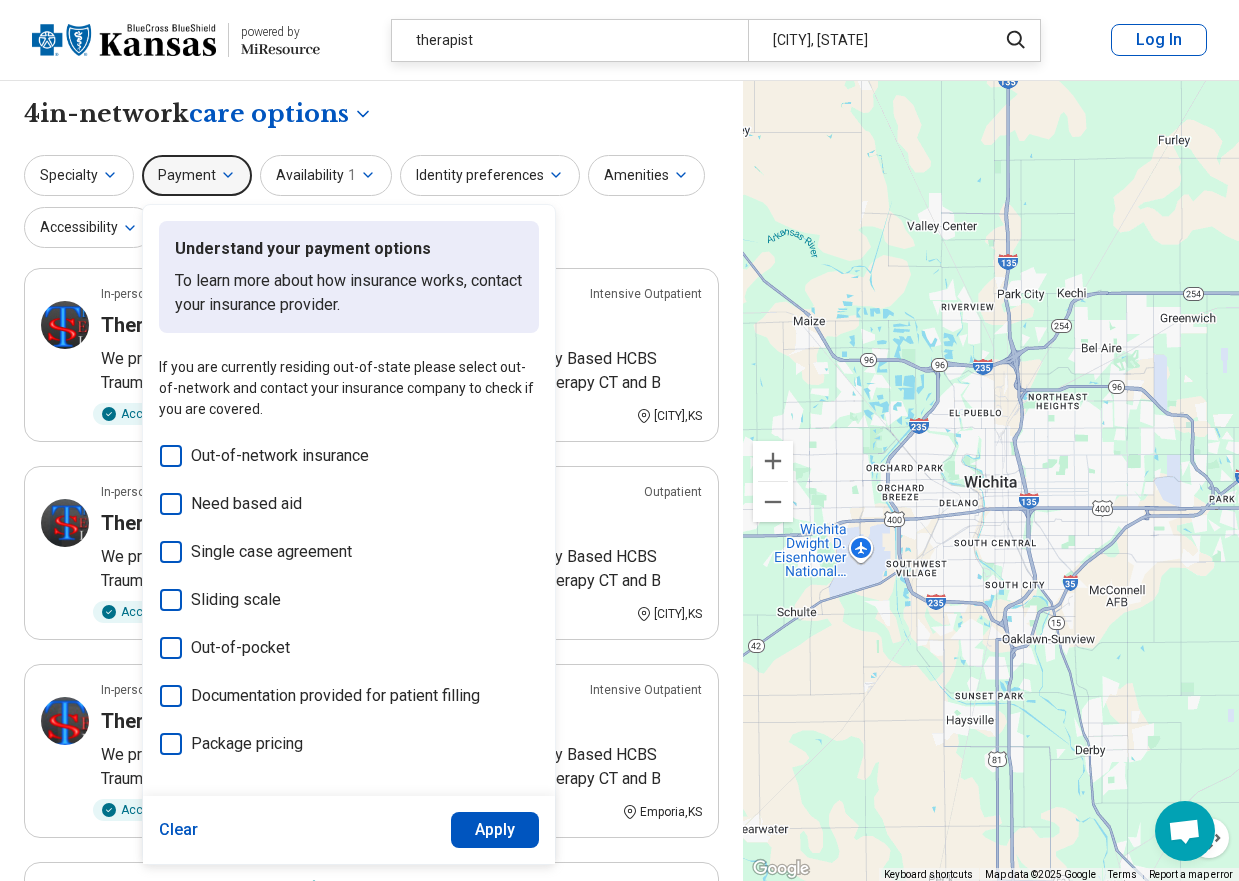 click on "**********" at bounding box center (371, 114) 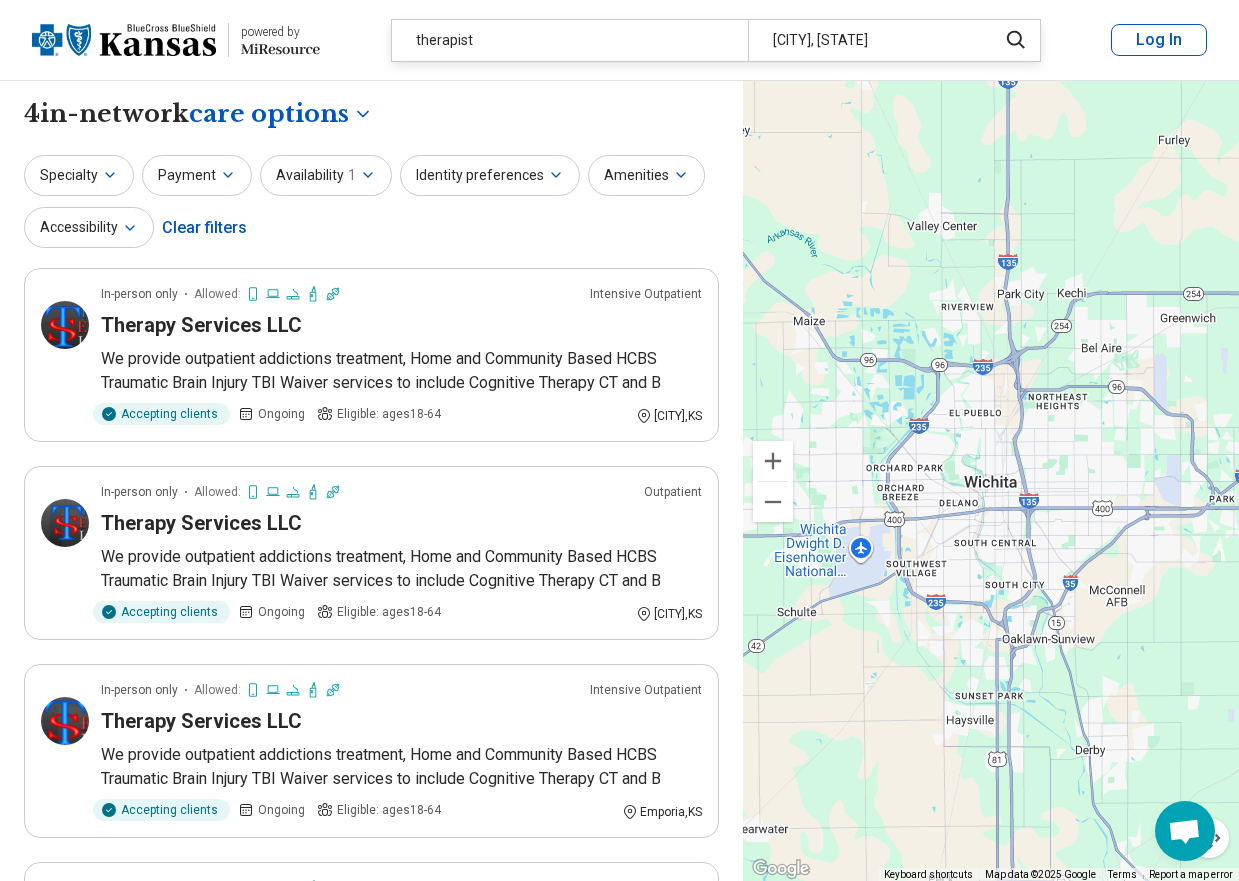 drag, startPoint x: 574, startPoint y: 118, endPoint x: 531, endPoint y: 122, distance: 43.185646 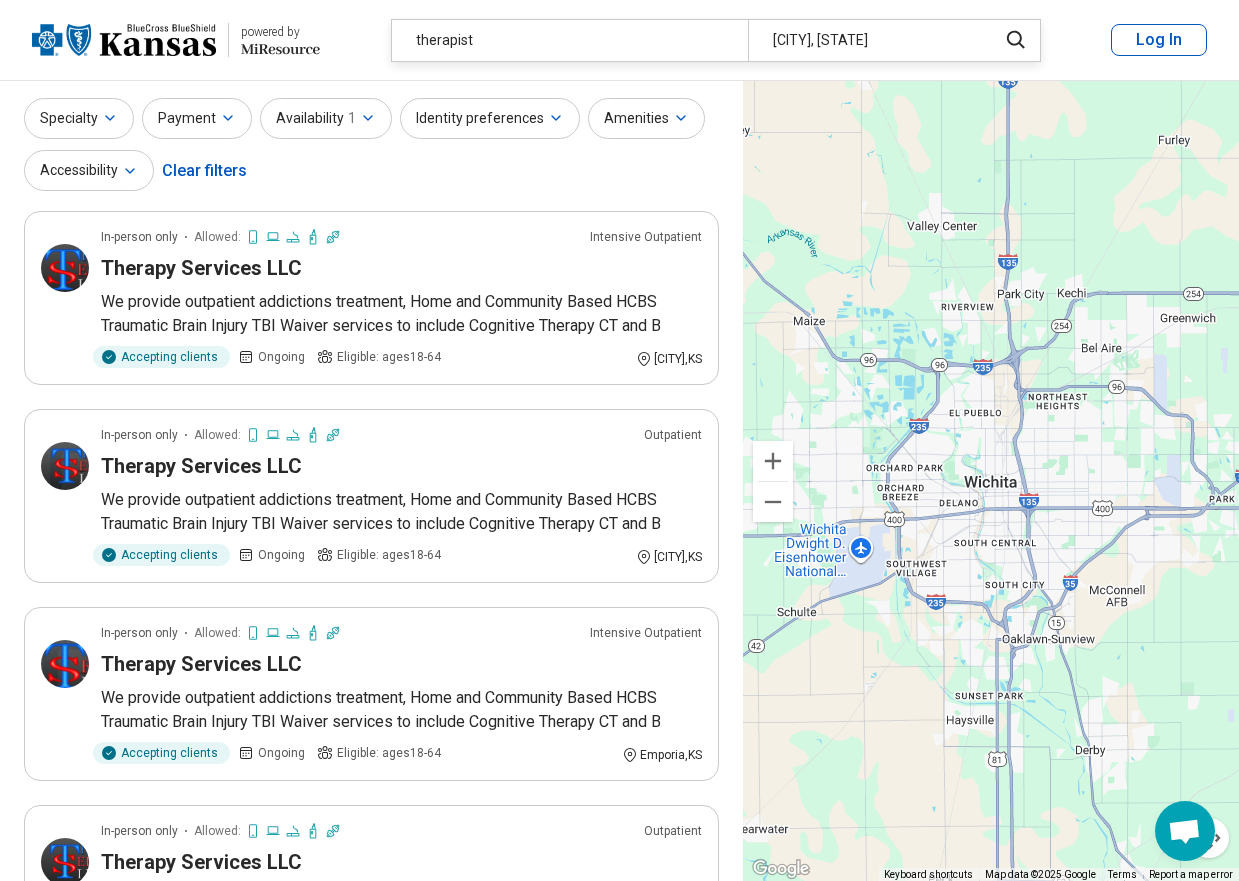 scroll, scrollTop: 0, scrollLeft: 0, axis: both 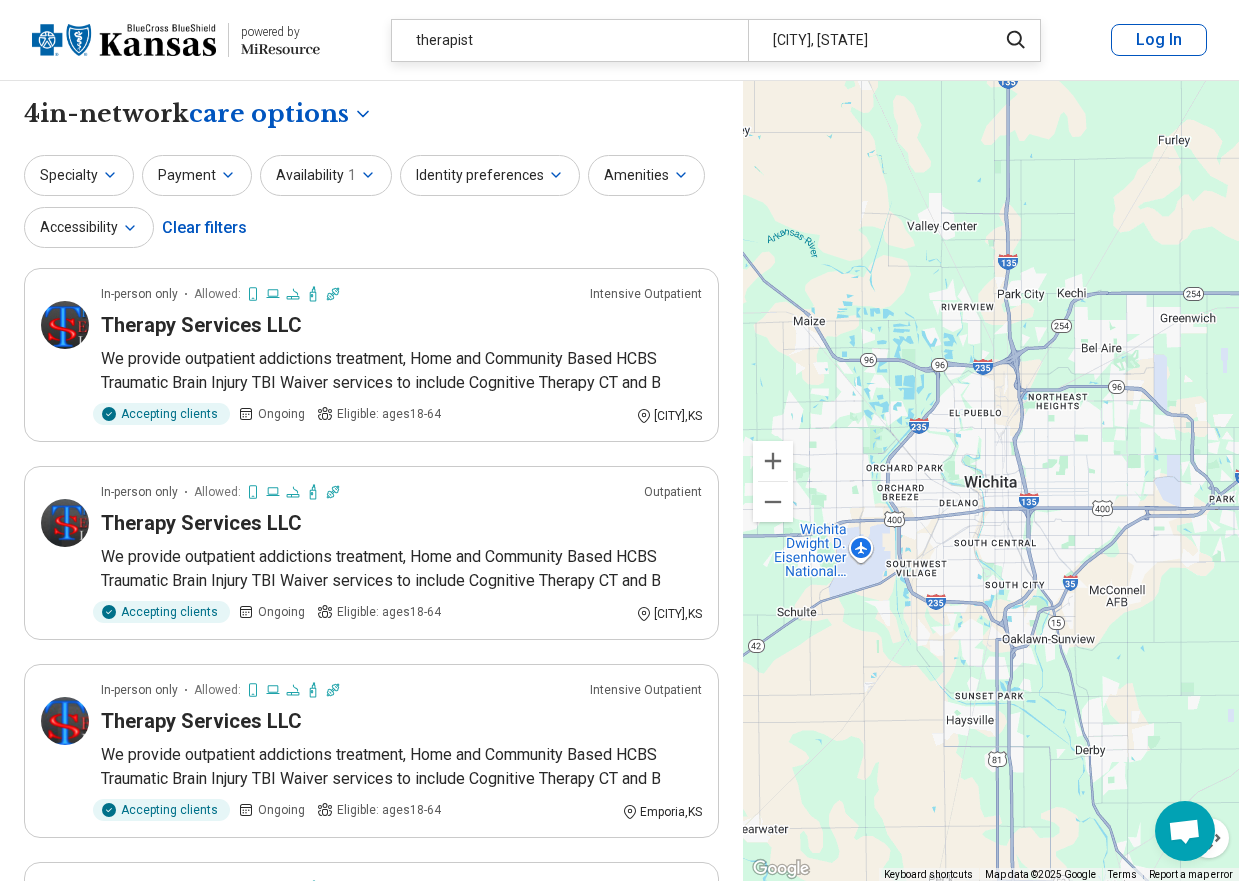 click on "Clear filters" at bounding box center [204, 228] 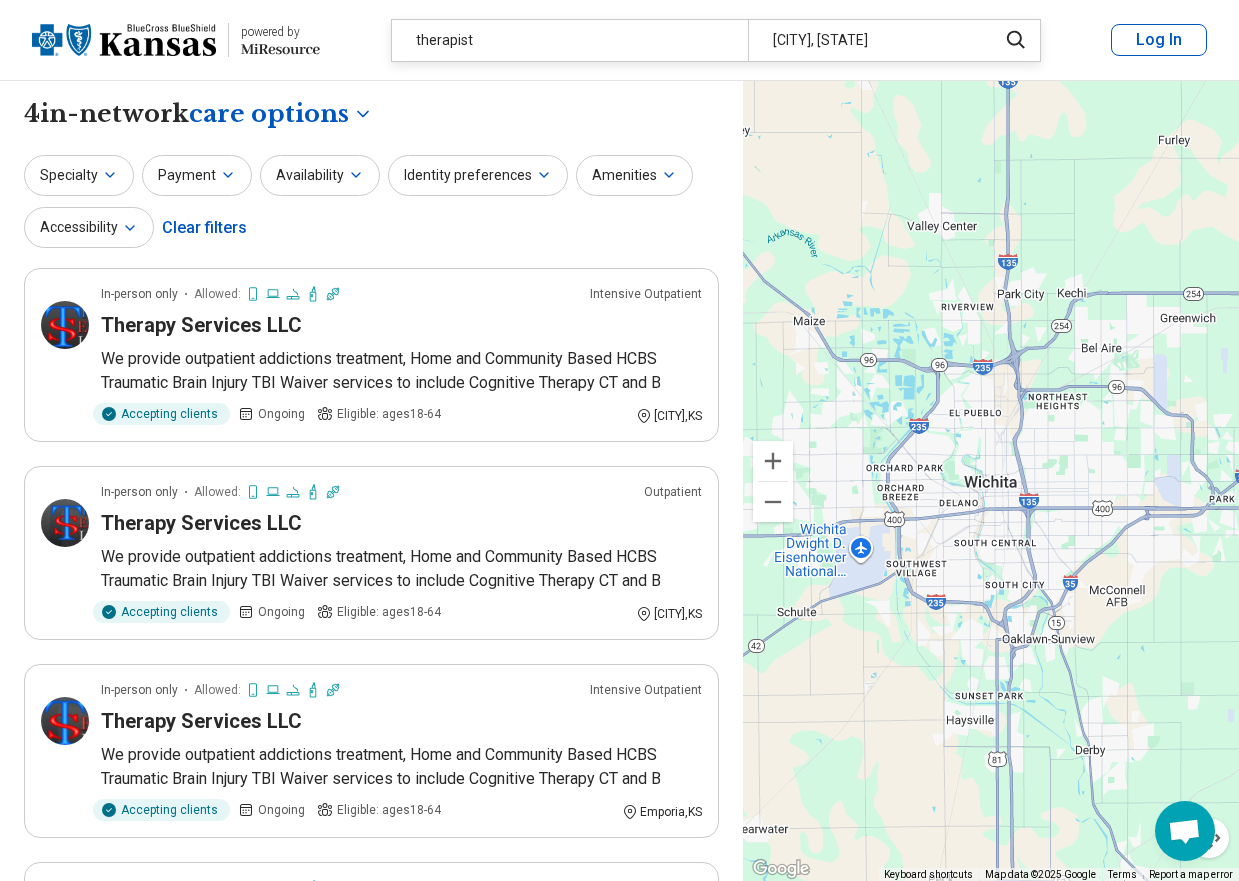 click on "Log In" at bounding box center [1159, 40] 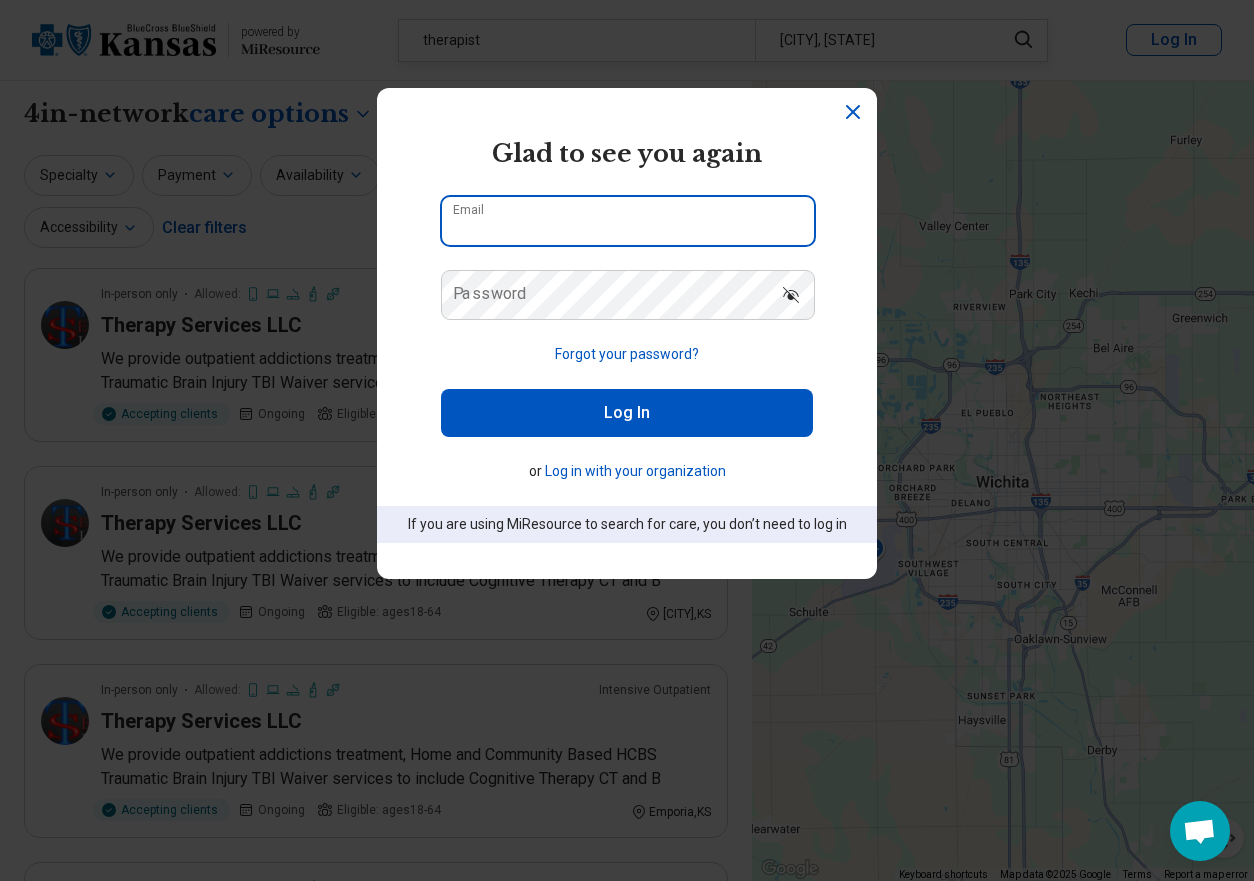 click on "Email" at bounding box center [628, 221] 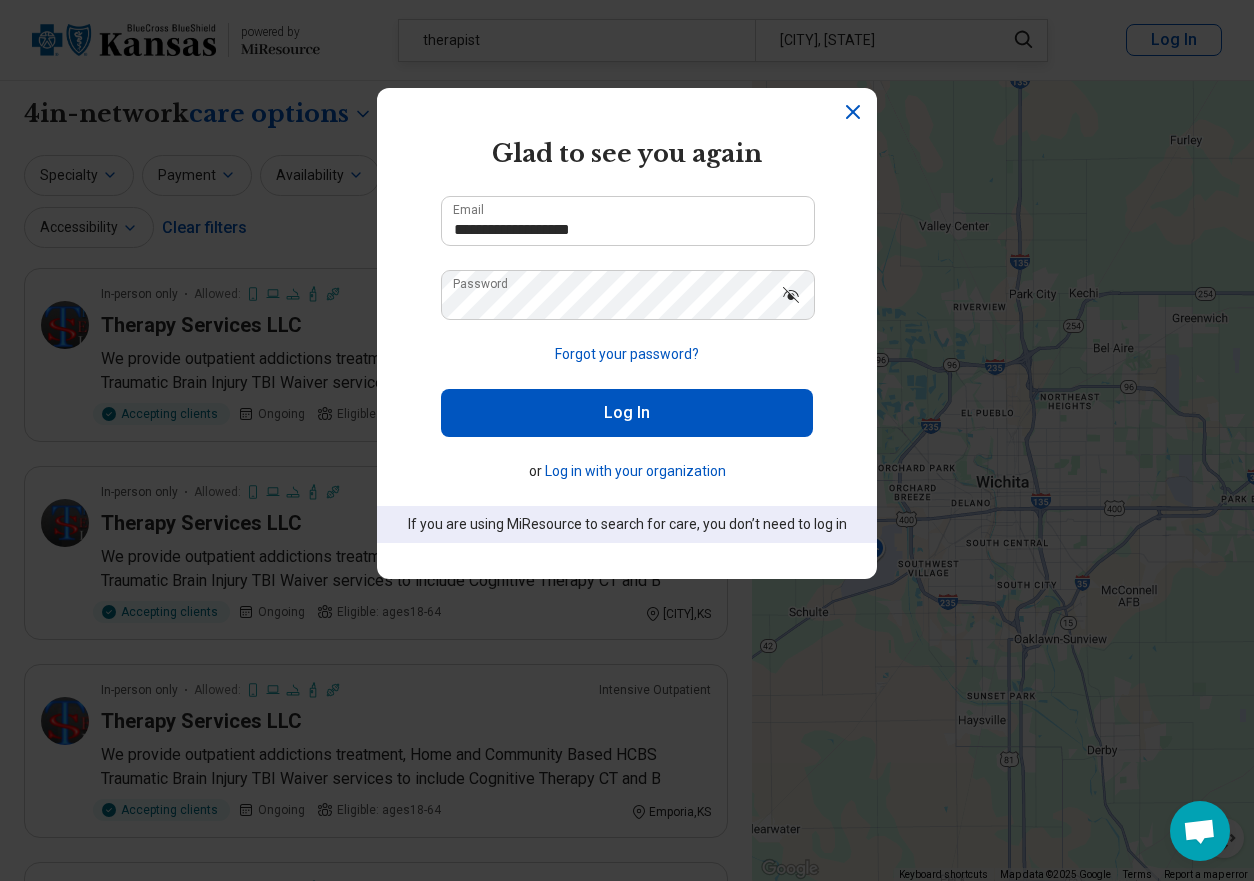 click on "Log In" at bounding box center (627, 413) 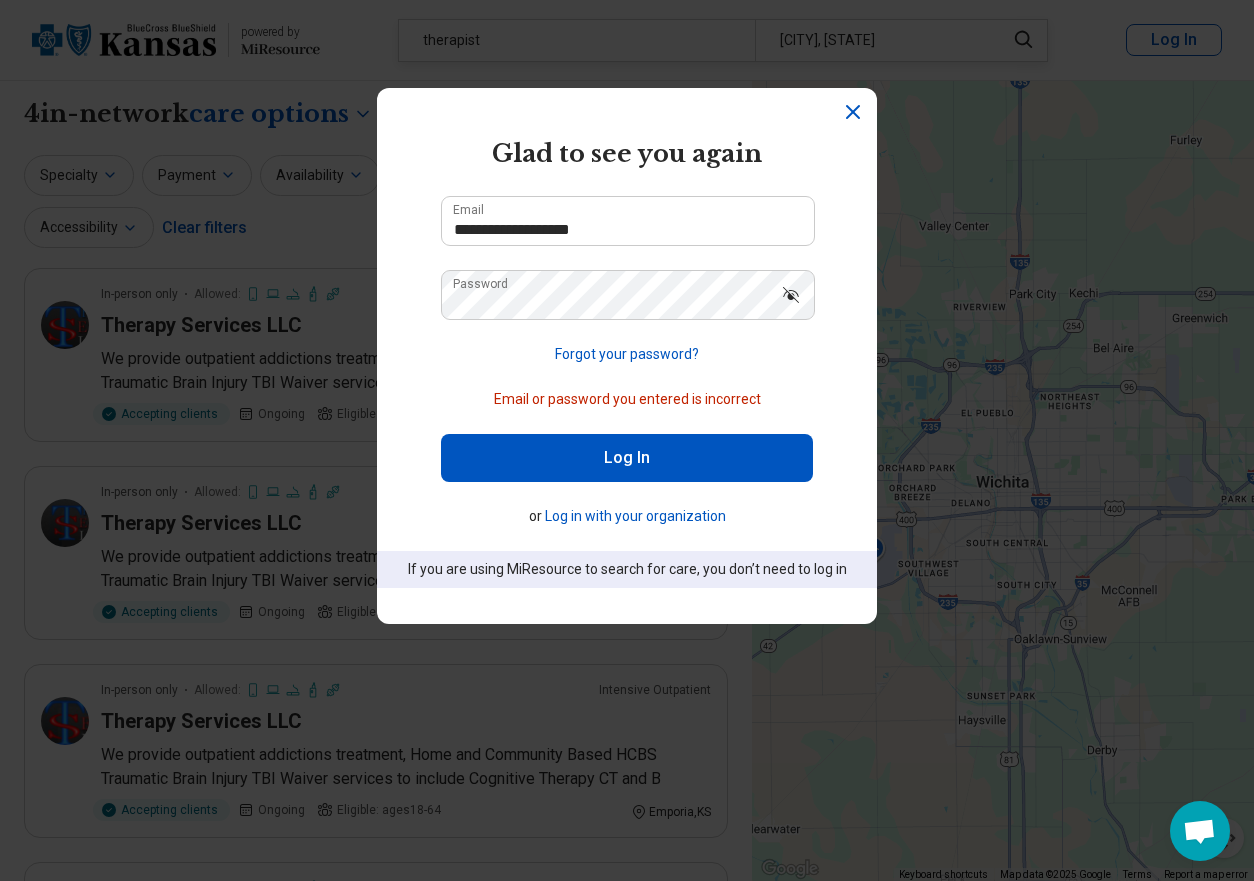 click 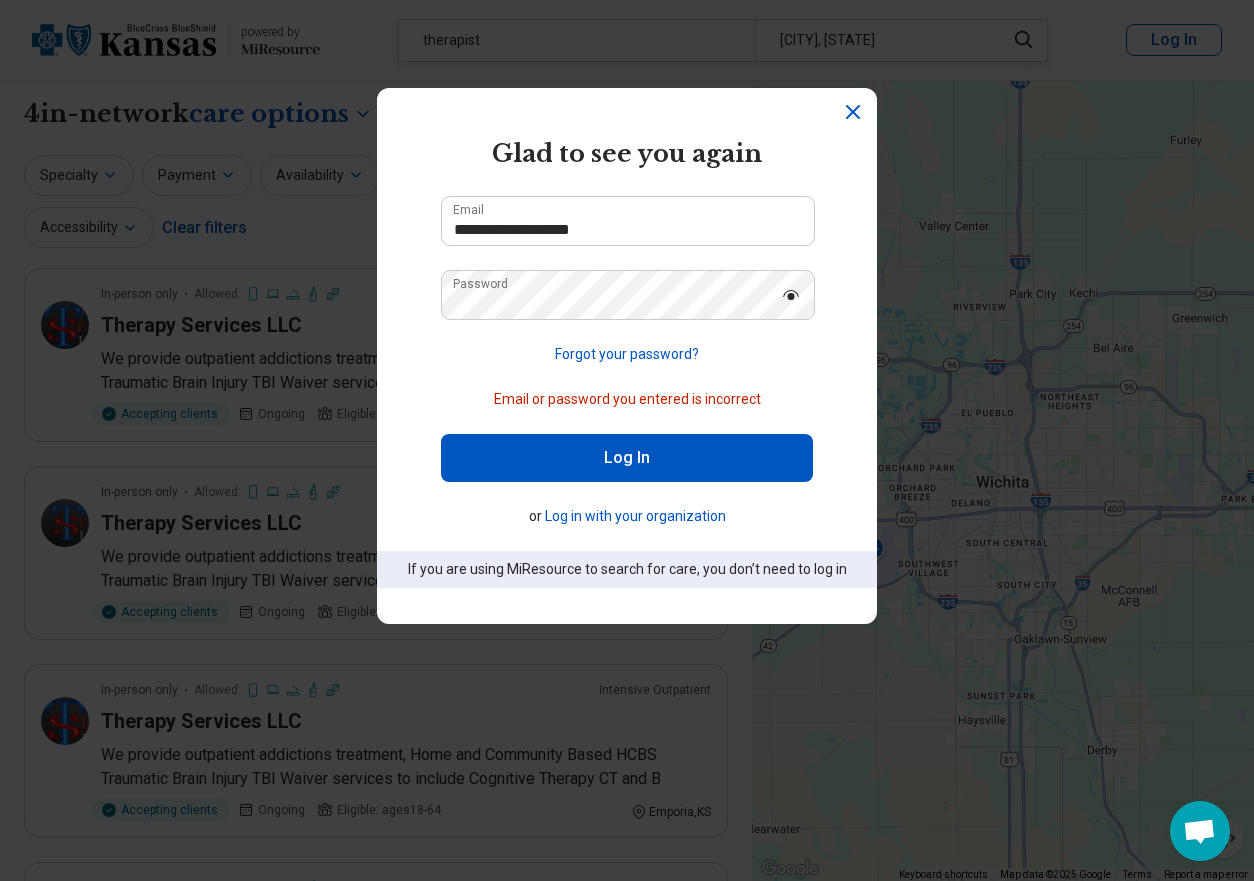 click 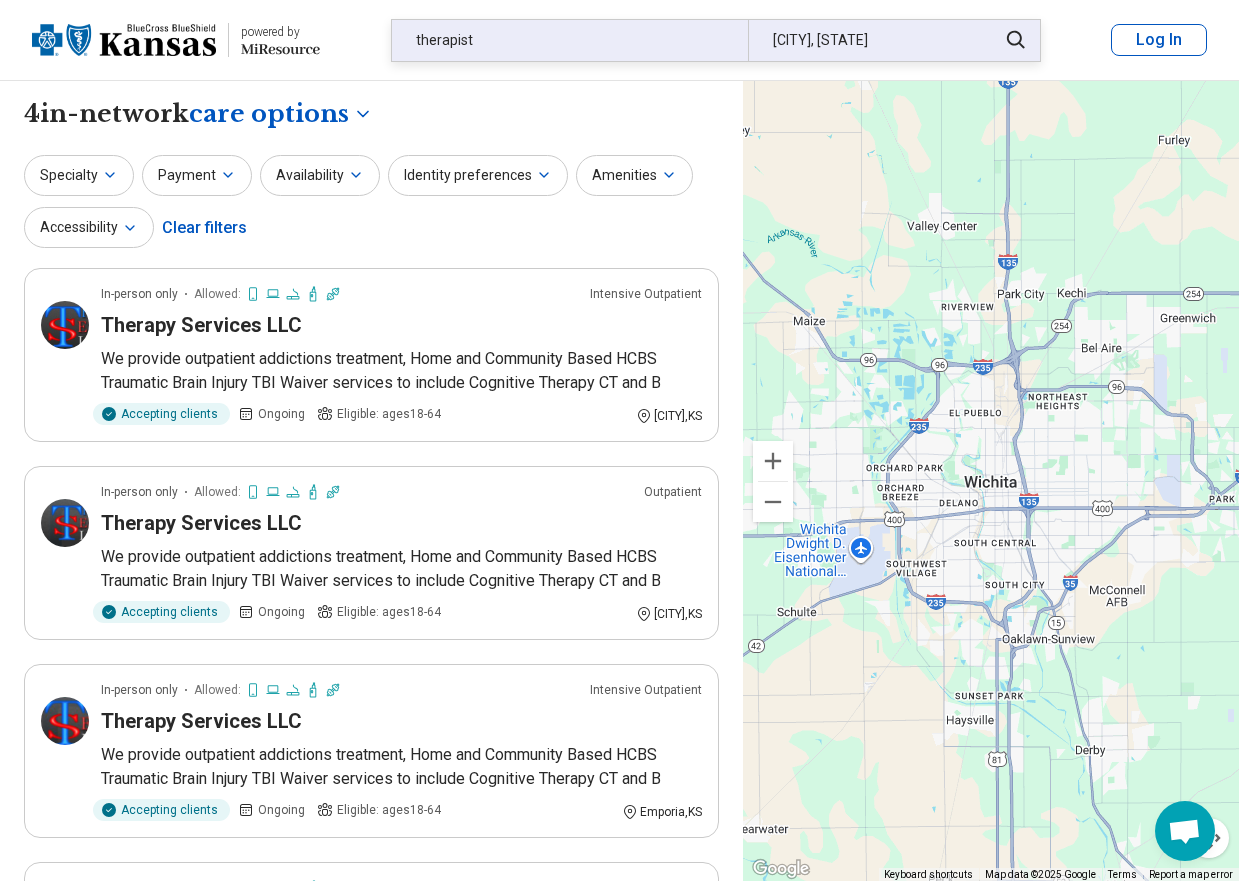 click on "therapist" at bounding box center [570, 40] 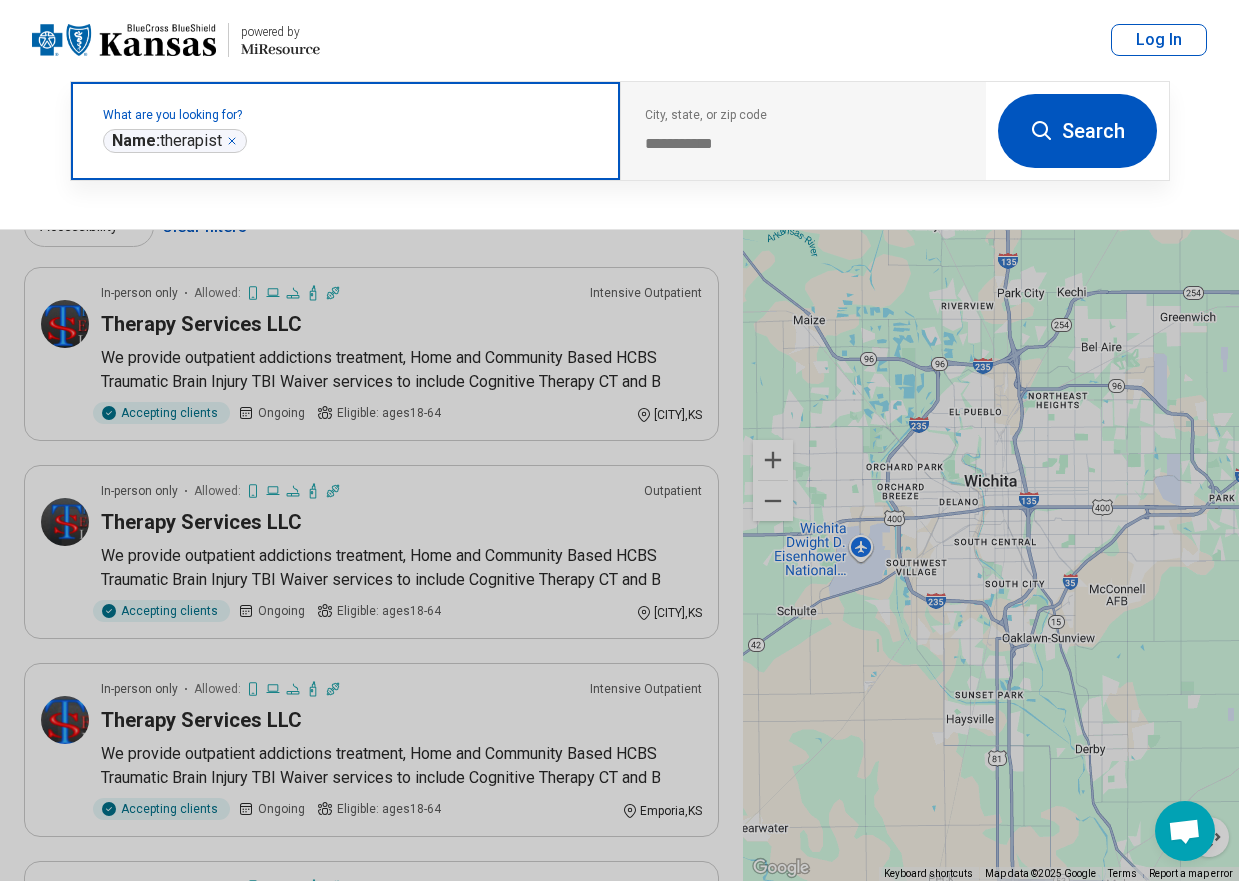 click 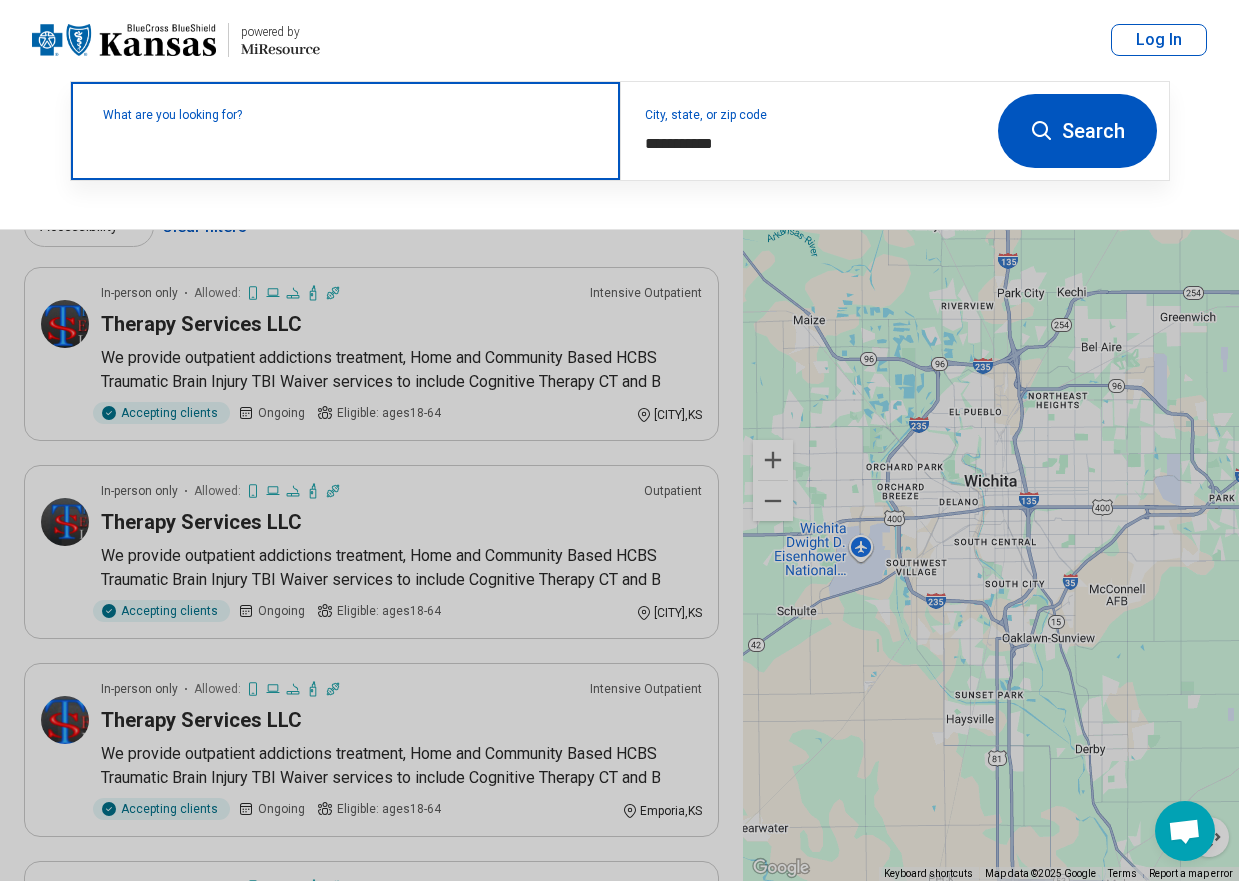 click on "What are you looking for?" at bounding box center (349, 115) 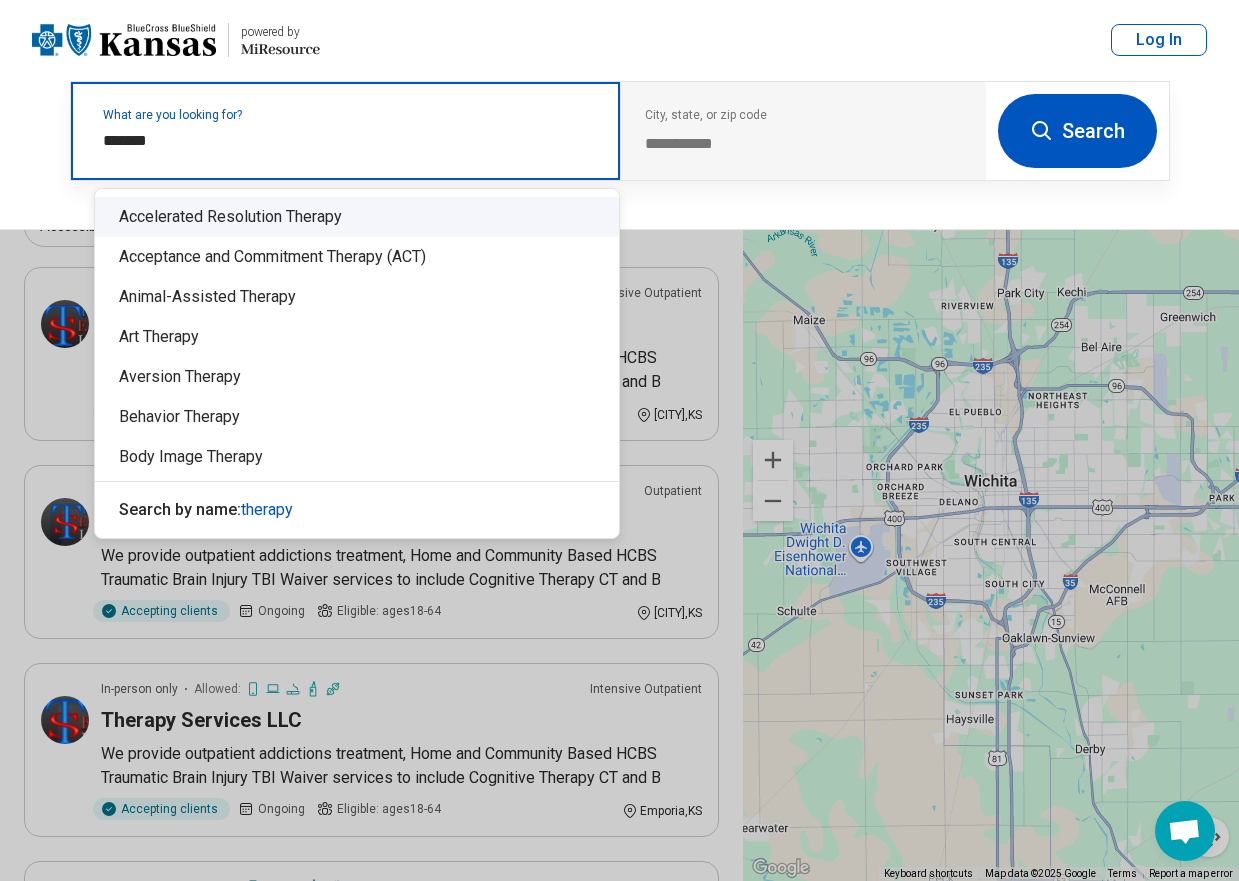 type on "*******" 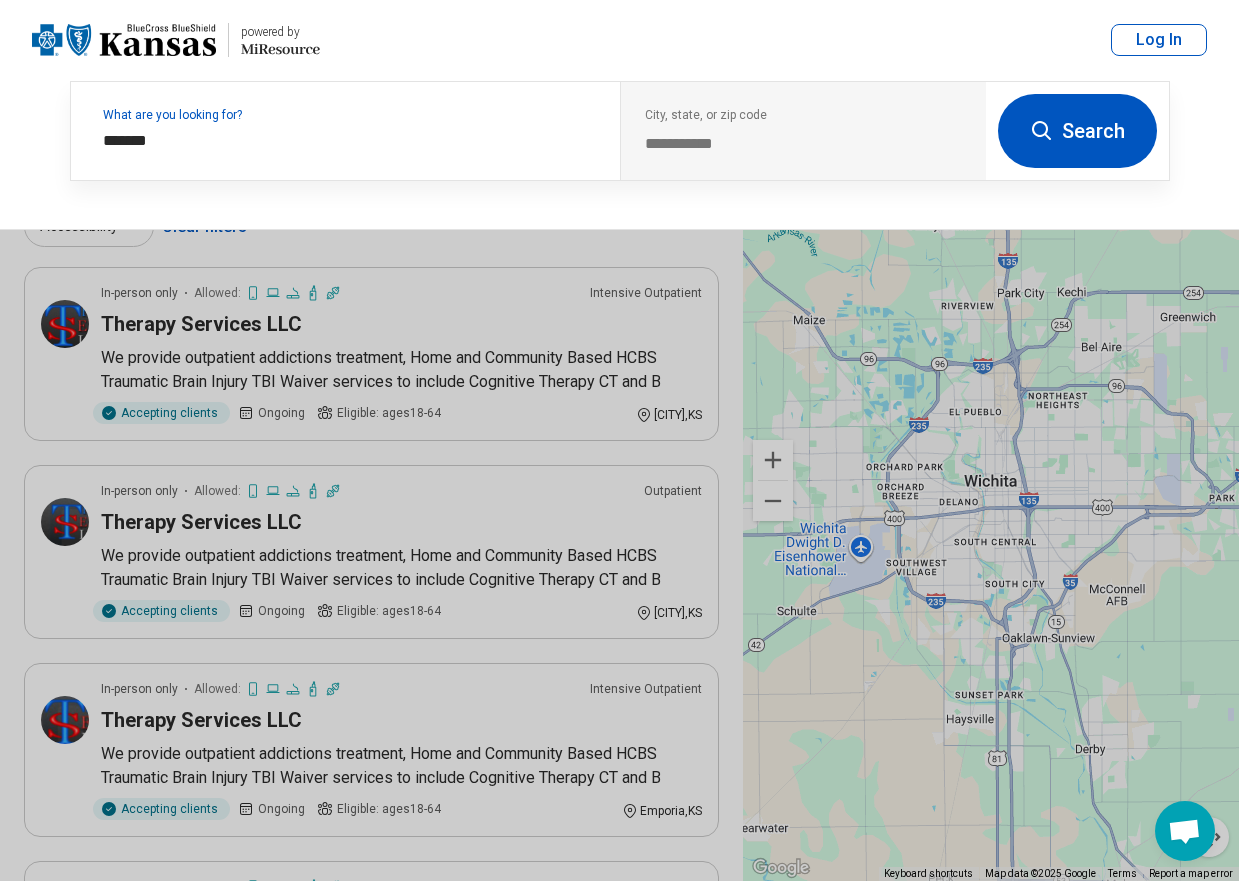 click on "Search" at bounding box center [1077, 131] 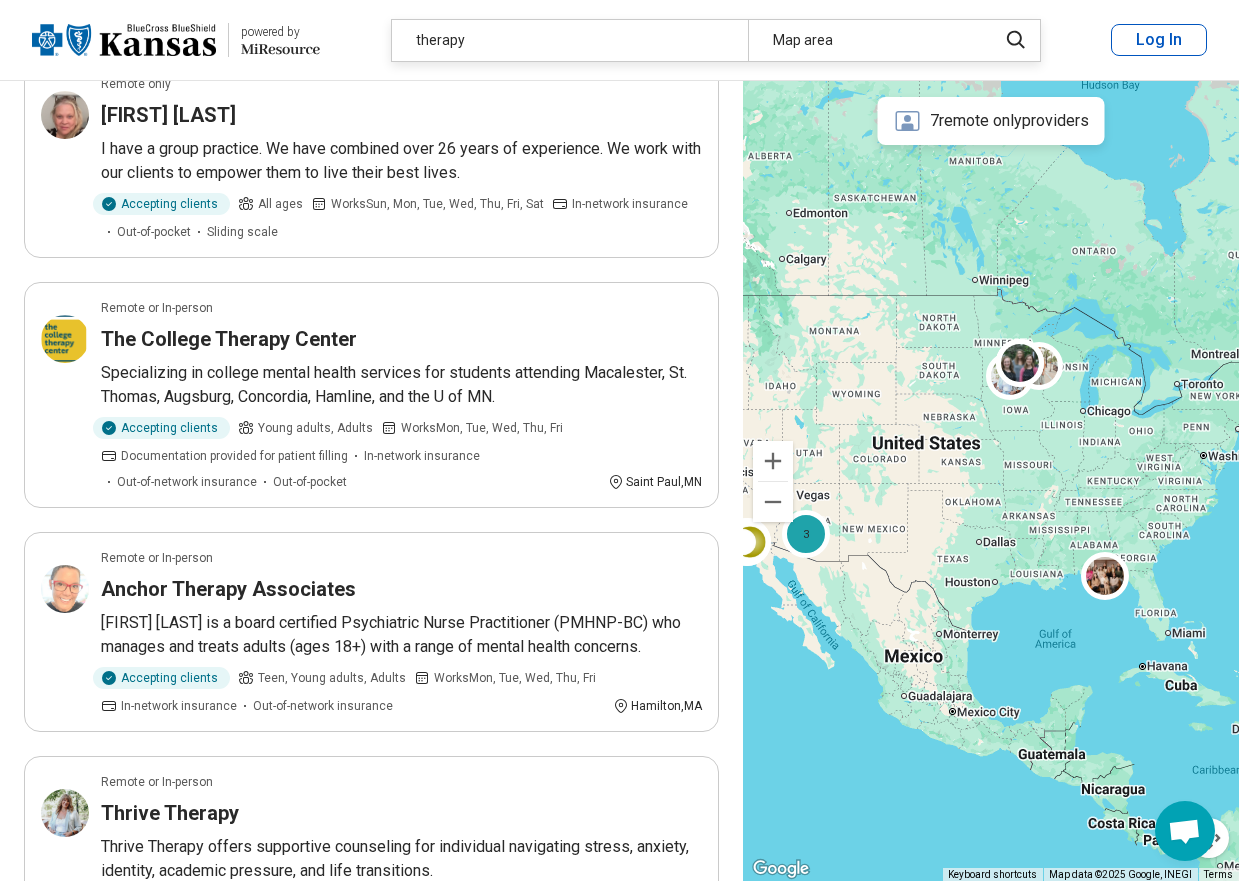 scroll, scrollTop: 200, scrollLeft: 0, axis: vertical 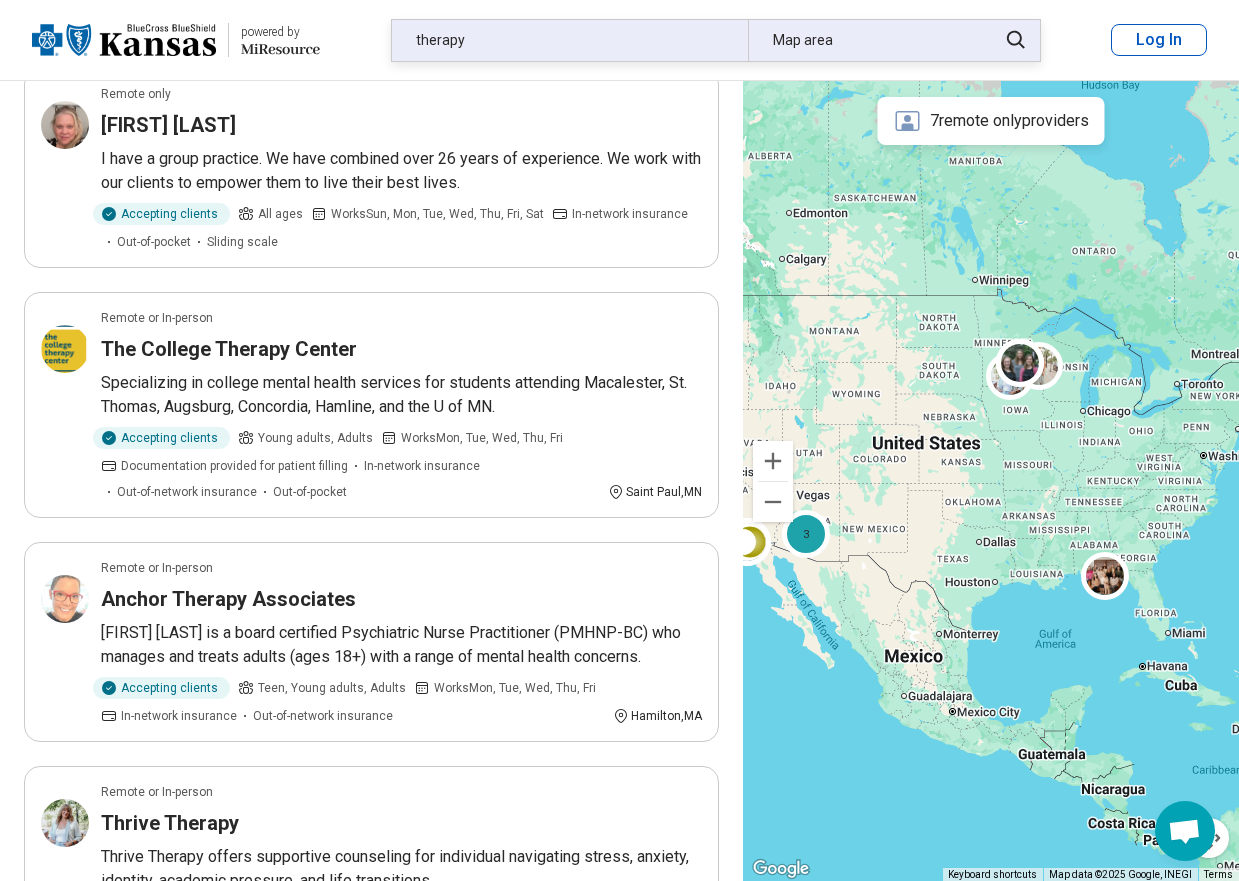 click on "Map area" at bounding box center (866, 40) 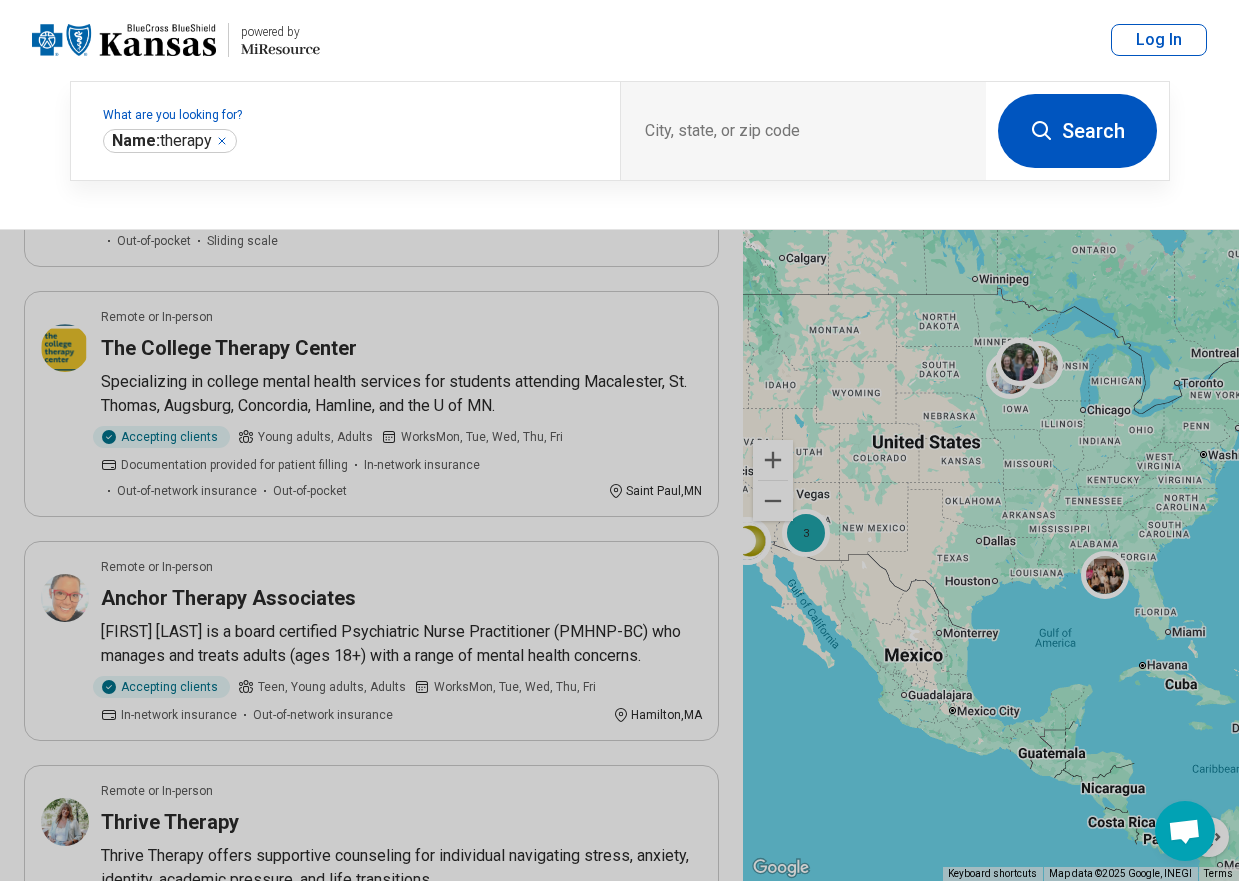scroll, scrollTop: 199, scrollLeft: 0, axis: vertical 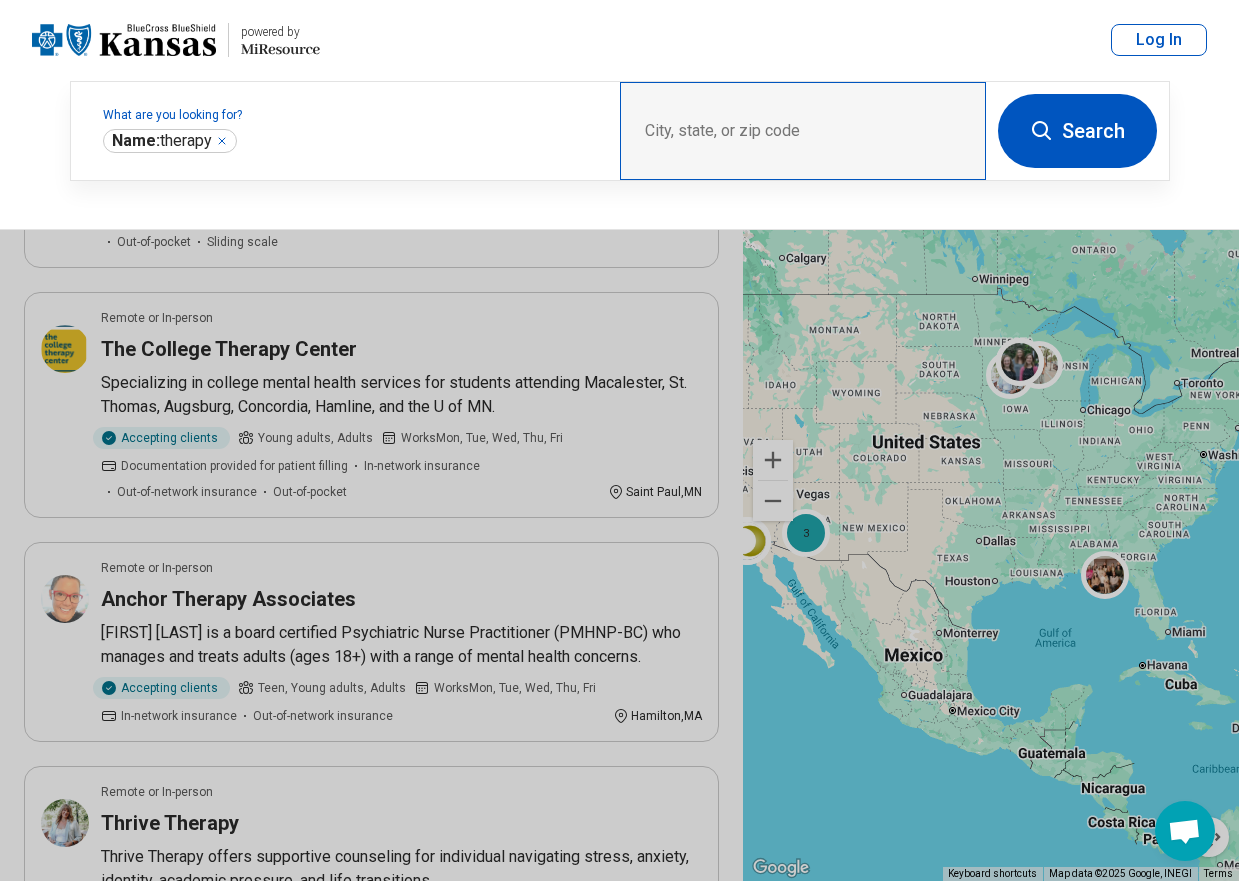 click on "City, state, or zip code" at bounding box center [803, 131] 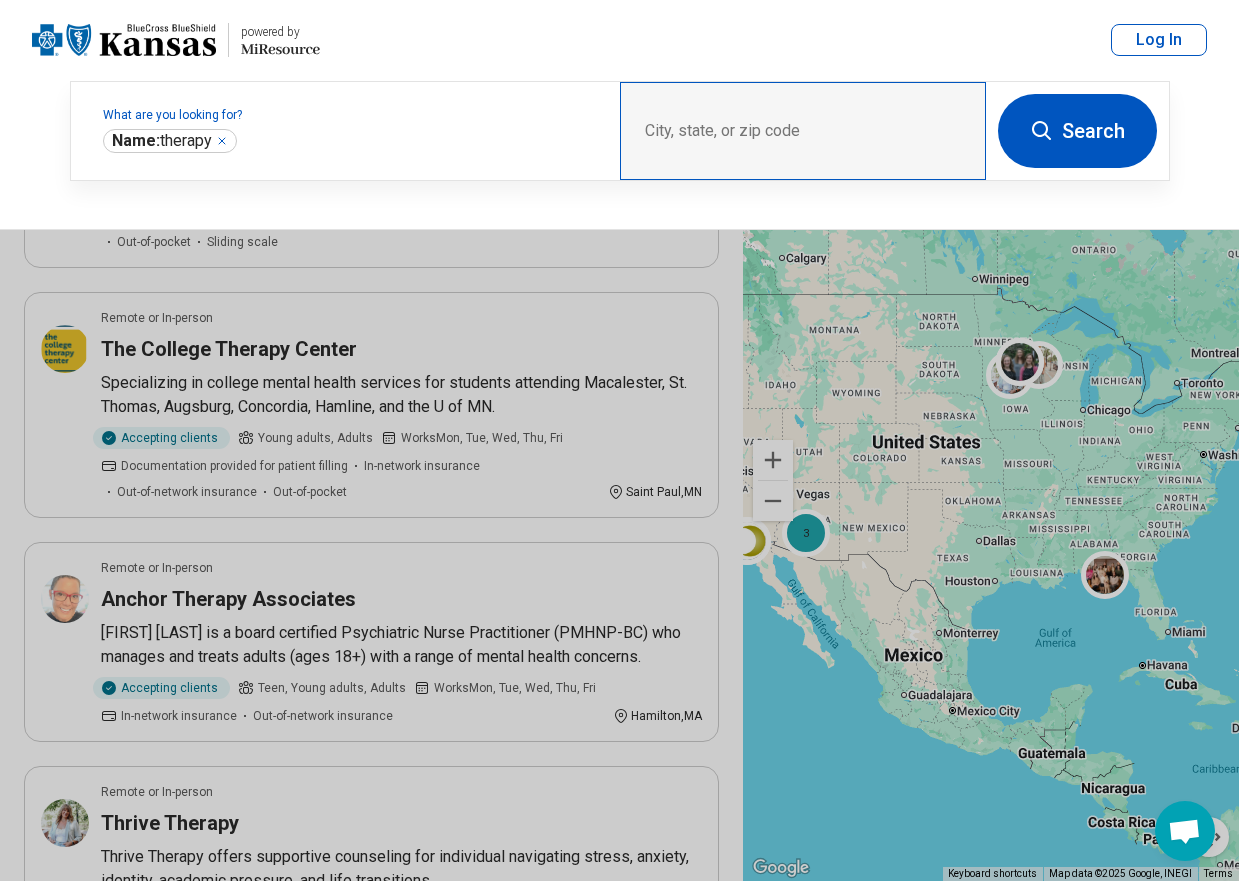 click on "City, state, or zip code" at bounding box center (803, 131) 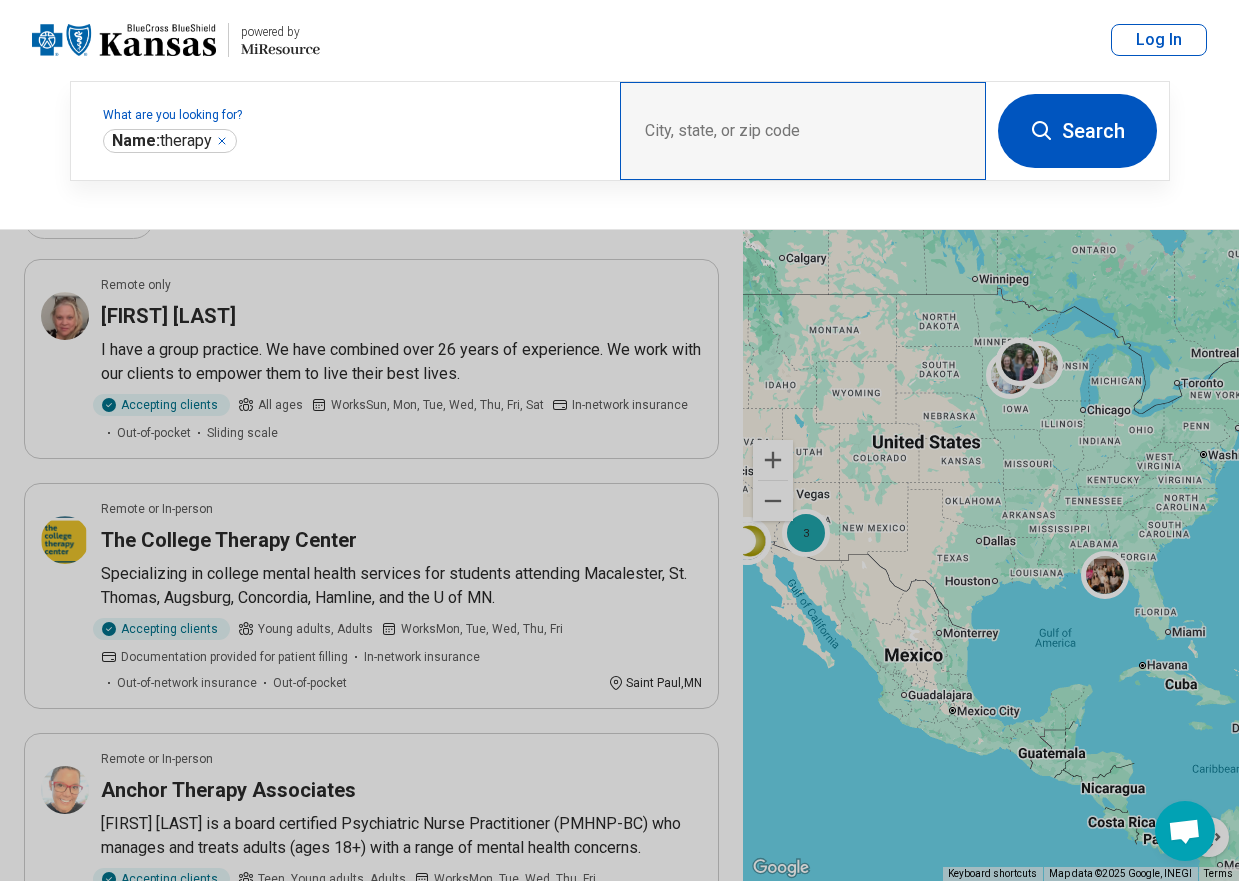 scroll, scrollTop: 0, scrollLeft: 0, axis: both 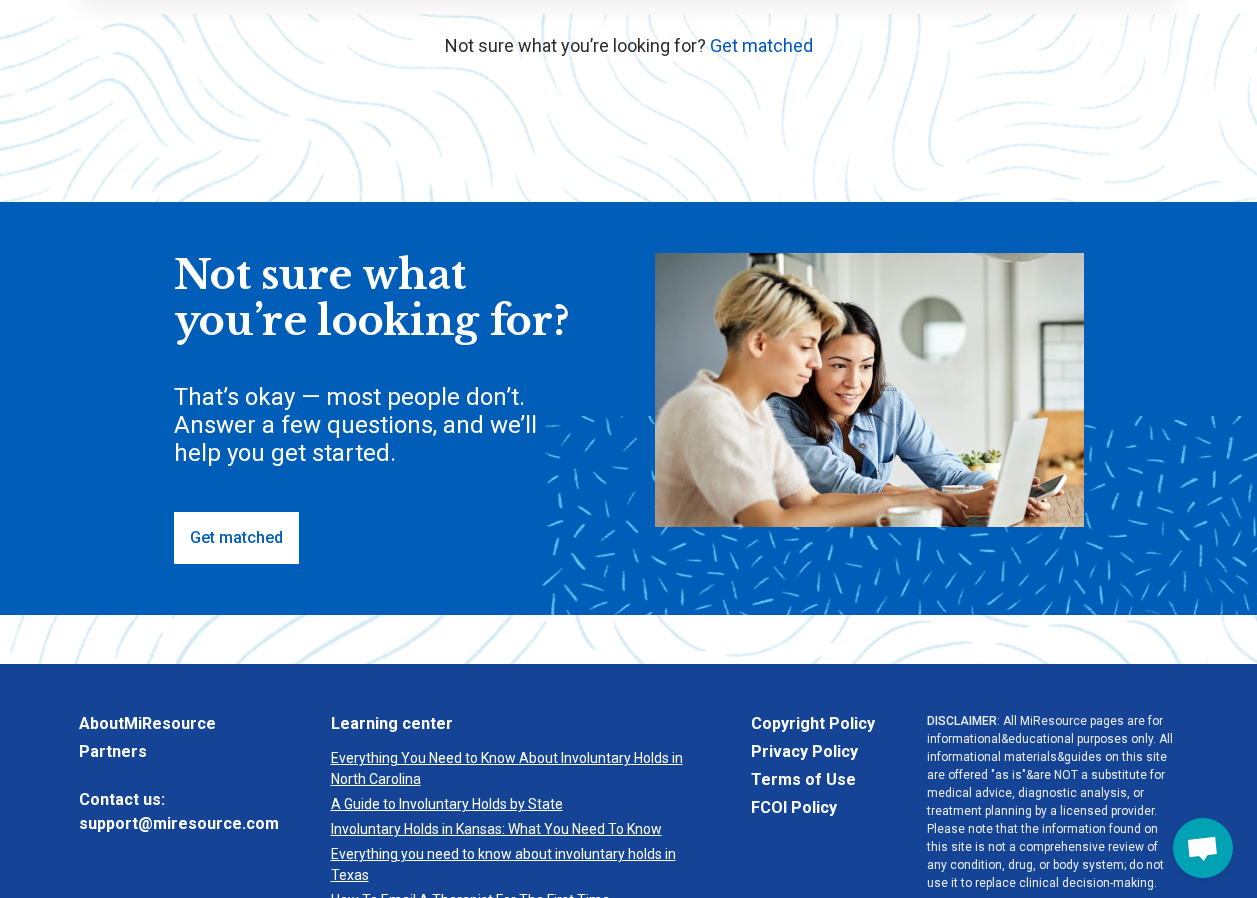 click on "Get matched" at bounding box center [236, 538] 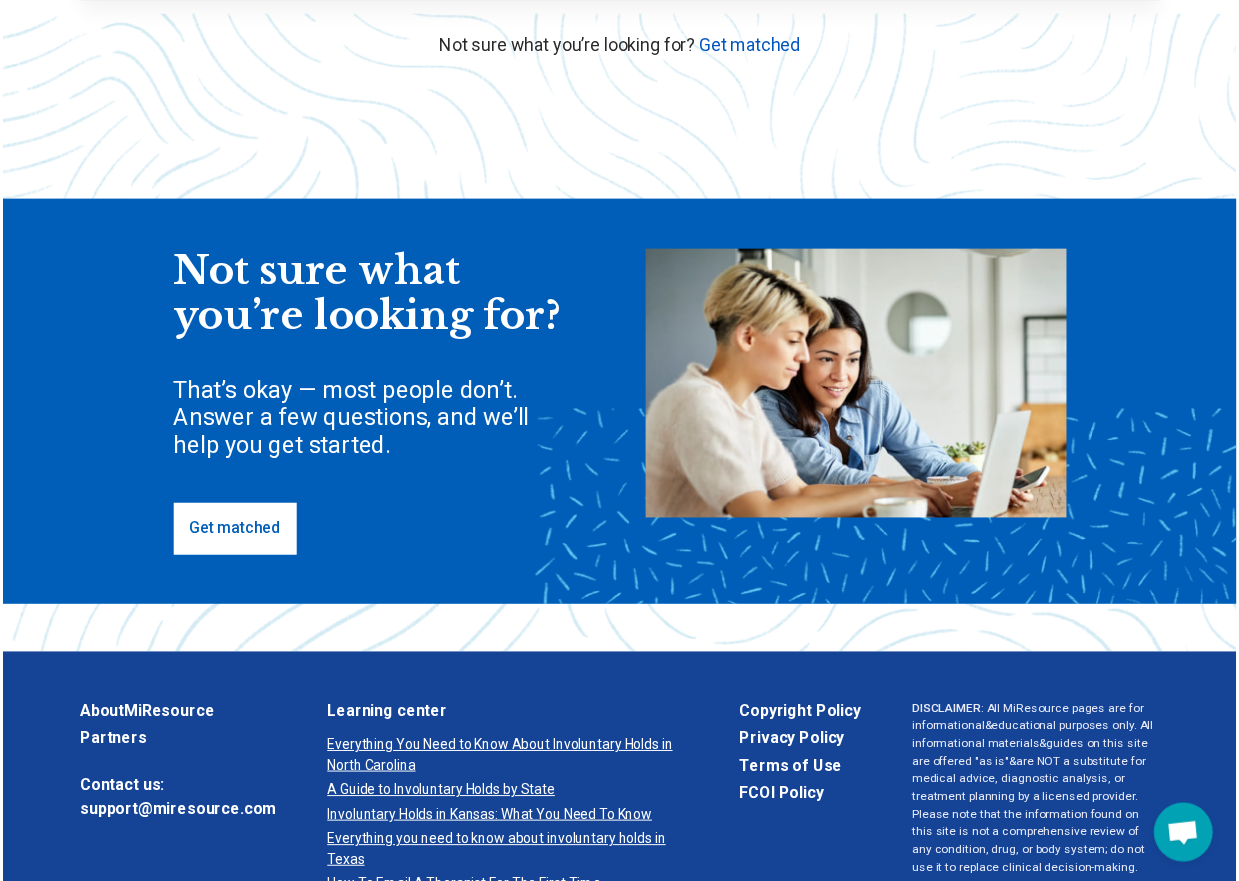 scroll, scrollTop: 0, scrollLeft: 0, axis: both 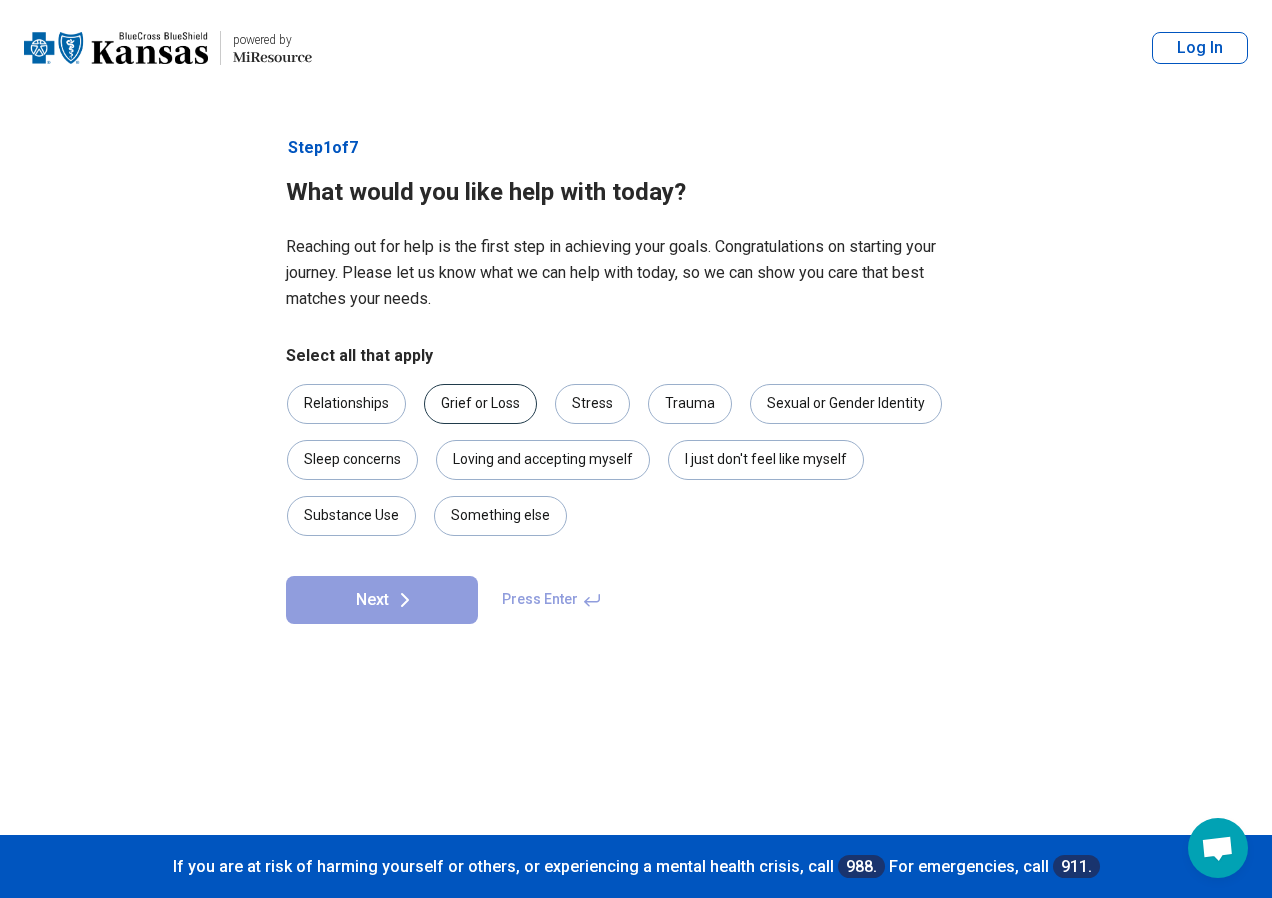 drag, startPoint x: 532, startPoint y: 455, endPoint x: 456, endPoint y: 423, distance: 82.46211 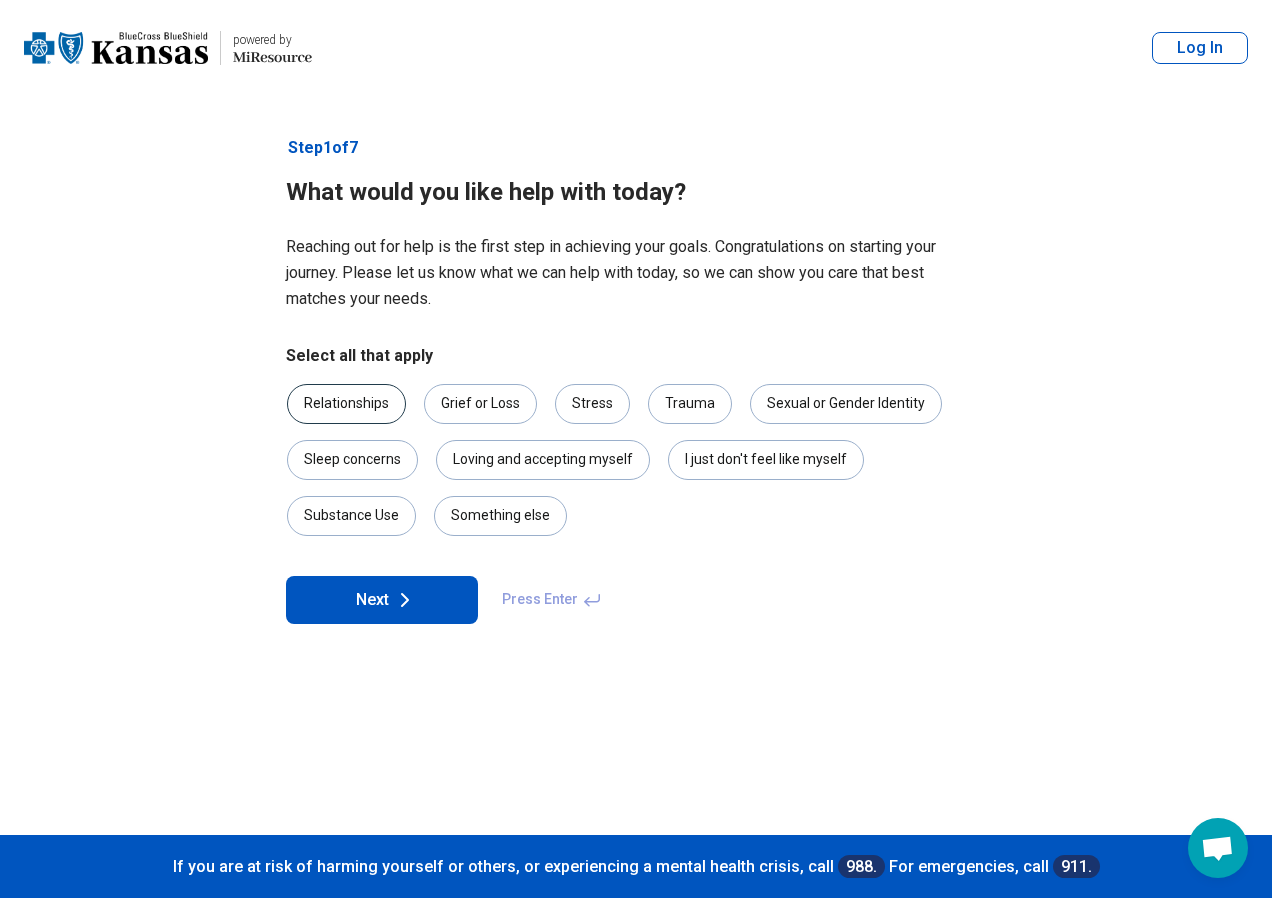 click on "Relationships" at bounding box center (346, 404) 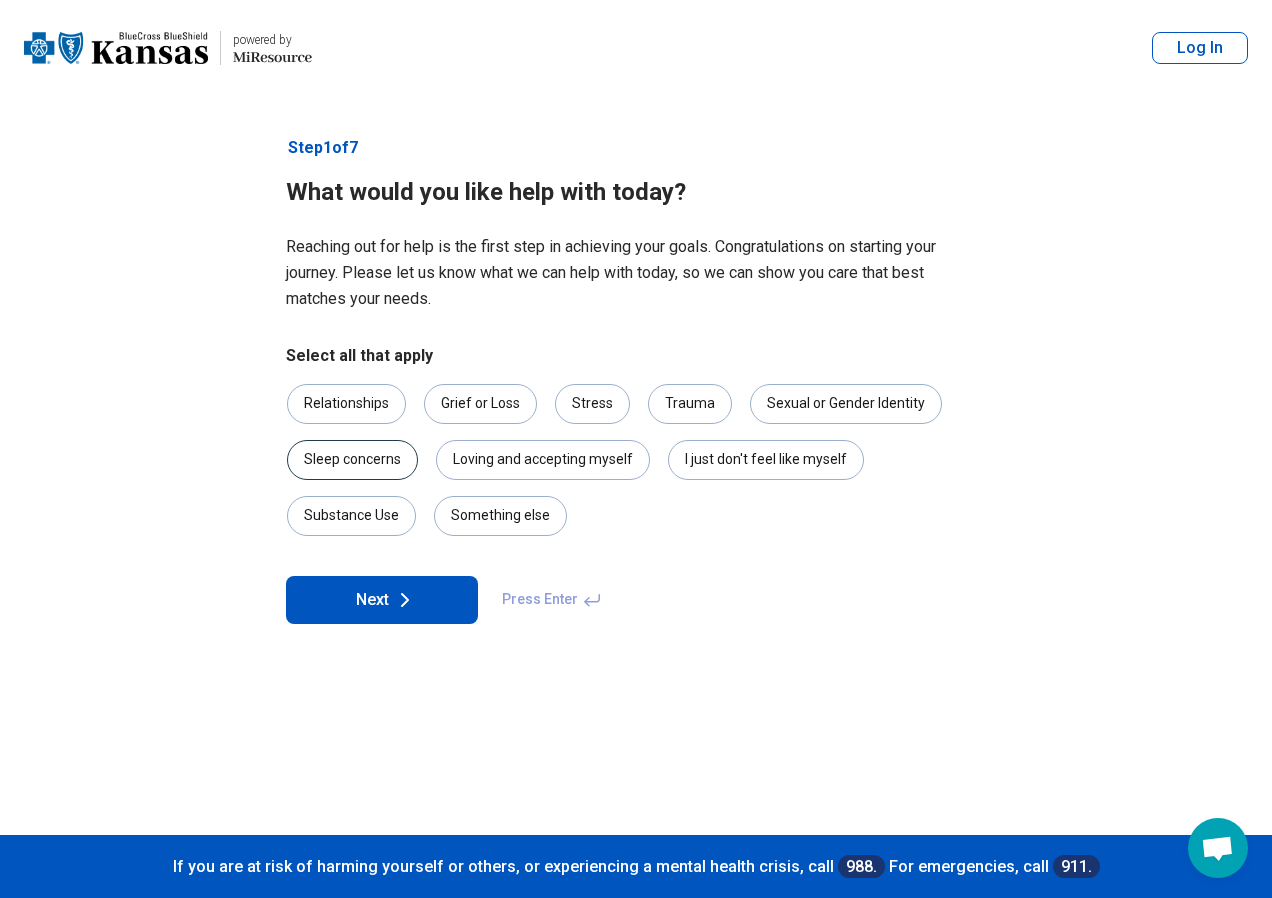 click on "Sleep concerns" at bounding box center (352, 460) 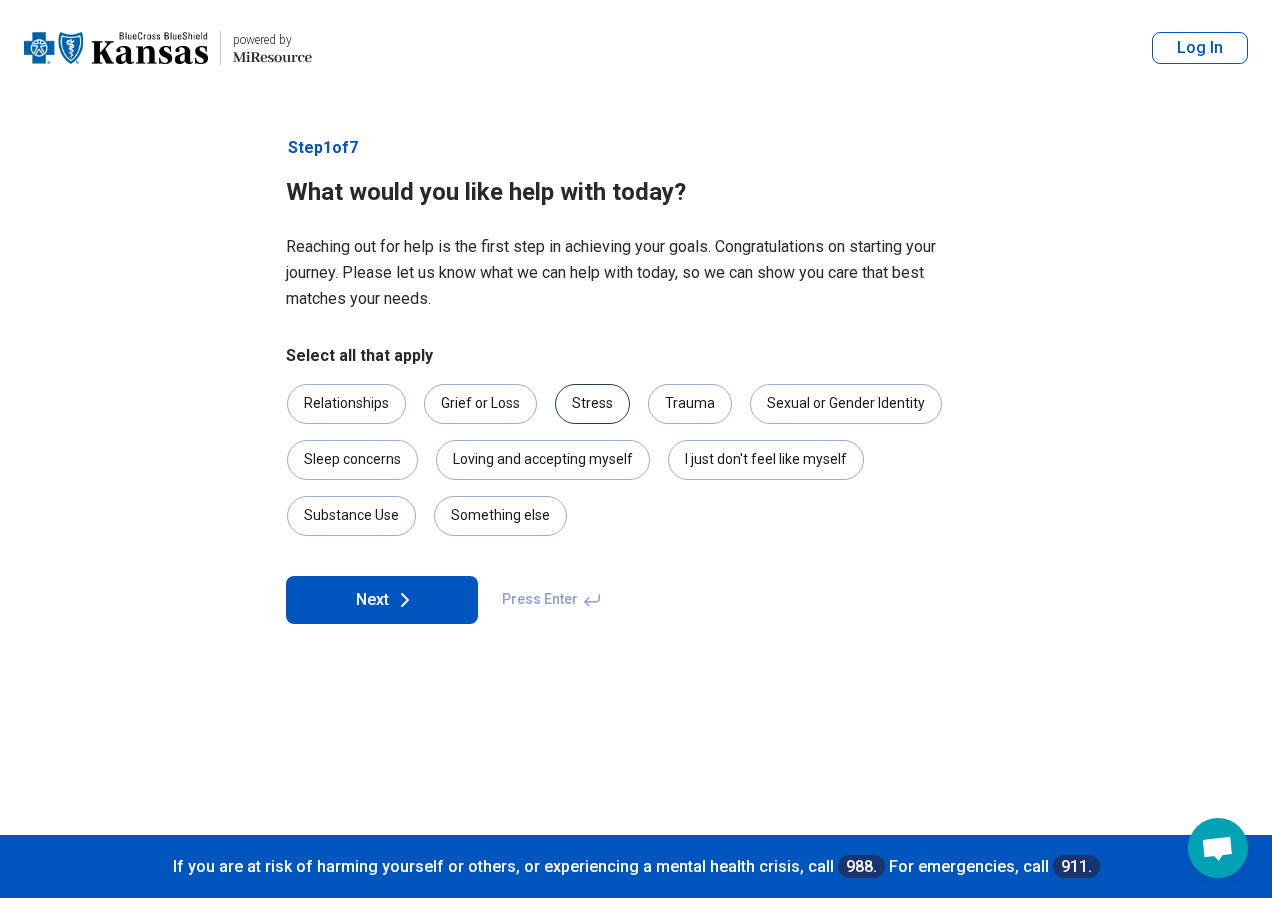 click on "Stress" at bounding box center (592, 404) 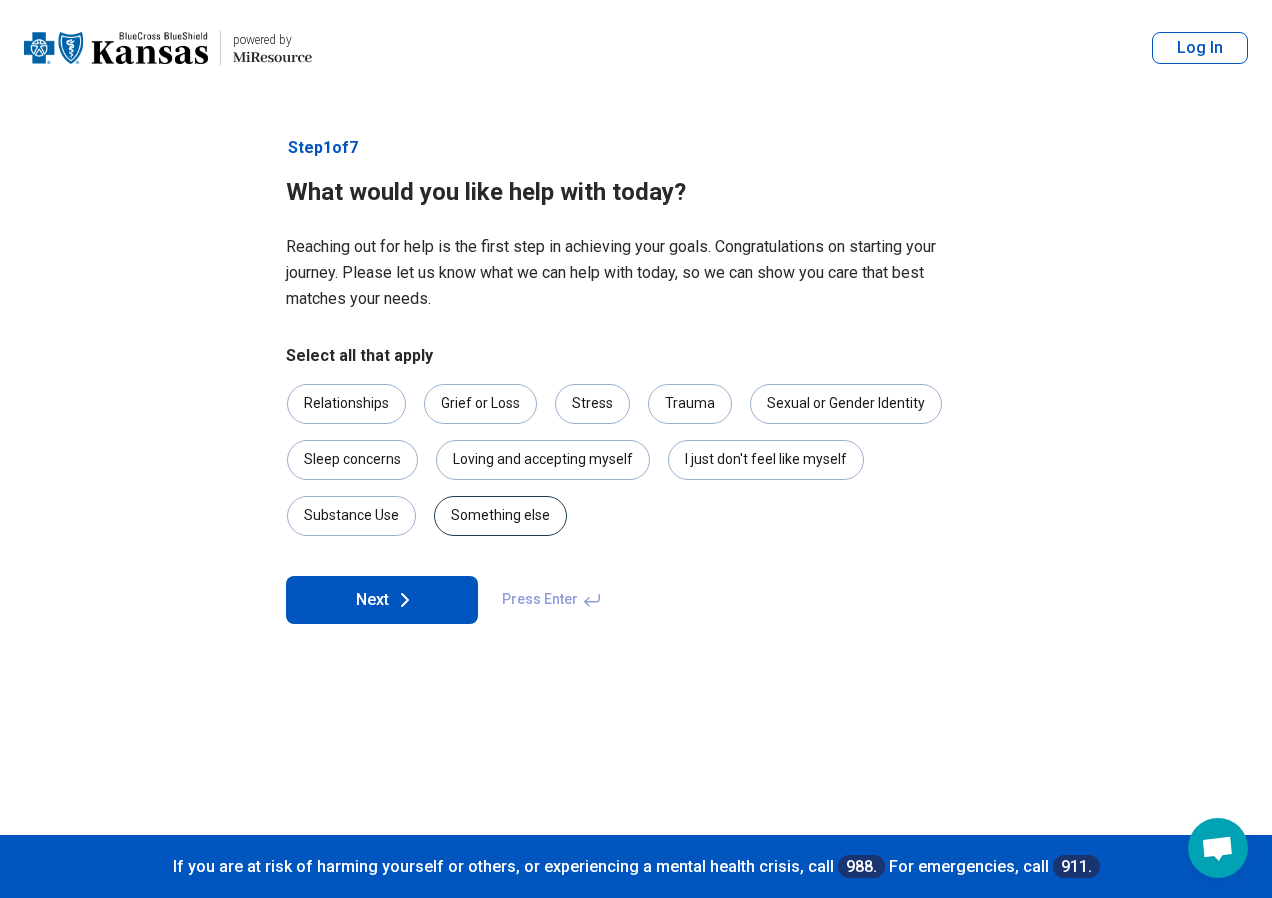 click on "Something else" at bounding box center [500, 516] 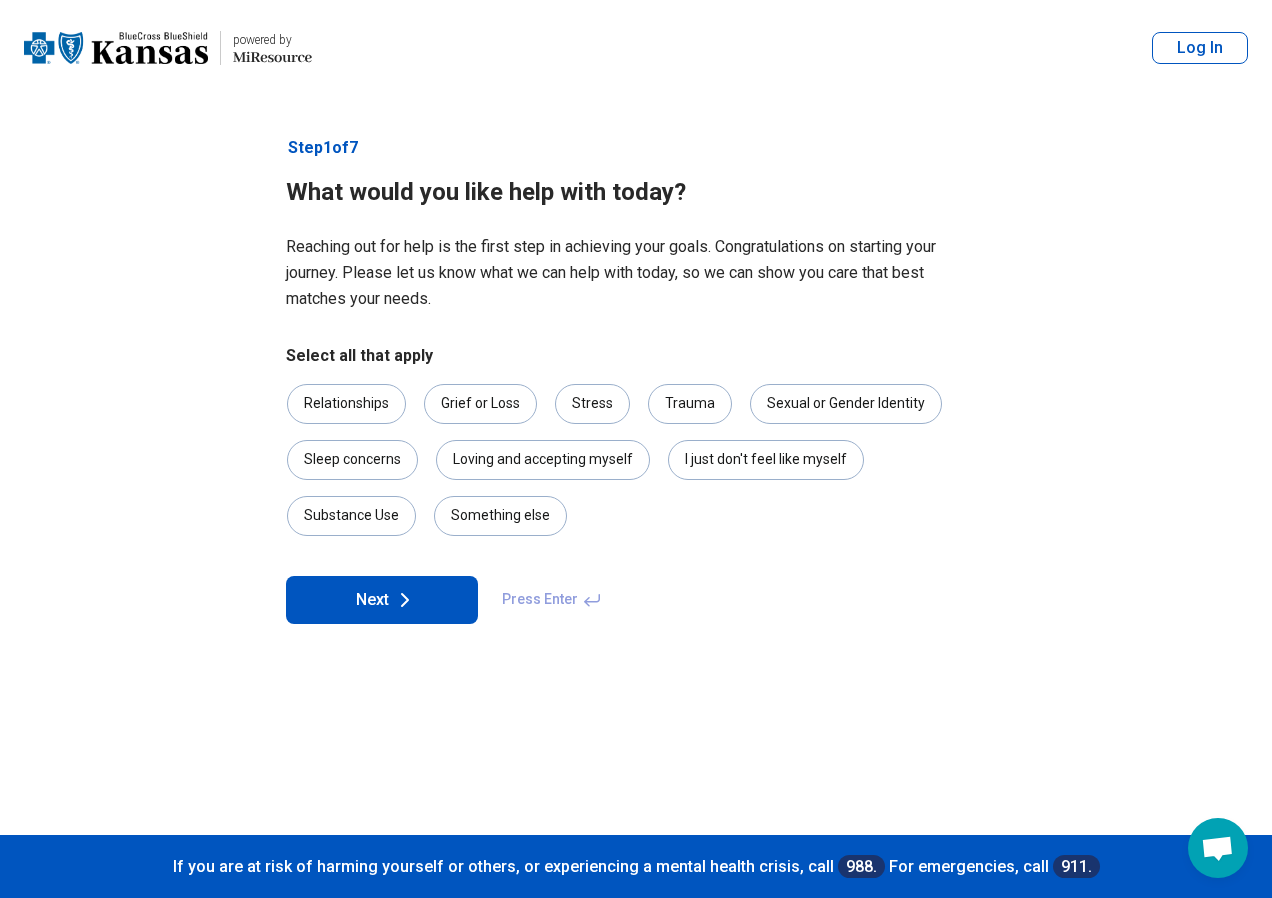 click 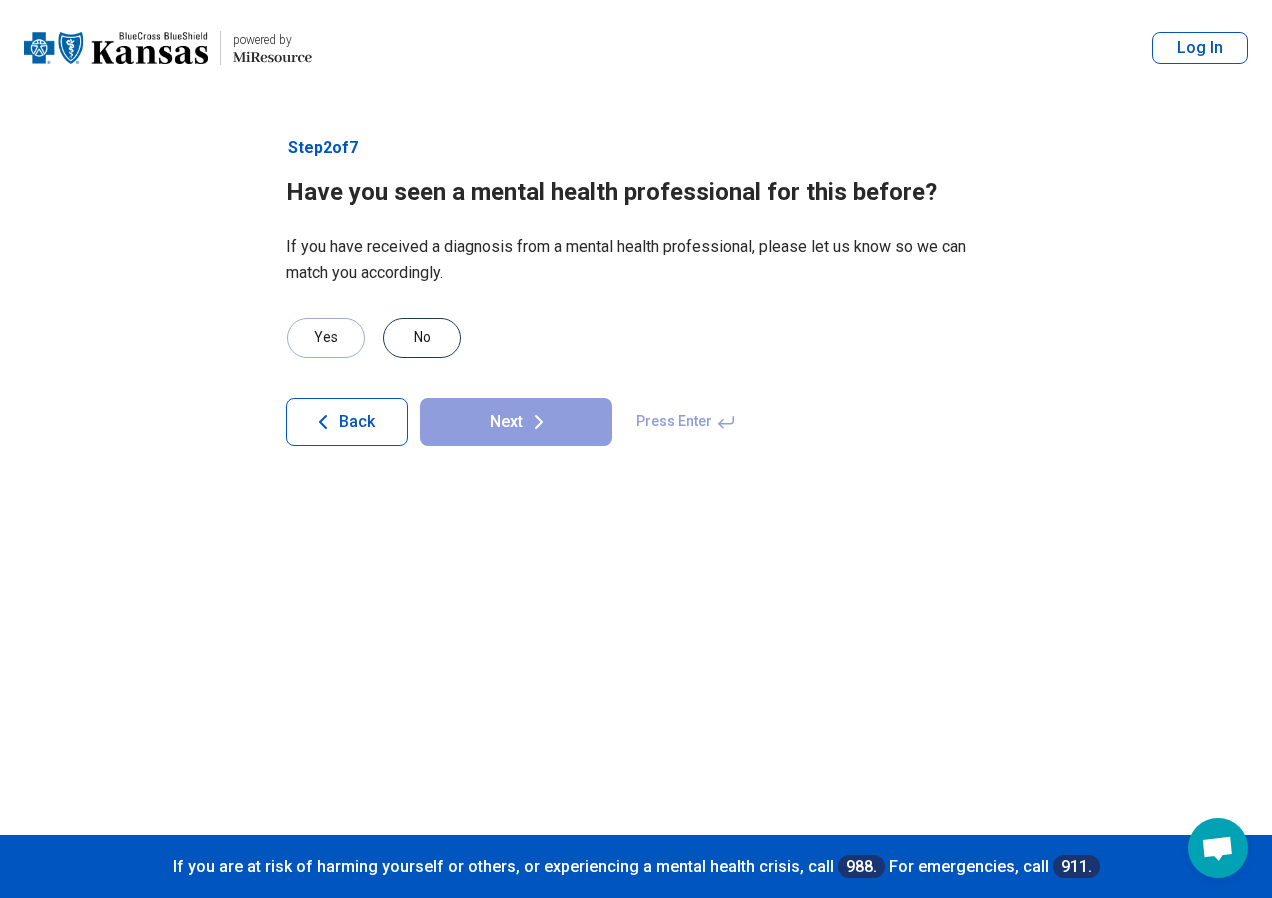 click on "No" at bounding box center [422, 338] 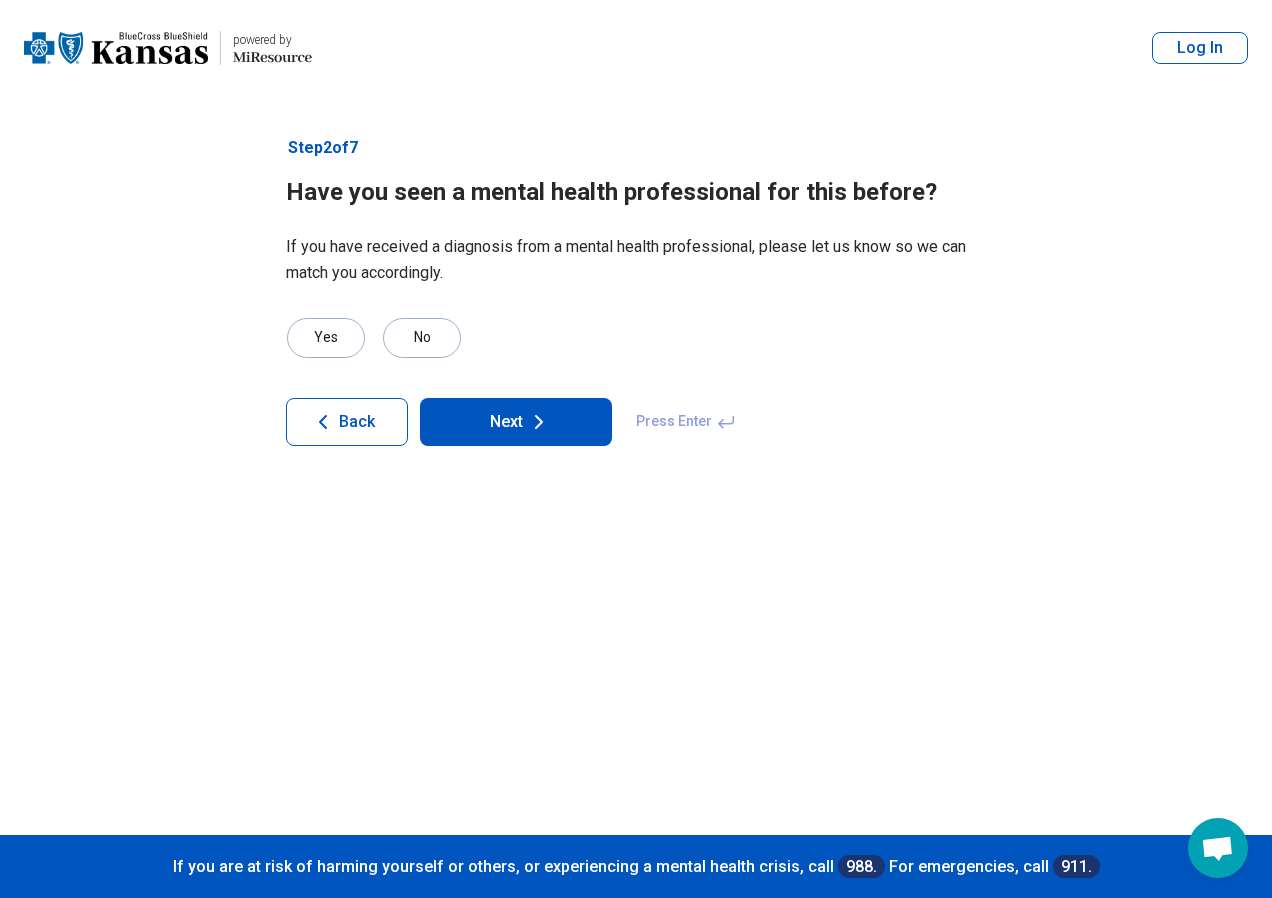 click on "Next" at bounding box center [516, 422] 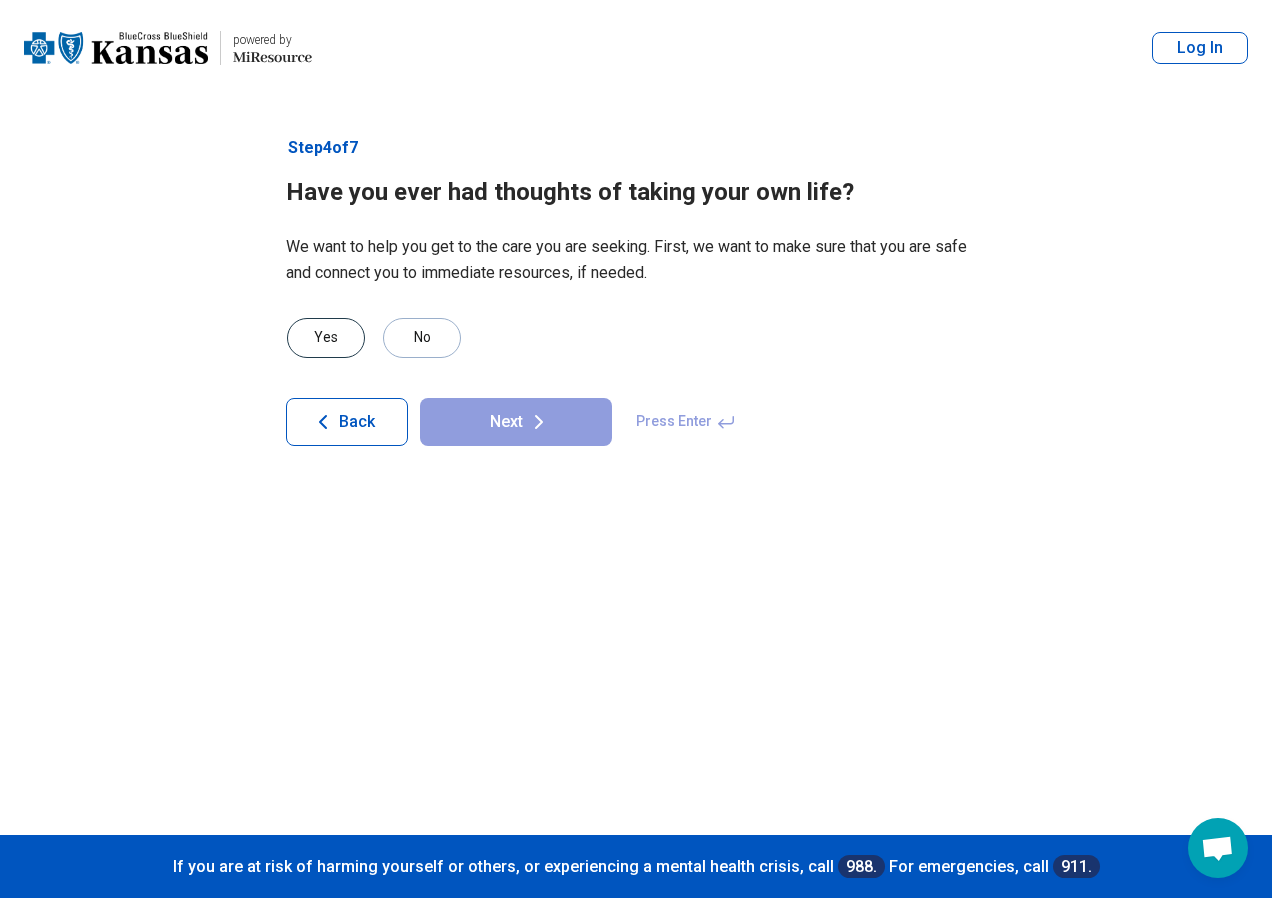 click on "Yes" at bounding box center [326, 338] 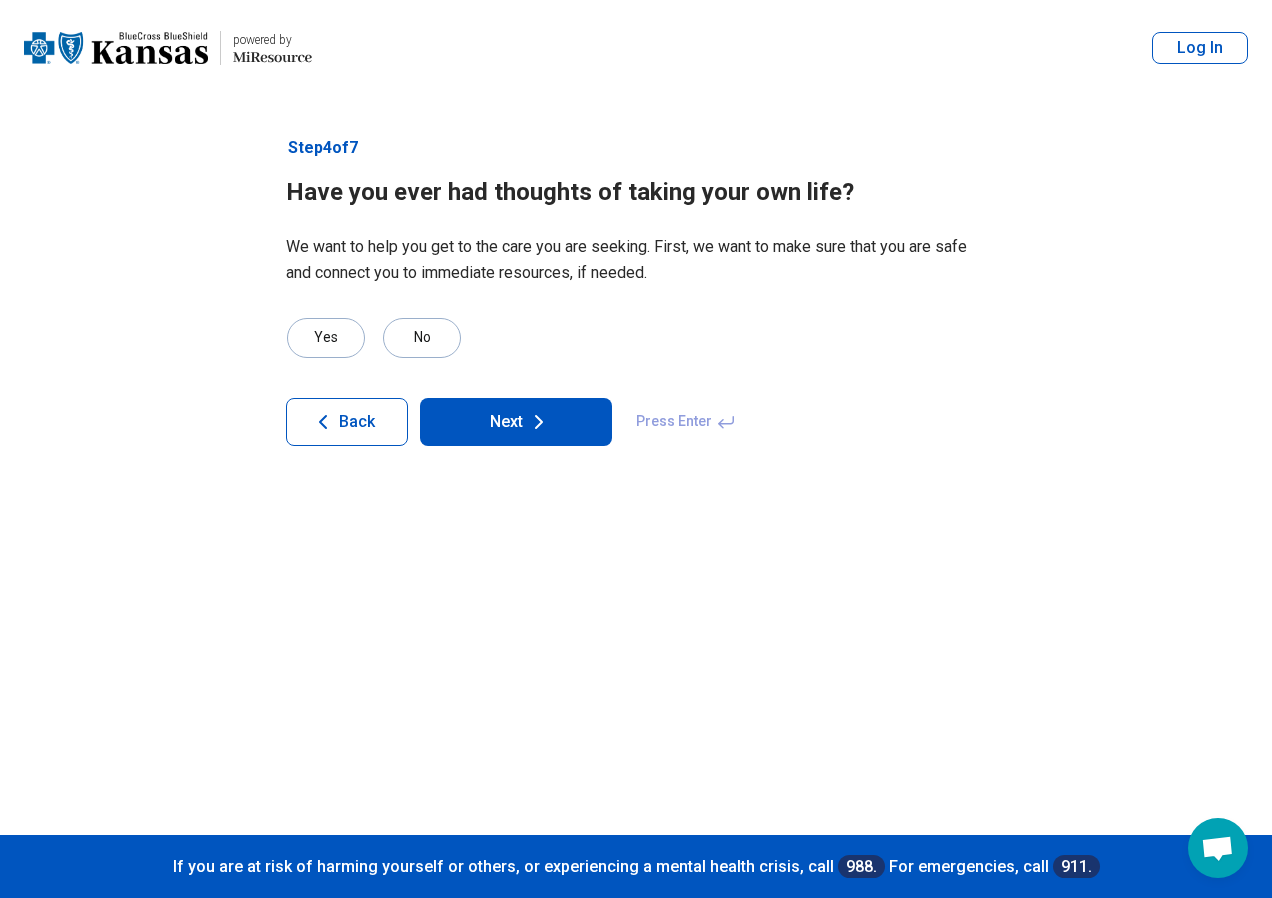 click on "Next" at bounding box center (516, 422) 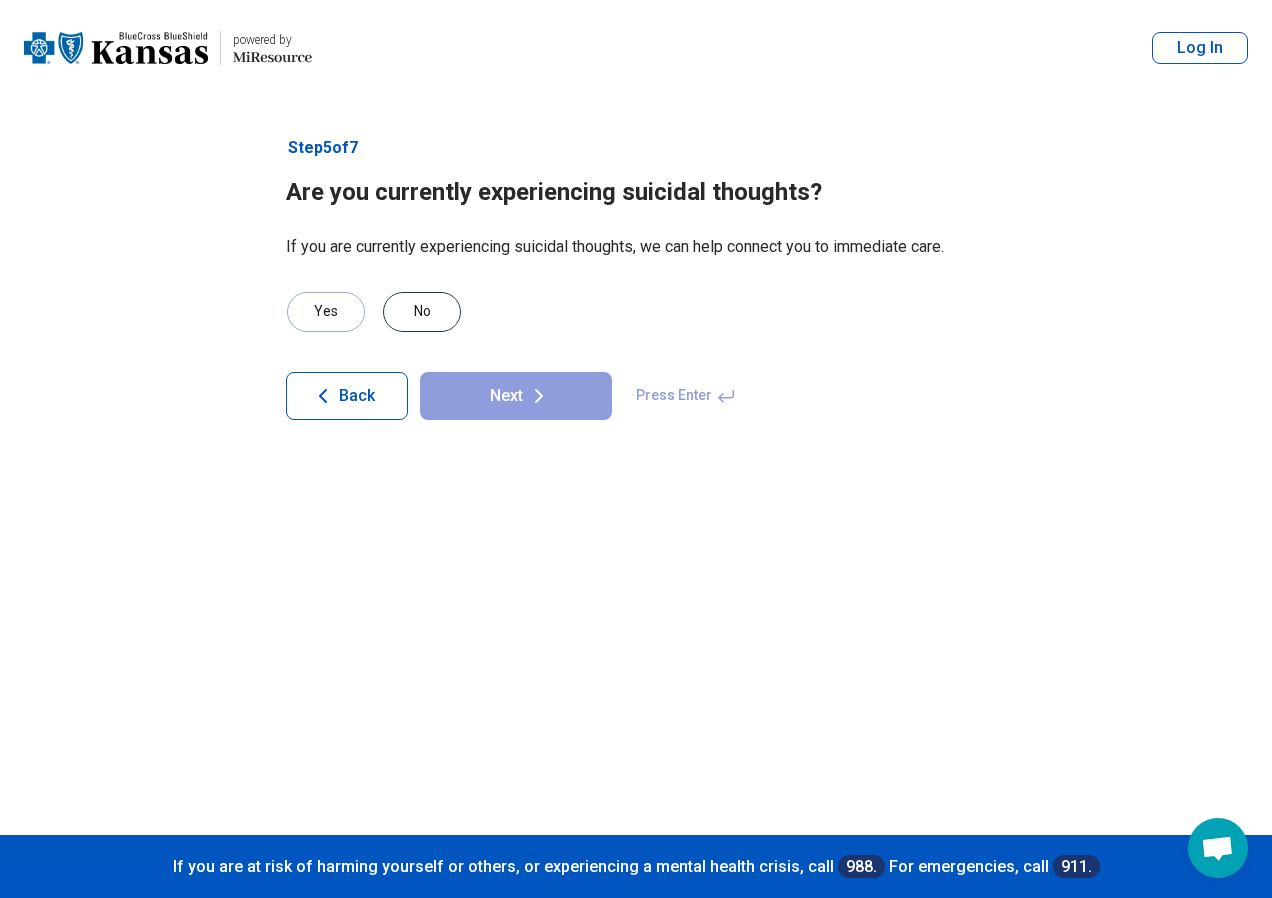click on "No" at bounding box center [422, 312] 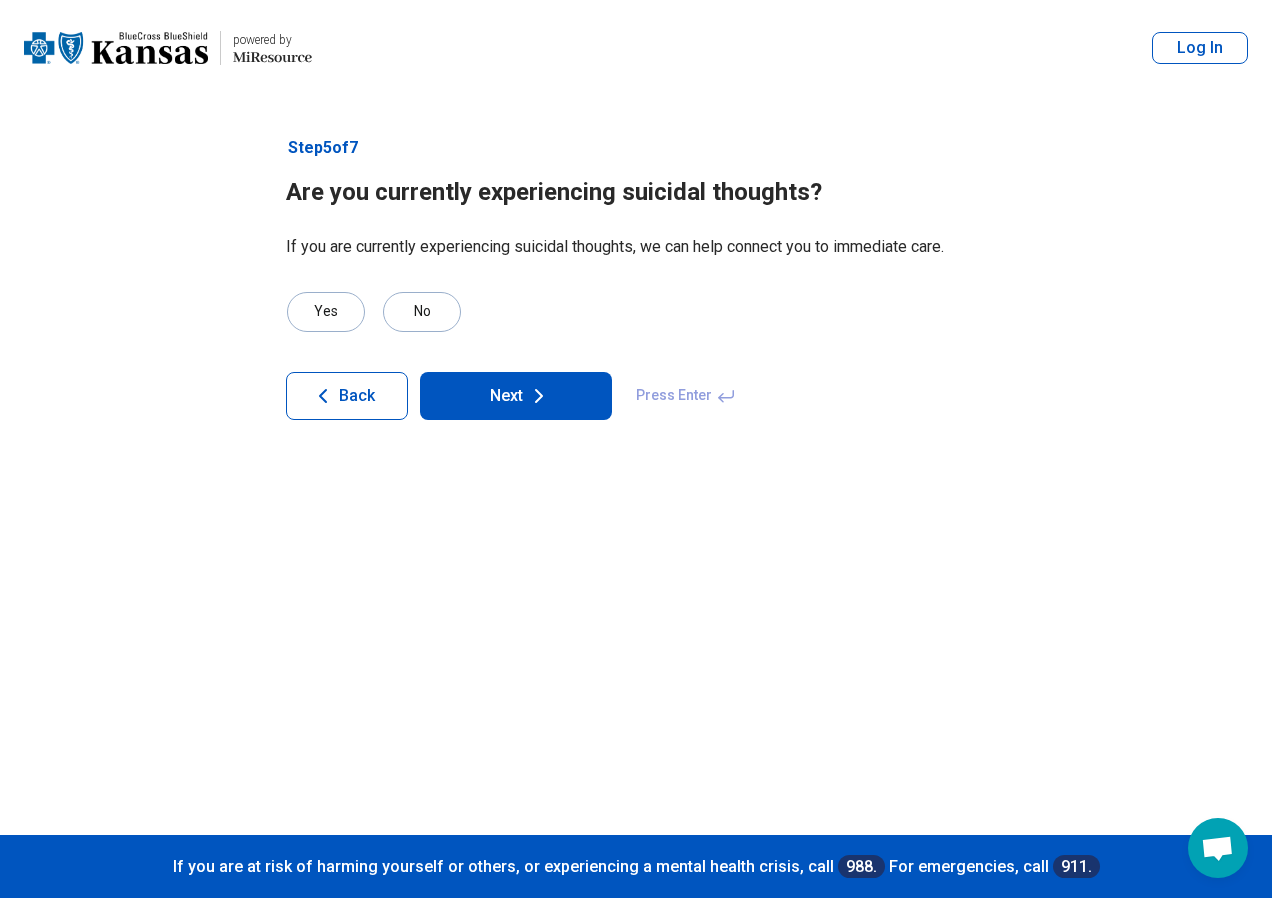 click on "Next" at bounding box center [516, 396] 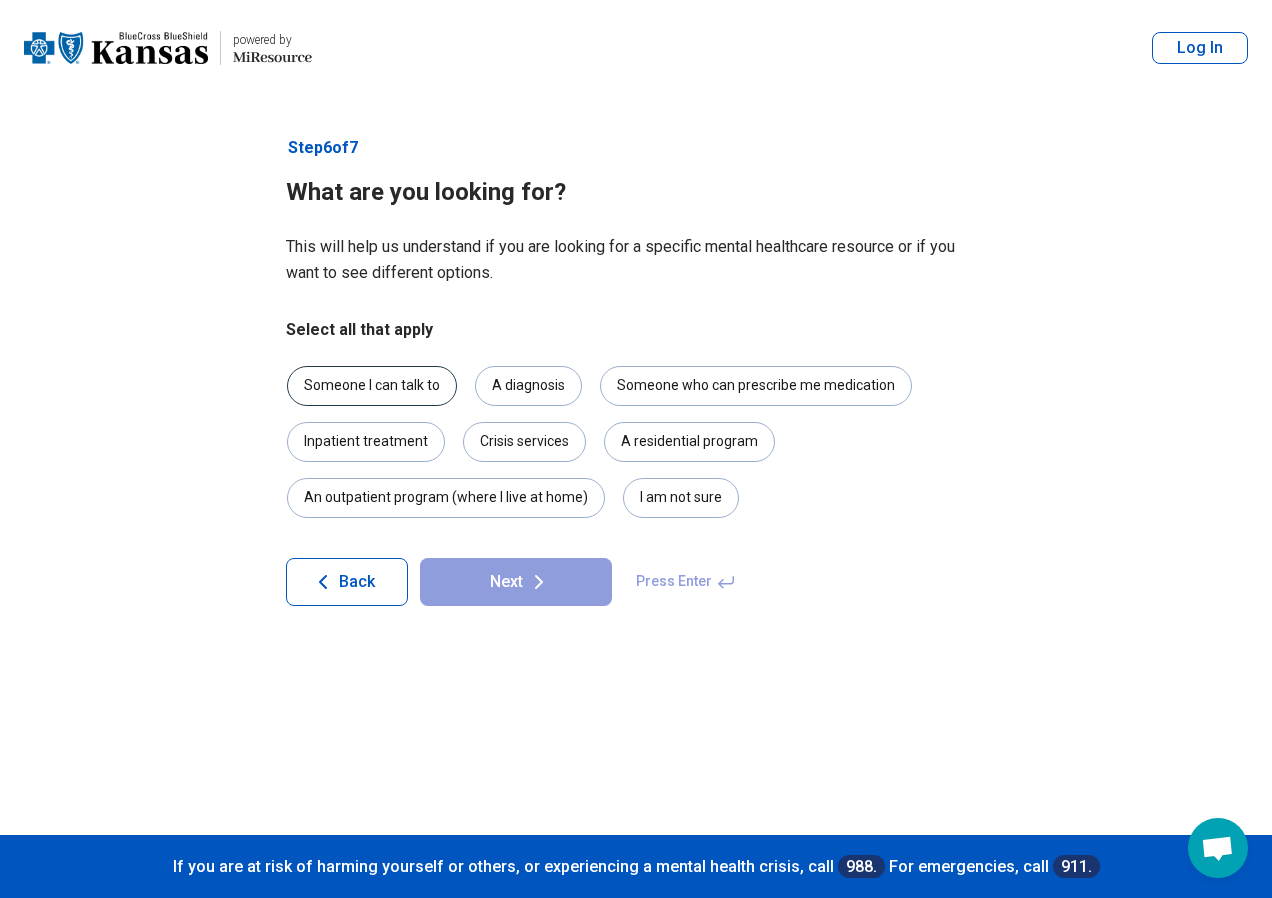 click on "Someone I can talk to" at bounding box center [372, 386] 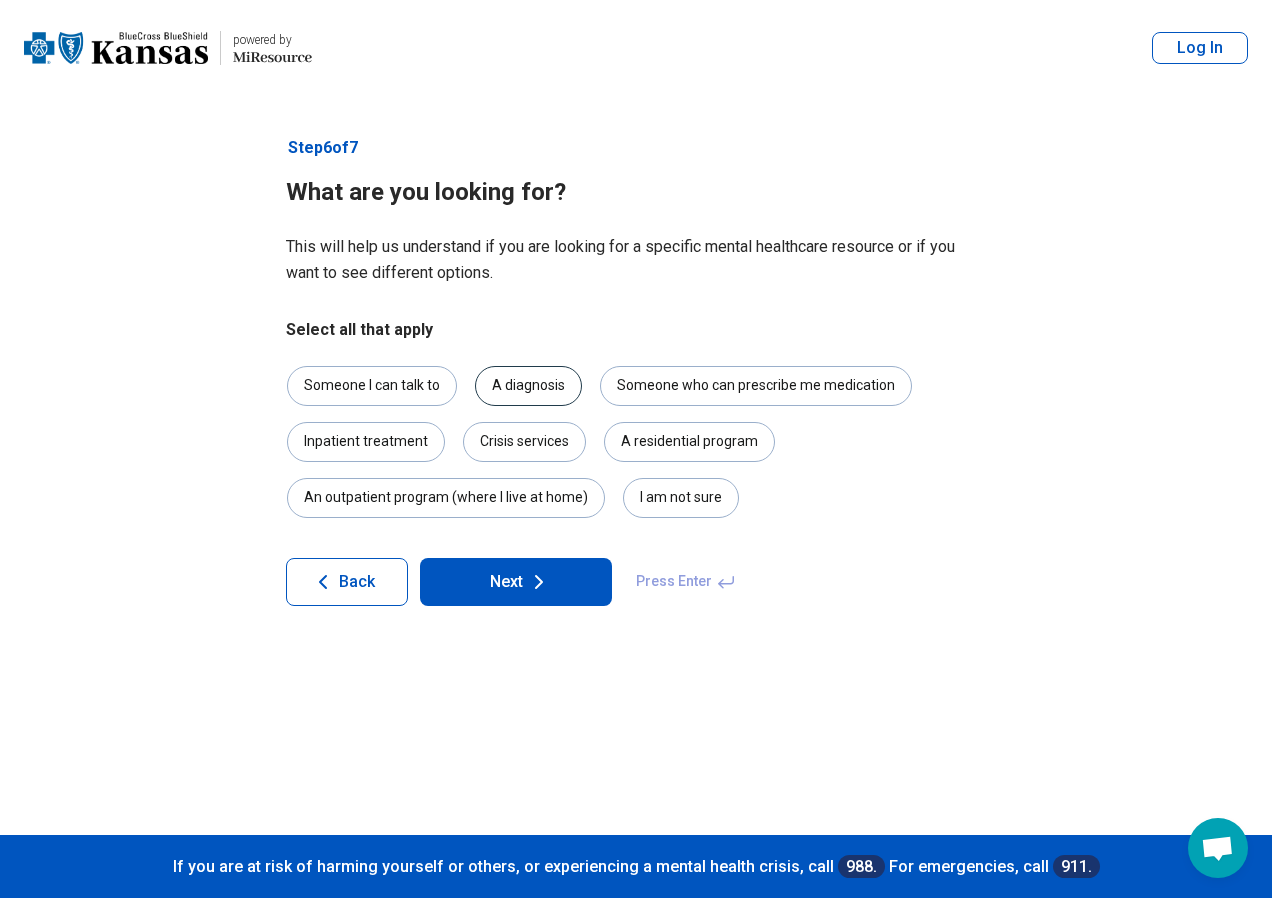click on "A diagnosis" at bounding box center (528, 386) 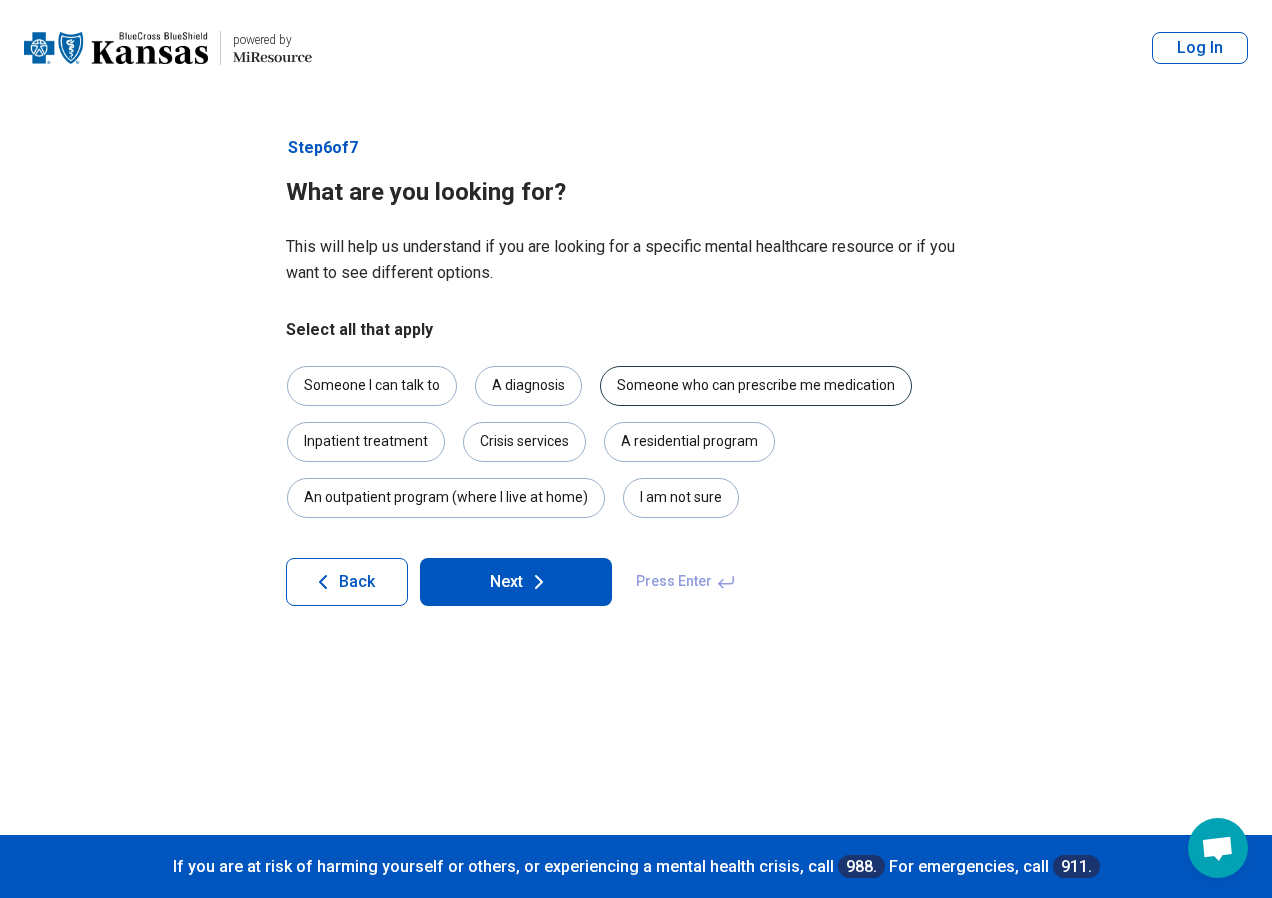 click on "Someone who can prescribe me medication" at bounding box center [756, 386] 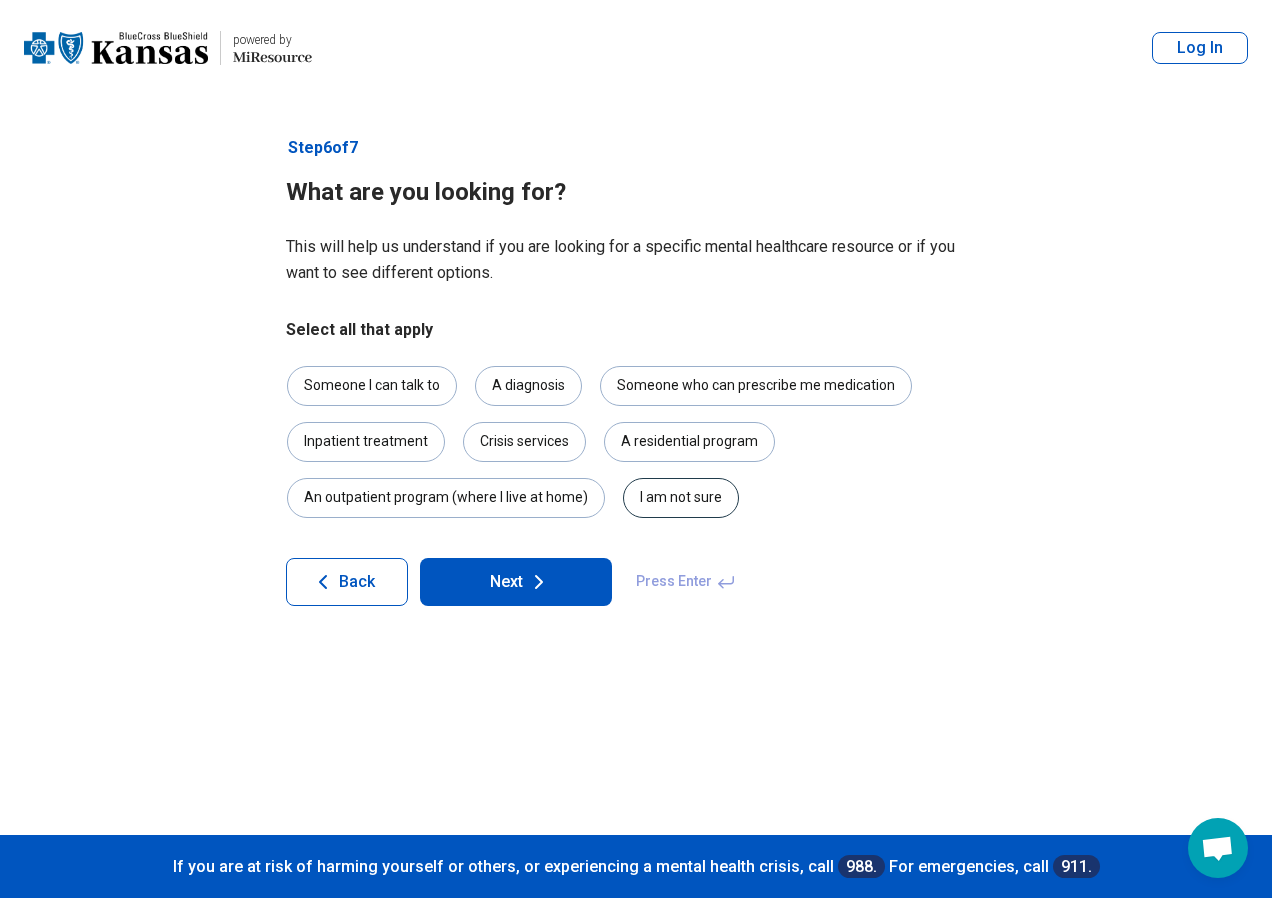 click on "I am not sure" at bounding box center [681, 498] 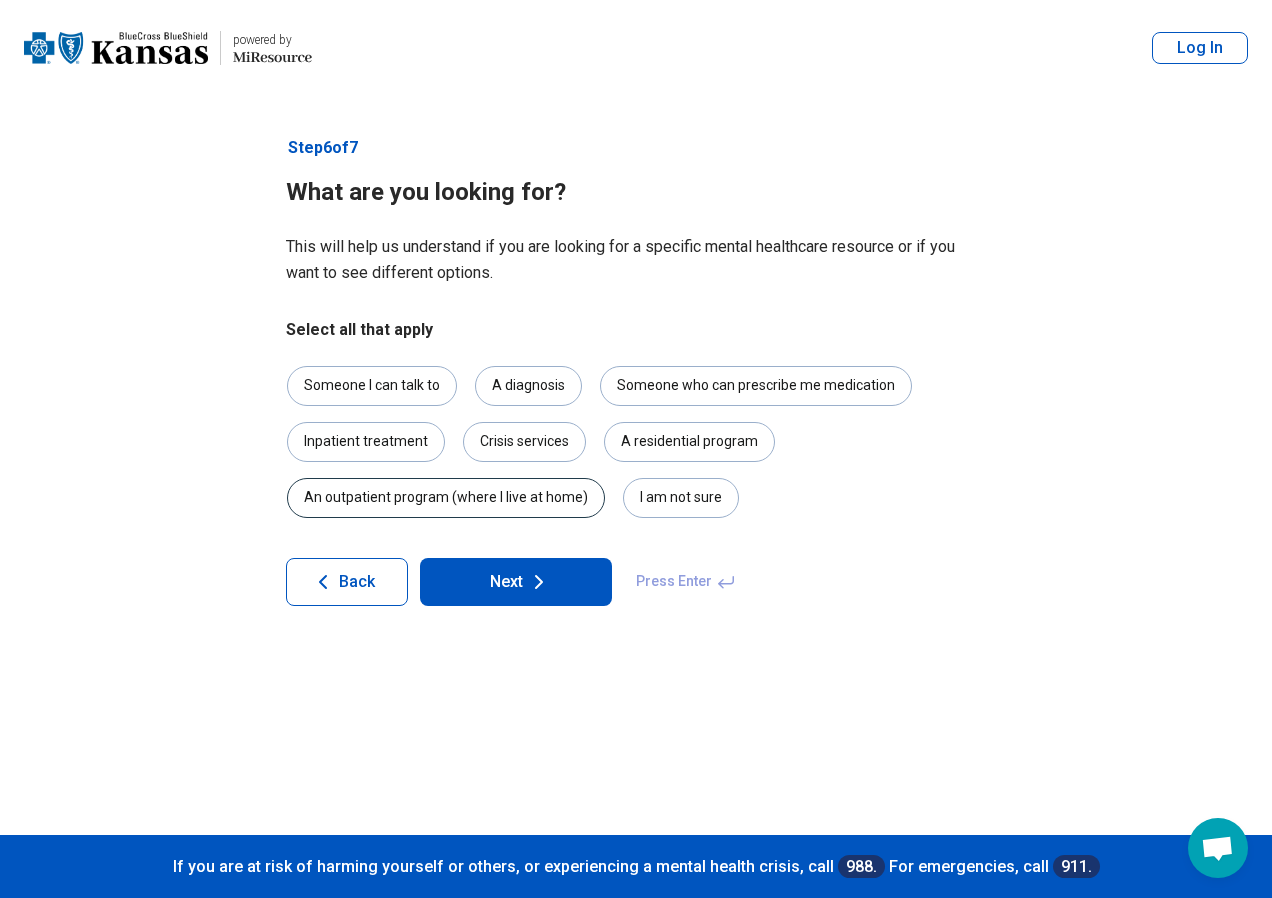 click on "An outpatient program (where I live at home)" at bounding box center [446, 498] 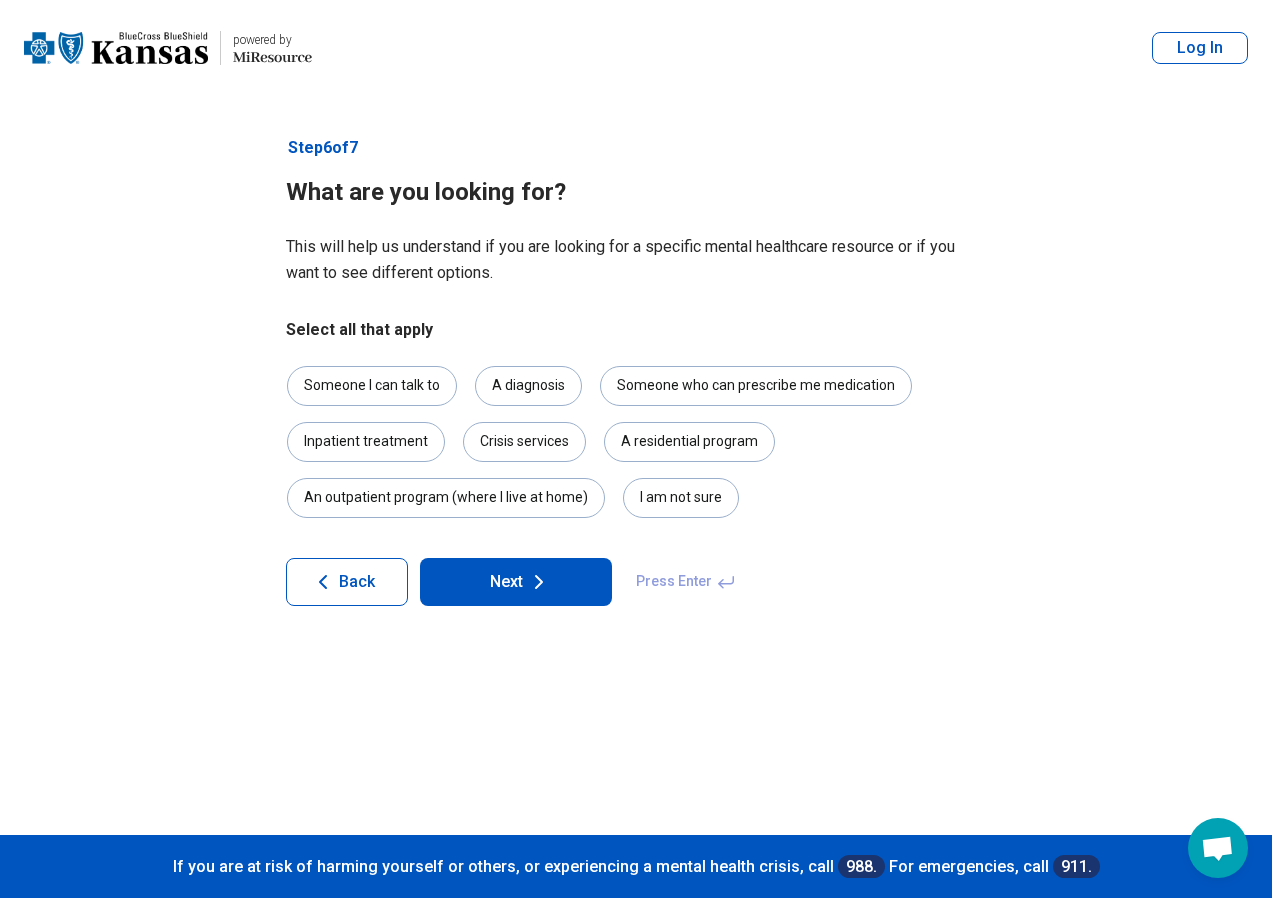 click on "Next" at bounding box center [516, 582] 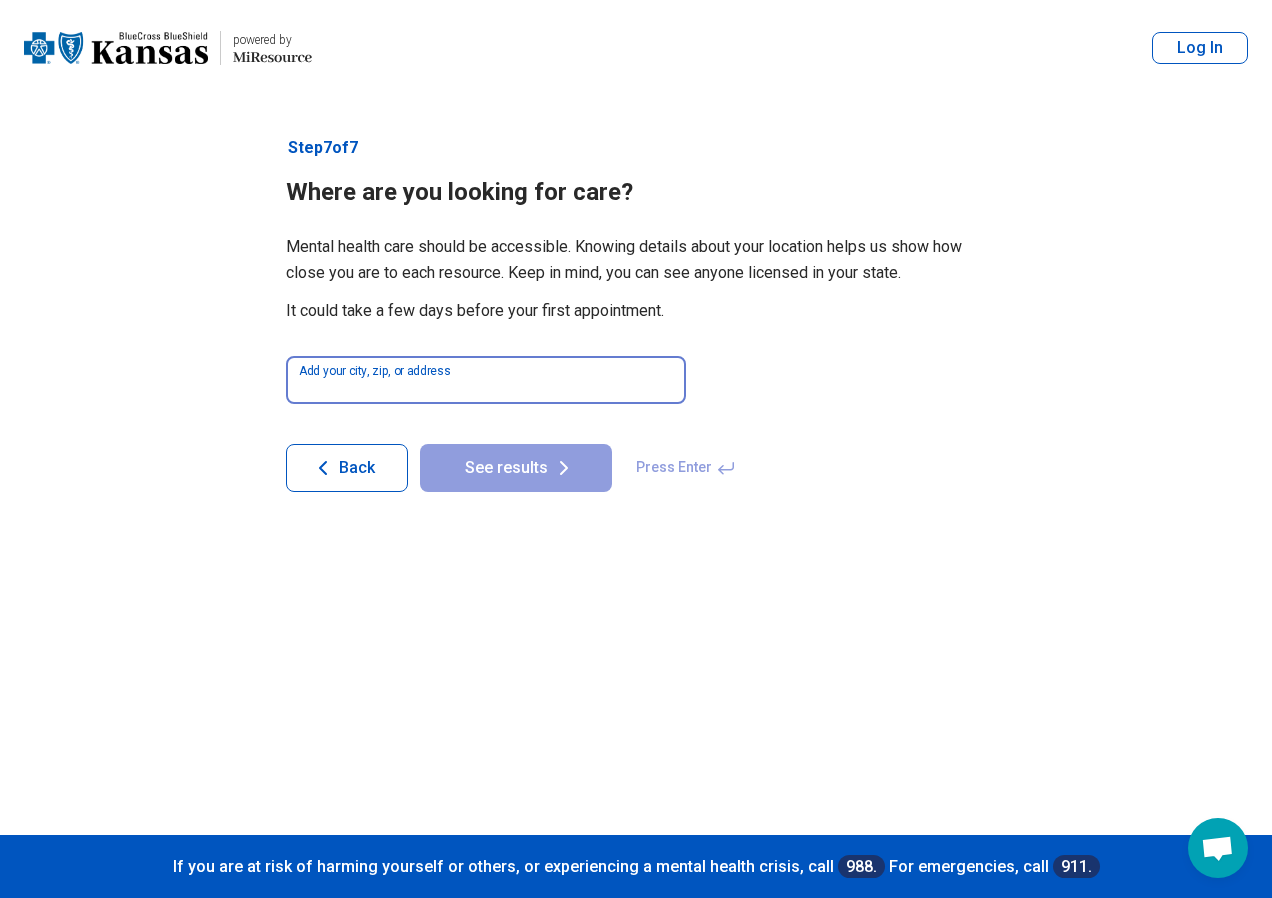 click at bounding box center [486, 380] 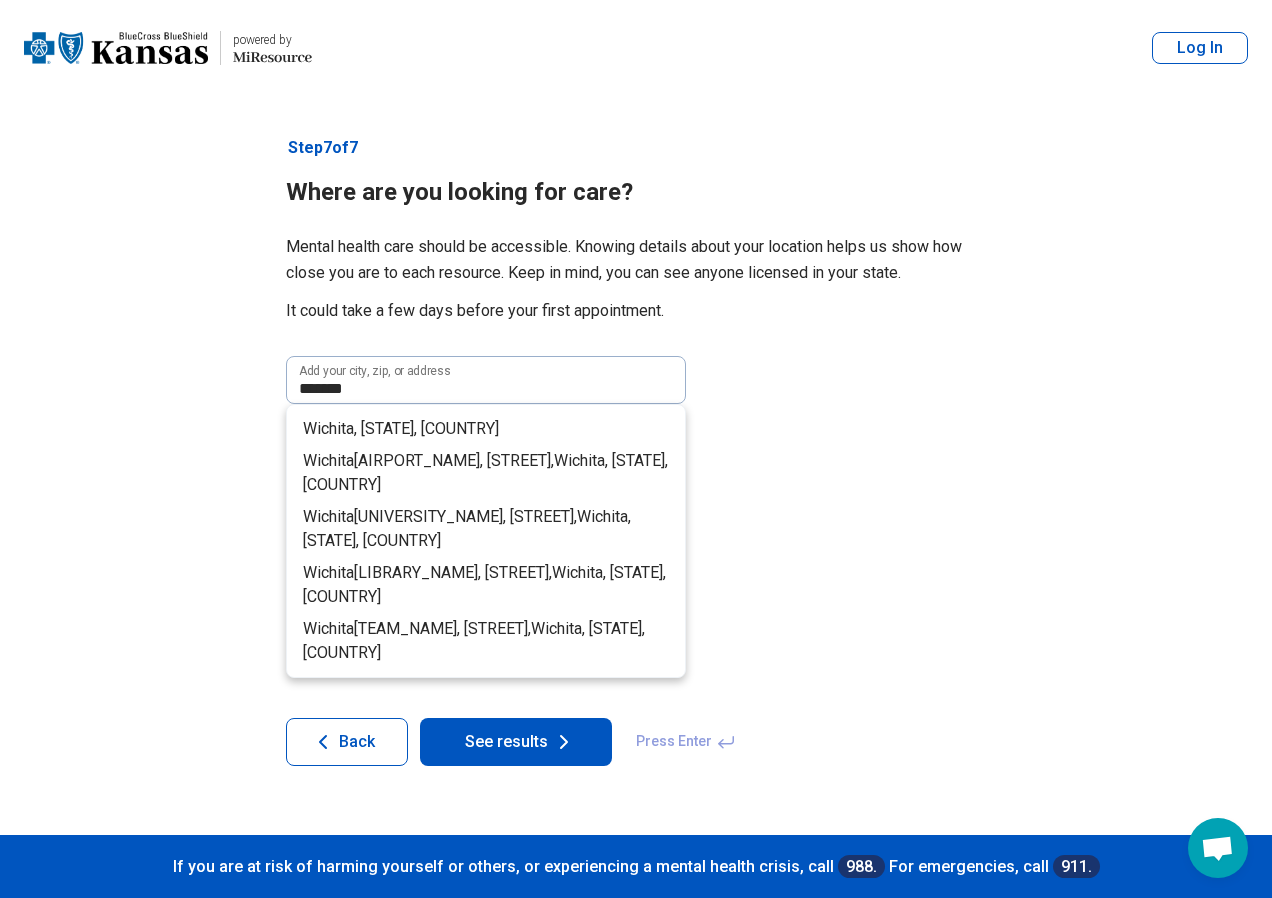 click on "Wichita , KS, USA" at bounding box center (486, 429) 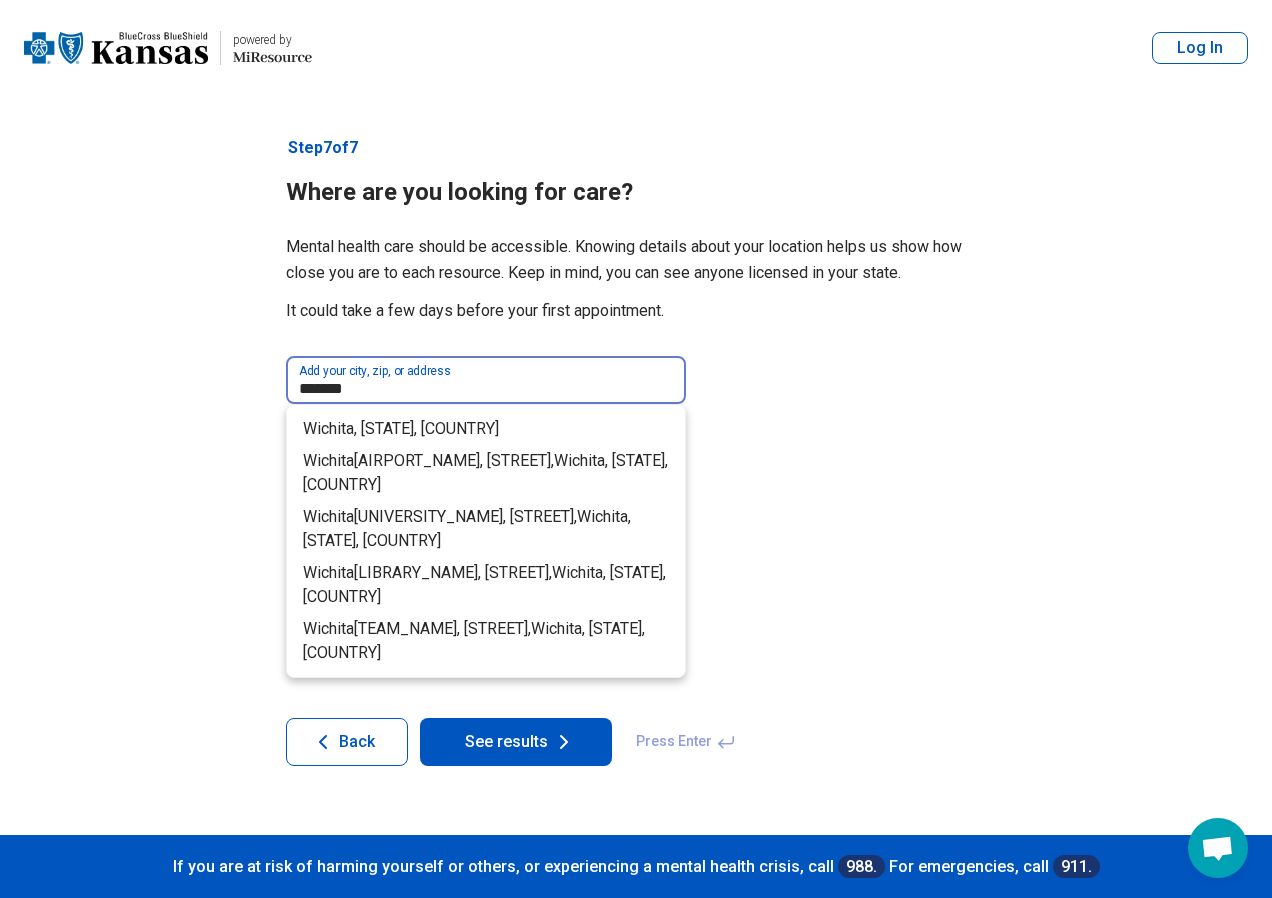 type on "**********" 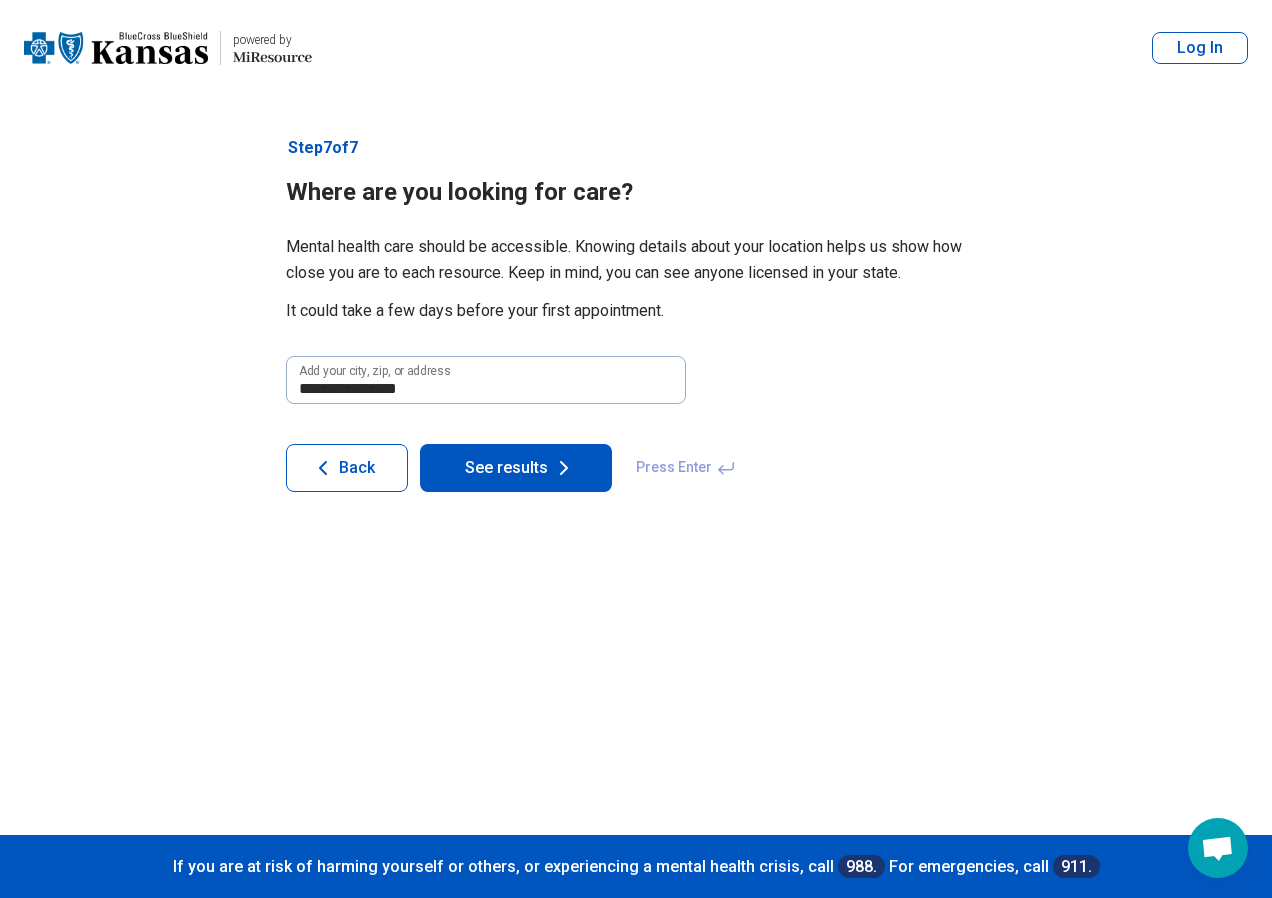 click on "See results" at bounding box center (516, 468) 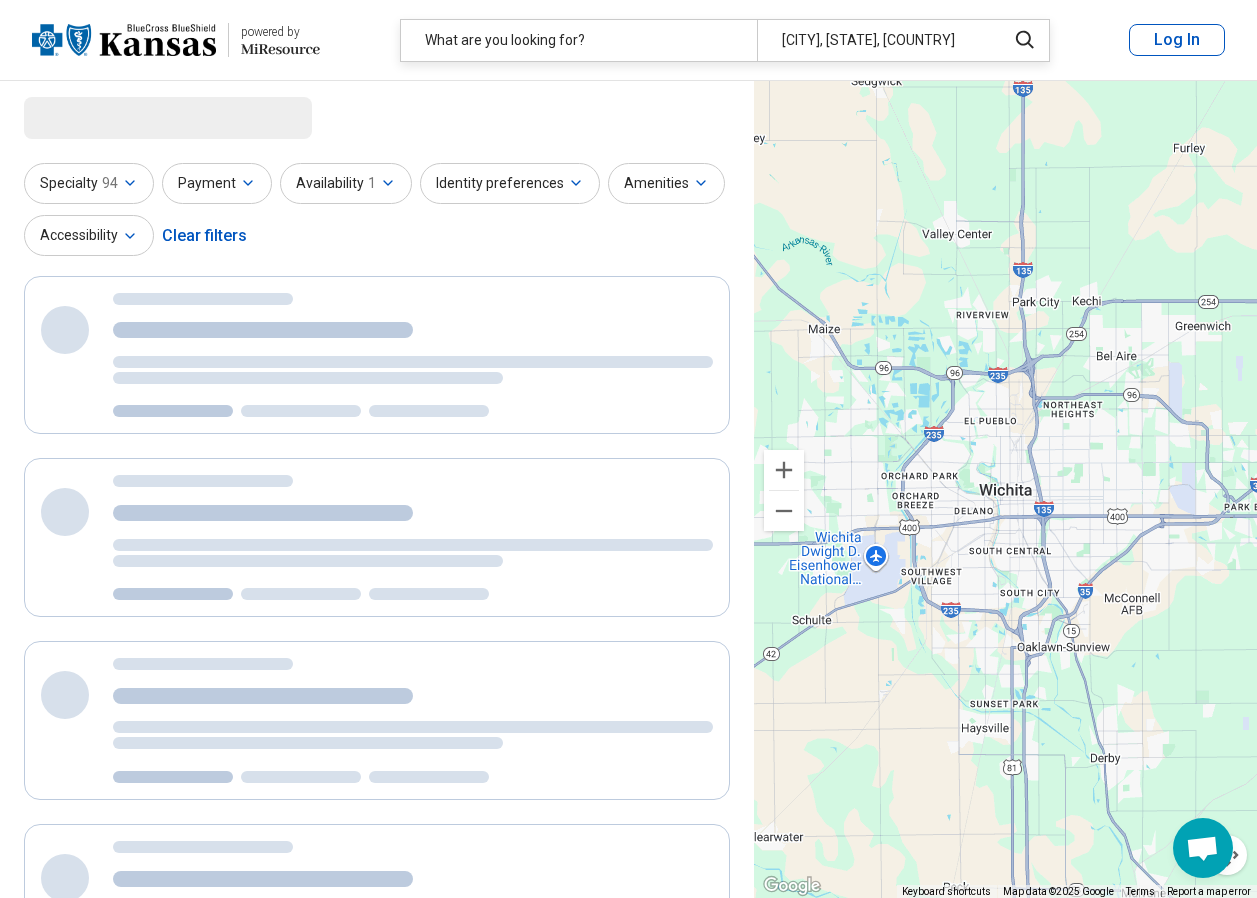 select on "***" 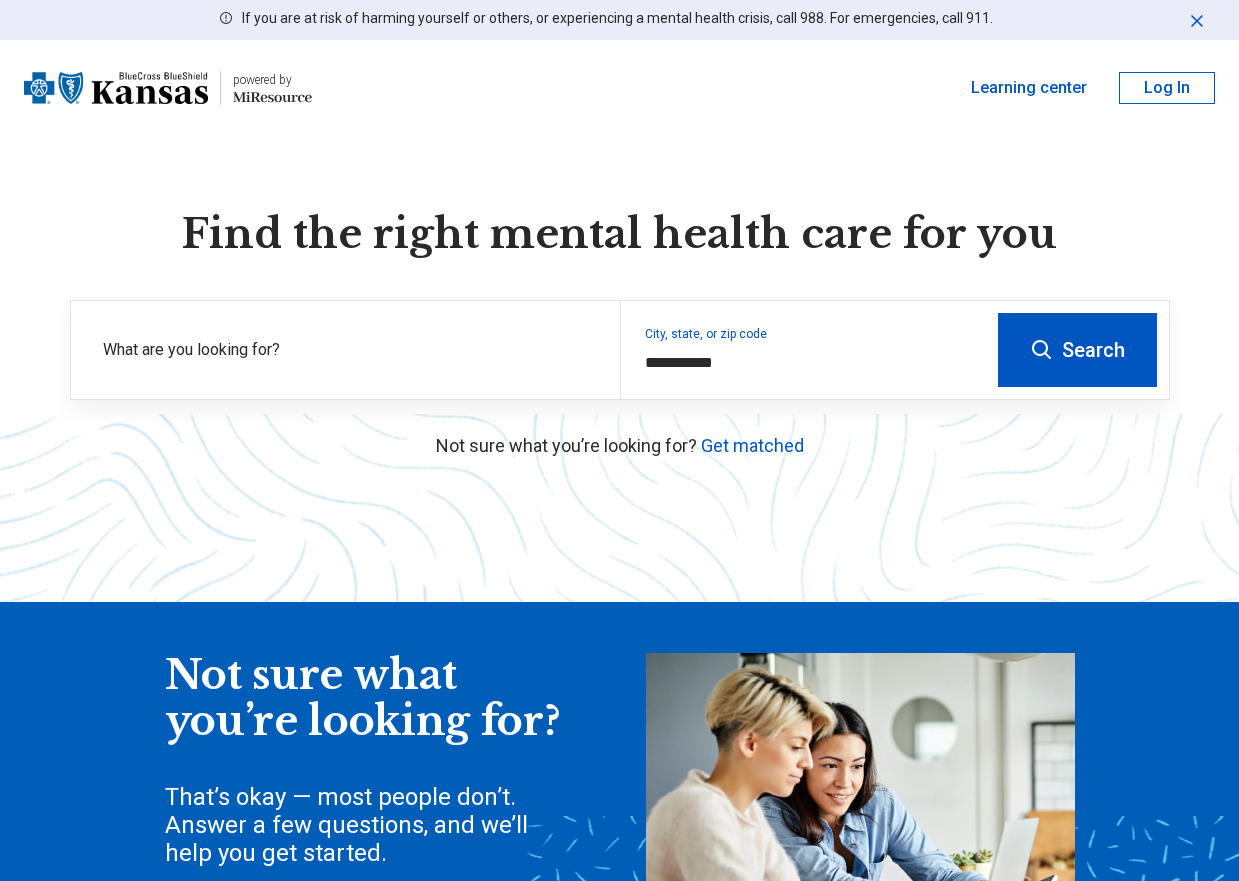 scroll, scrollTop: 0, scrollLeft: 0, axis: both 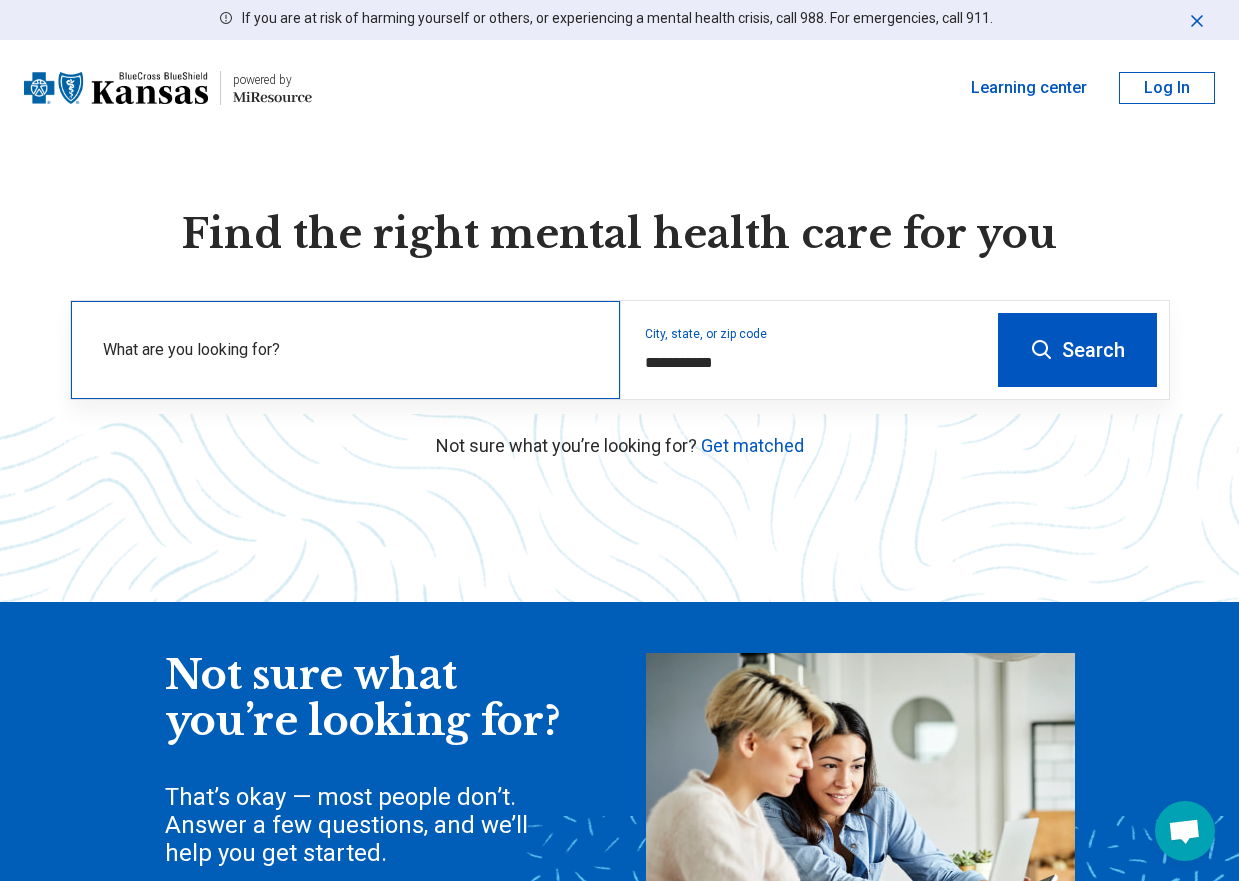 click on "What are you looking for?" at bounding box center (349, 350) 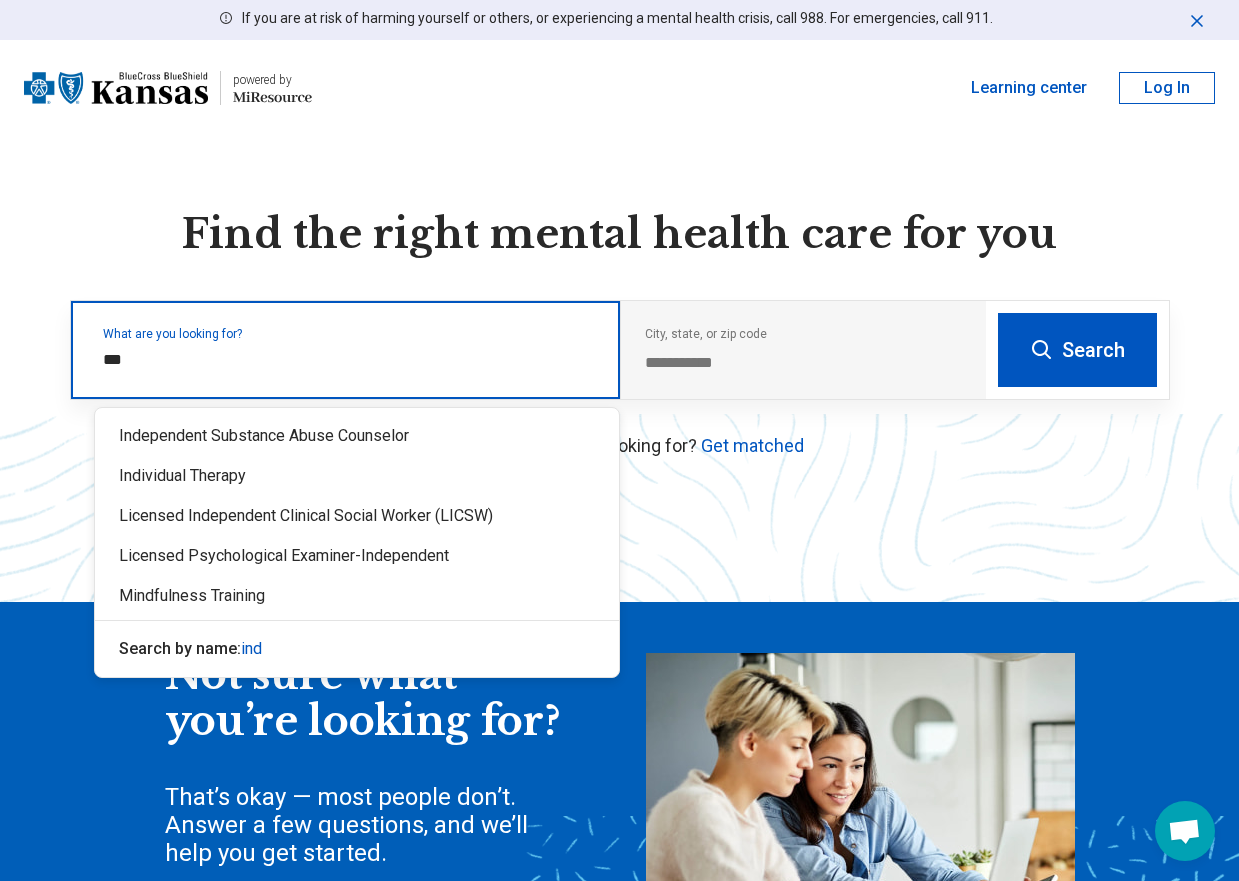 type on "****" 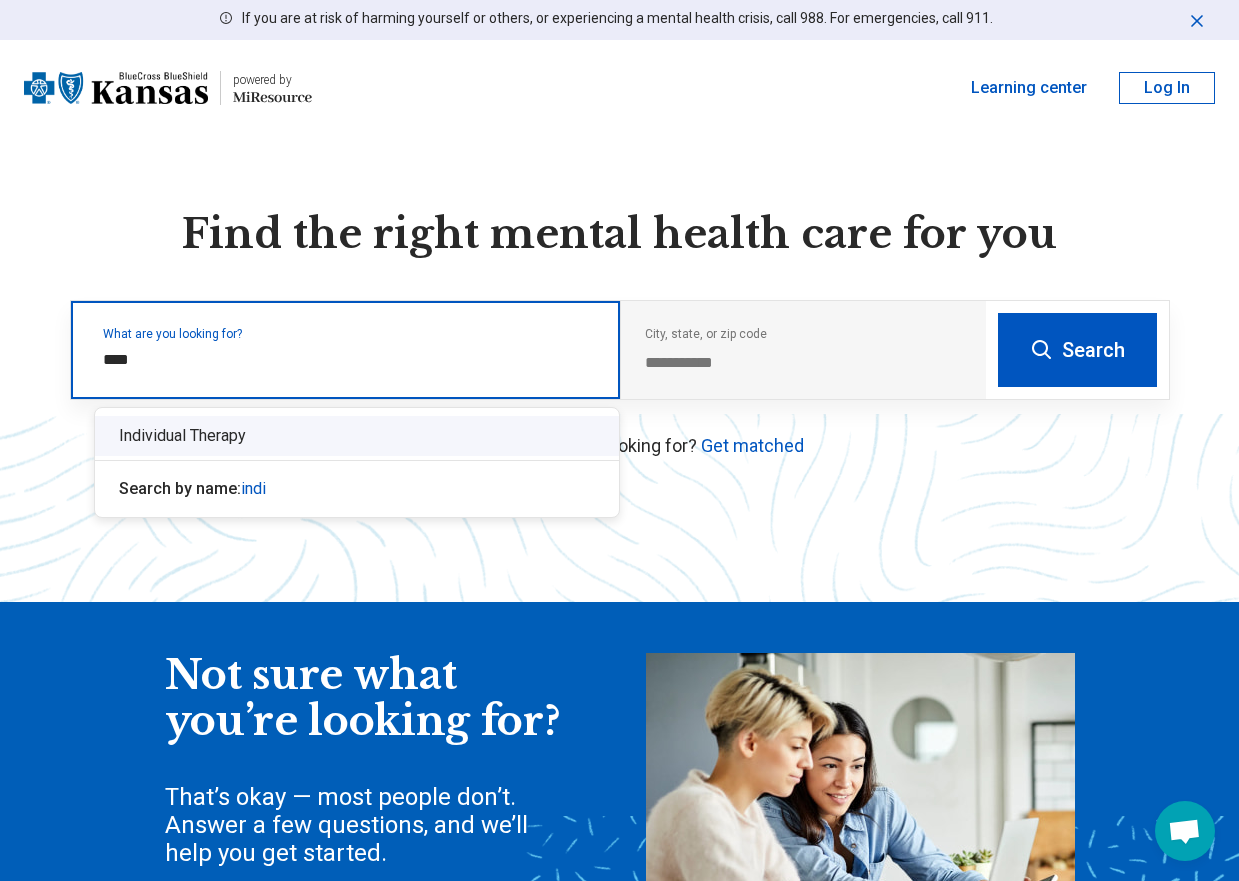click on "Individual Therapy" at bounding box center [357, 436] 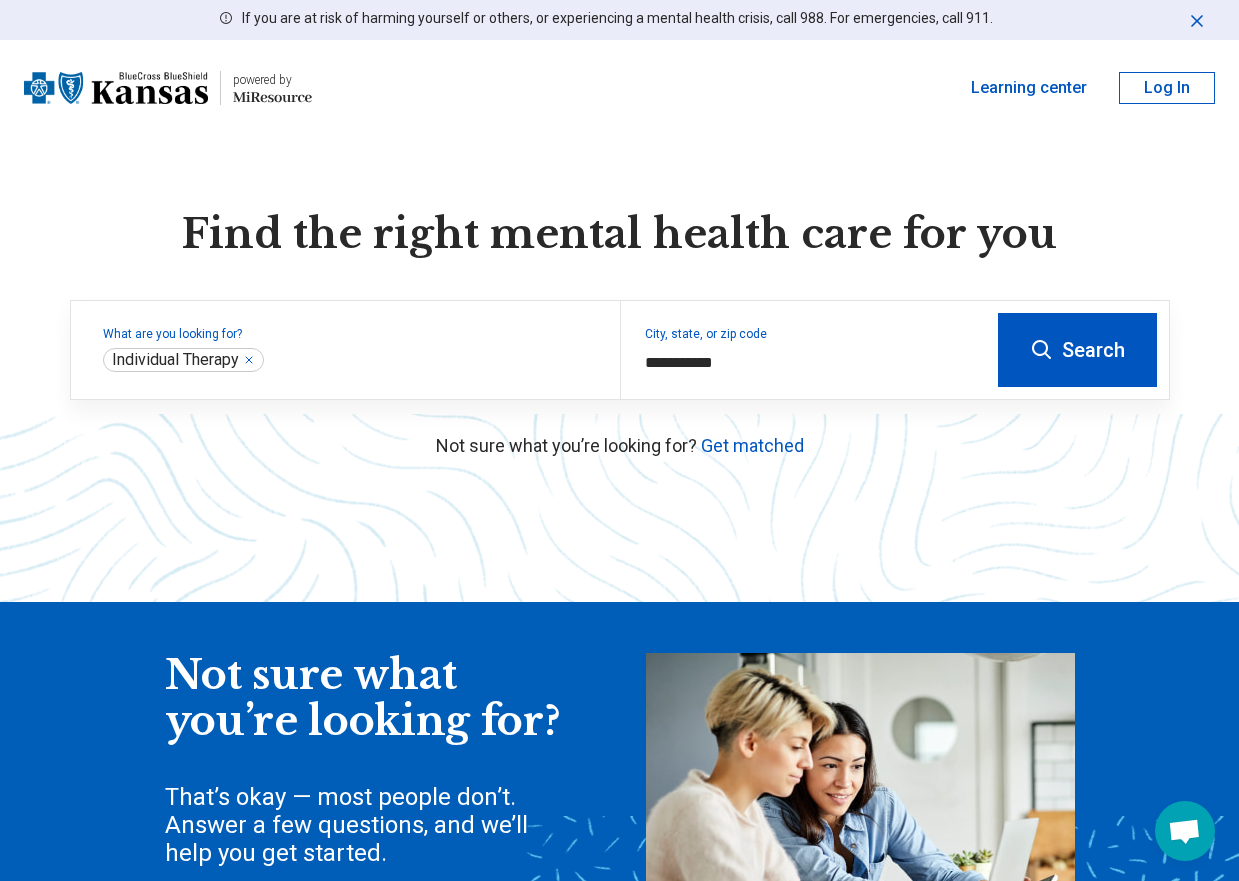click on "Search" at bounding box center (1077, 350) 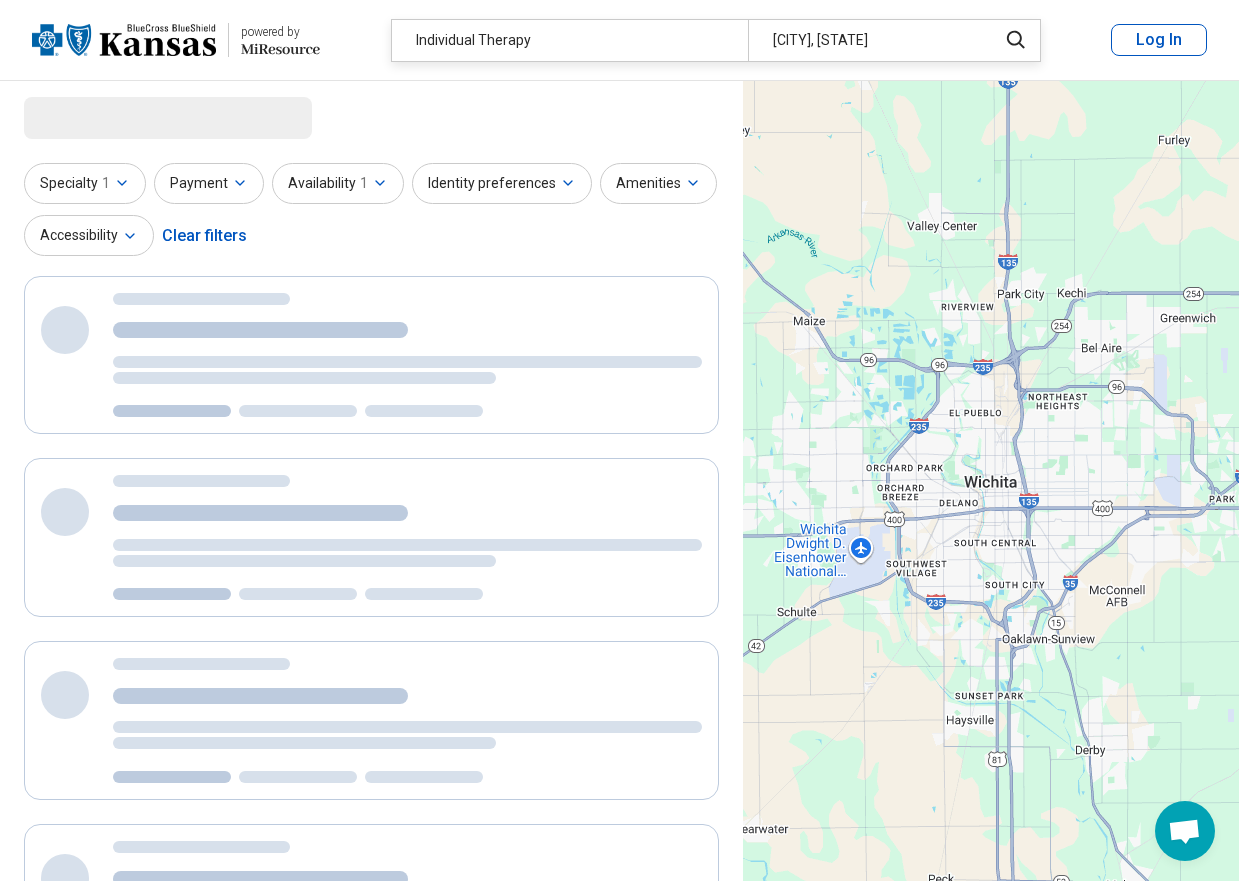 select on "***" 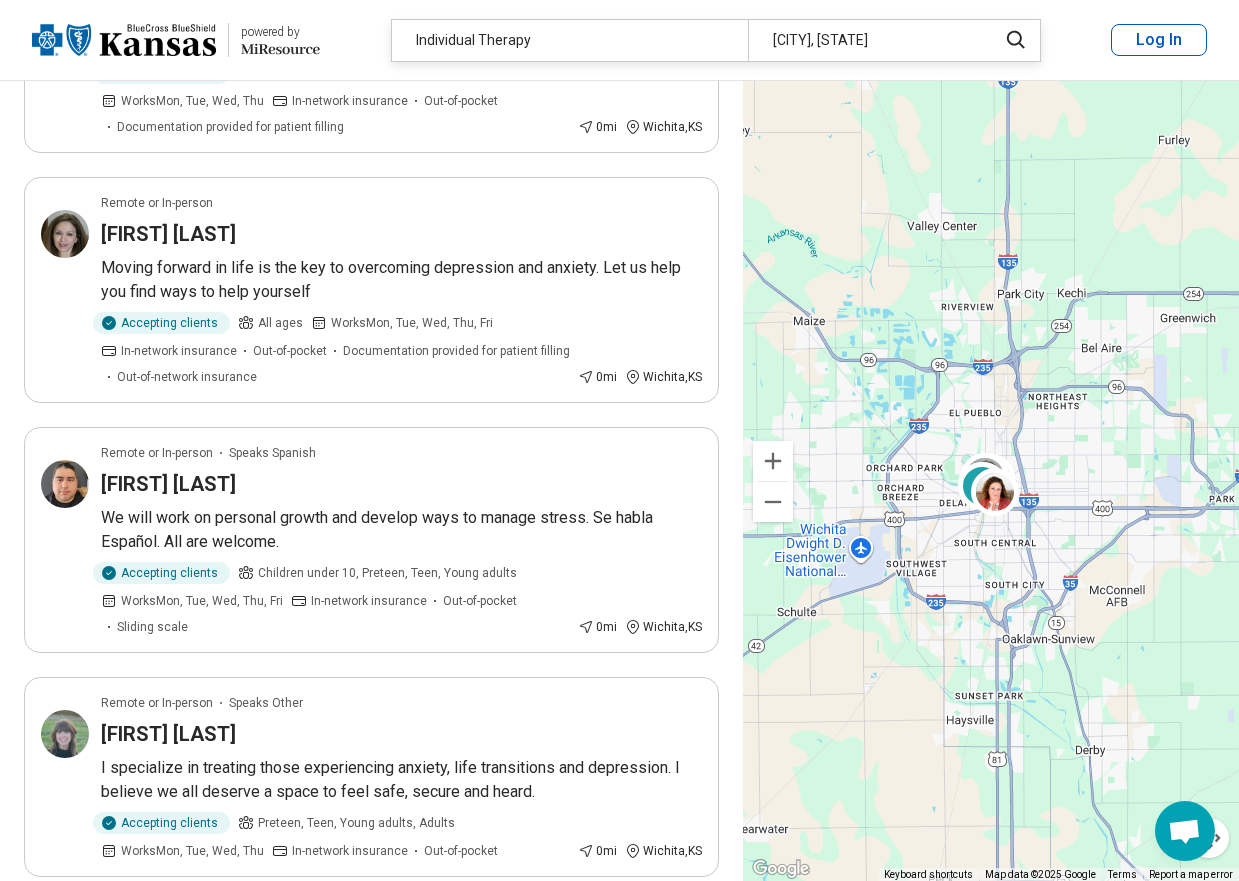 scroll, scrollTop: 800, scrollLeft: 0, axis: vertical 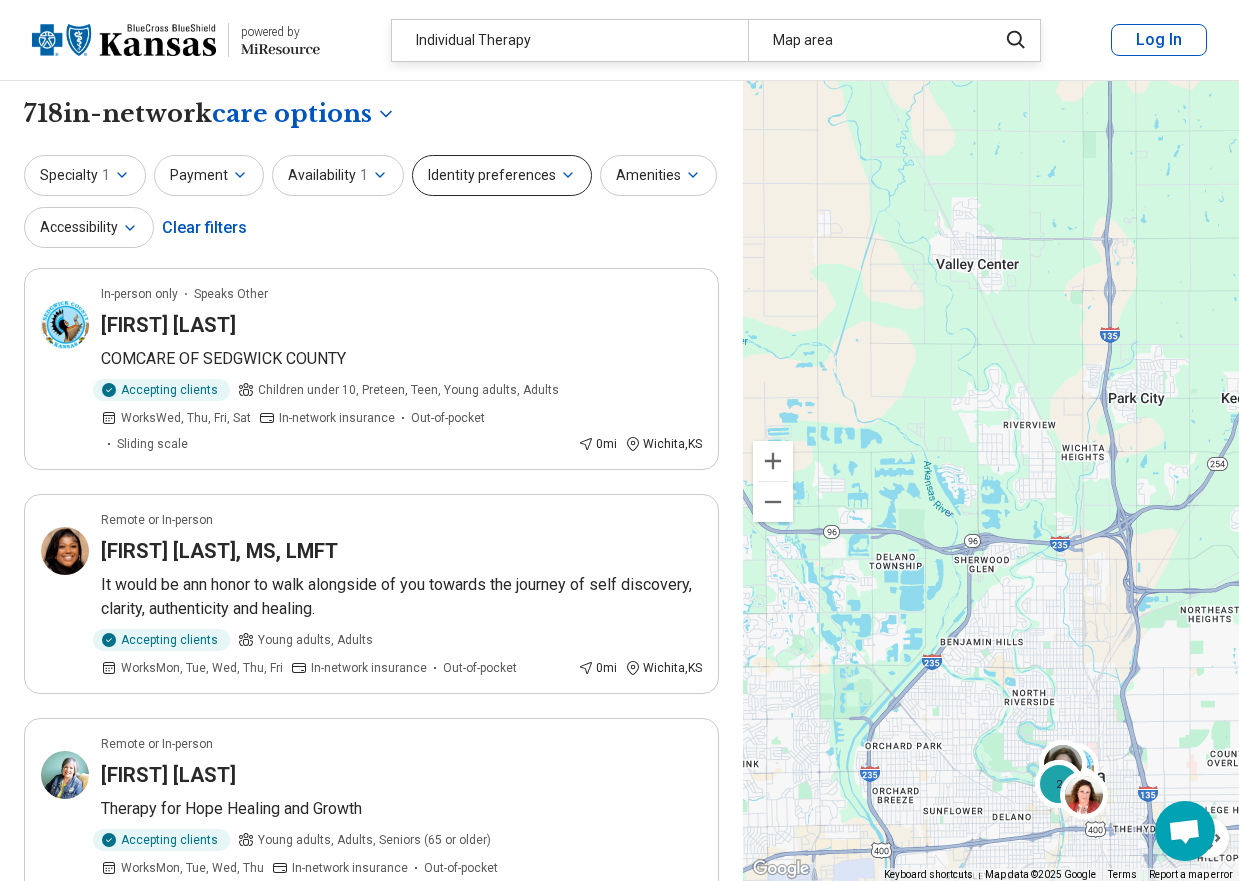 click on "Identity preferences" at bounding box center [502, 175] 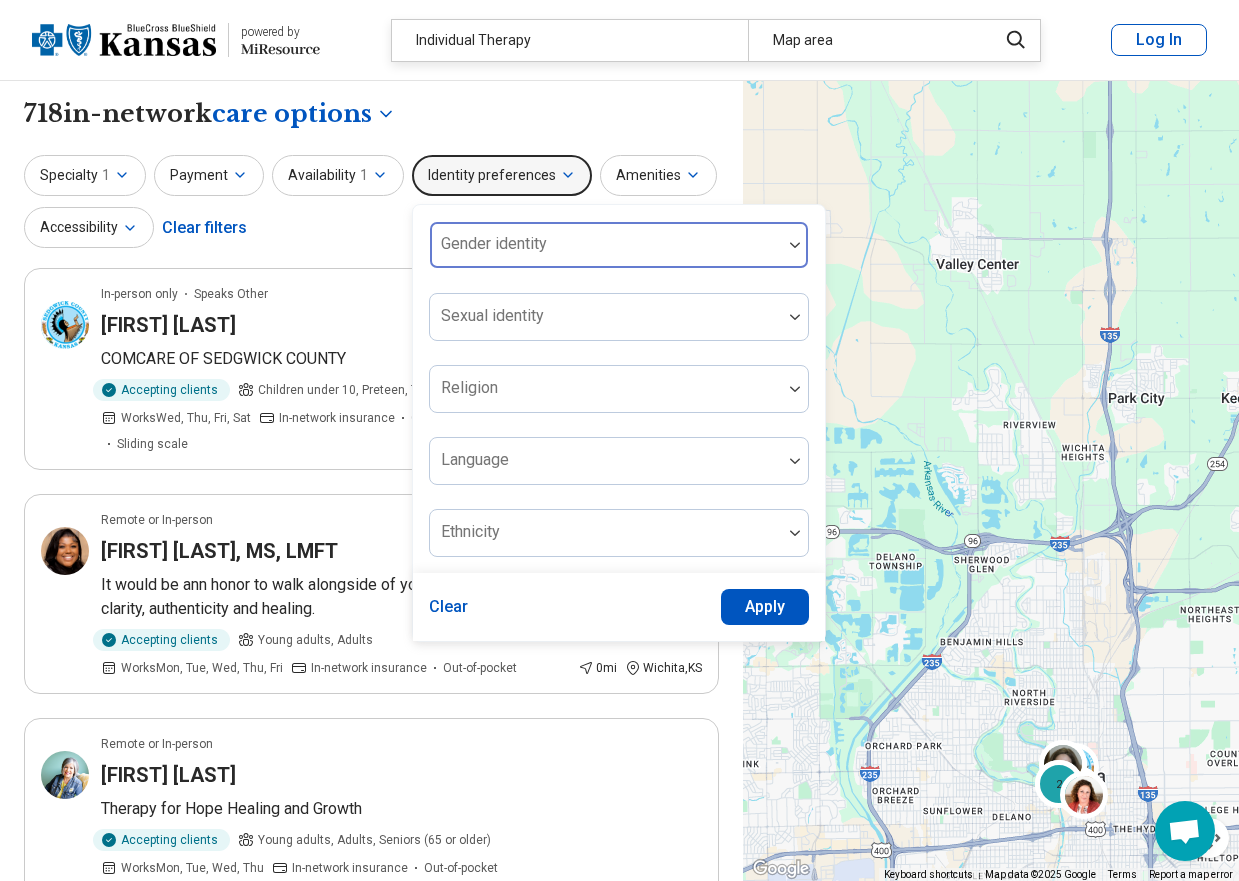 click at bounding box center (606, 253) 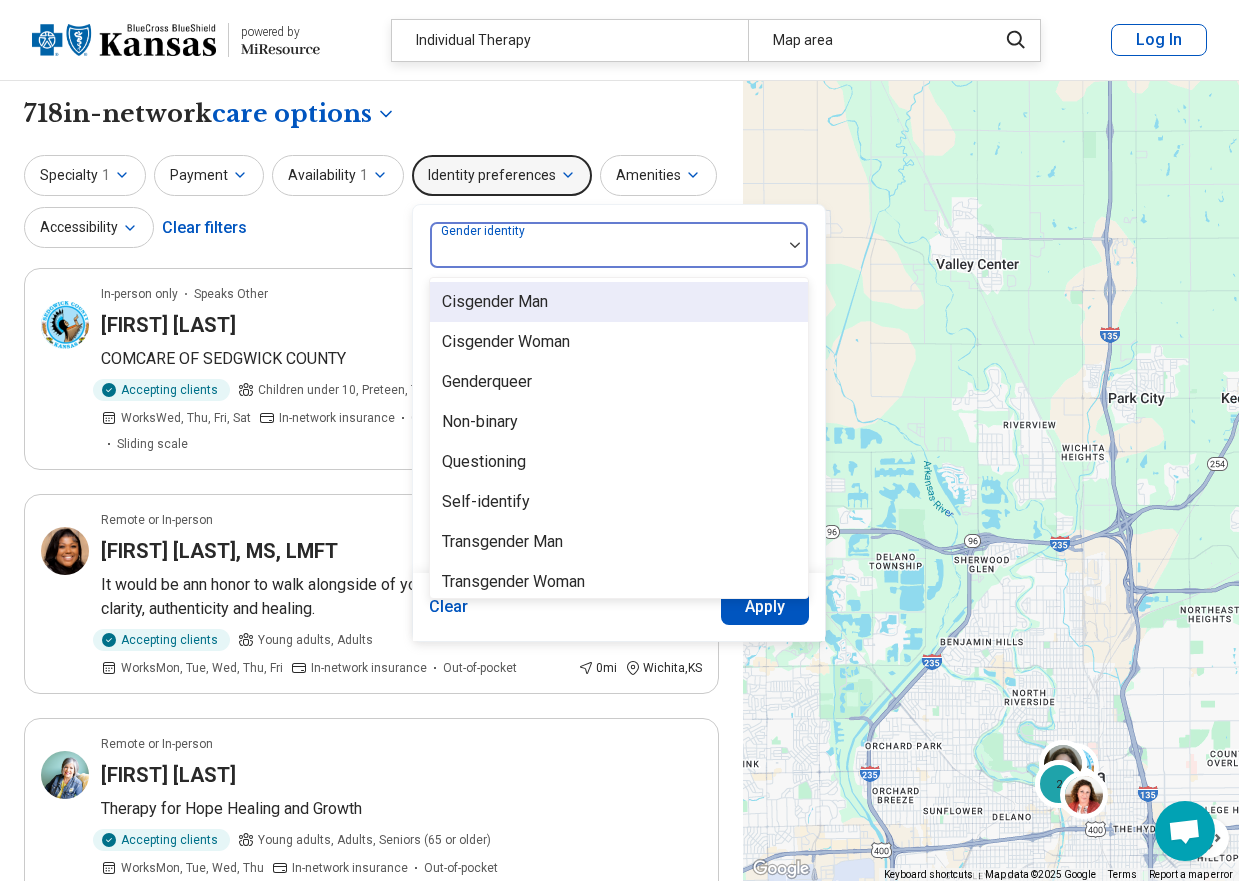 click 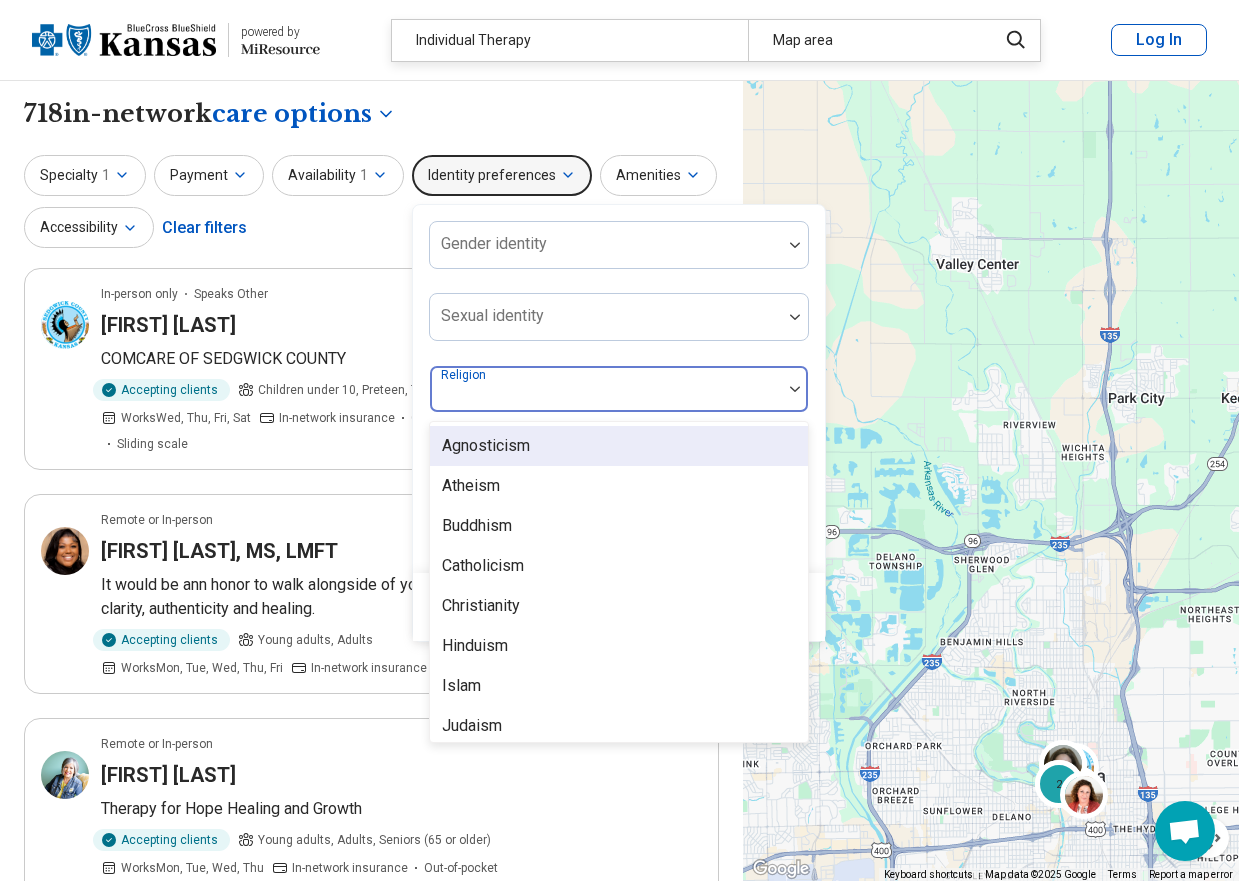 click at bounding box center [606, 397] 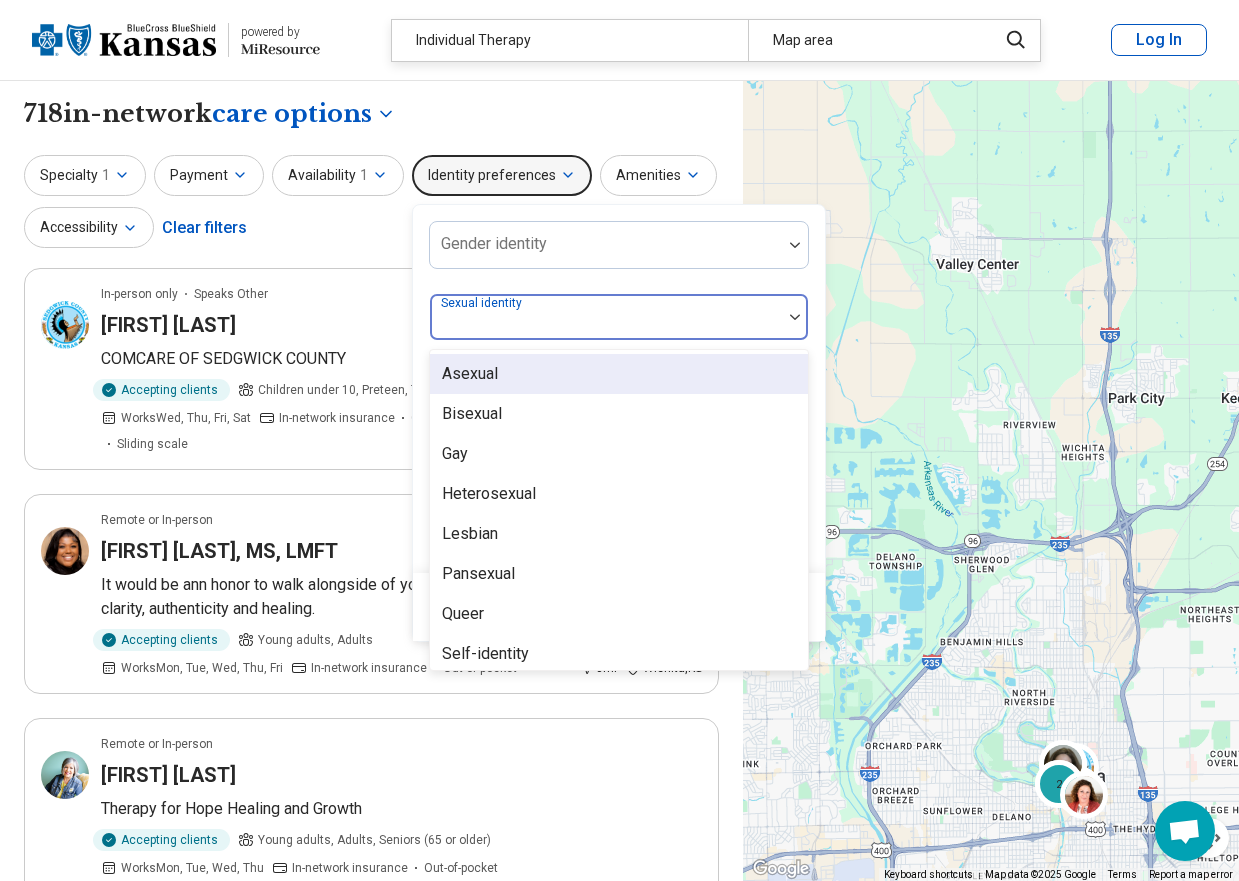 click at bounding box center [606, 325] 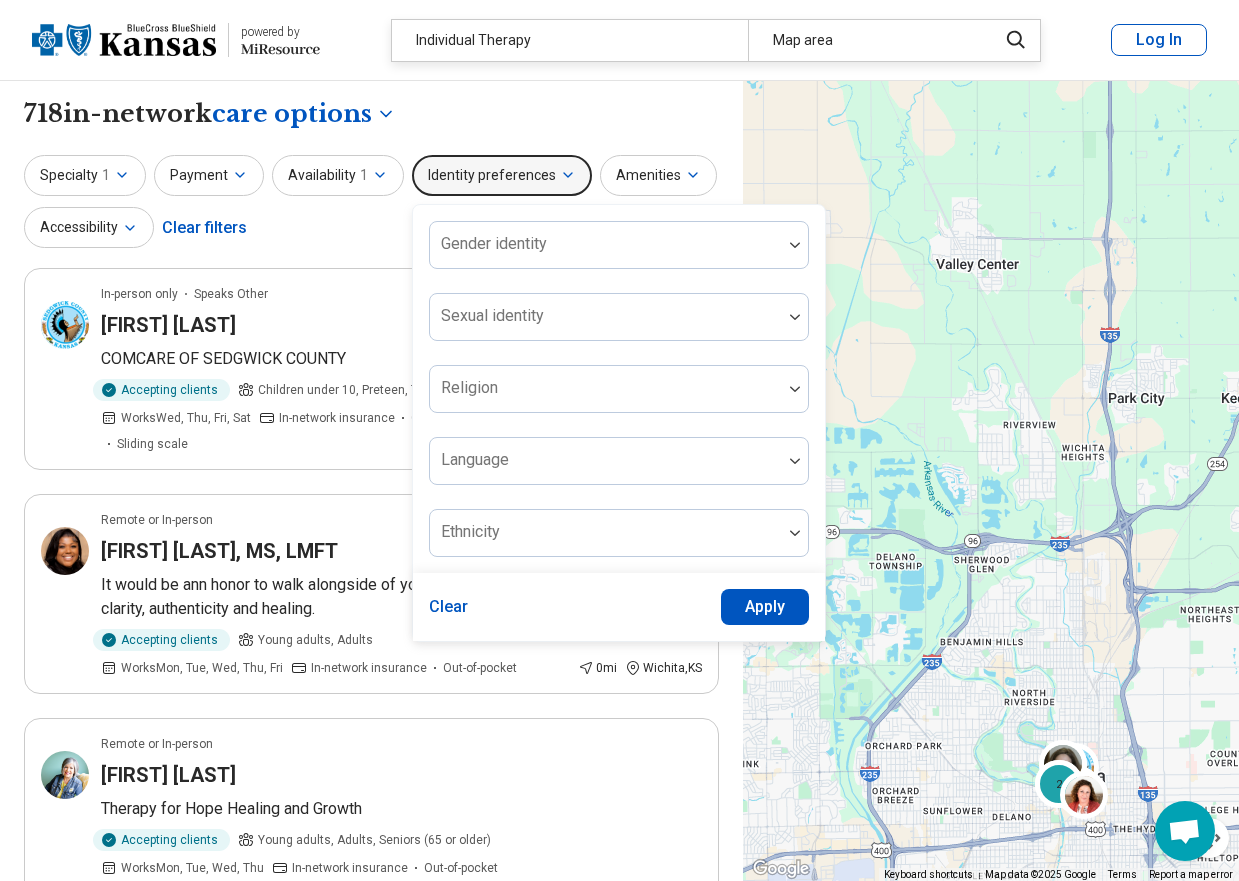 click on "Specialty 1 Payment Availability 1 Identity preferences Gender identity Sexual identity Religion Language Ethnicity Clear Apply Amenities Accessibility Clear filters" at bounding box center (371, 203) 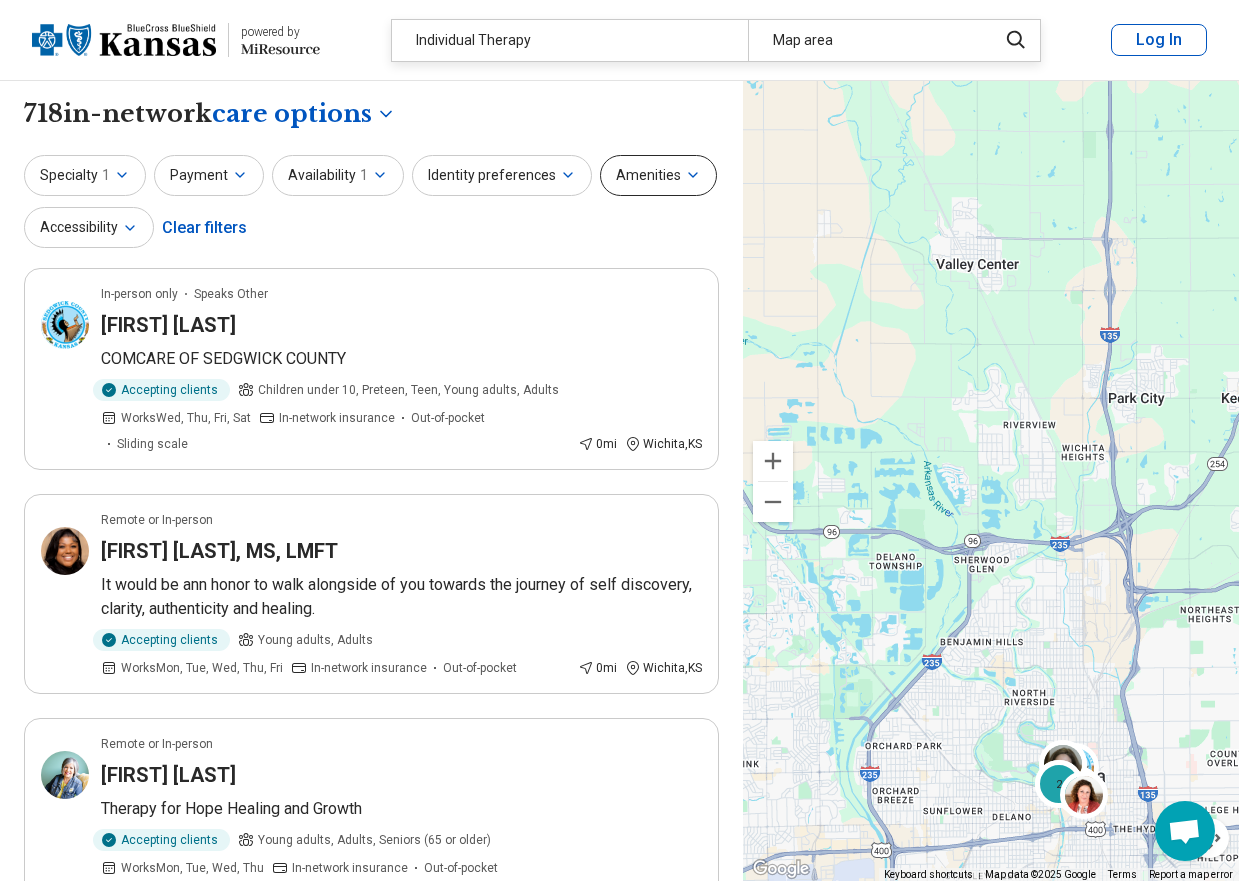 click on "Amenities" at bounding box center (658, 175) 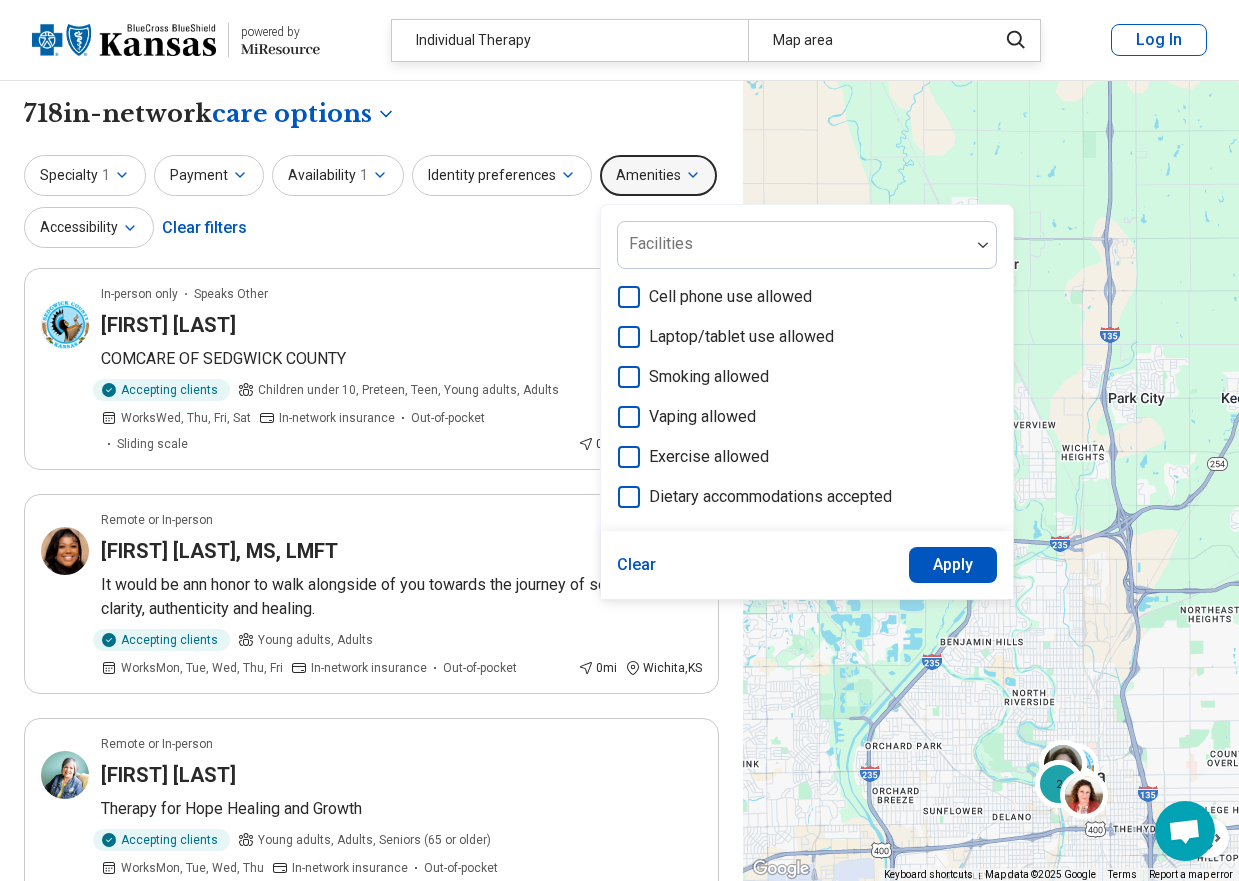click on "Specialty 1 Payment Availability 1 Identity preferences Amenities Facilities Cell phone use allowed Laptop/tablet use allowed Smoking allowed Vaping allowed Exercise allowed Dietary accommodations accepted Clear Apply Accessibility Clear filters" at bounding box center [371, 203] 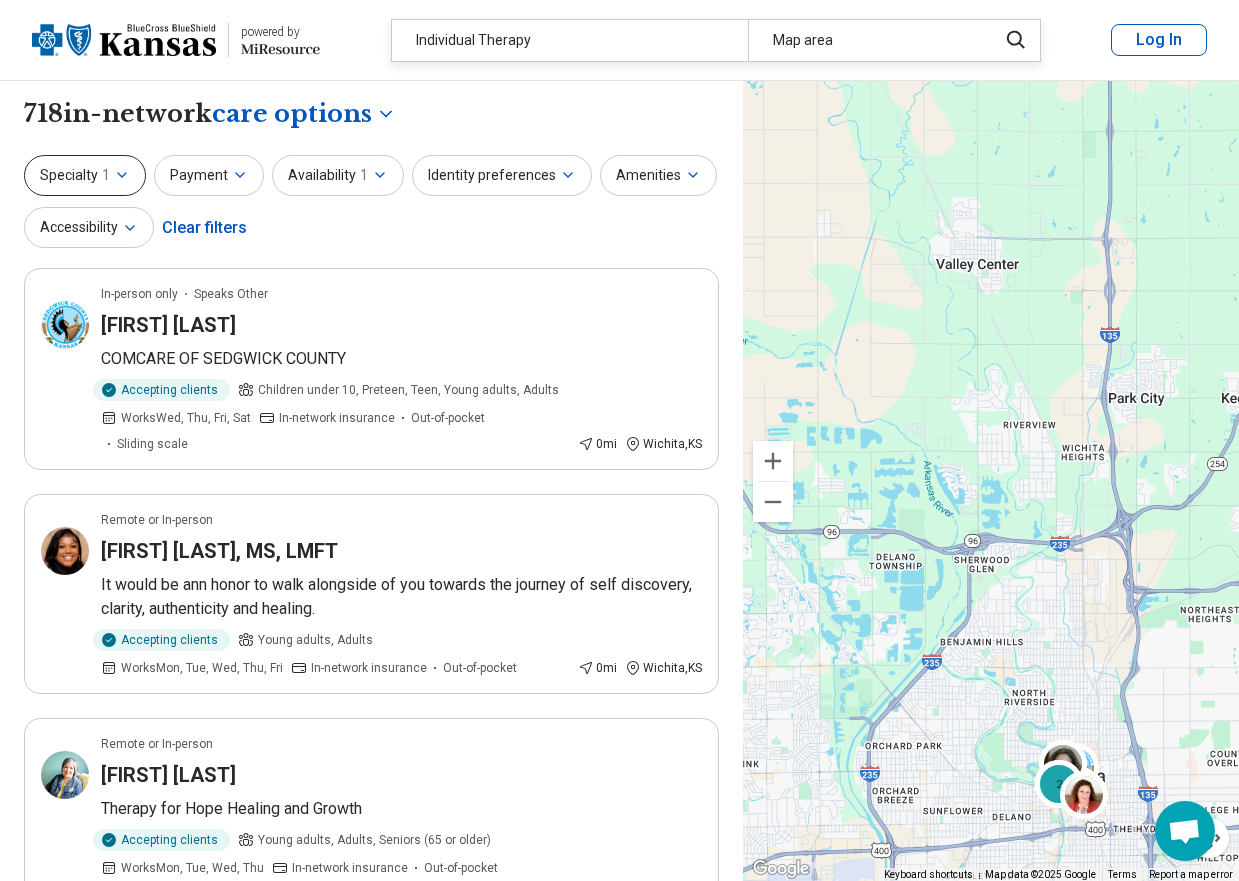 click 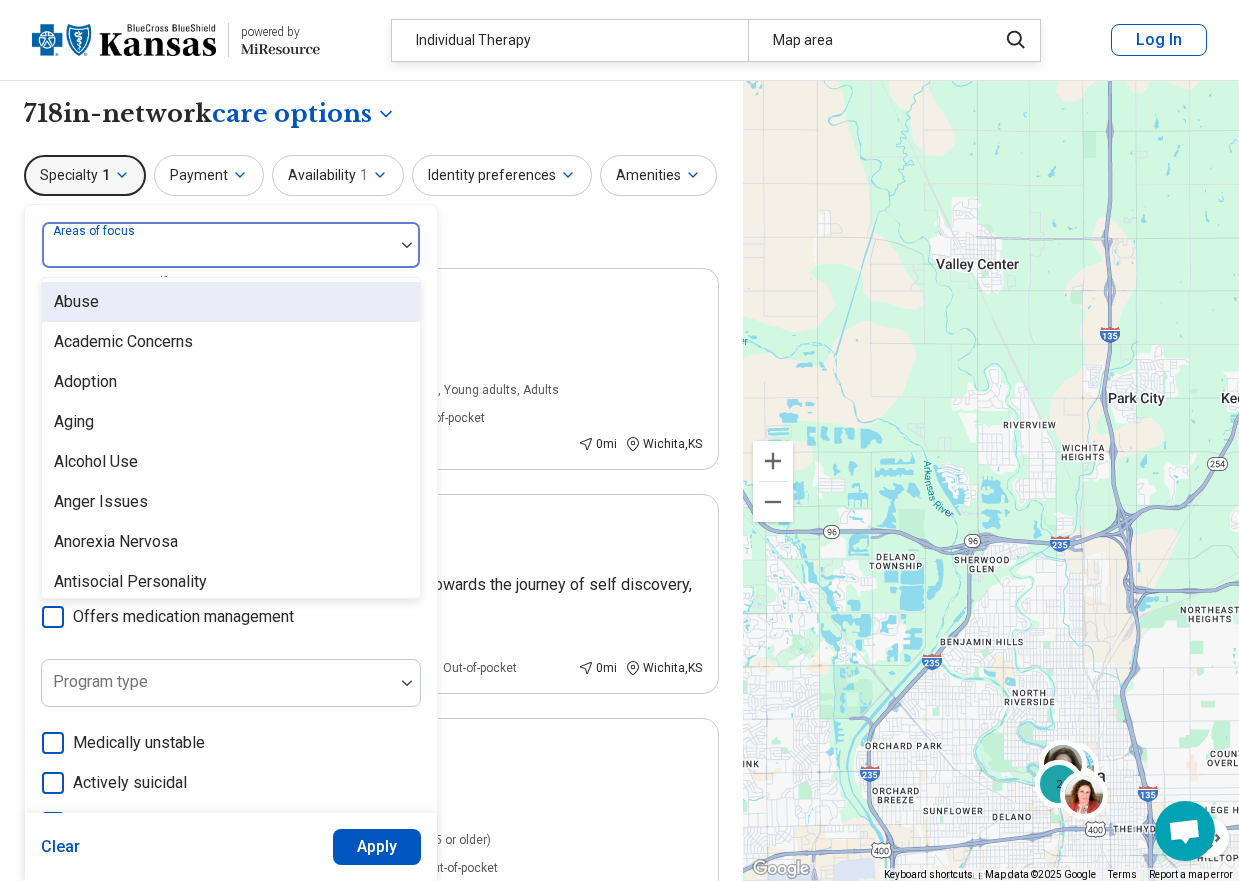 click at bounding box center (407, 245) 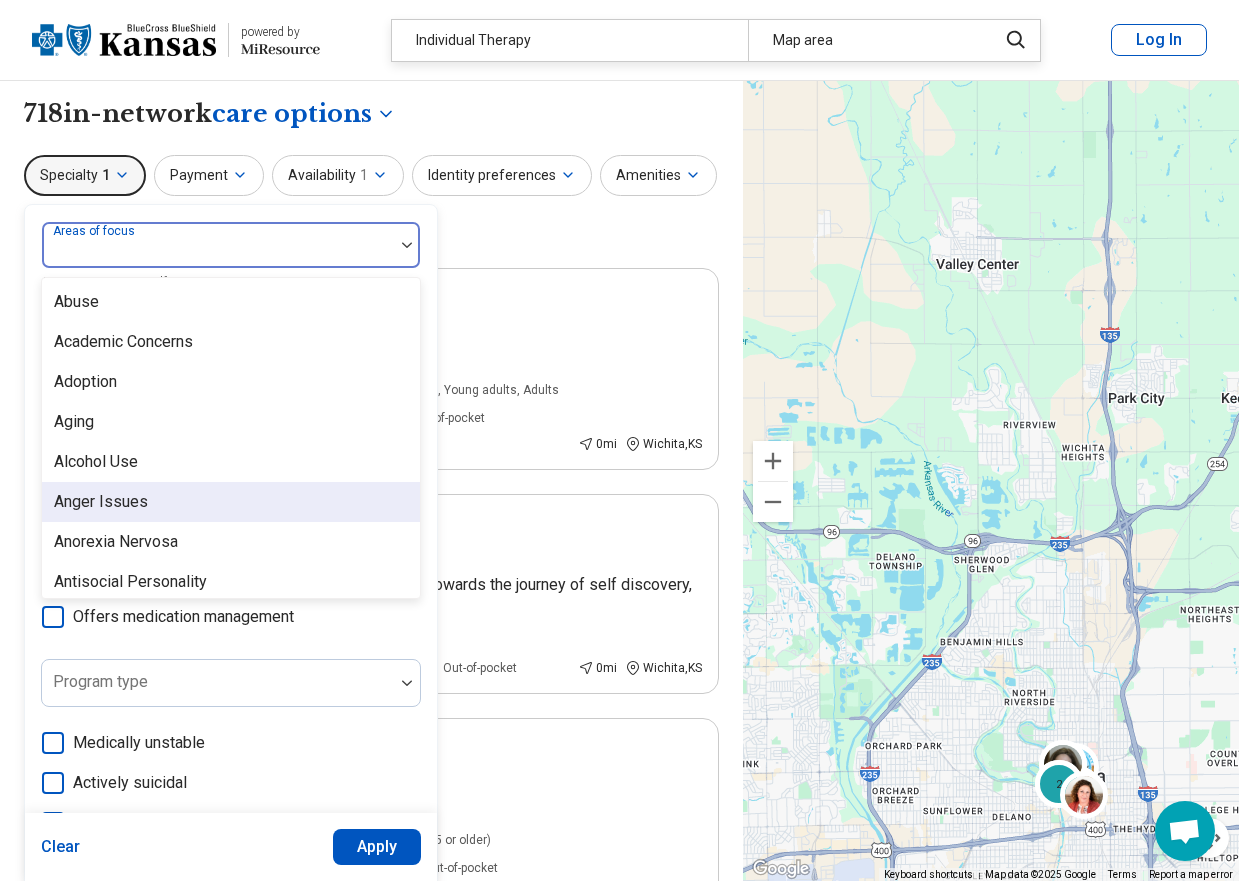 click on "Anger Issues" at bounding box center (231, 502) 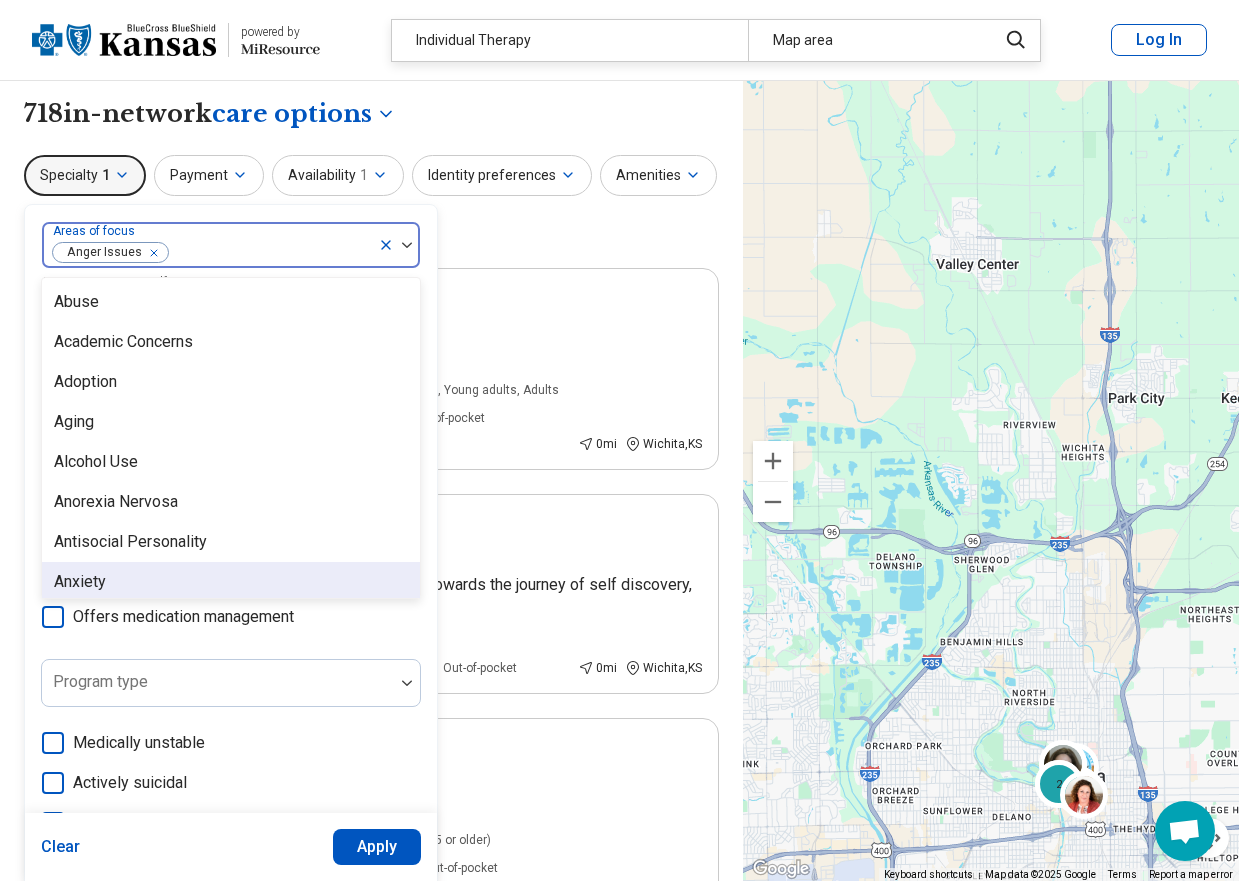 click on "Anxiety" at bounding box center (80, 582) 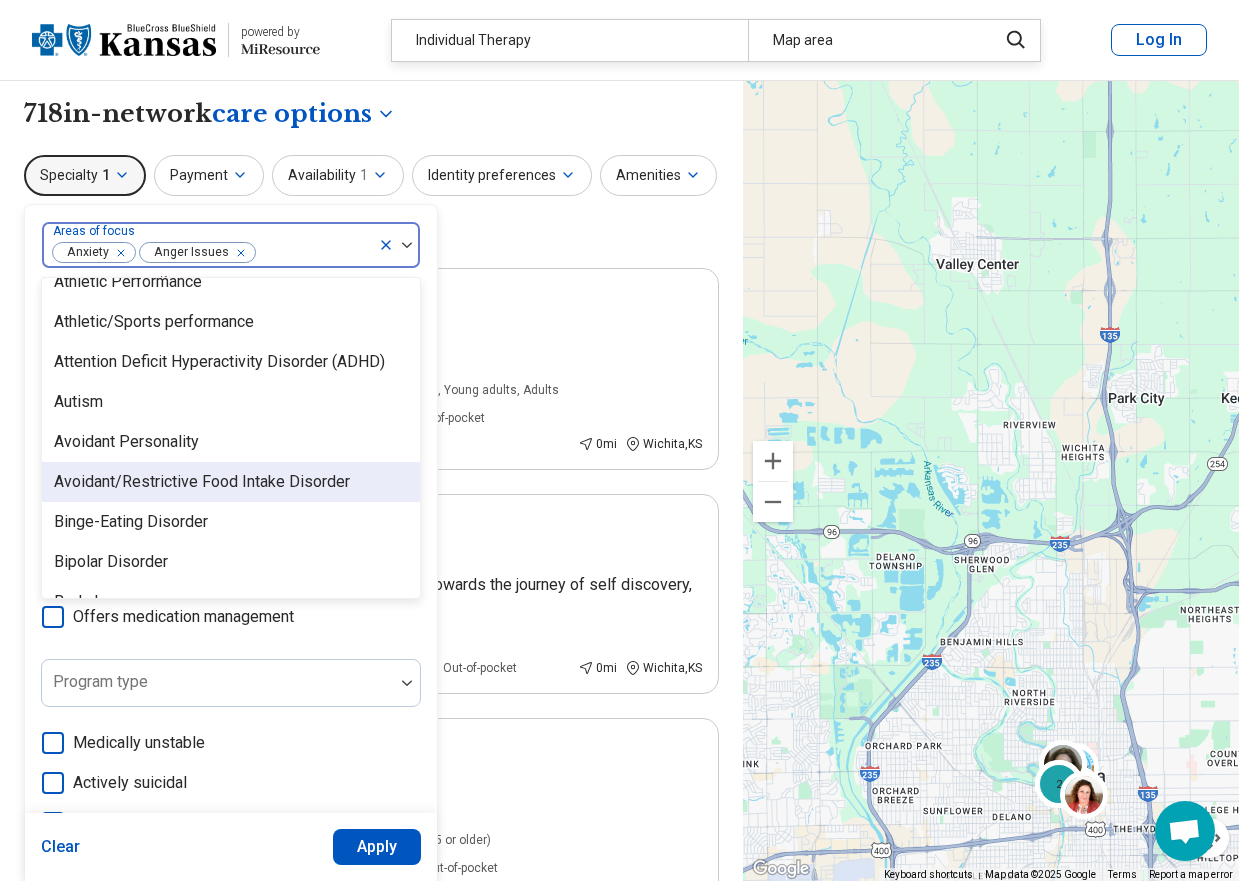 scroll, scrollTop: 400, scrollLeft: 0, axis: vertical 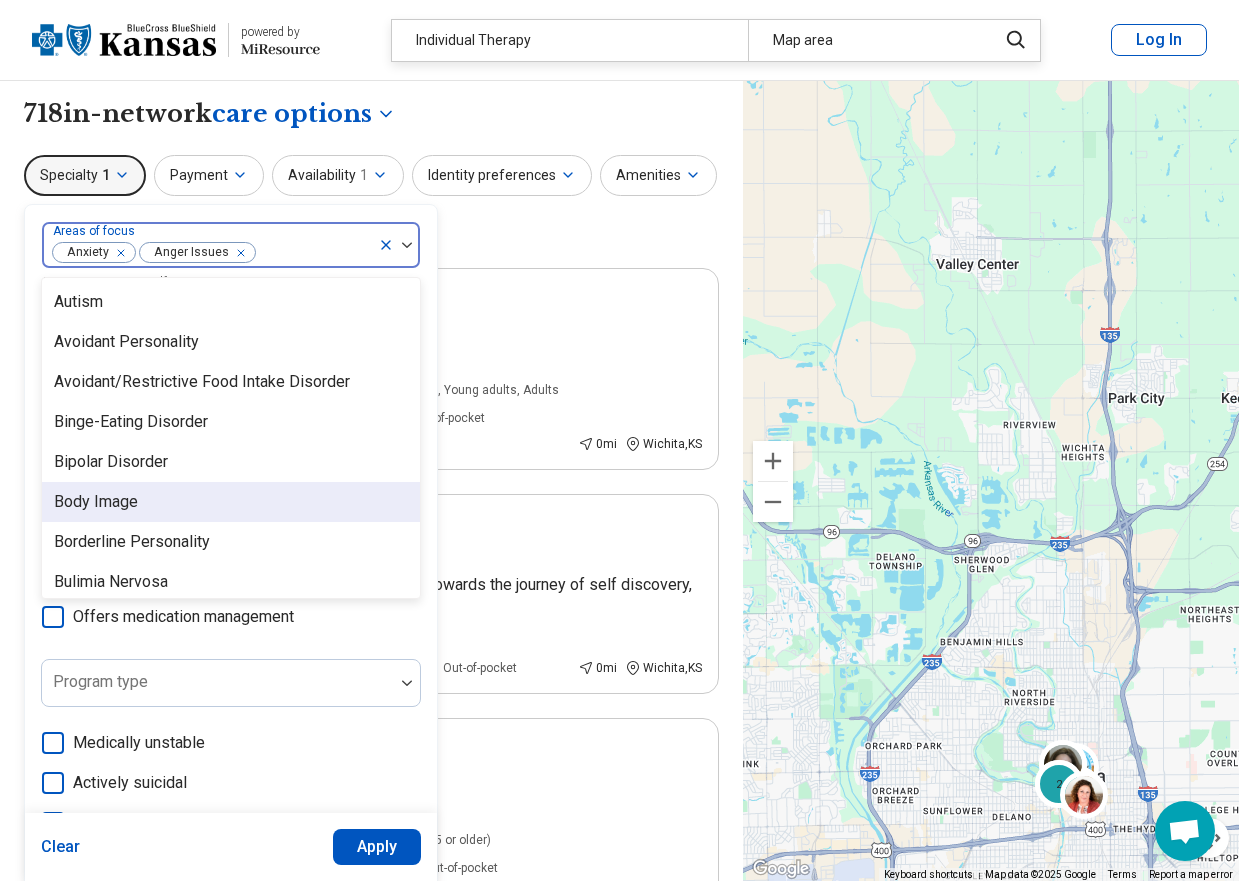 click on "Body Image" at bounding box center [96, 502] 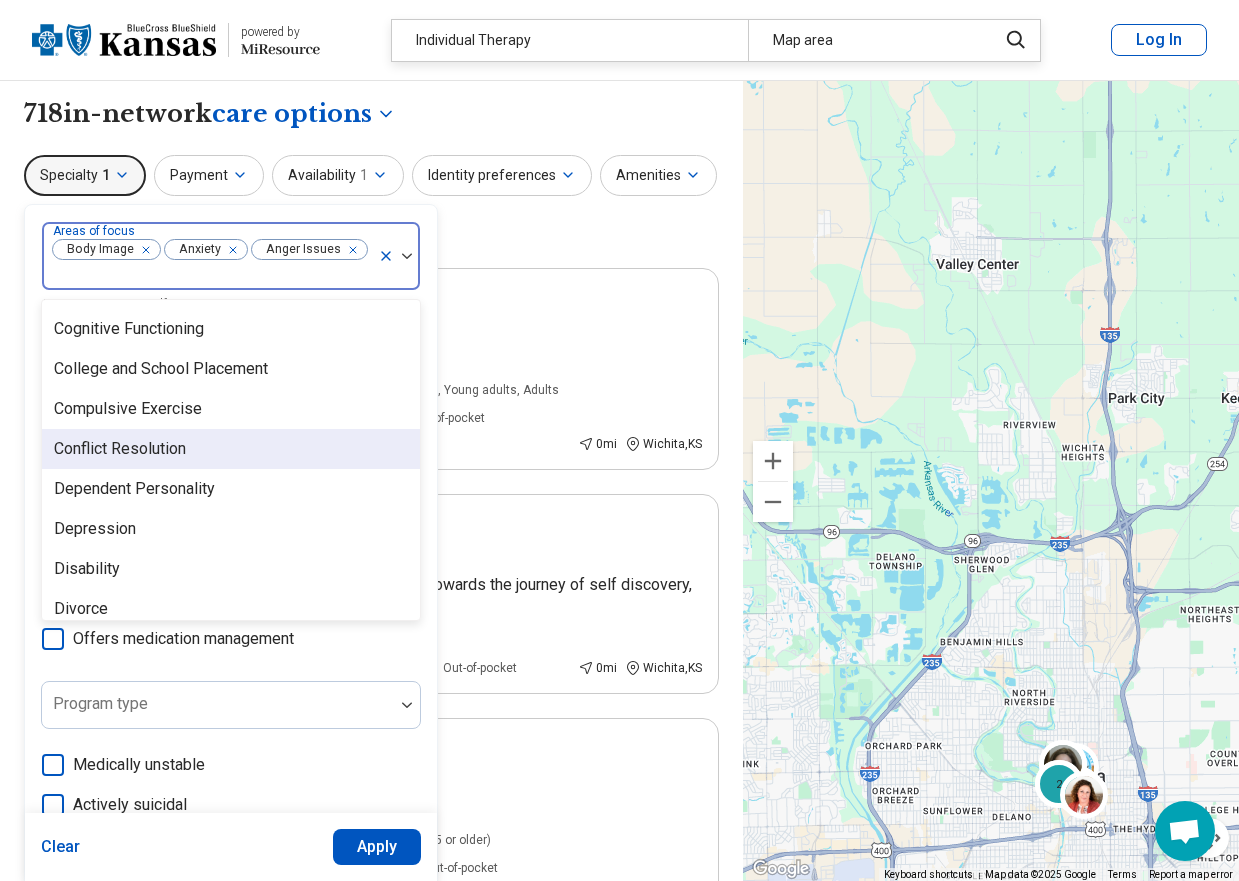 scroll, scrollTop: 900, scrollLeft: 0, axis: vertical 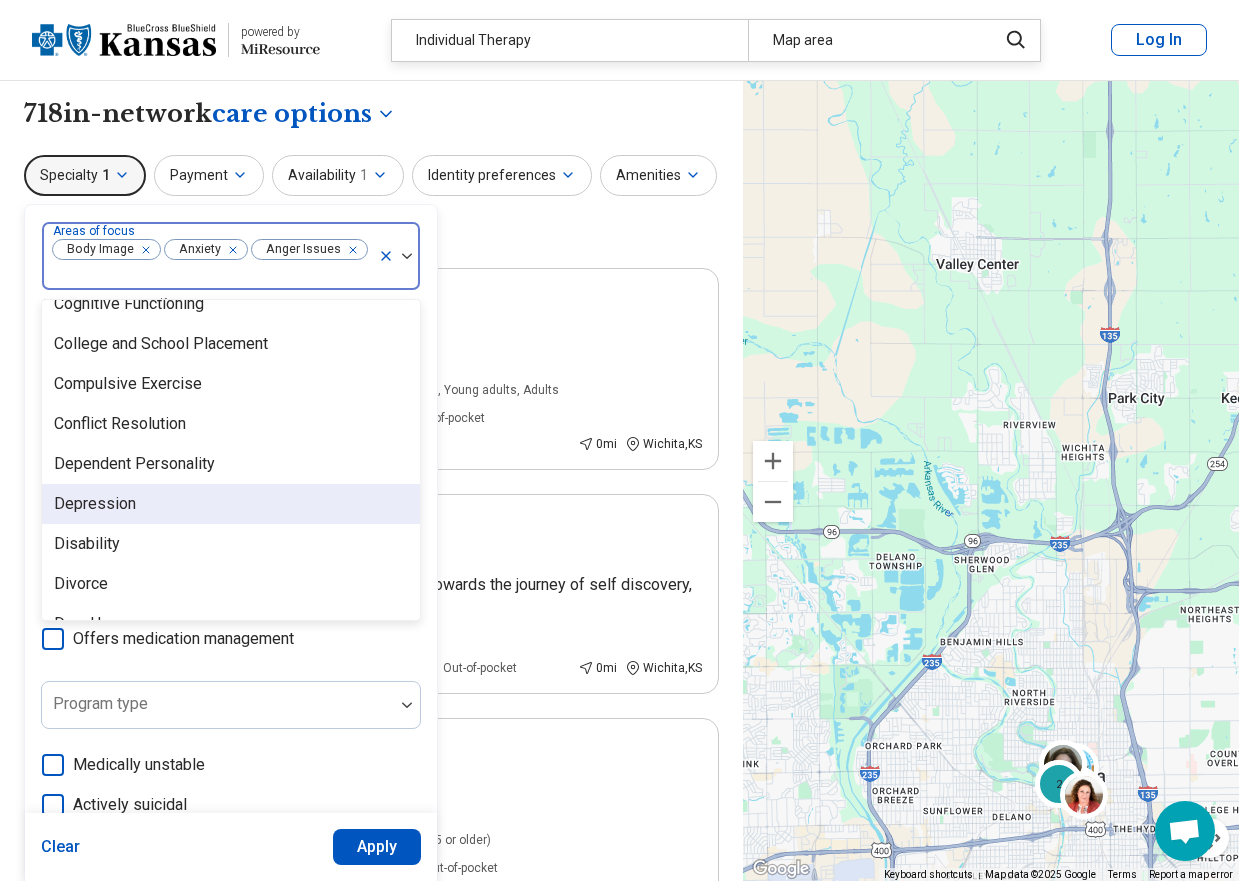 click on "Depression" at bounding box center (231, 504) 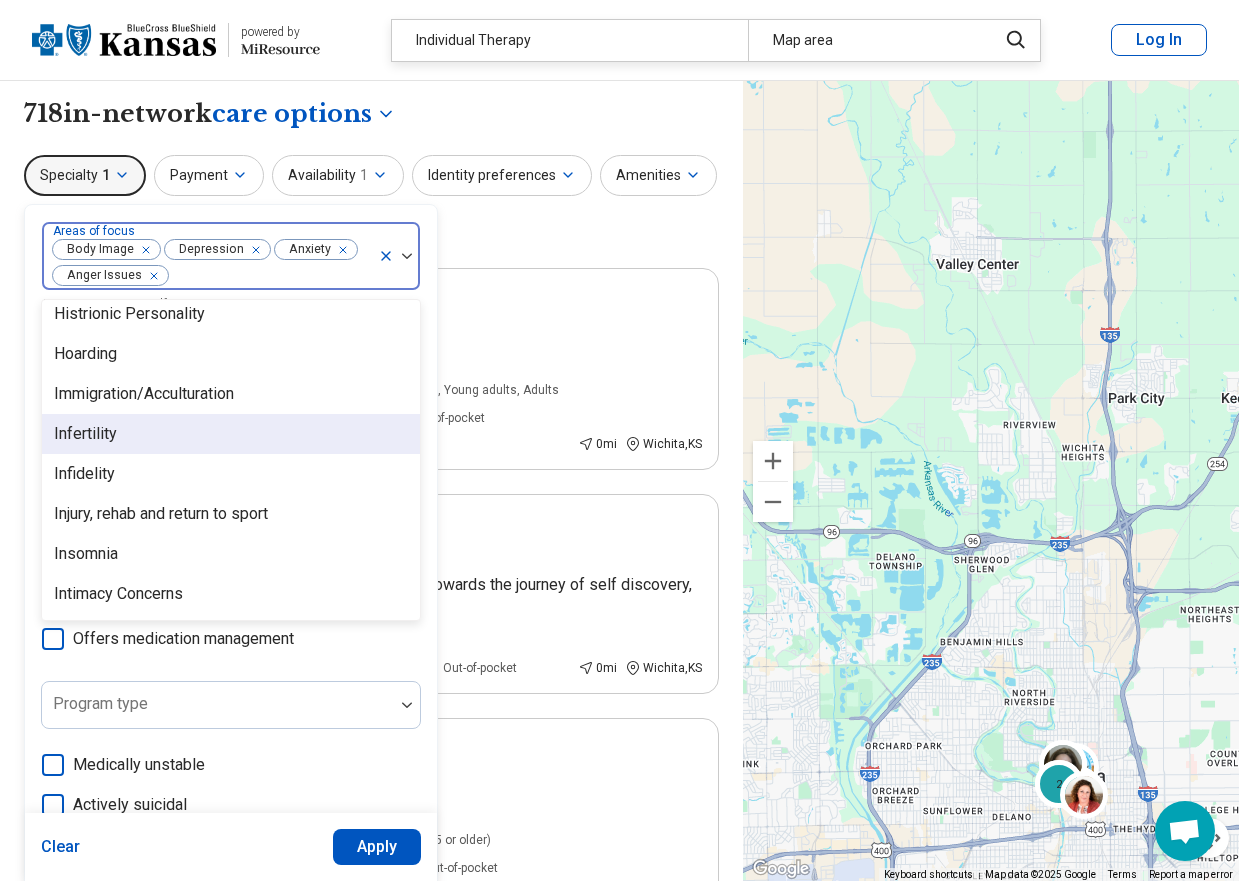 scroll, scrollTop: 1600, scrollLeft: 0, axis: vertical 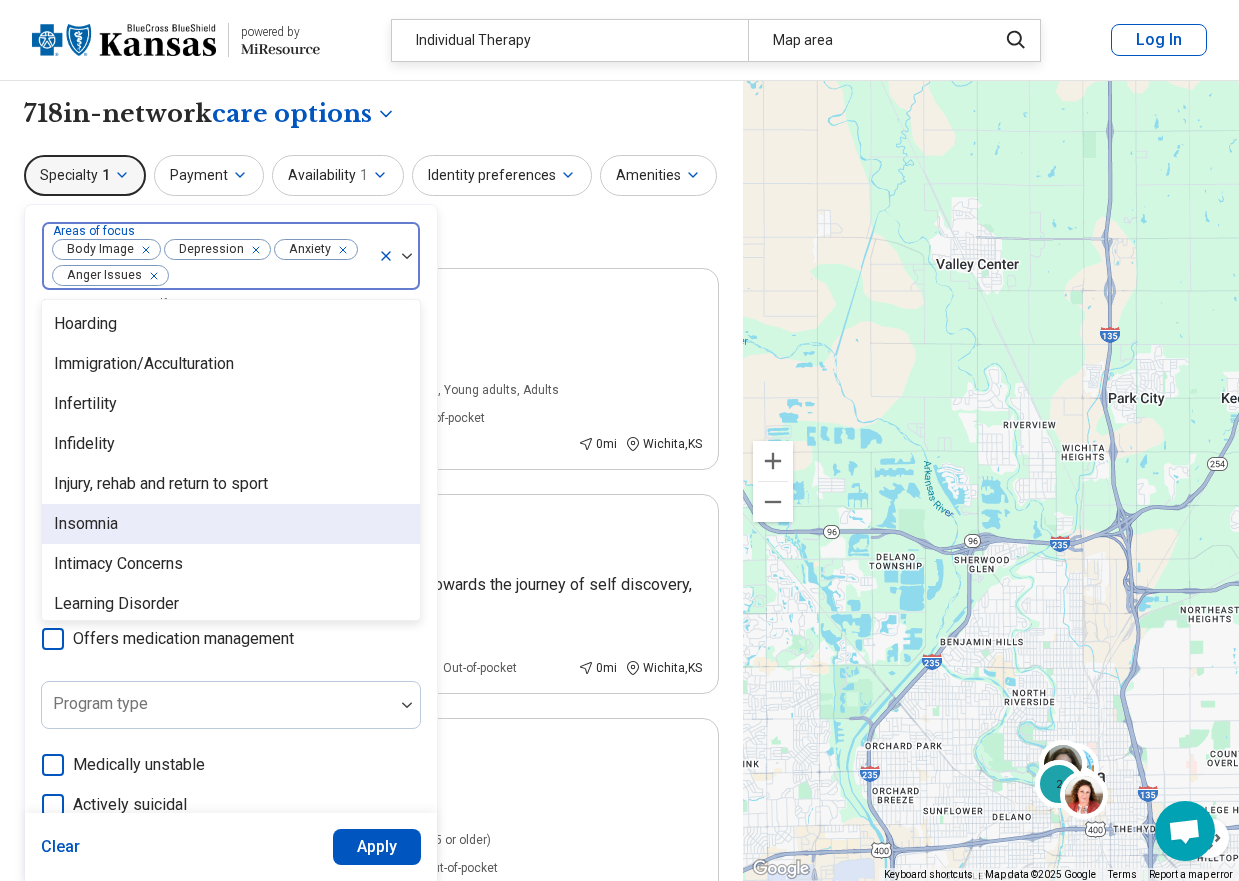 click on "Insomnia" at bounding box center (86, 524) 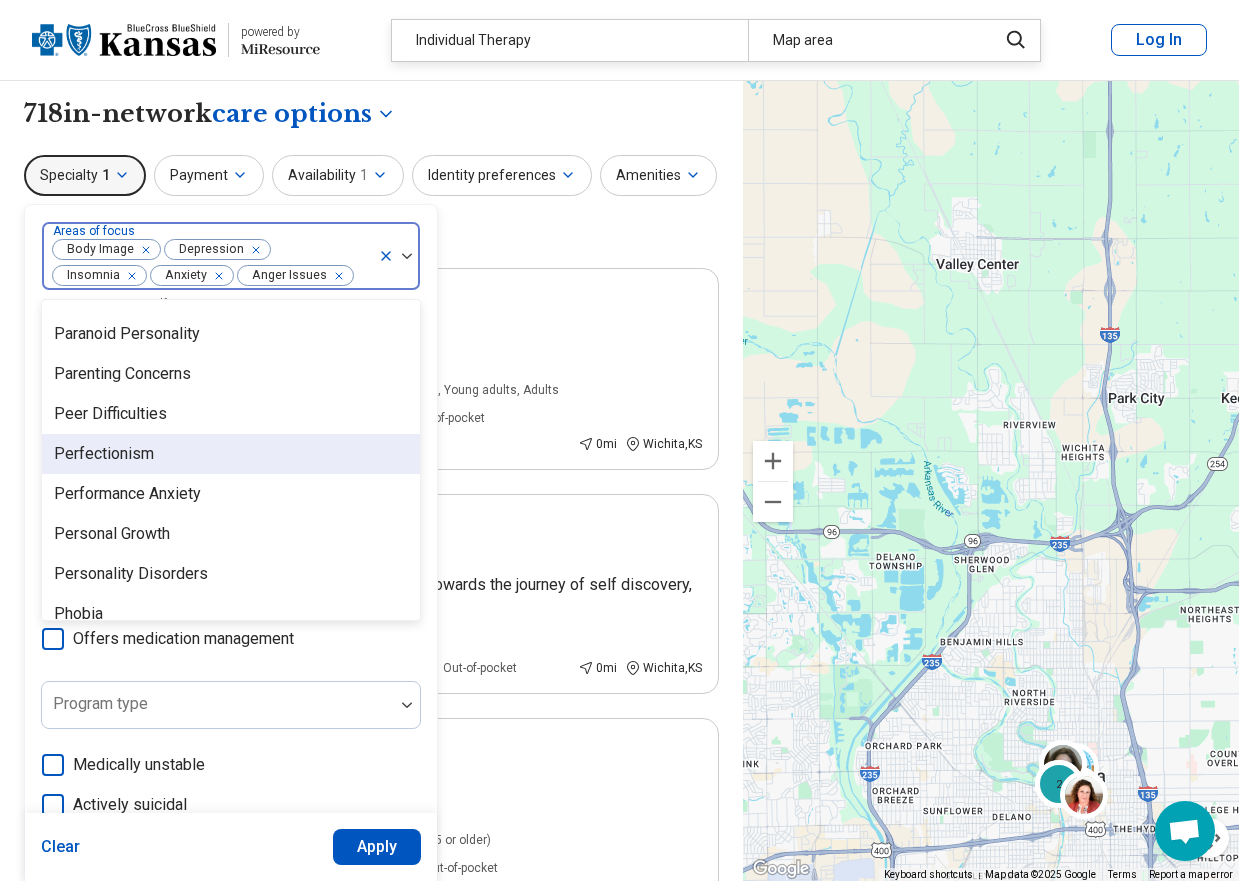 scroll, scrollTop: 2300, scrollLeft: 0, axis: vertical 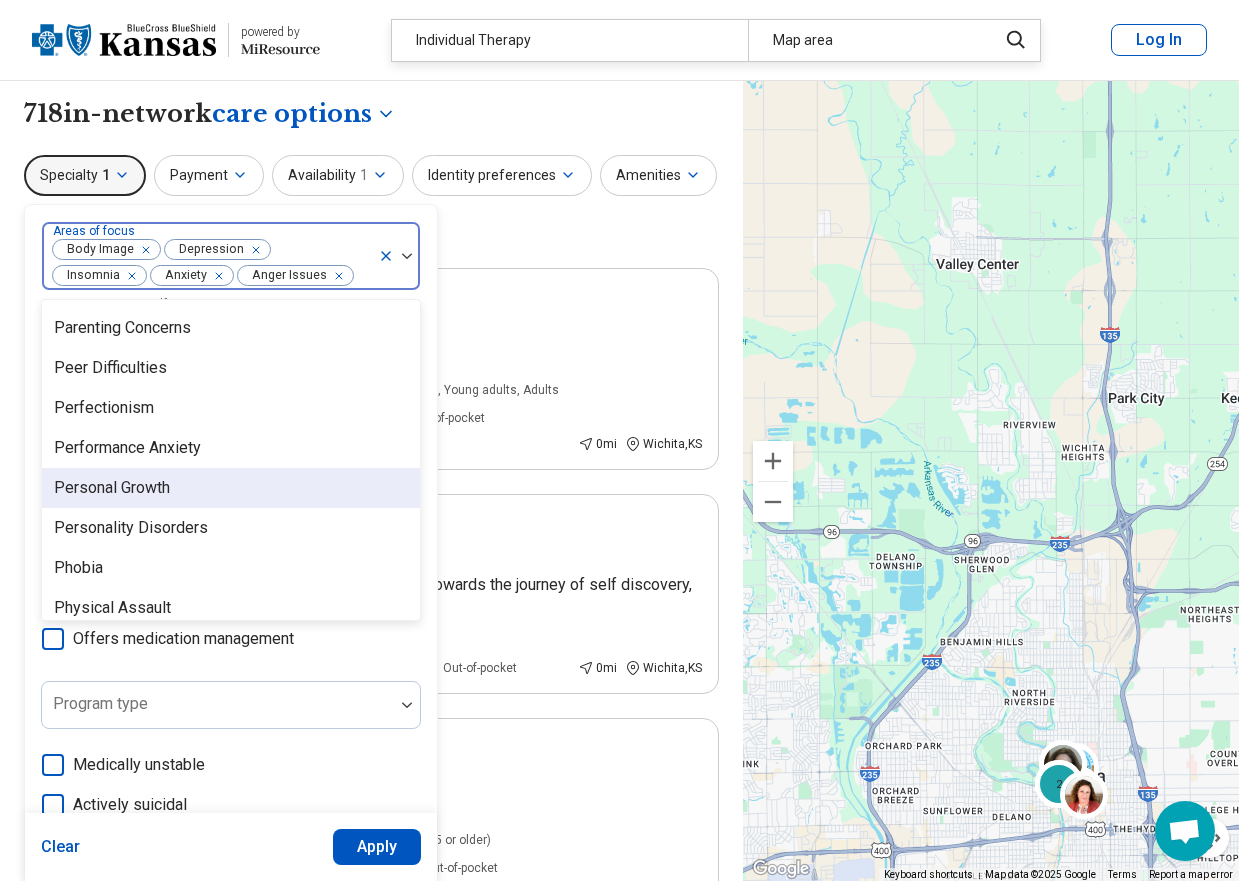 click on "Personal Growth" at bounding box center [112, 488] 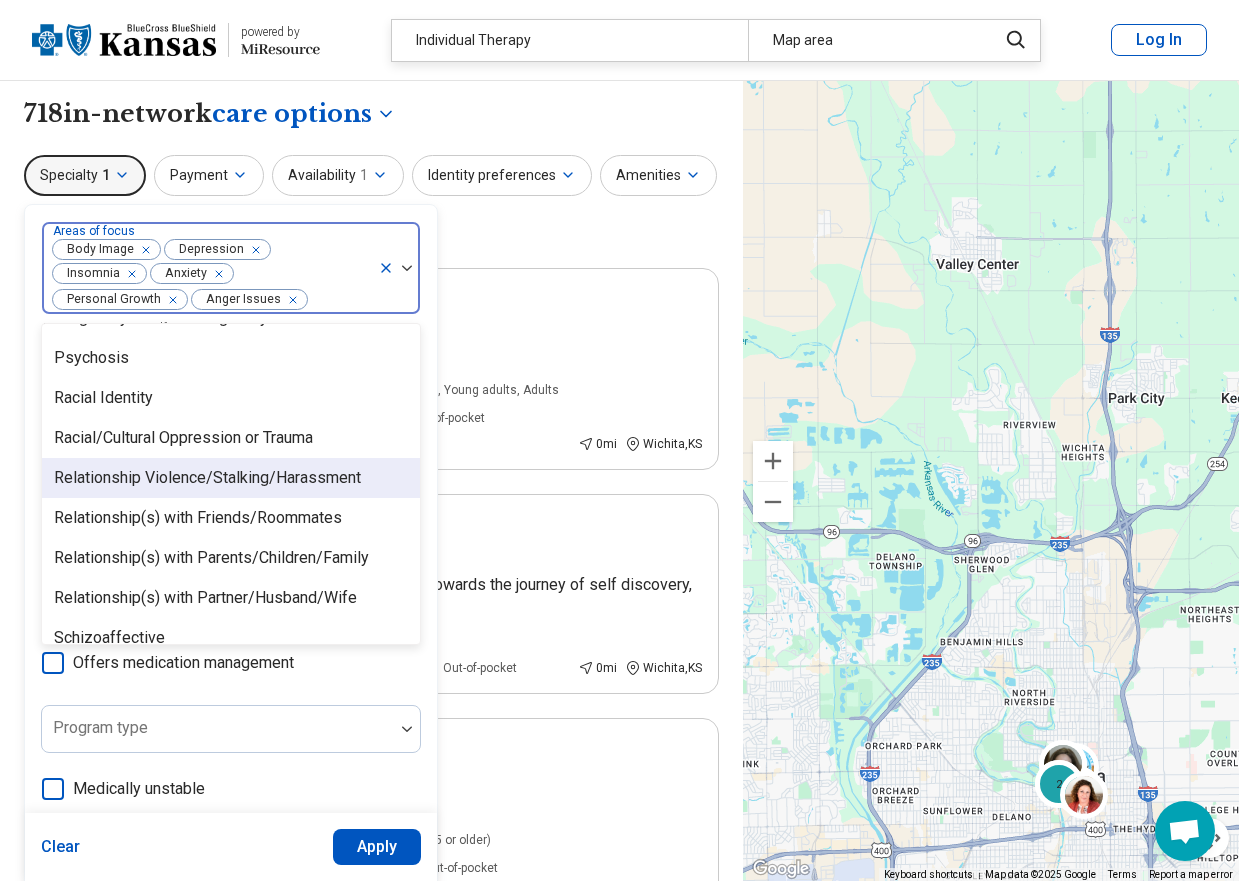 scroll, scrollTop: 2800, scrollLeft: 0, axis: vertical 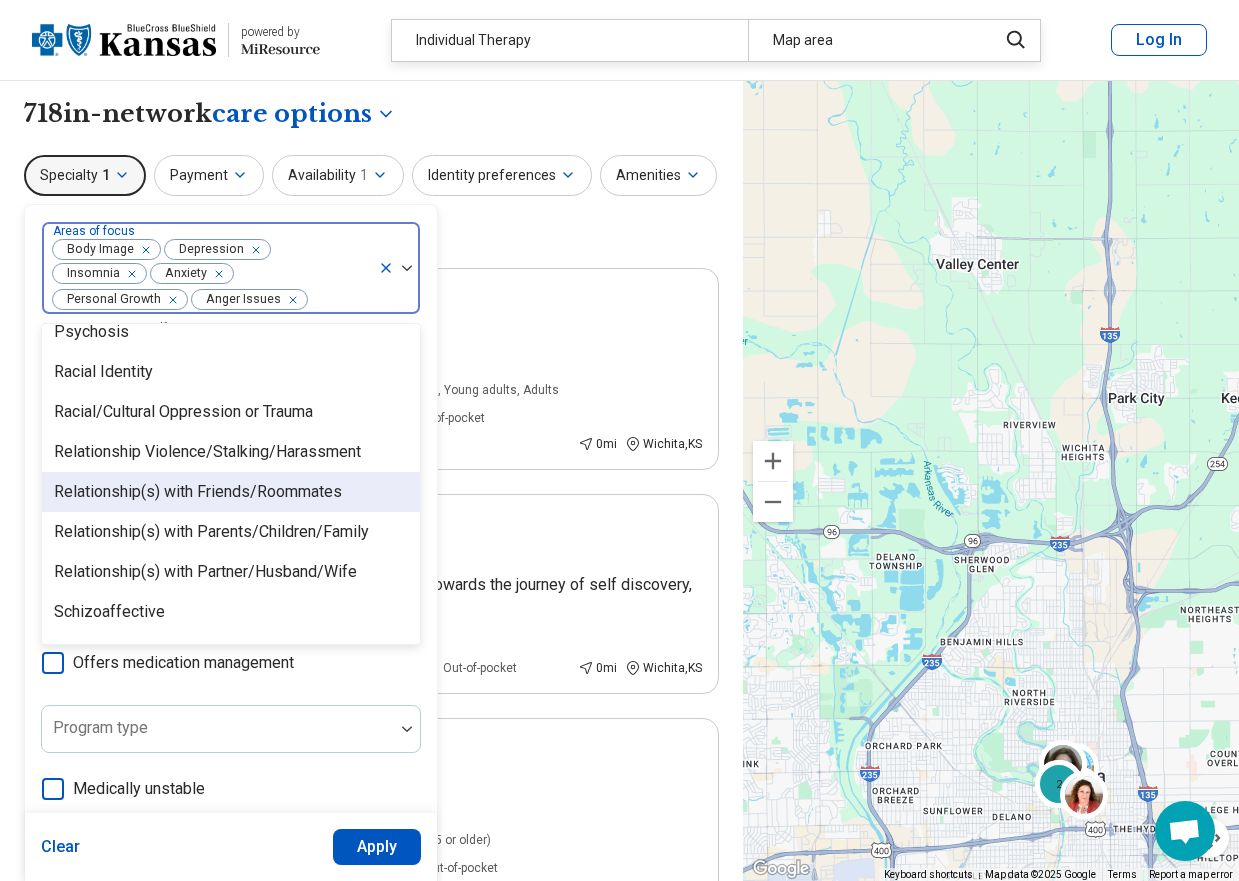 click on "Relationship(s) with Friends/Roommates" at bounding box center [198, 492] 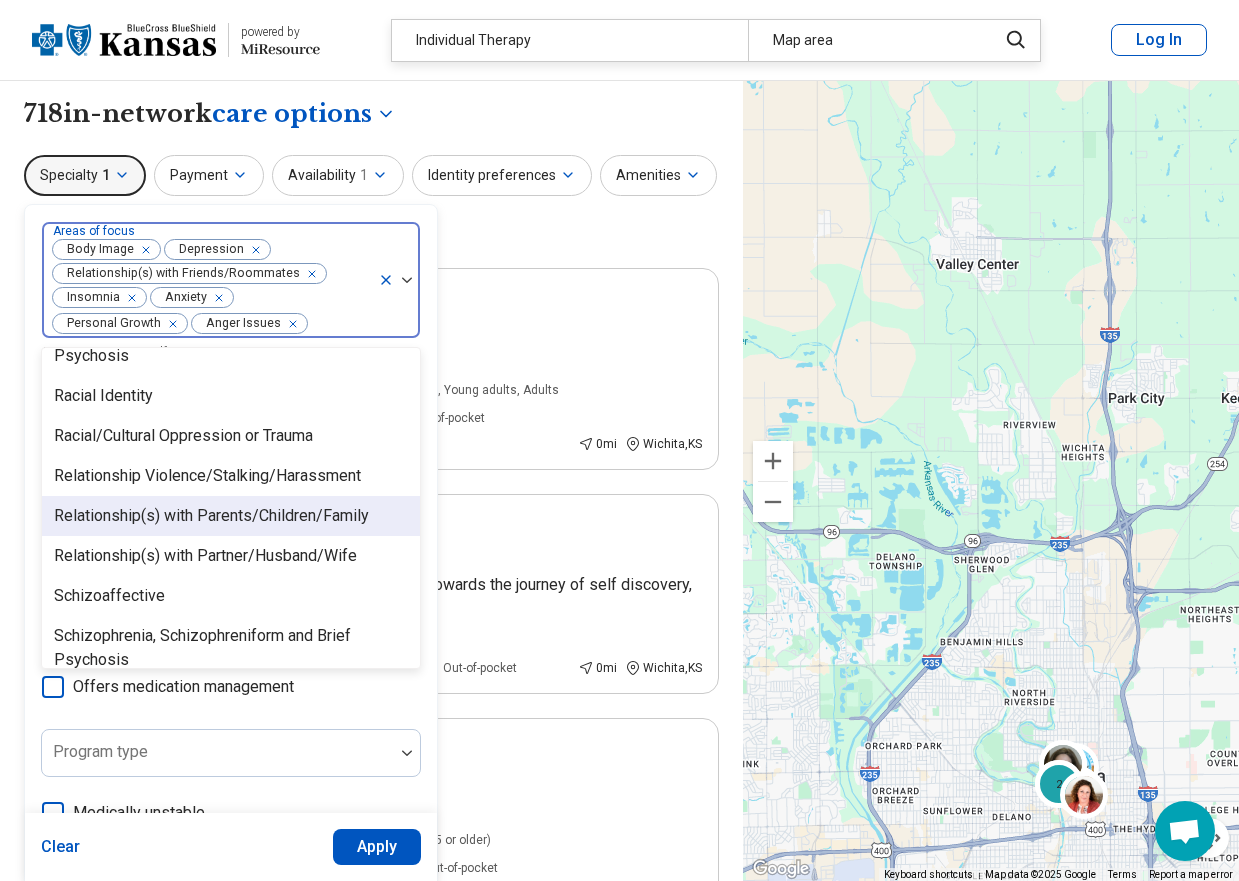 click on "Relationship(s) with Parents/Children/Family" at bounding box center [211, 516] 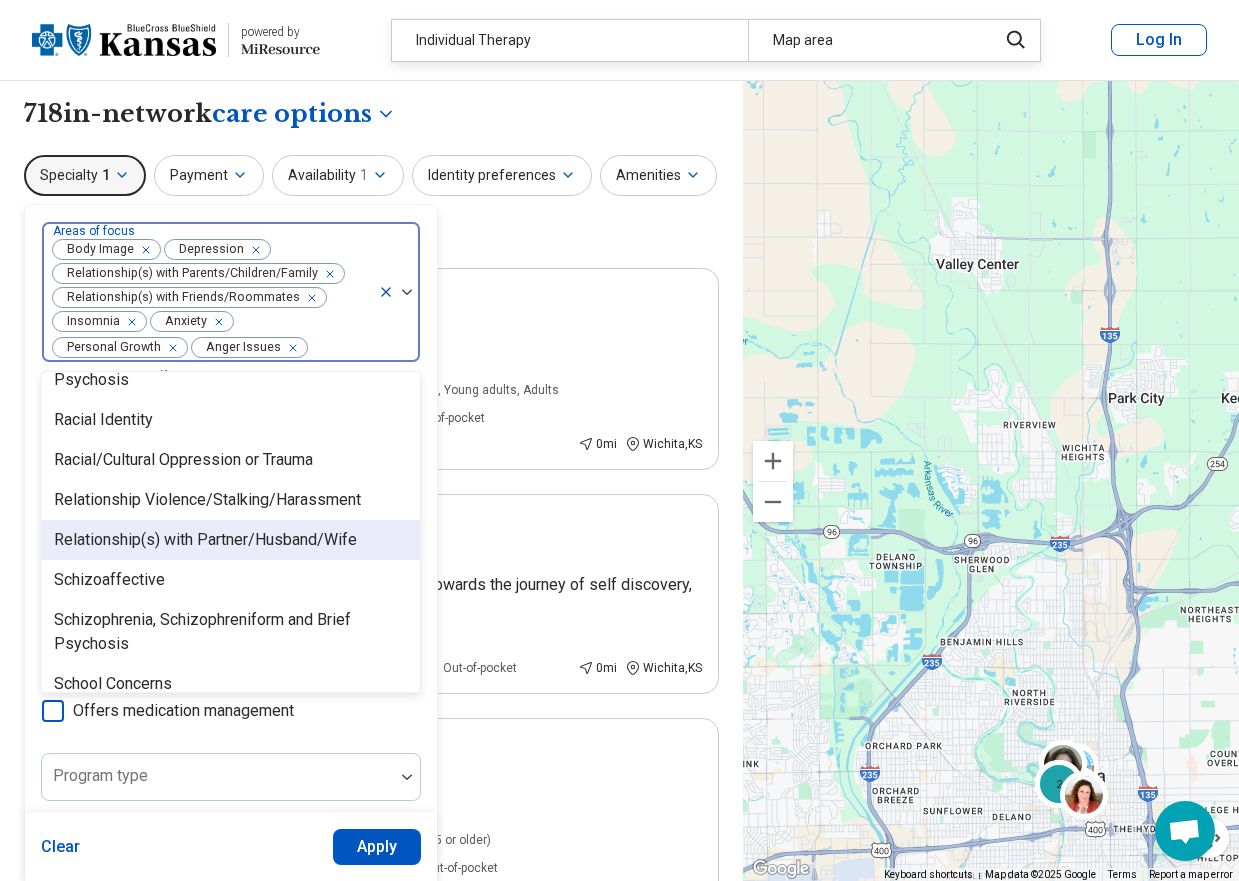 scroll, scrollTop: 2900, scrollLeft: 0, axis: vertical 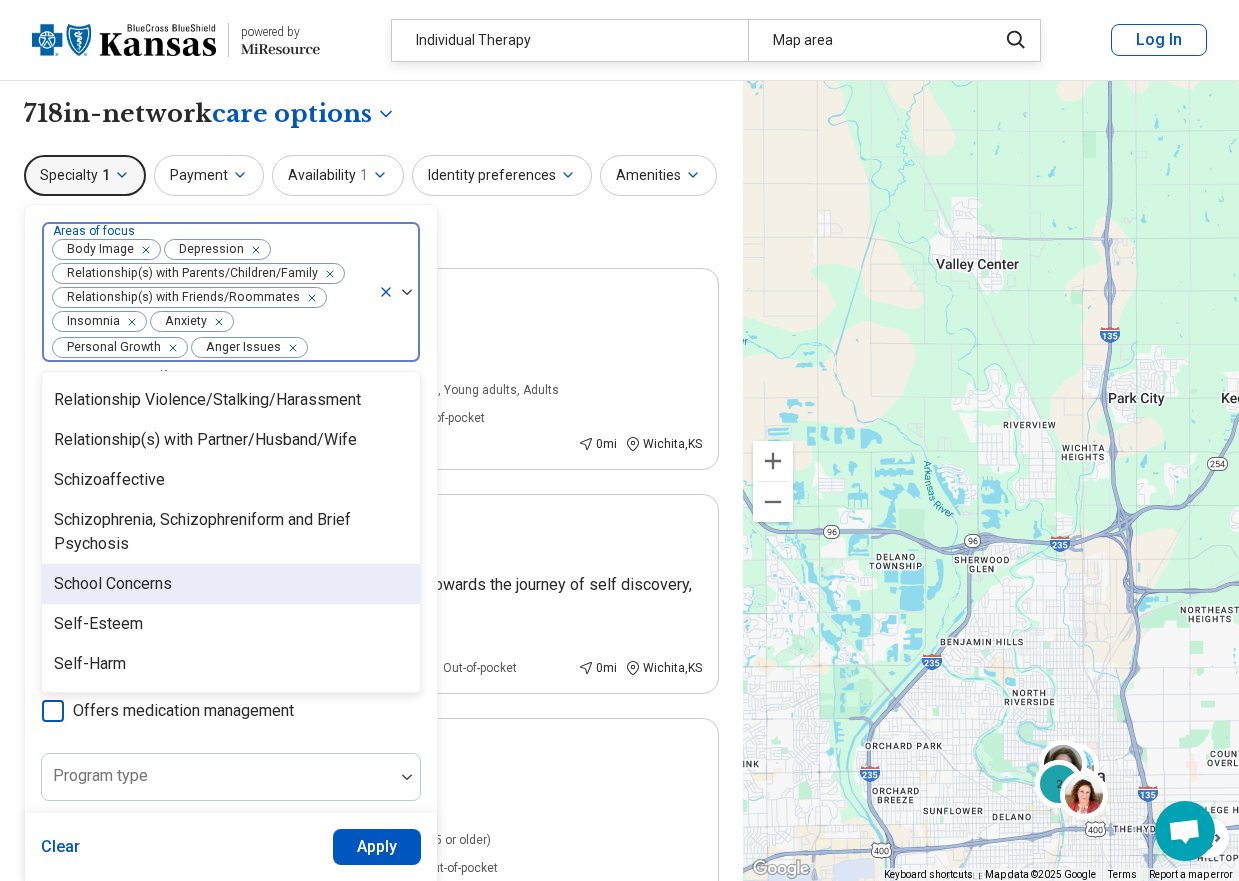 click on "School Concerns" at bounding box center (113, 584) 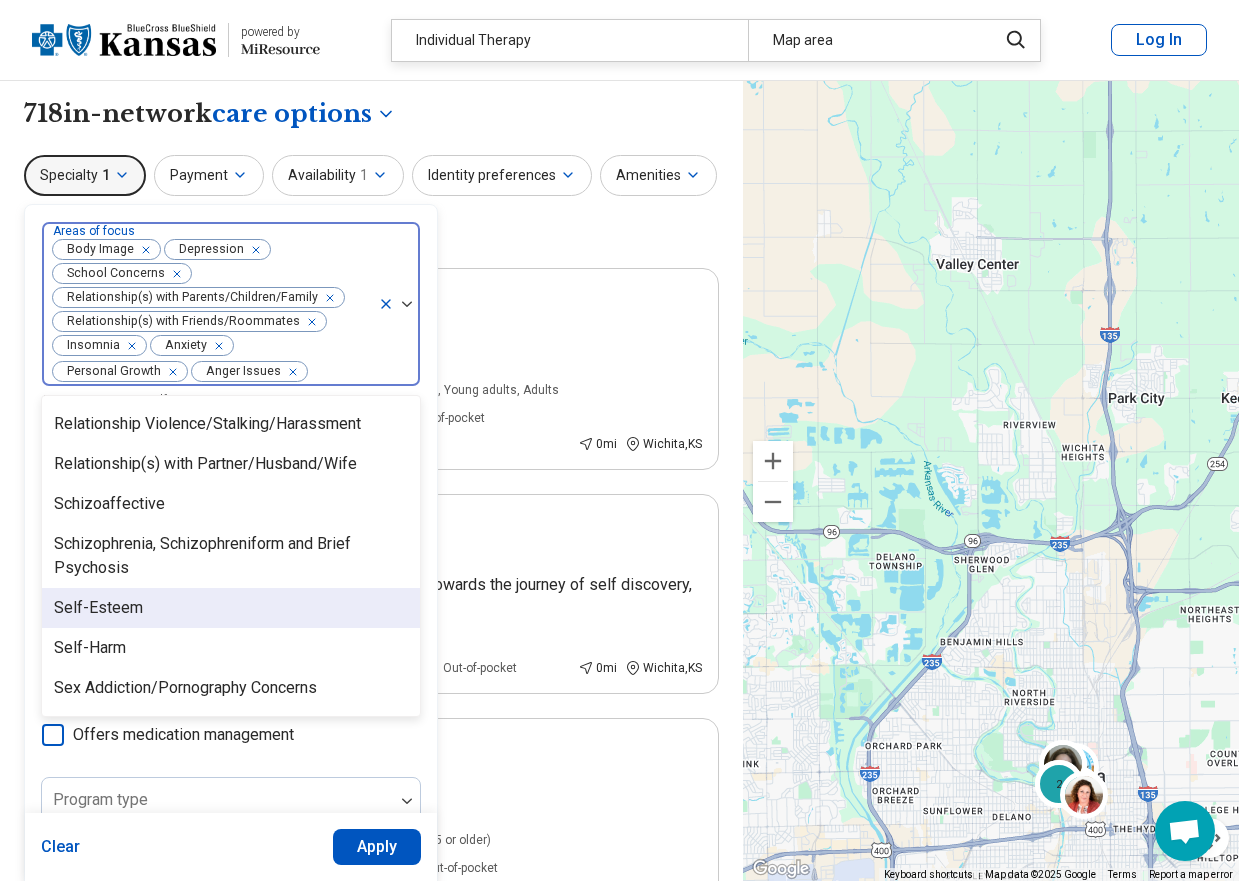 click on "Self-Esteem" at bounding box center [98, 608] 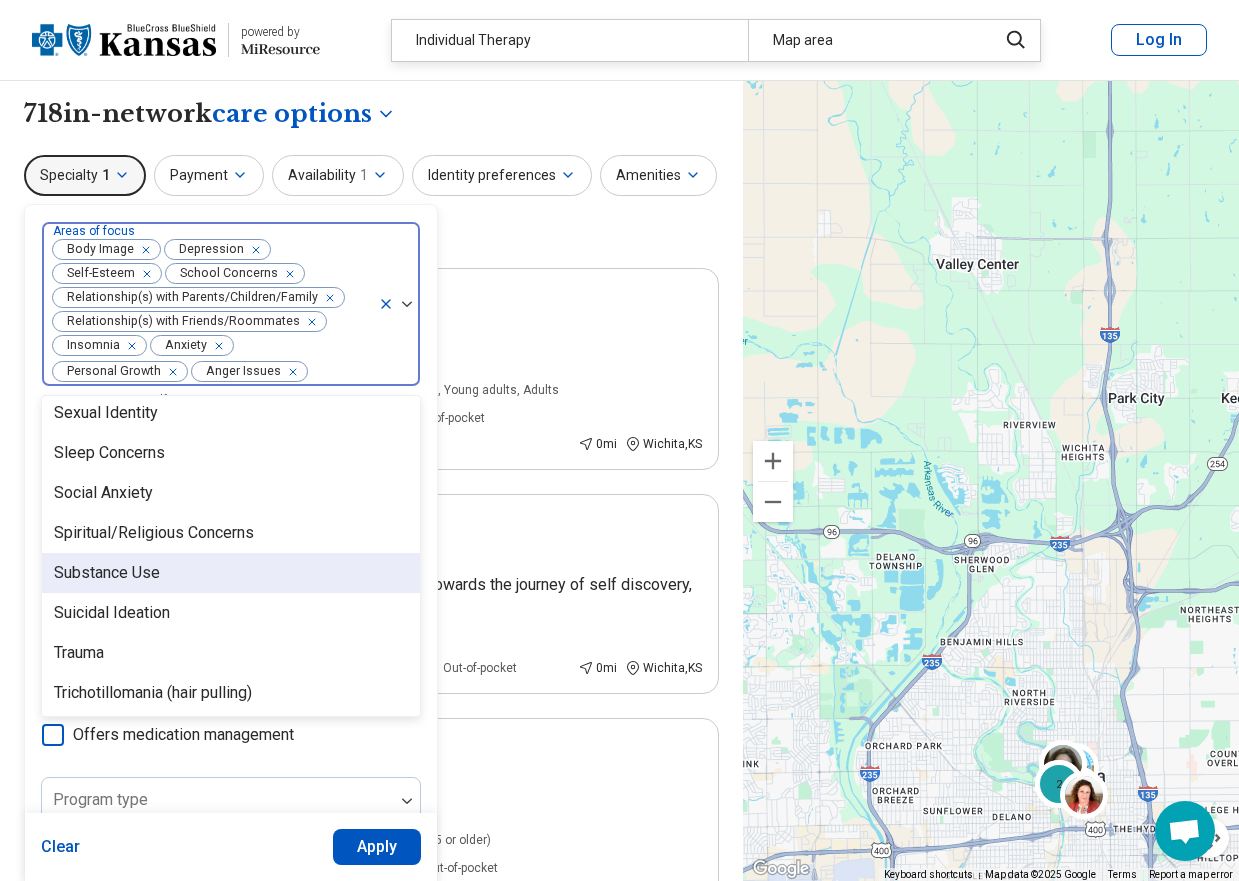 scroll, scrollTop: 3300, scrollLeft: 0, axis: vertical 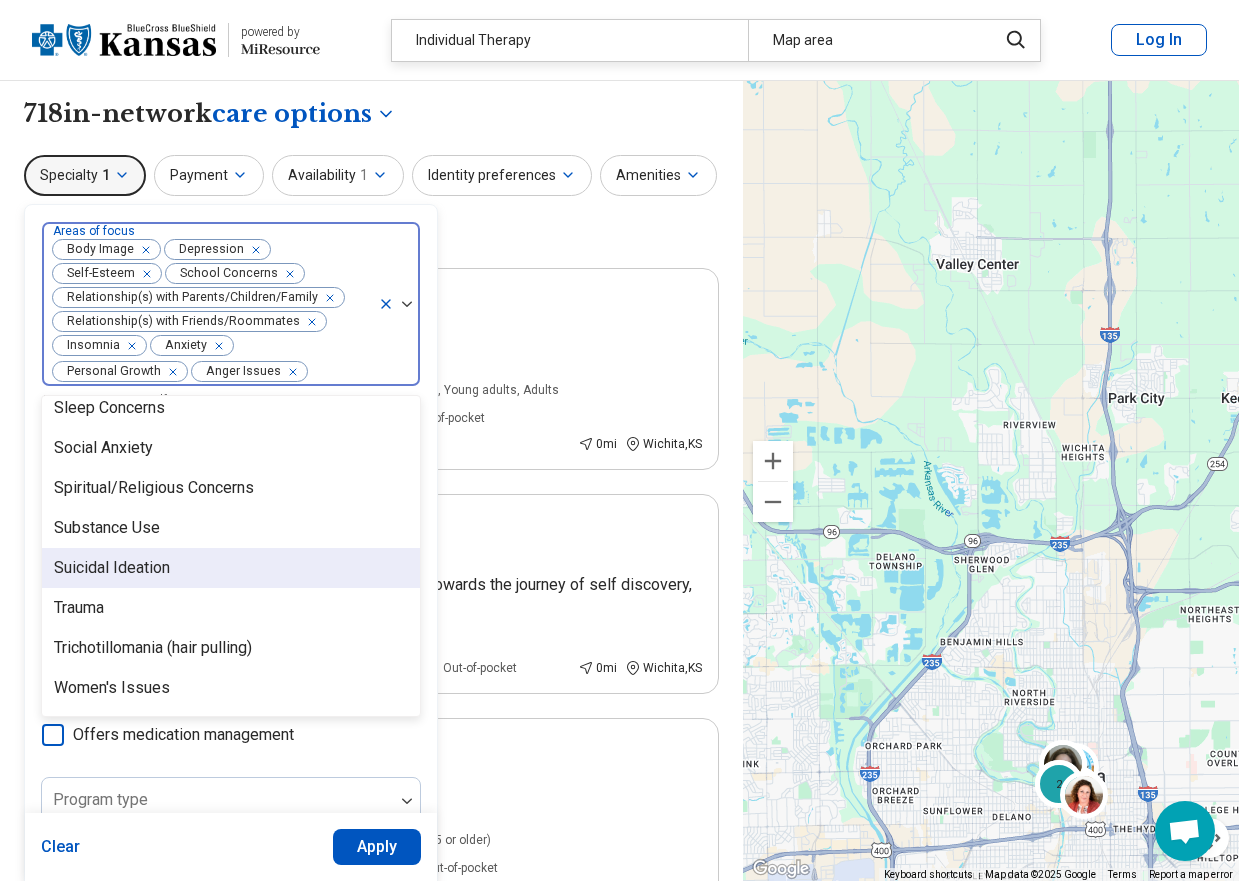 click on "Suicidal Ideation" at bounding box center [112, 568] 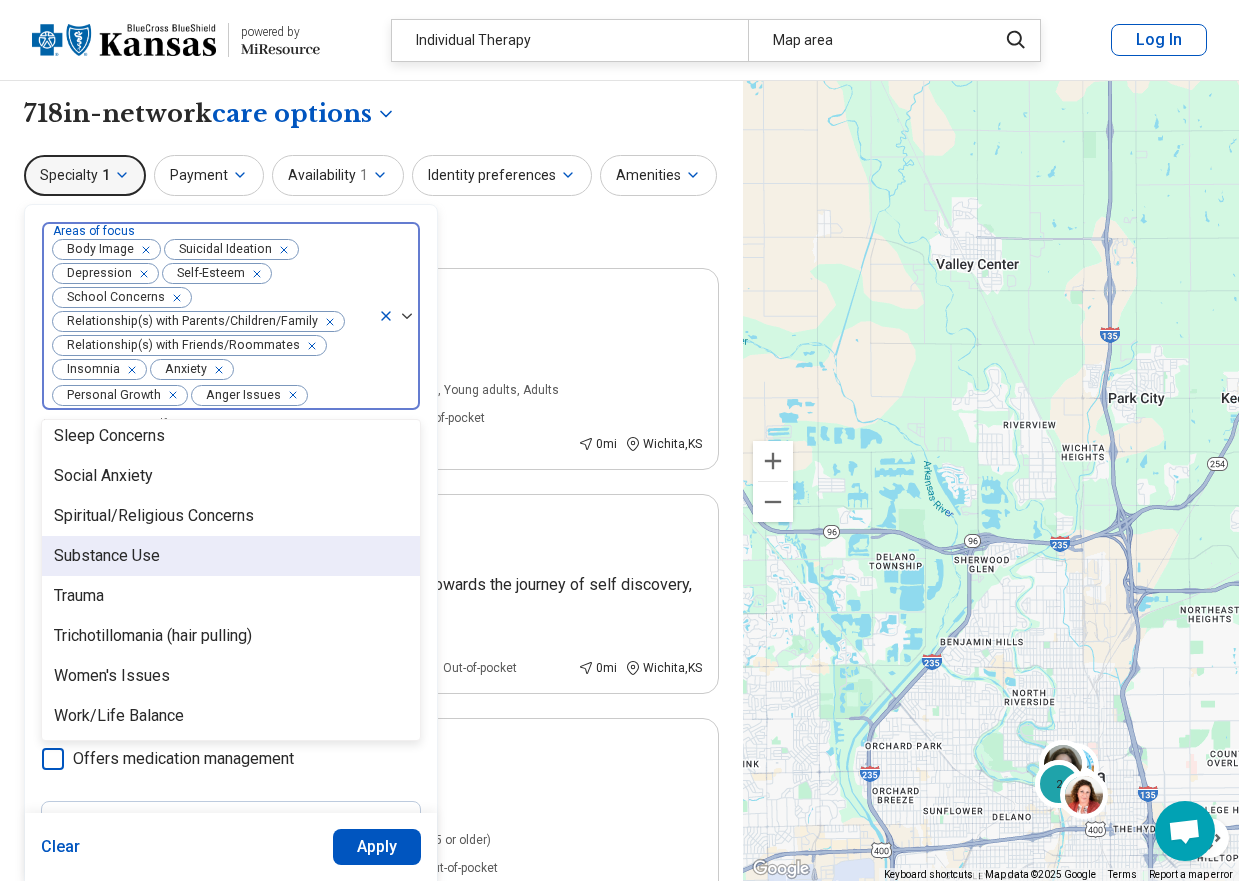 scroll, scrollTop: 3296, scrollLeft: 0, axis: vertical 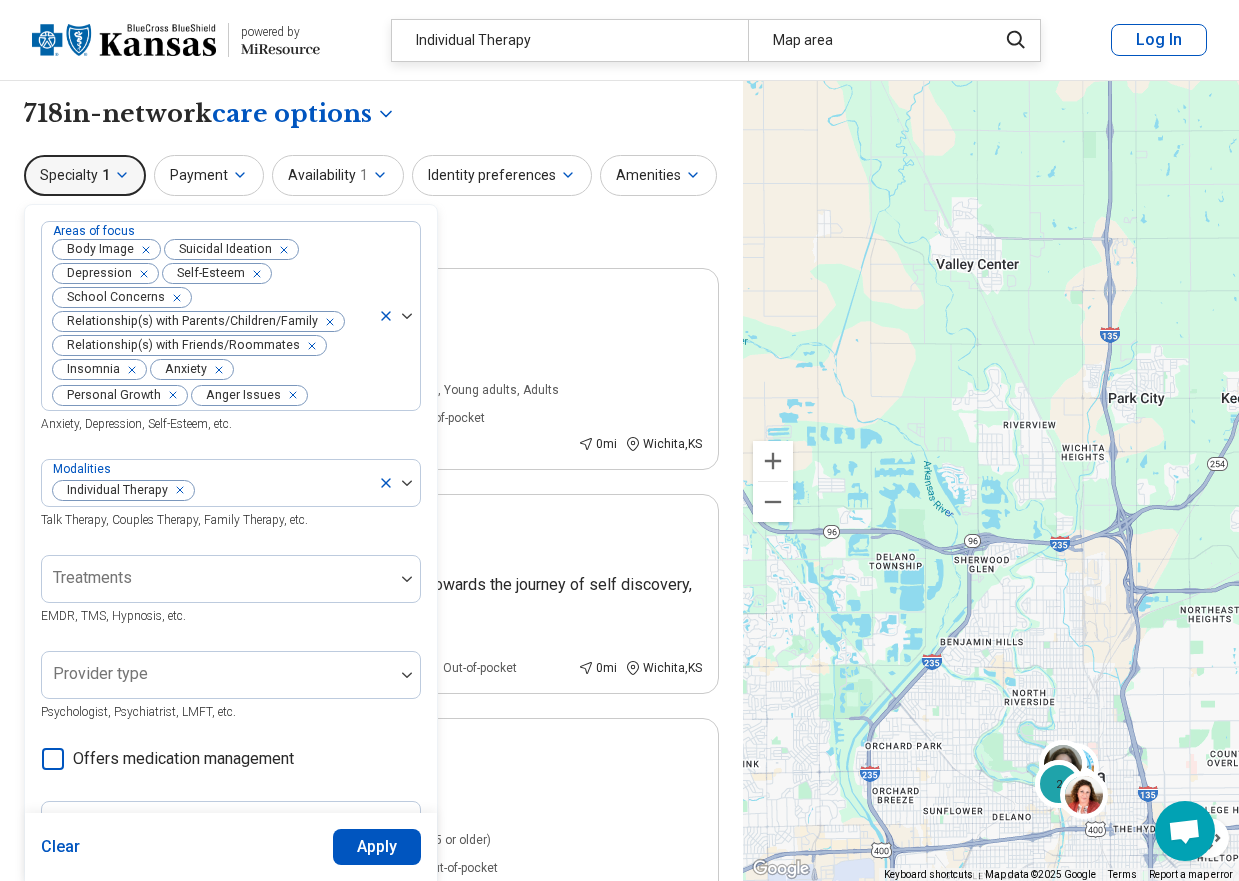 click on "Specialty 1 Areas of focus Body Image Suicidal Ideation Depression Self-Esteem School Concerns Relationship(s) with Parents/Children/Family Relationship(s) with Friends/Roommates Insomnia Anxiety Personal Growth Anger Issues Anxiety, Depression, Self-Esteem, etc. Modalities Individual Therapy Talk Therapy, Couples Therapy, Family Therapy, etc. Treatments EMDR, TMS, Hypnosis, etc. Provider type Psychologist, Psychiatrist, LMFT, etc. Offers medication management Program type Medically unstable Actively suicidal Help with activities of daily living Special groups Body positivity, People with disabilities, Active duty military, etc. Age groups Clear Apply Payment Availability 1 Identity preferences Amenities Accessibility Clear filters" at bounding box center (371, 203) 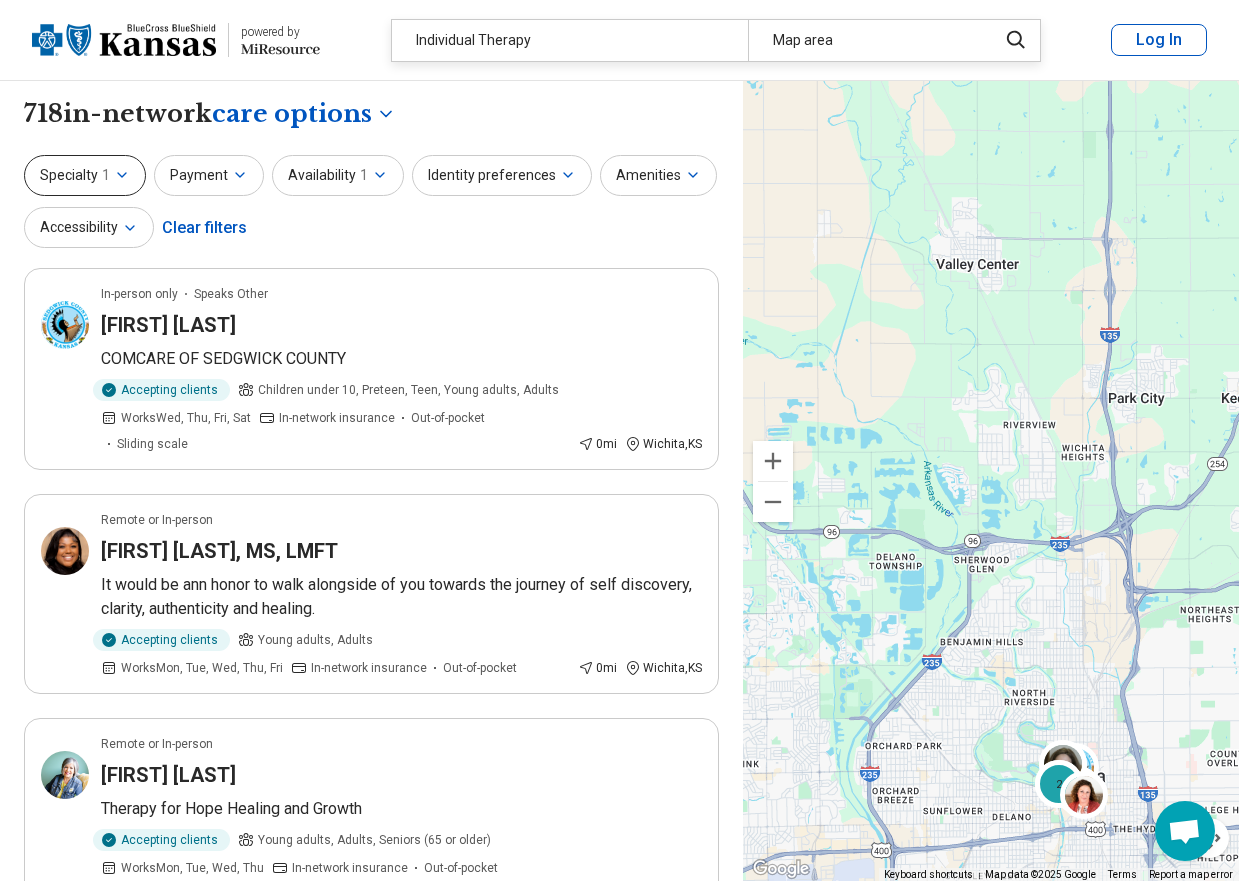 click 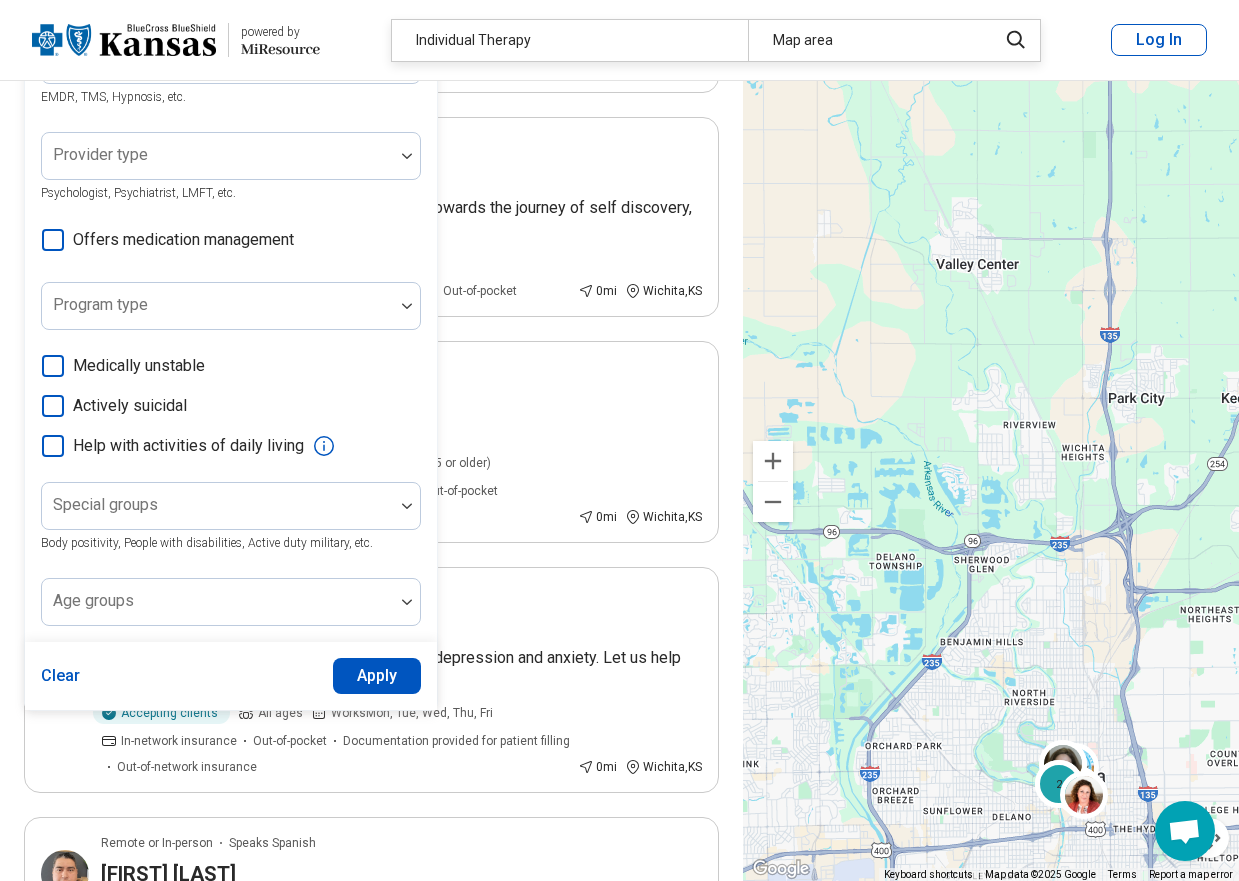 scroll, scrollTop: 400, scrollLeft: 0, axis: vertical 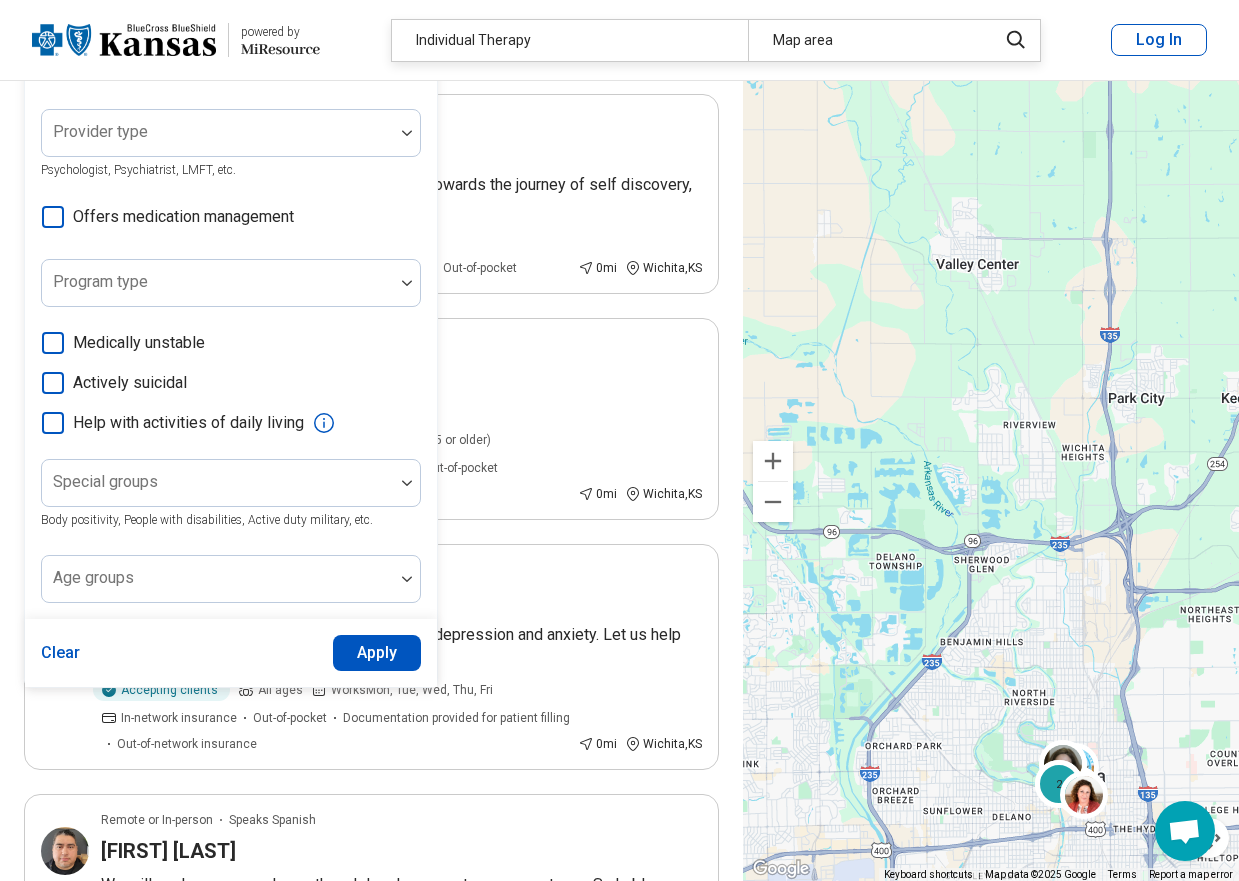 click on "Apply" at bounding box center (377, 653) 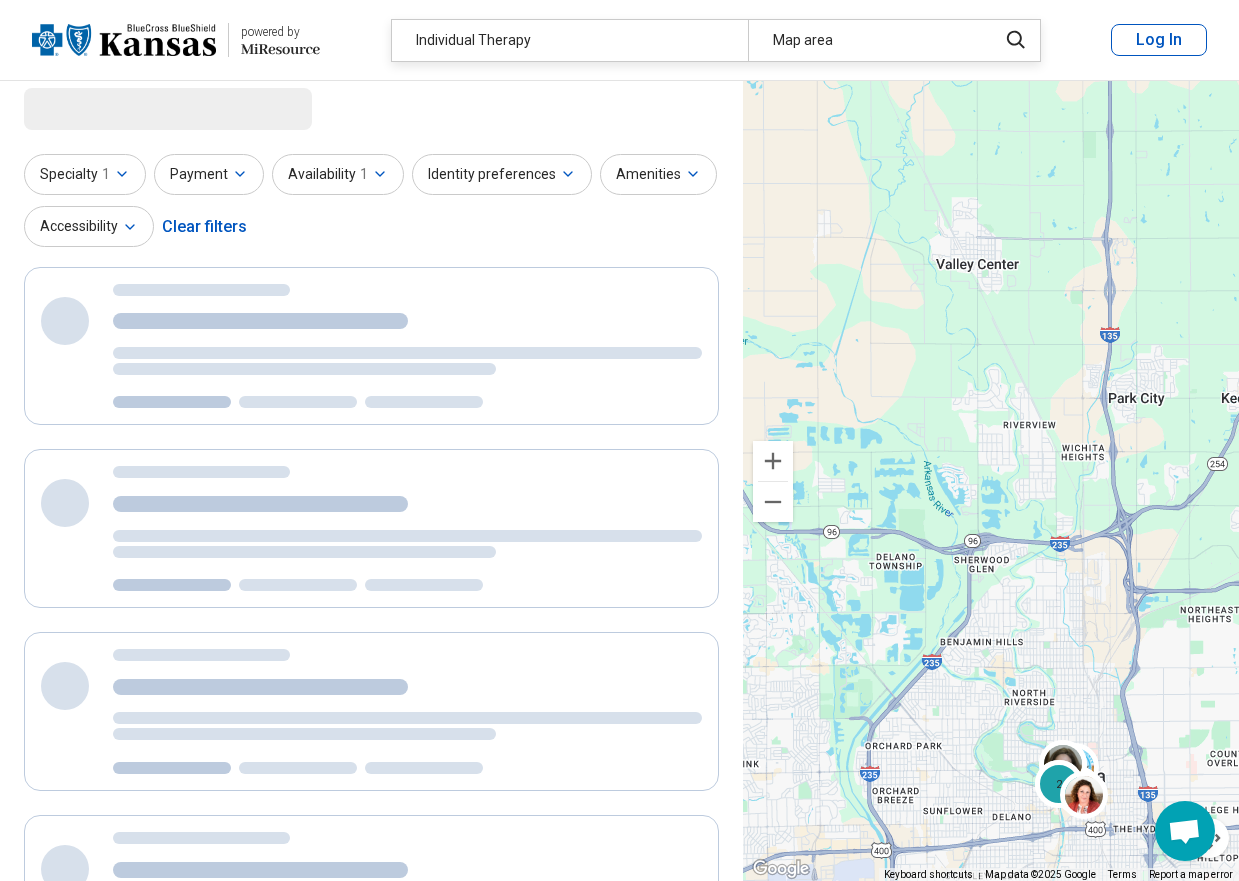 scroll, scrollTop: 0, scrollLeft: 0, axis: both 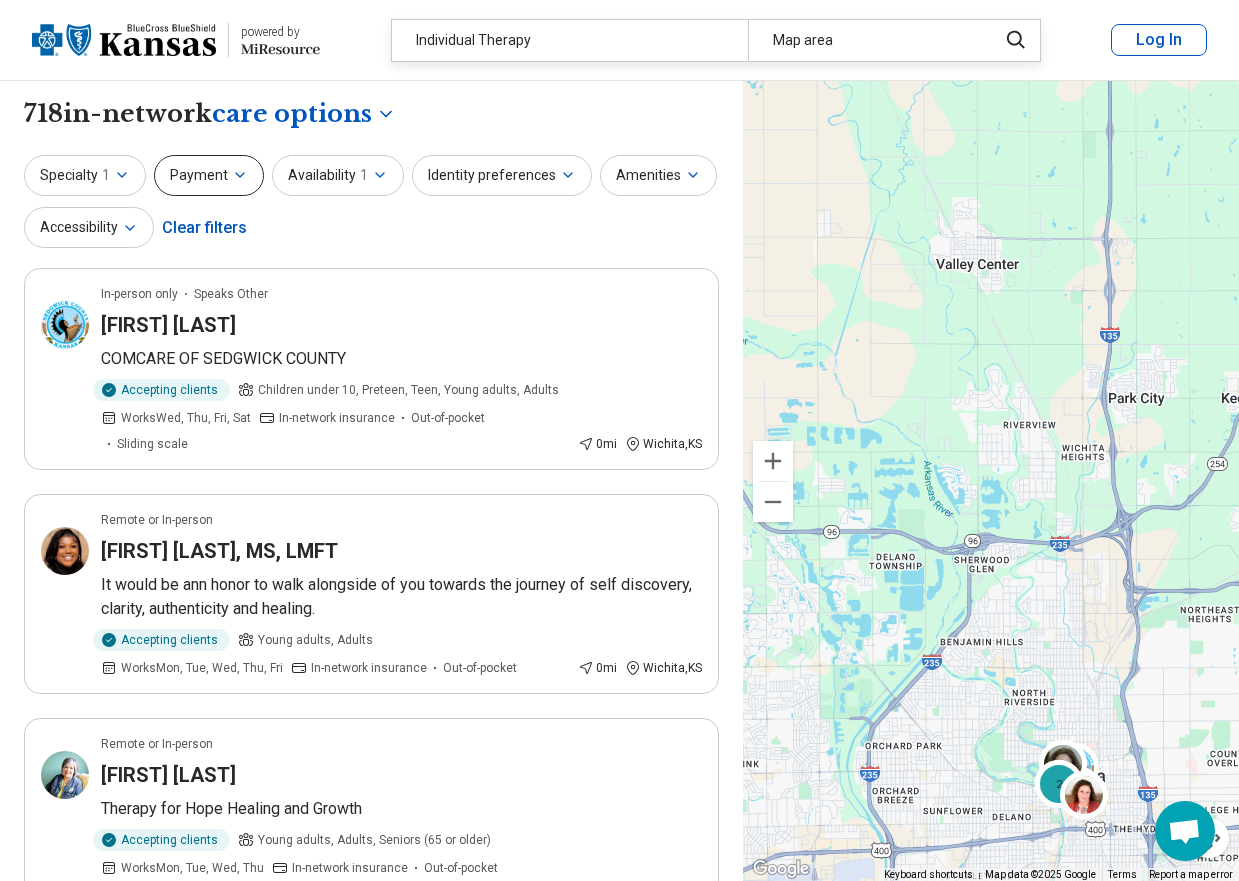 click 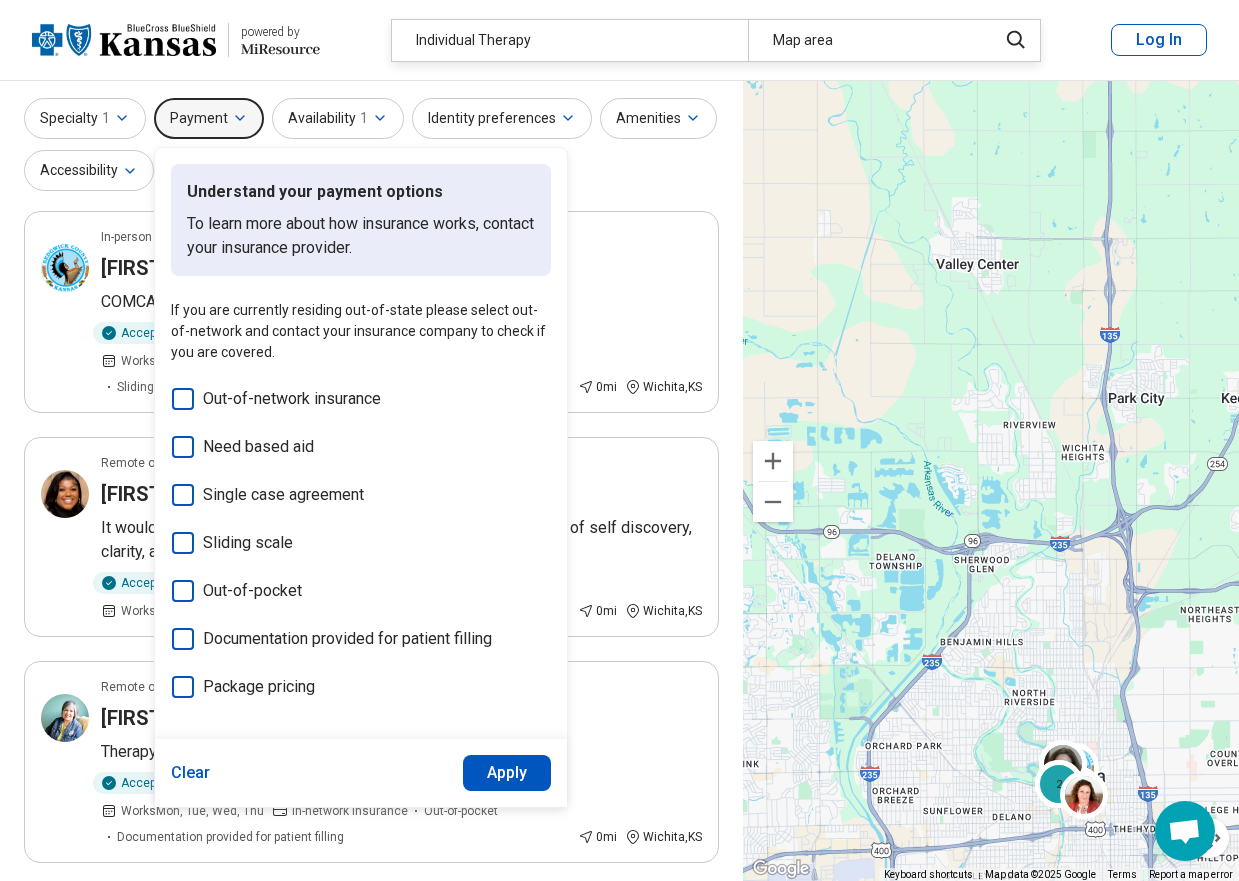 scroll, scrollTop: 100, scrollLeft: 0, axis: vertical 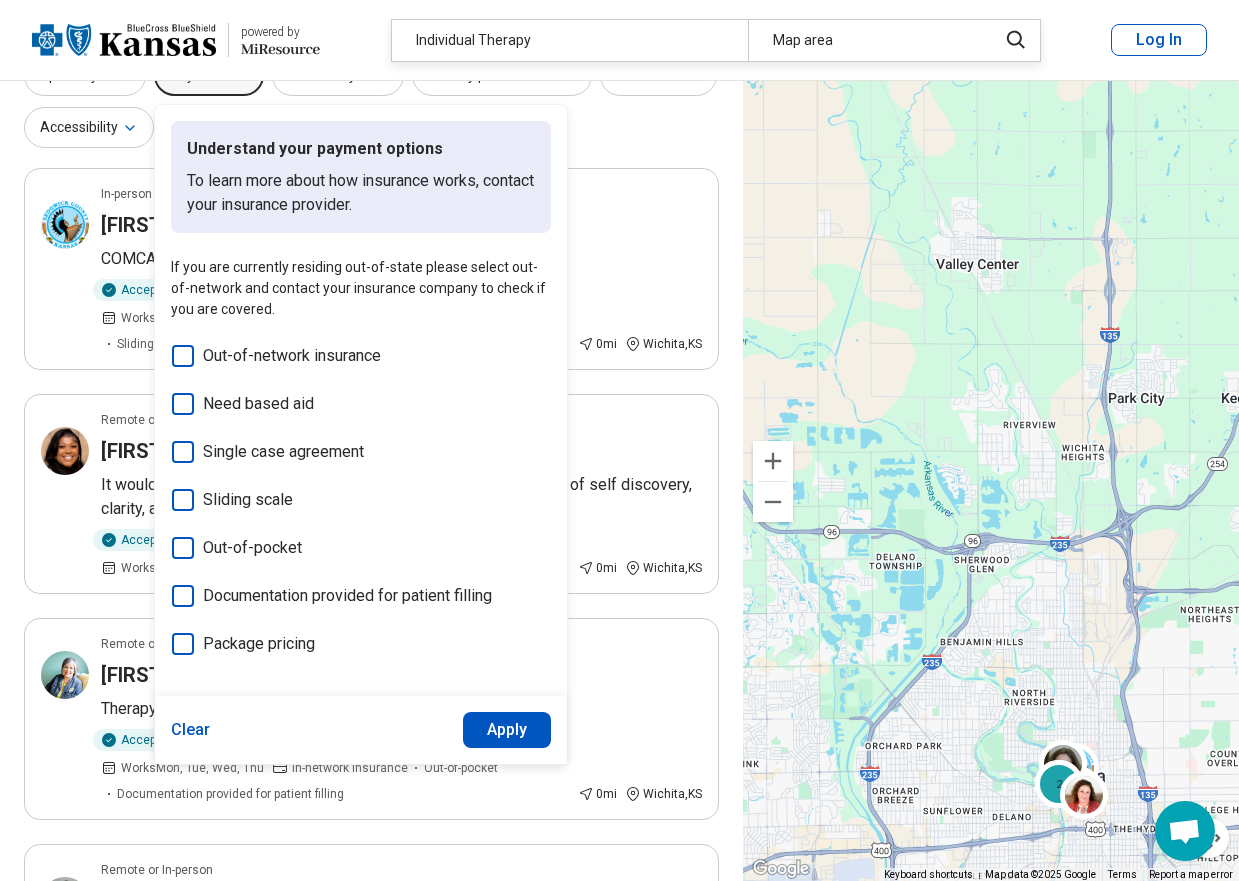 click on "Specialty 1 Payment Understand your payment options To learn more about how insurance works, contact your insurance provider. If you are currently residing out-of-state please select out-of-network and contact your insurance company to check if you are covered. Out-of-network insurance Need based aid Single case agreement Sliding scale Out-of-pocket Documentation provided for patient filling Package pricing Clear Apply Availability 1 Identity preferences Amenities Accessibility Clear filters" at bounding box center [371, 103] 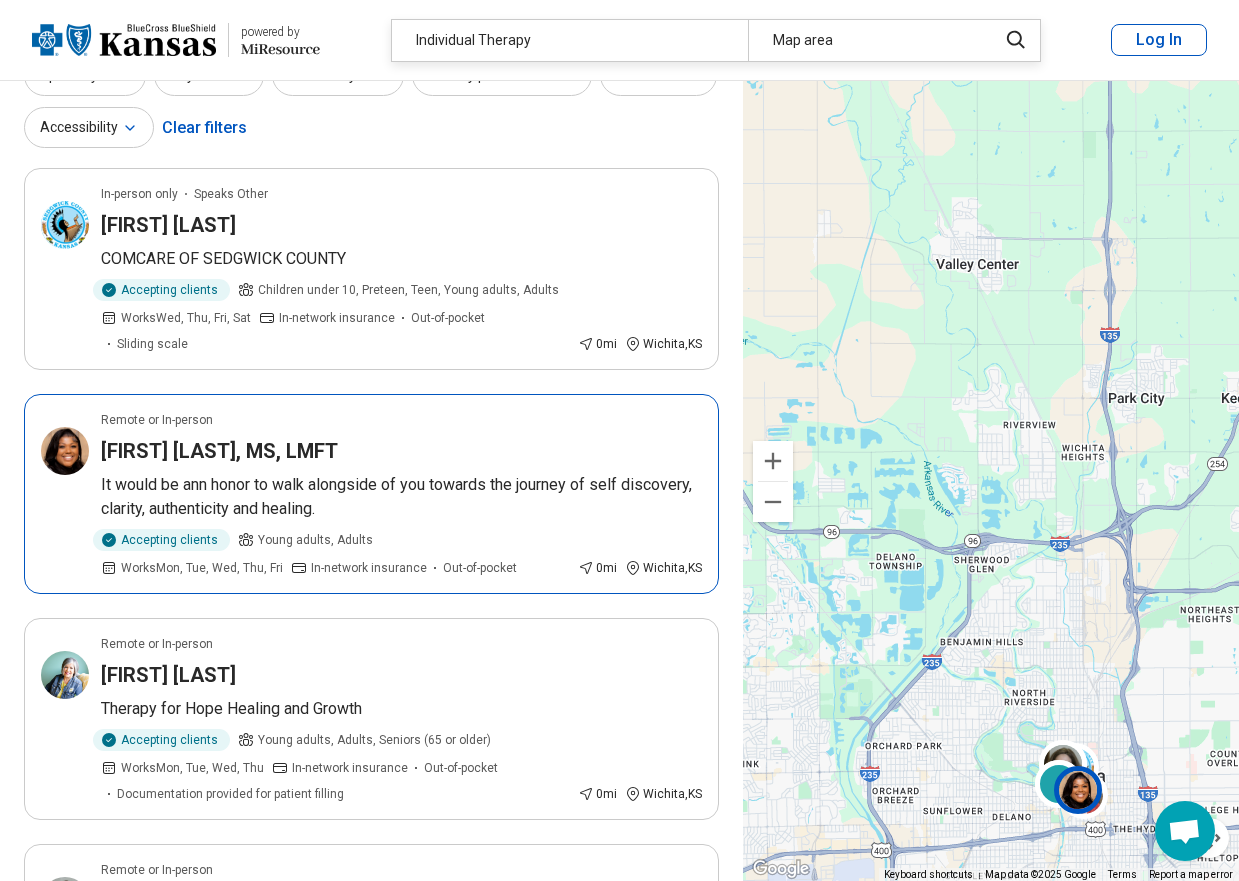scroll, scrollTop: 0, scrollLeft: 0, axis: both 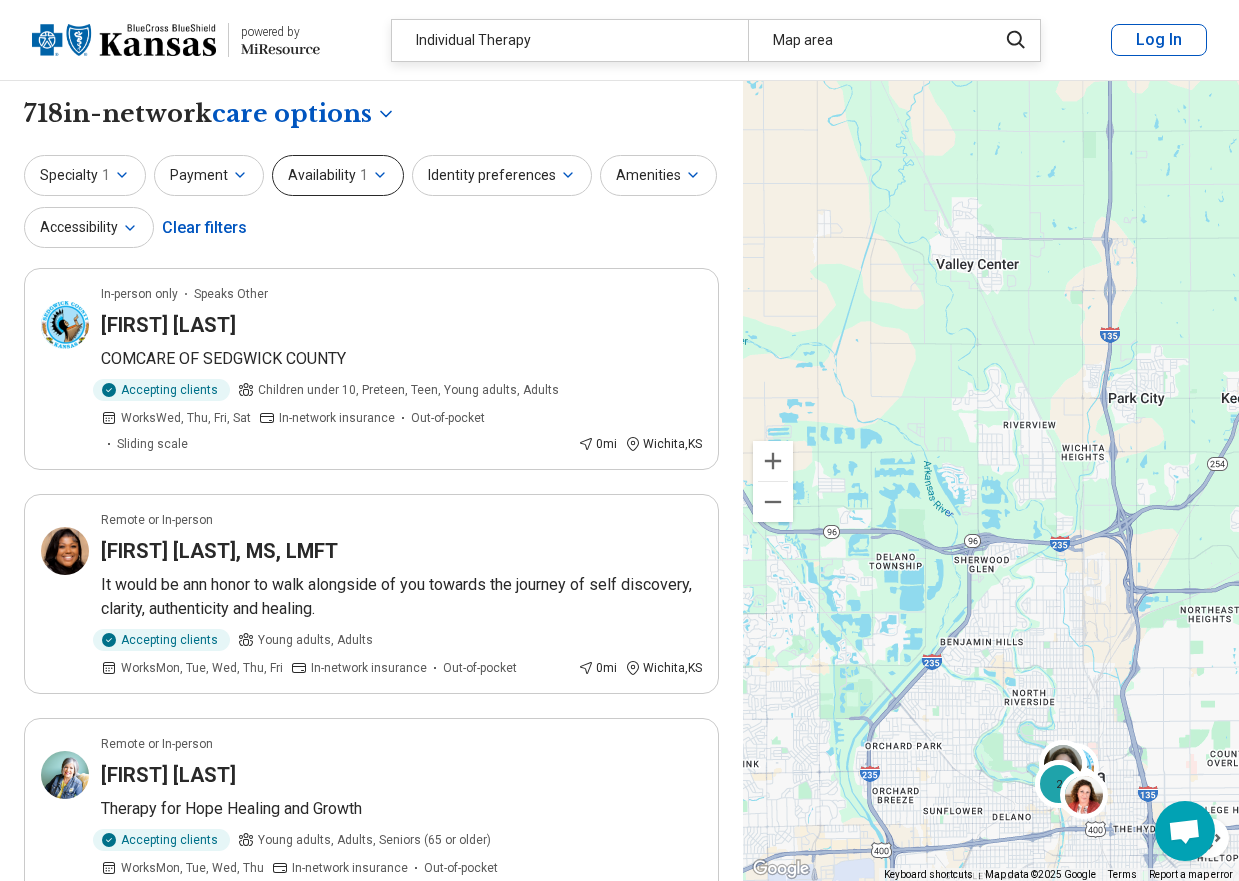 click 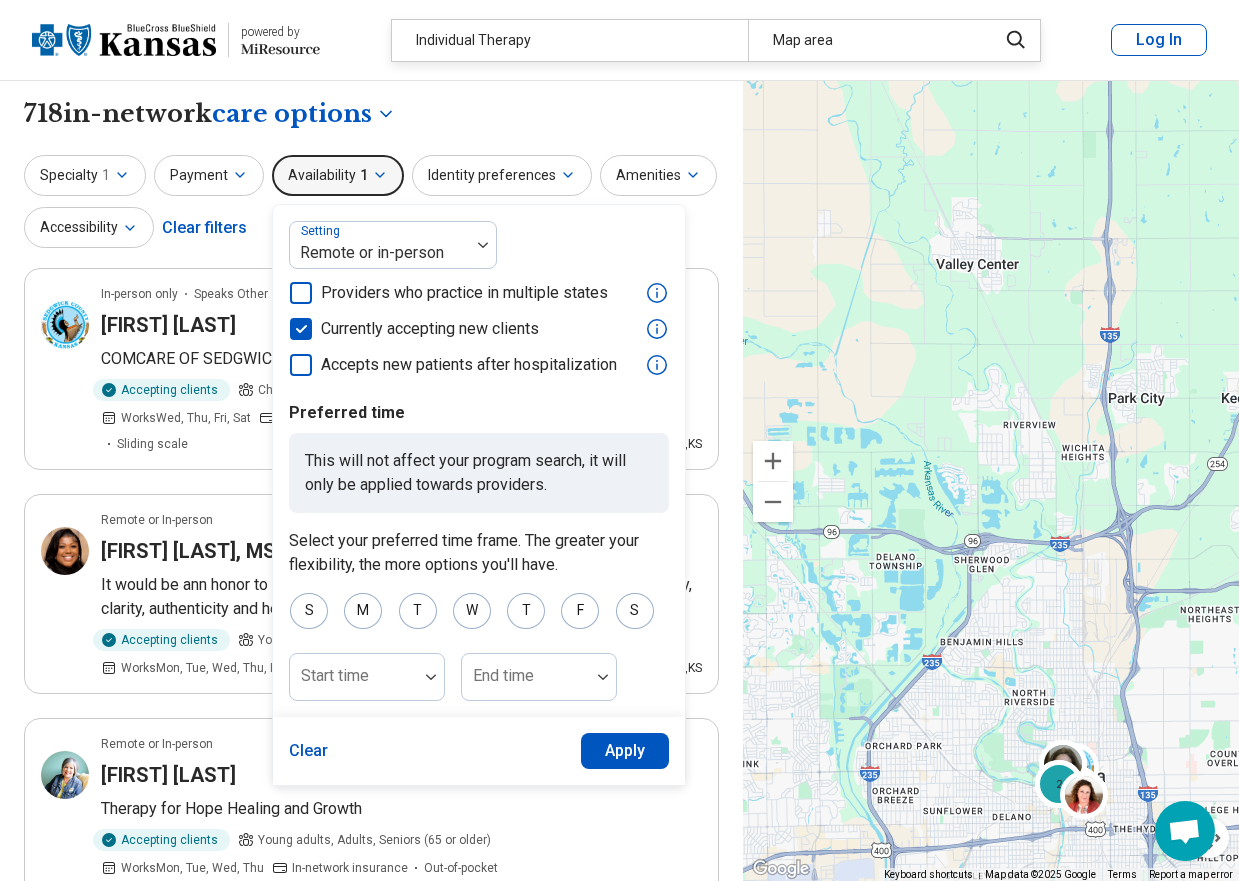 click on "**********" at bounding box center (371, 114) 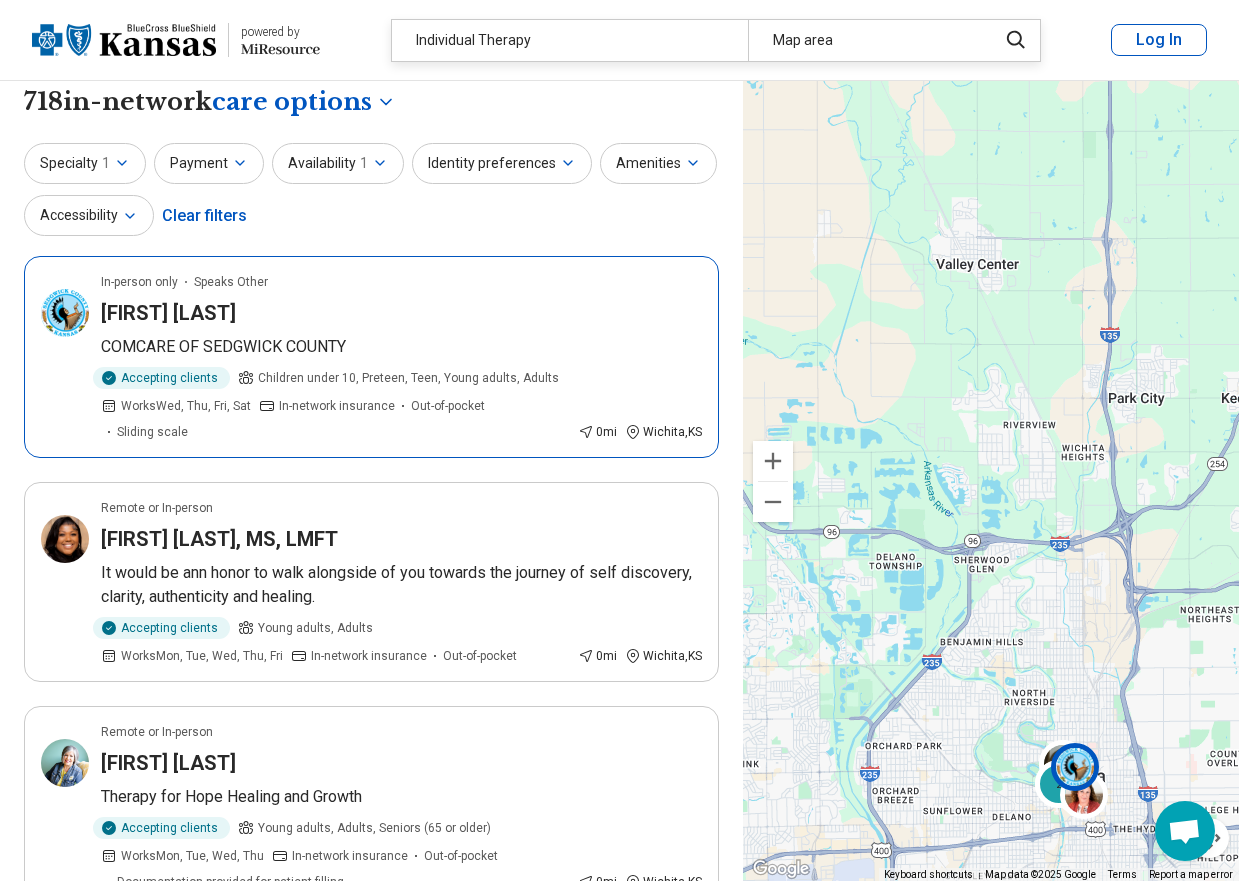 scroll, scrollTop: 0, scrollLeft: 0, axis: both 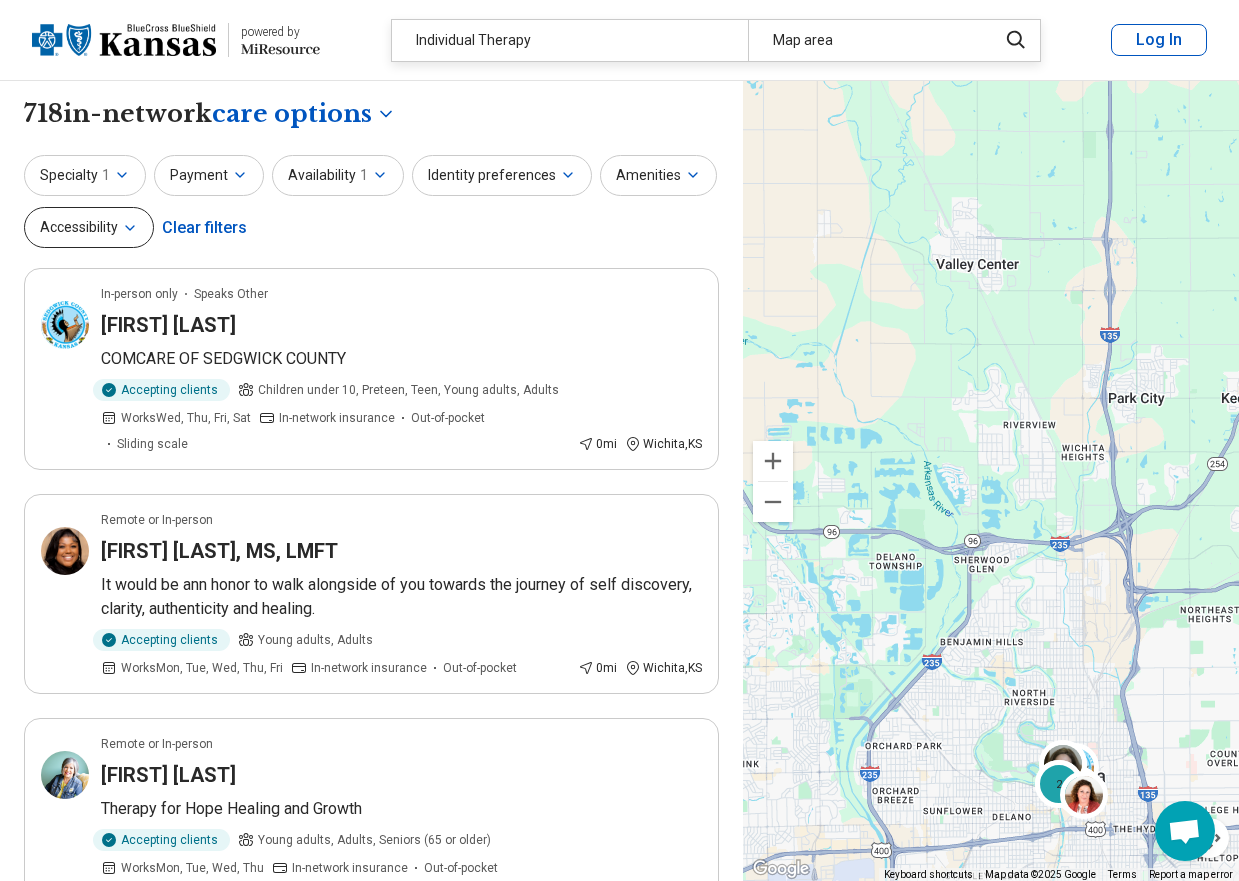 click 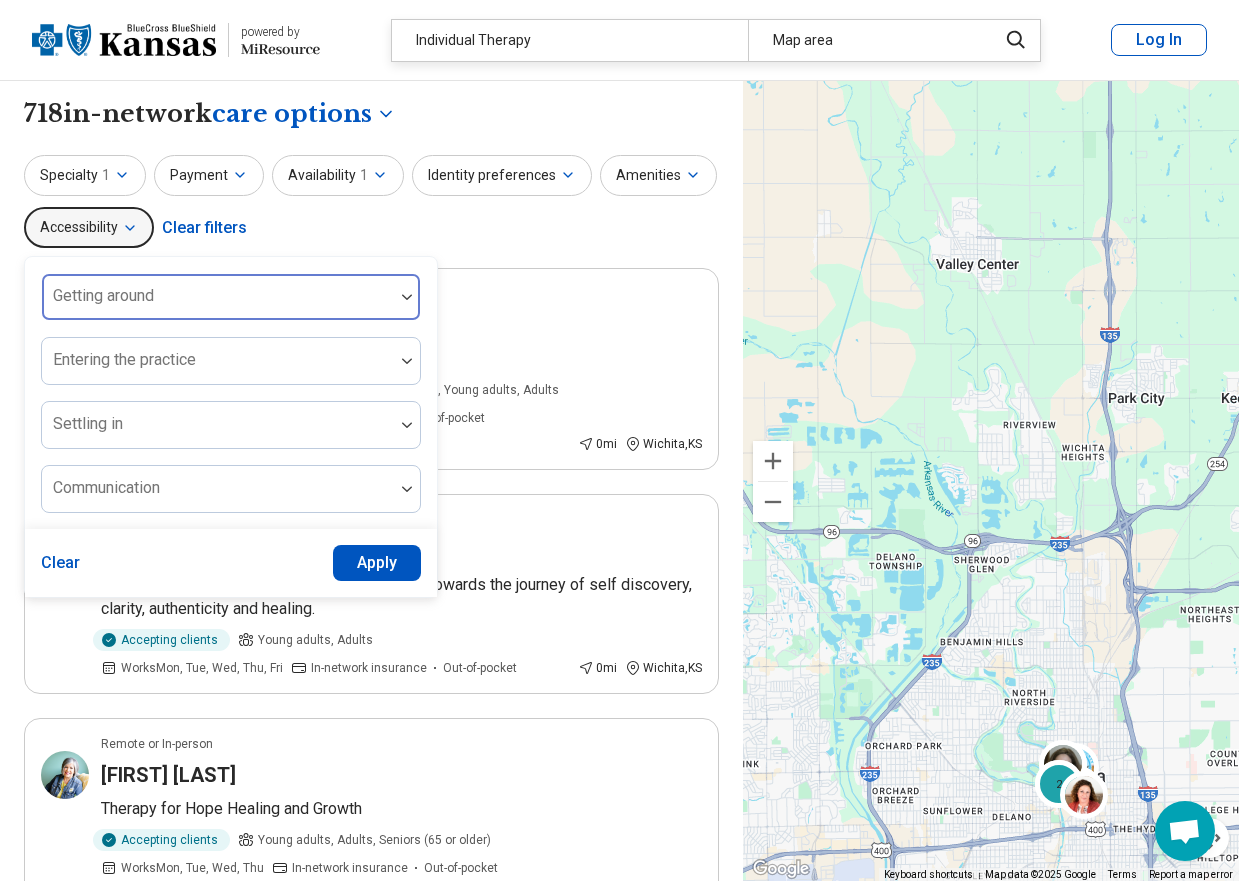 click at bounding box center [407, 297] 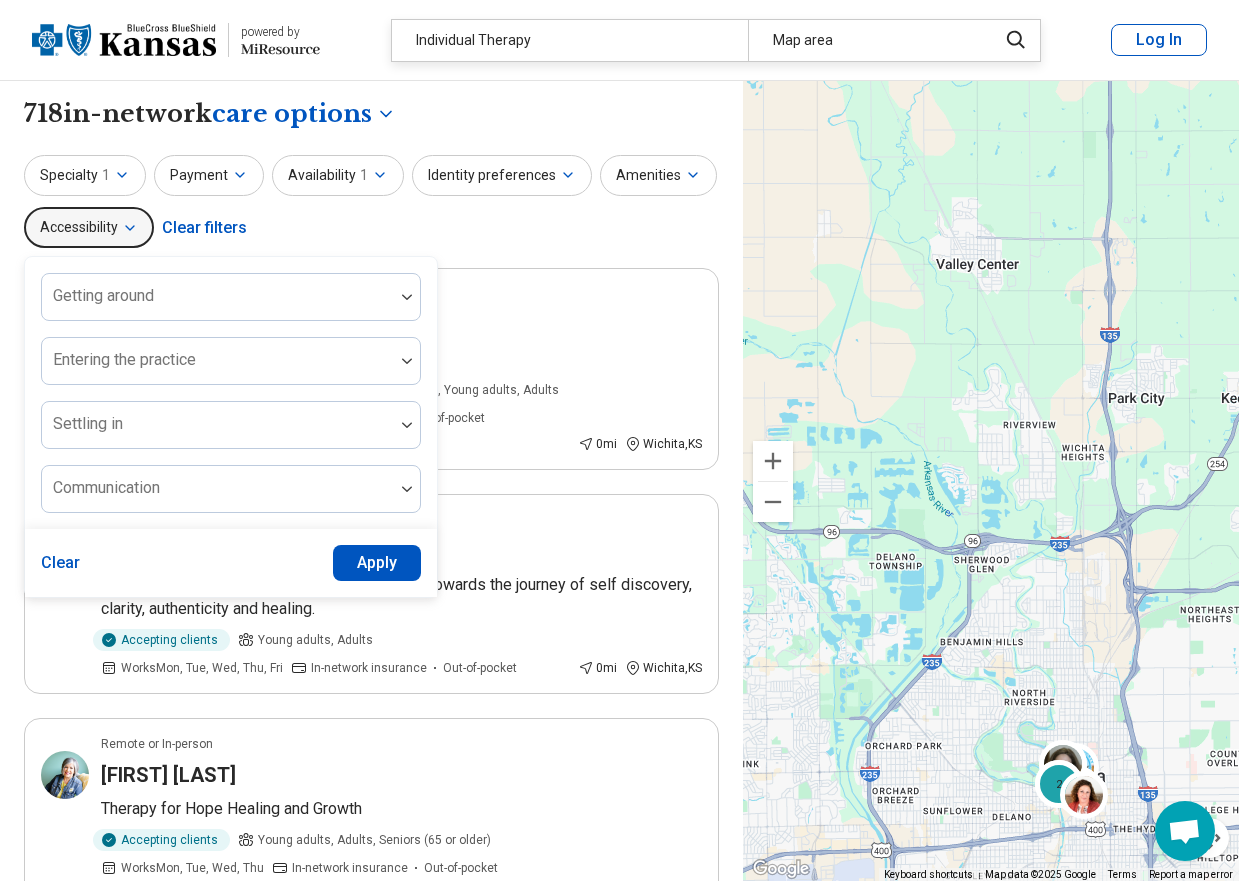 click on "Specialty 1 Payment Availability 1 Identity preferences Amenities Accessibility Getting around Entering the practice Settling in Communication Clear Apply Clear filters" at bounding box center [371, 203] 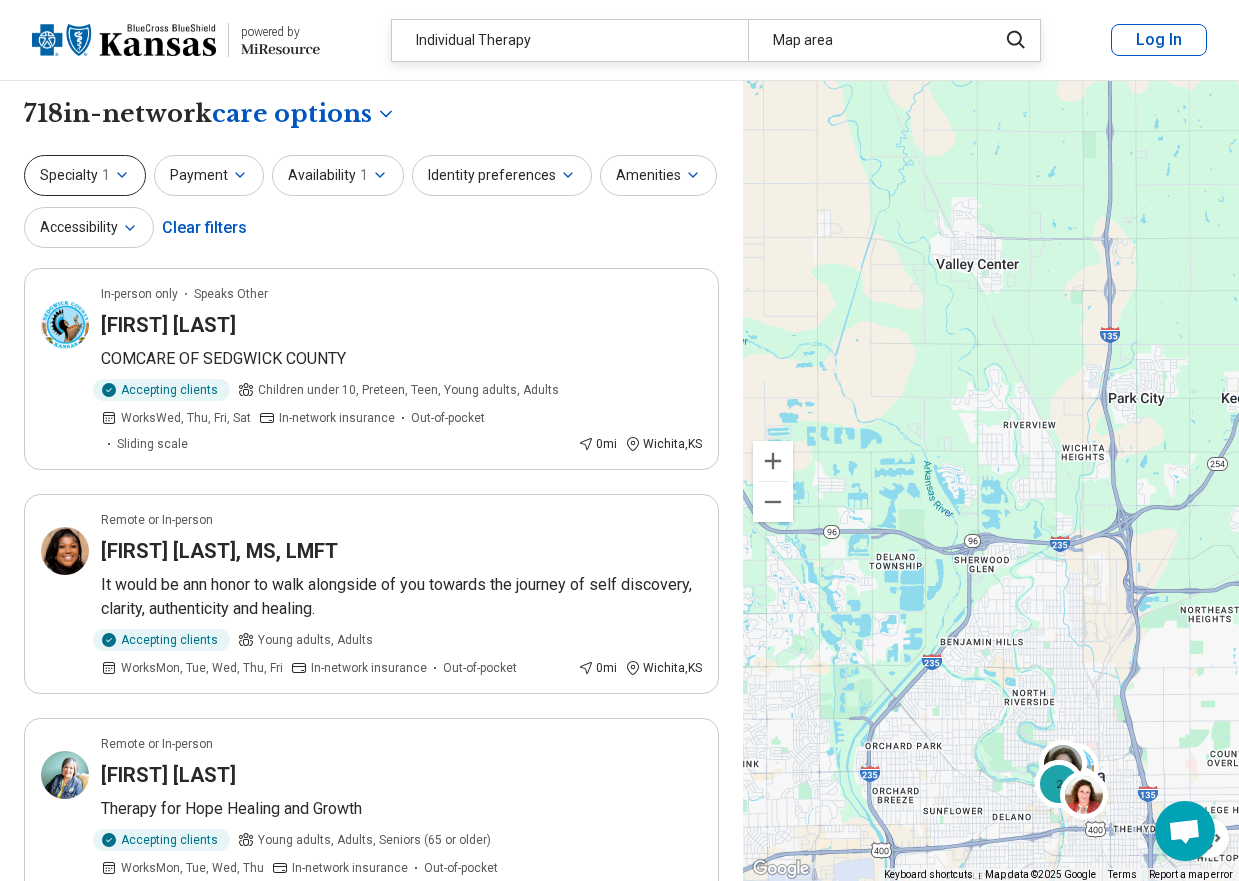 click 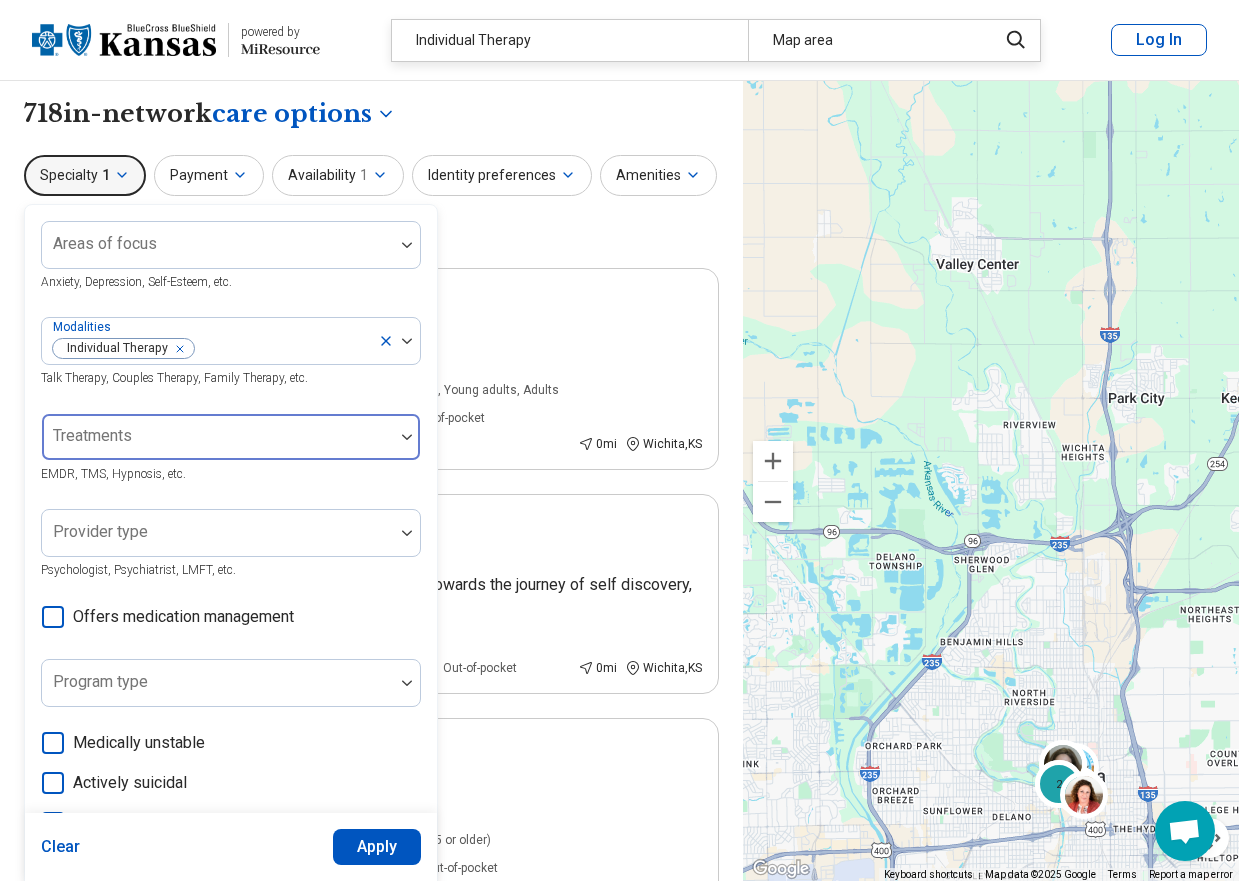 scroll, scrollTop: 100, scrollLeft: 0, axis: vertical 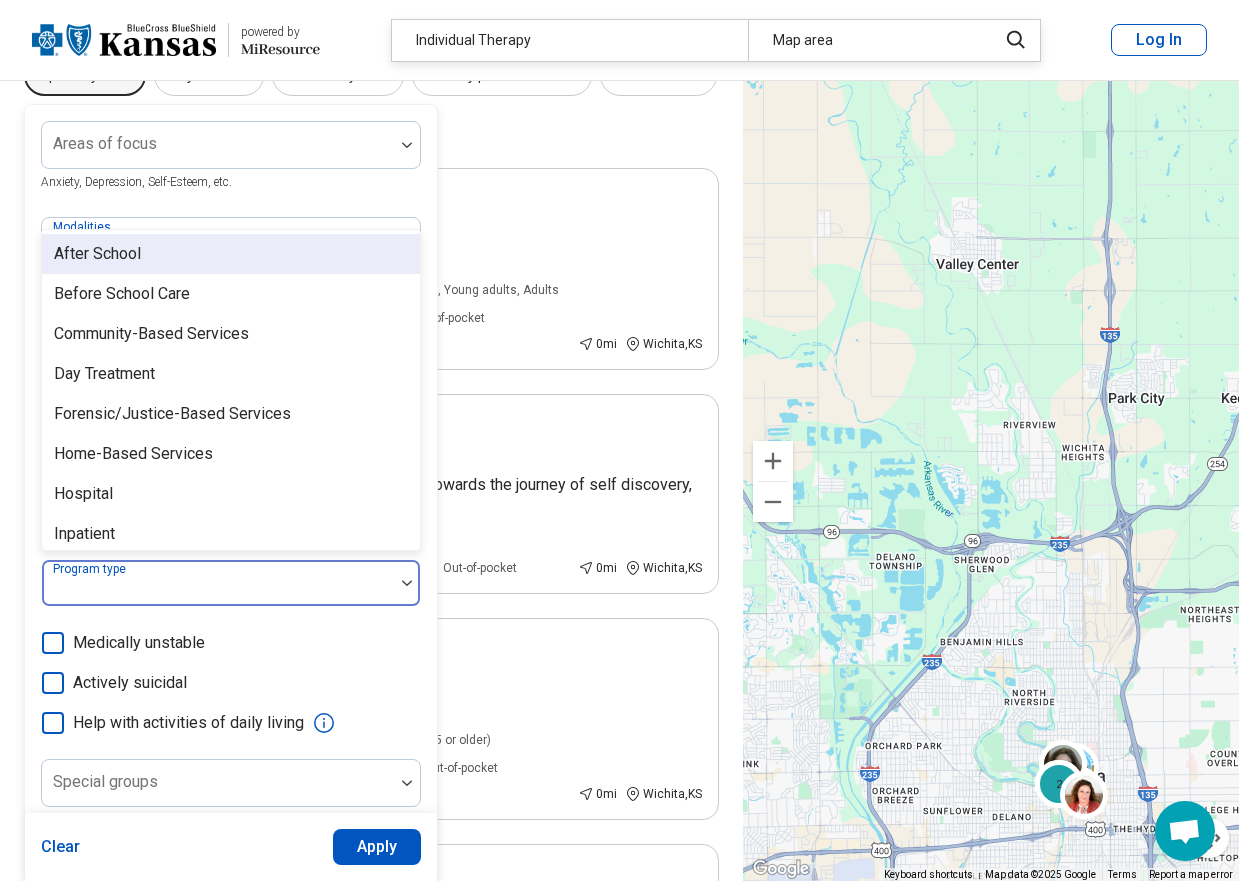 click at bounding box center [407, 583] 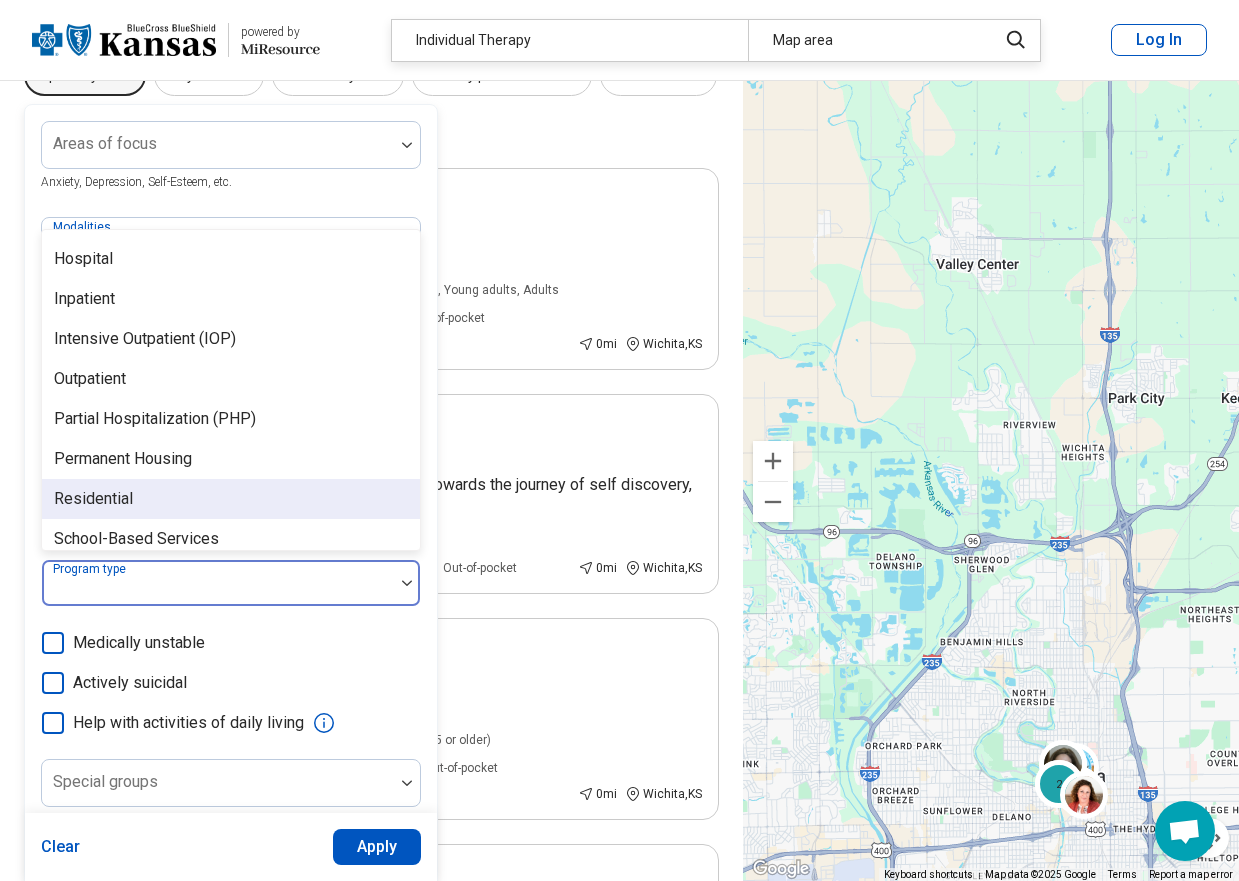 scroll, scrollTop: 208, scrollLeft: 0, axis: vertical 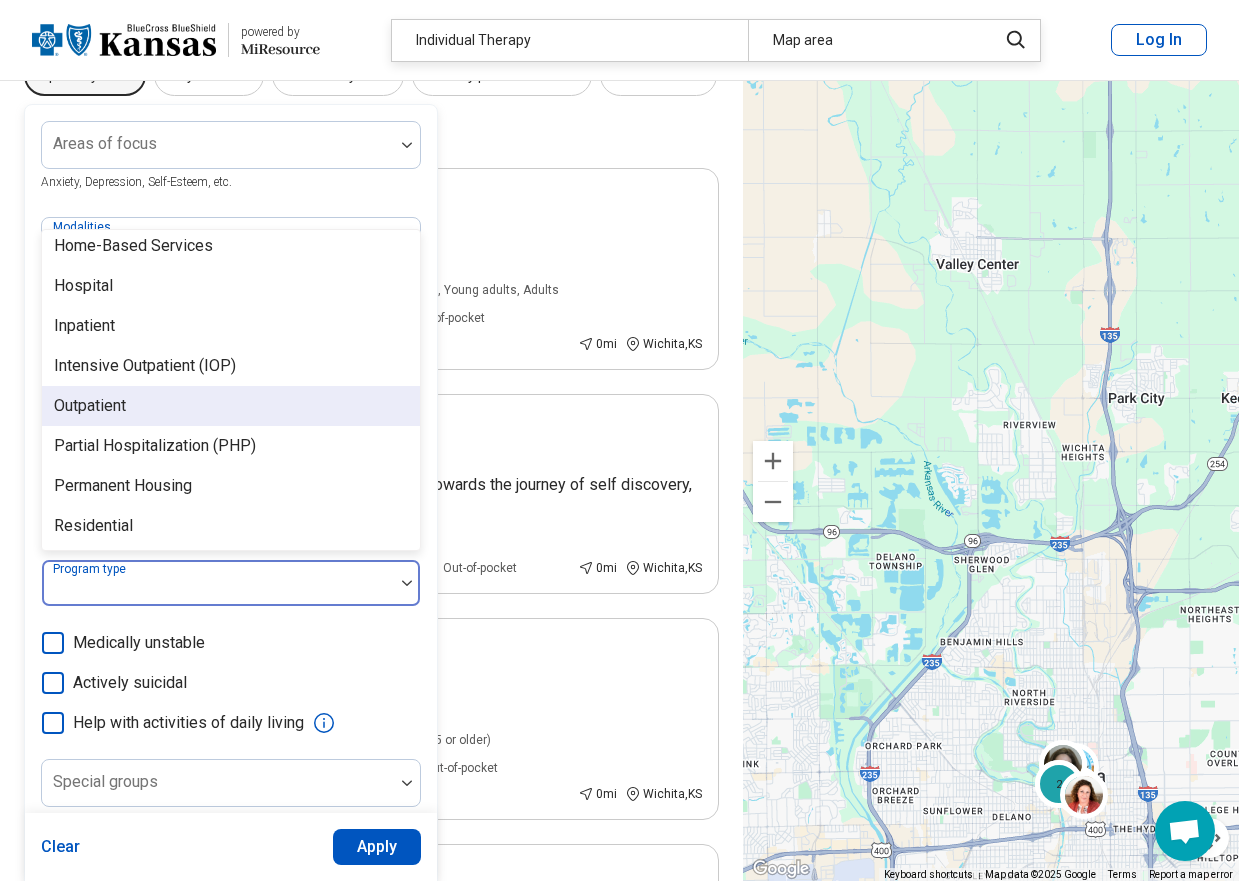 click on "Outpatient" at bounding box center [231, 406] 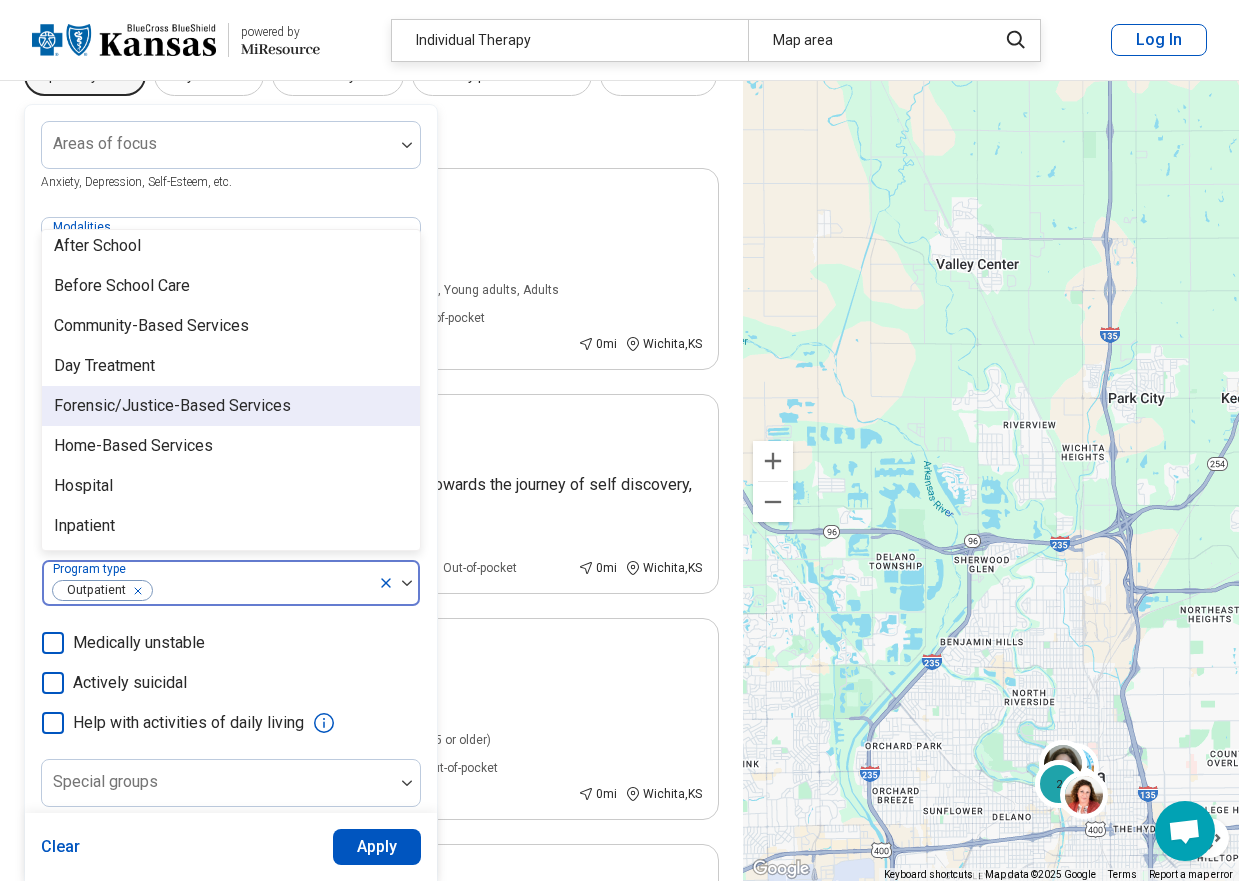 scroll, scrollTop: 0, scrollLeft: 0, axis: both 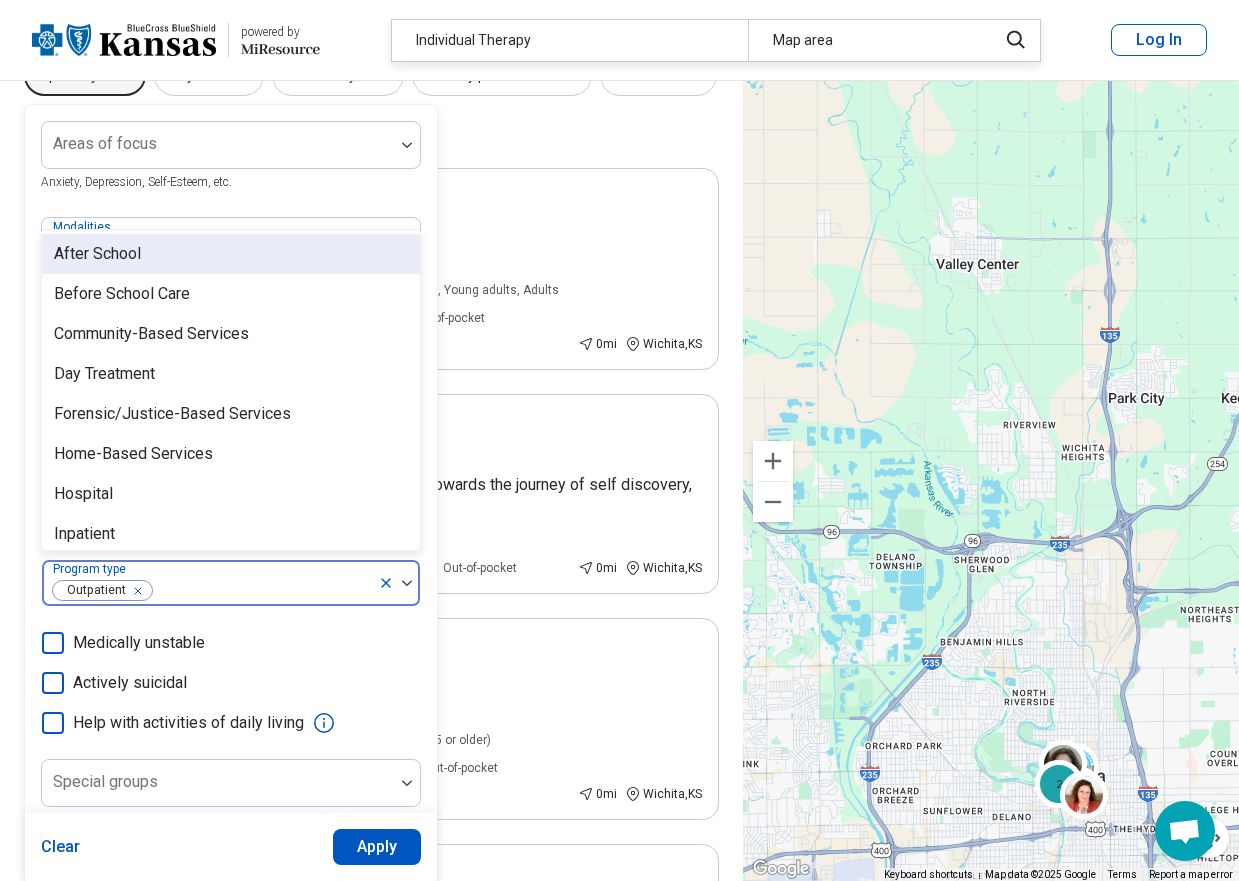 click on "After School" at bounding box center [231, 254] 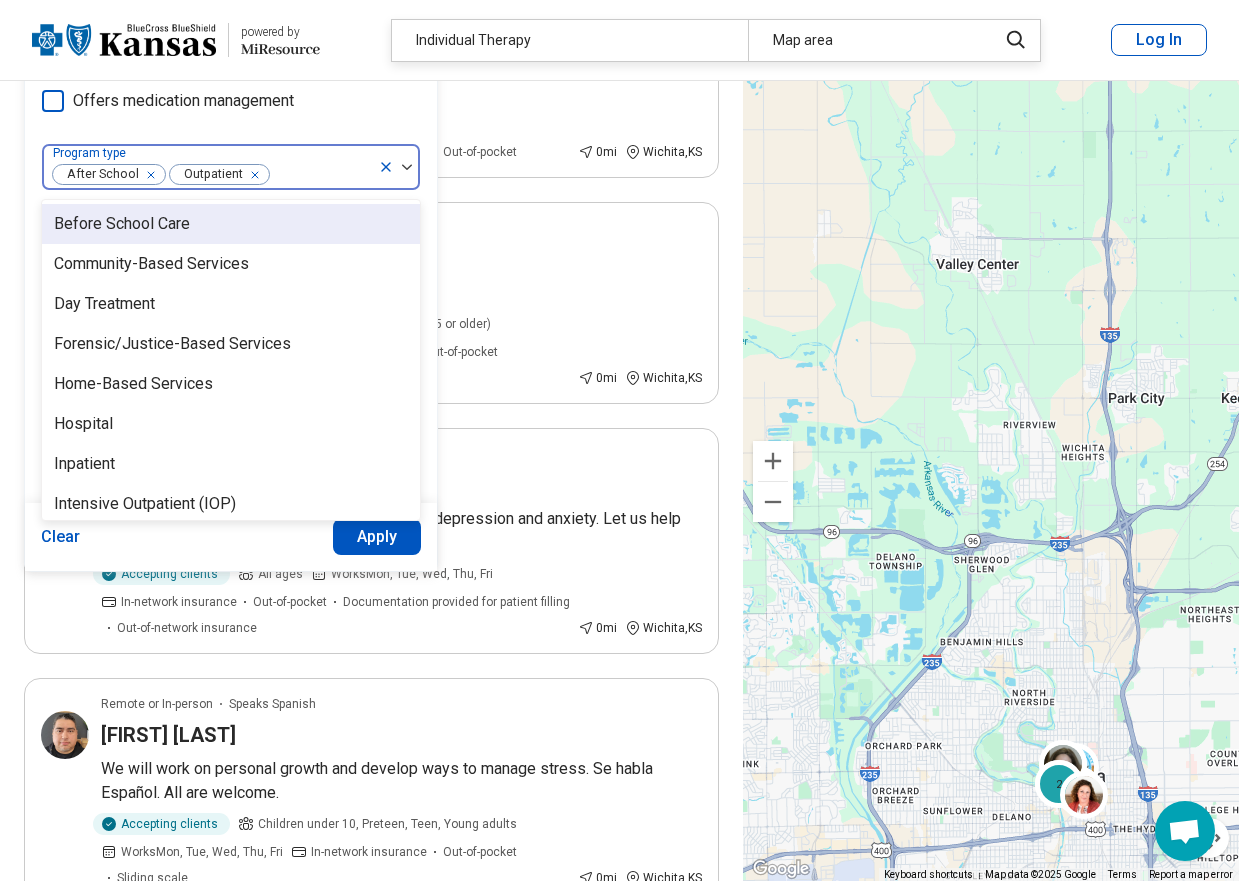 scroll, scrollTop: 600, scrollLeft: 0, axis: vertical 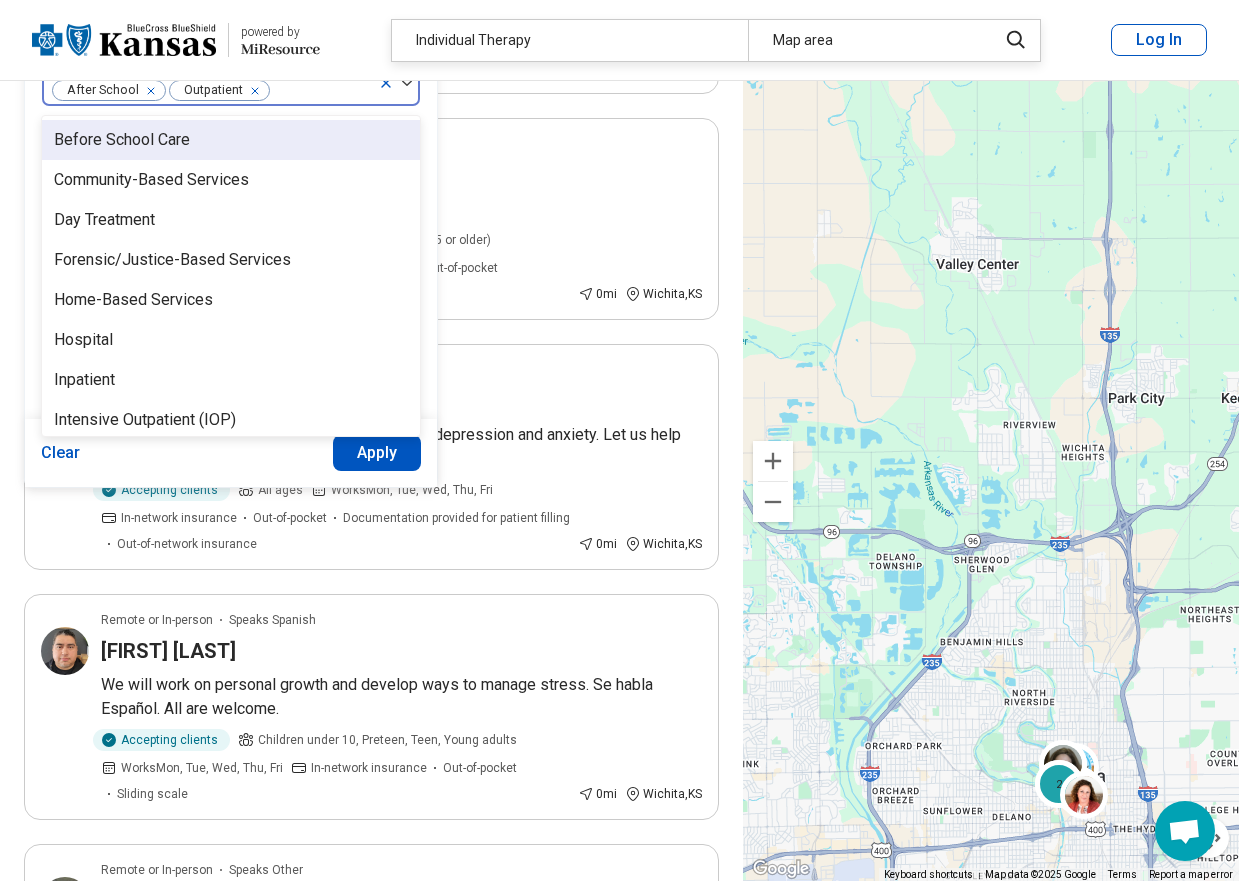 click on "Apply" at bounding box center (377, 453) 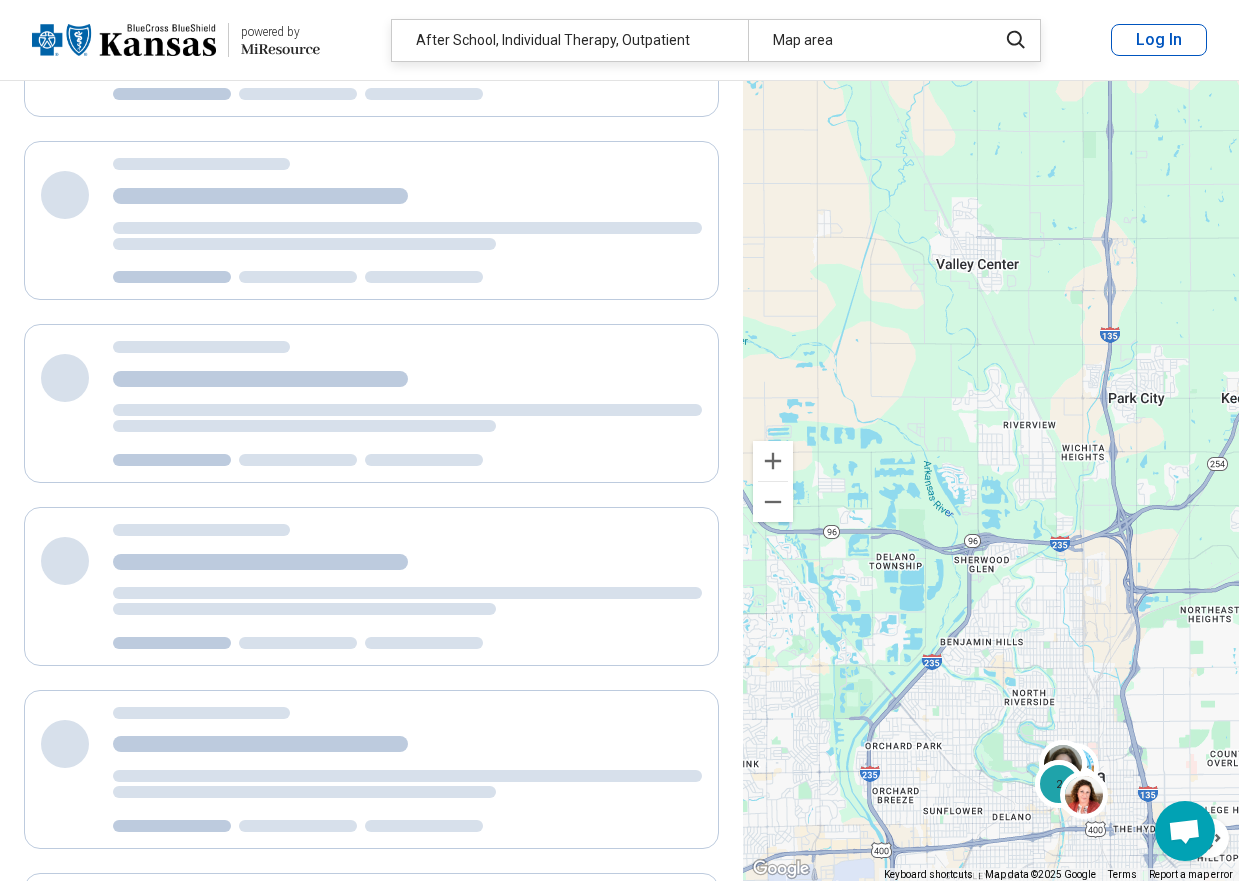 scroll, scrollTop: 91, scrollLeft: 0, axis: vertical 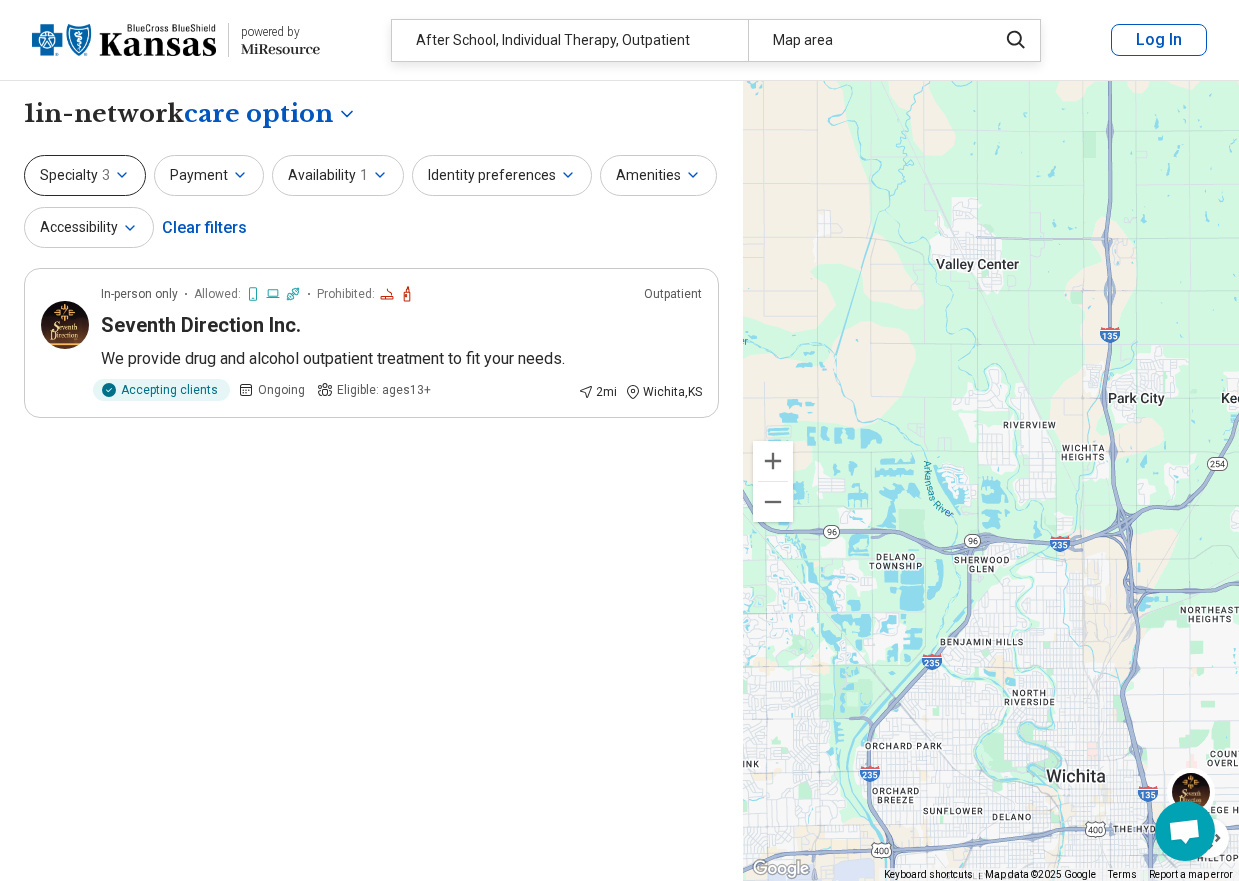 click 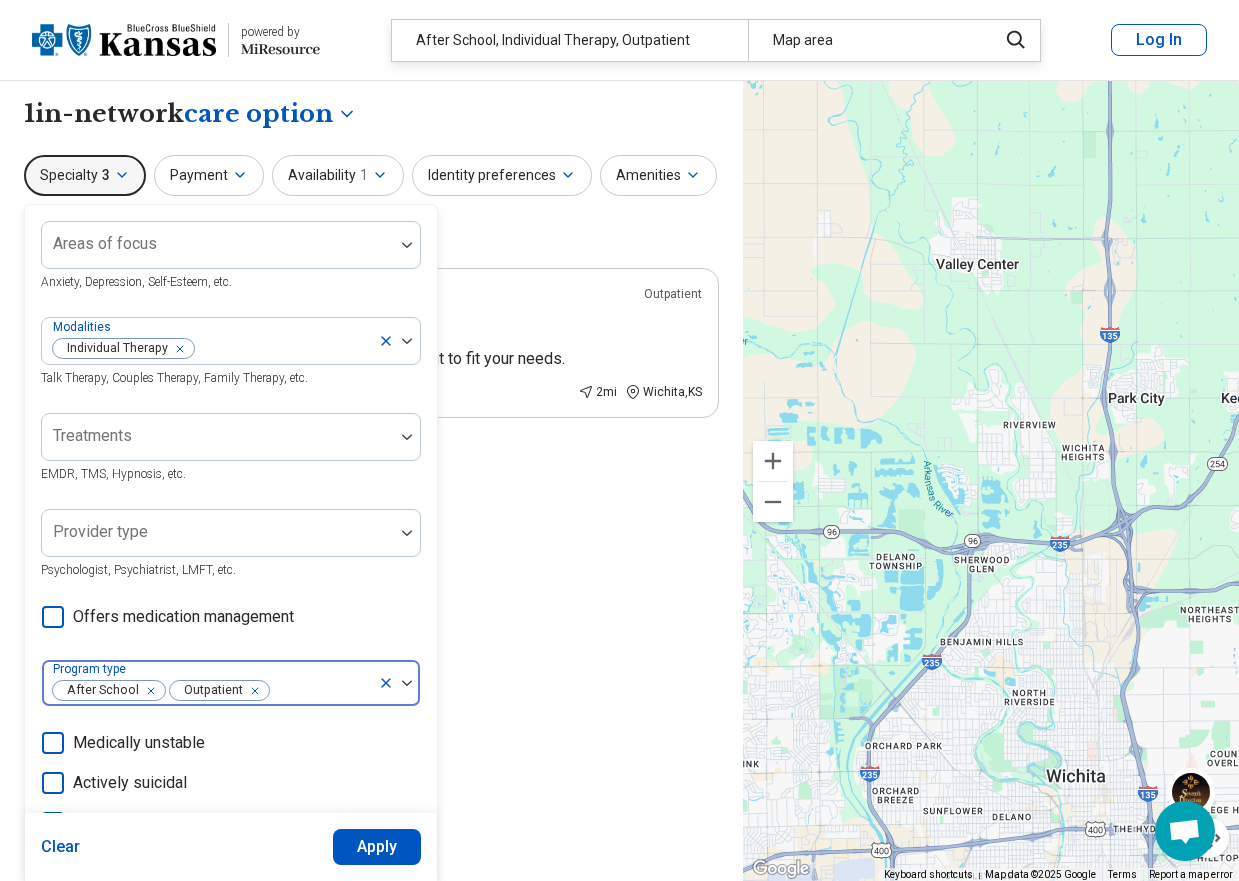 click 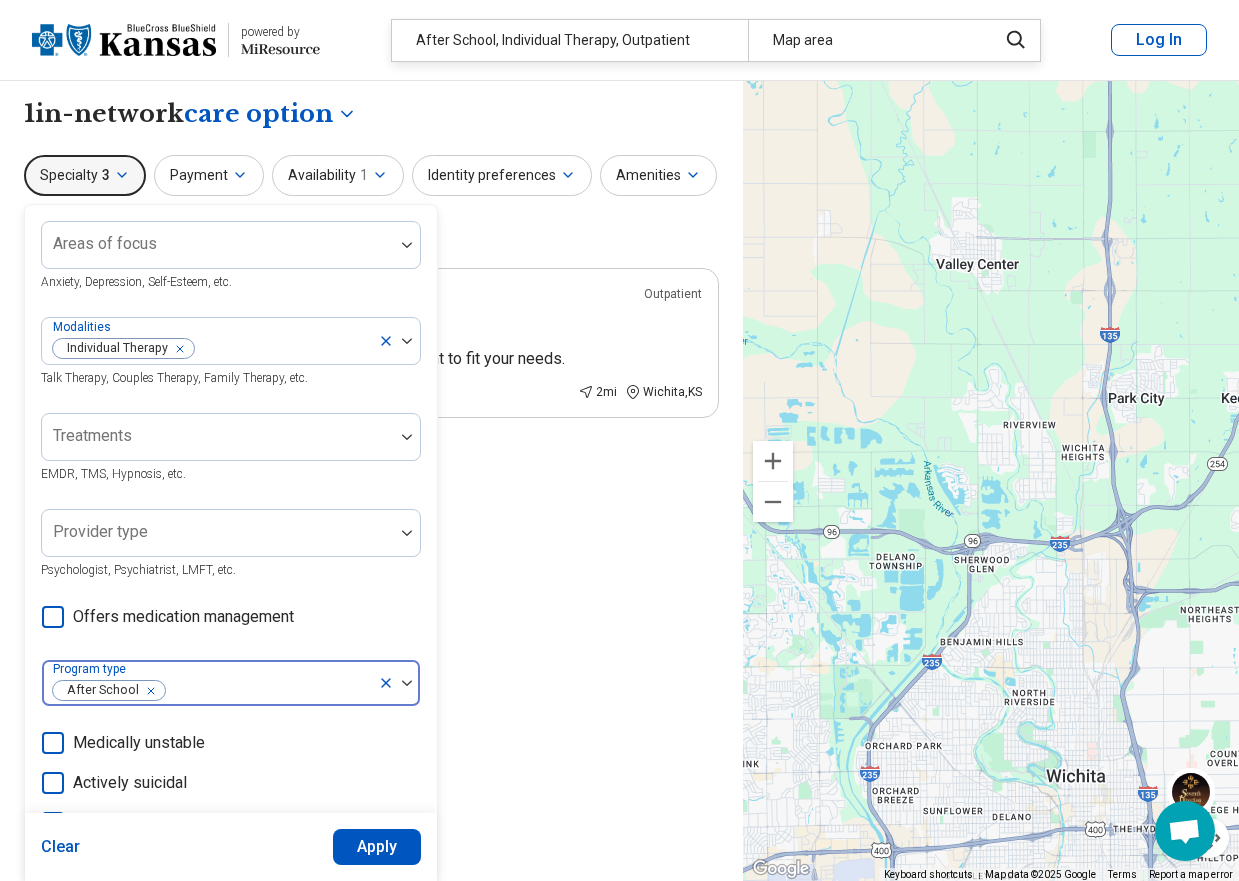 click 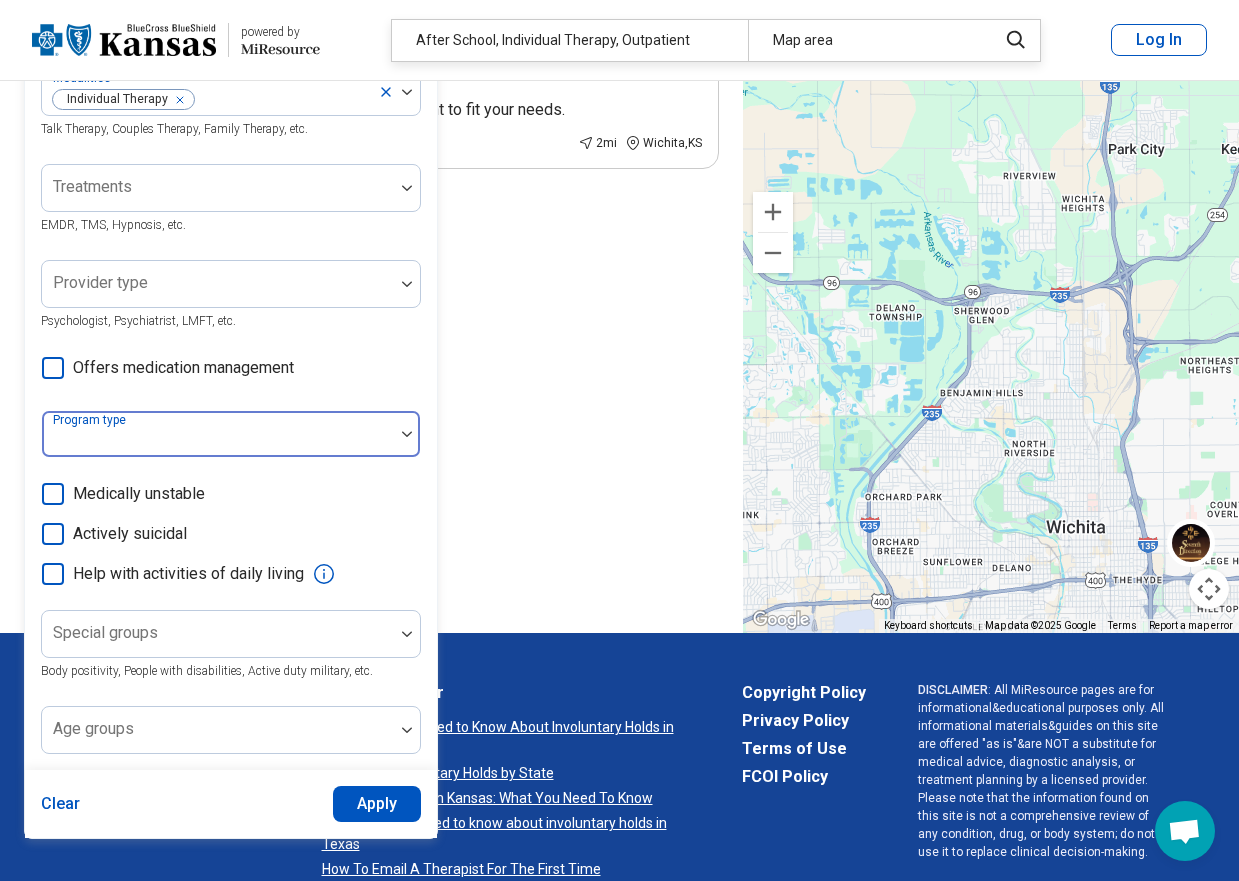 scroll, scrollTop: 300, scrollLeft: 0, axis: vertical 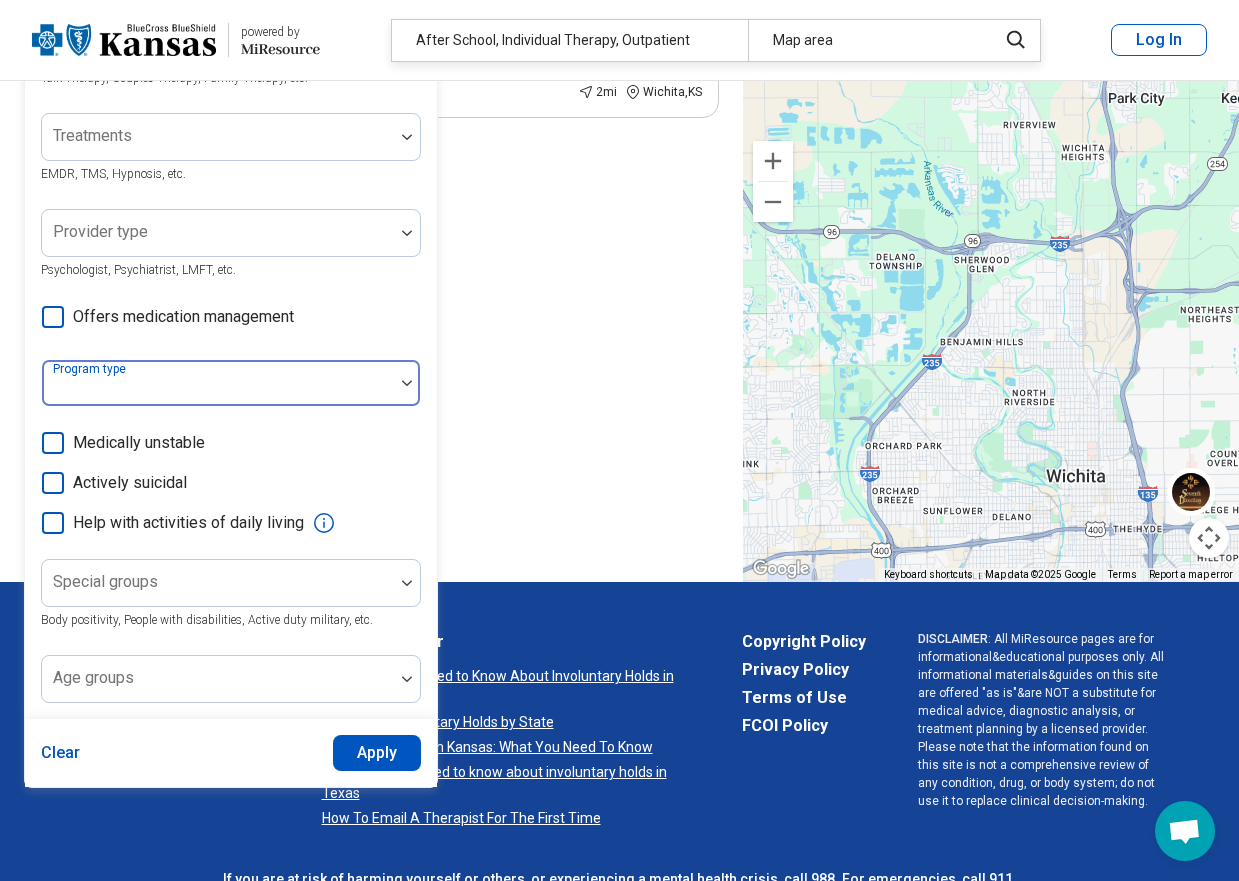 click on "Apply" at bounding box center (377, 753) 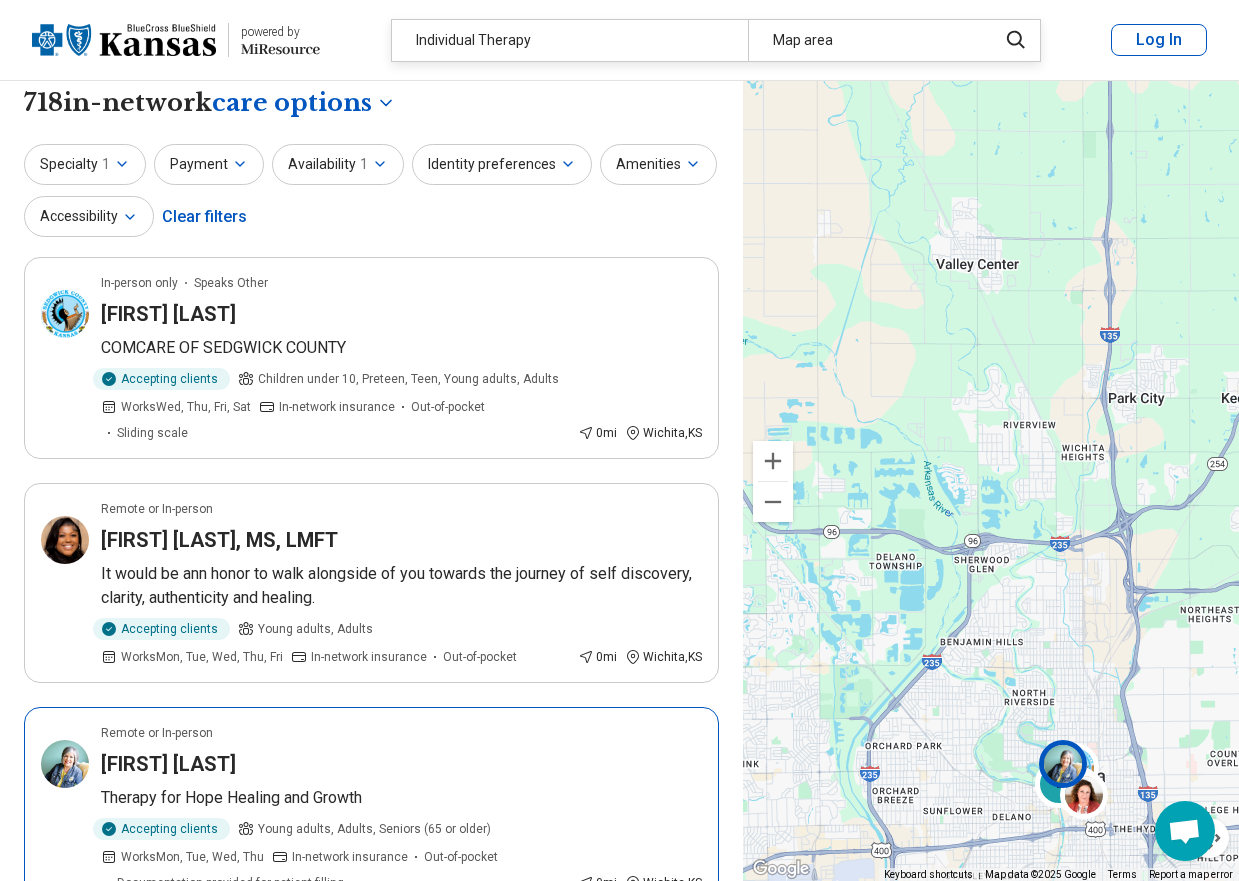 scroll, scrollTop: 0, scrollLeft: 0, axis: both 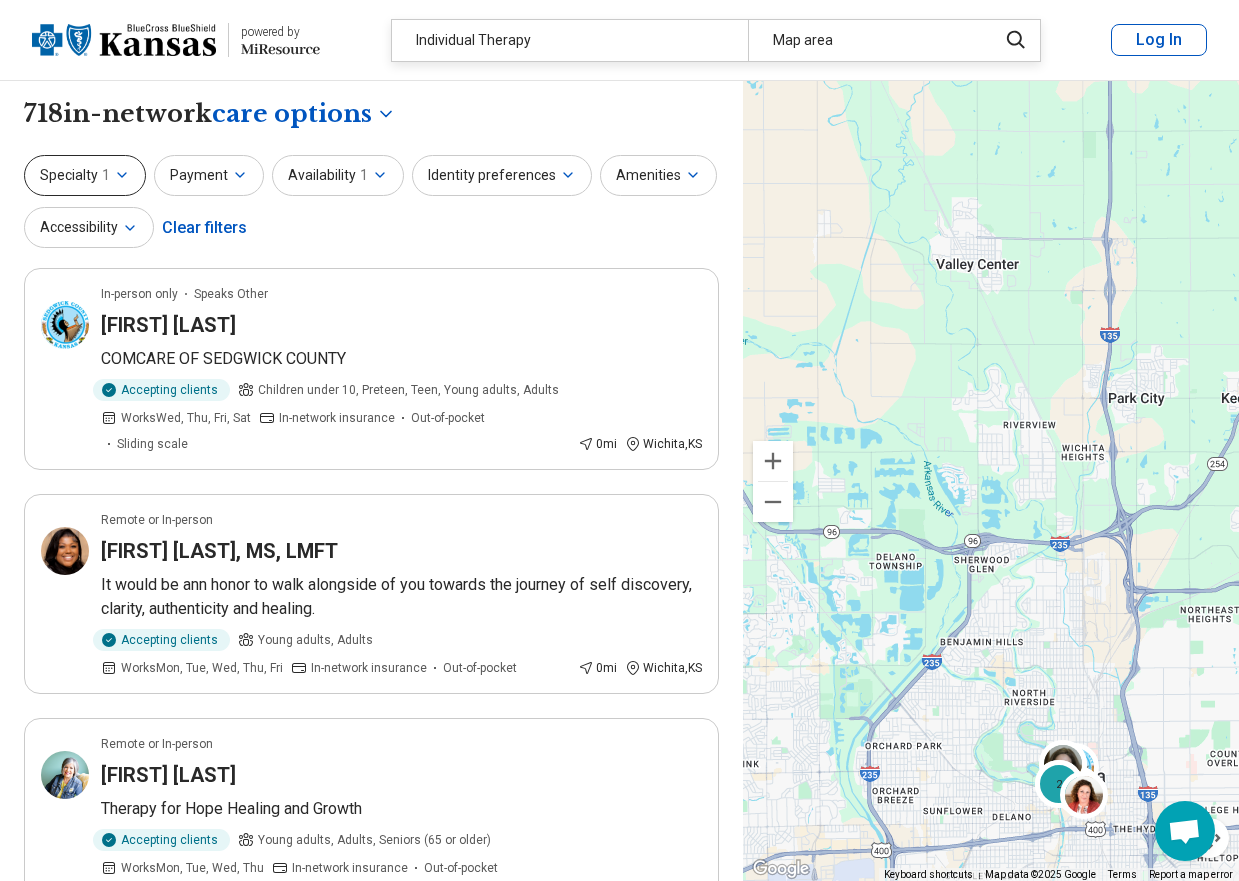 click on "Specialty 1" at bounding box center (85, 175) 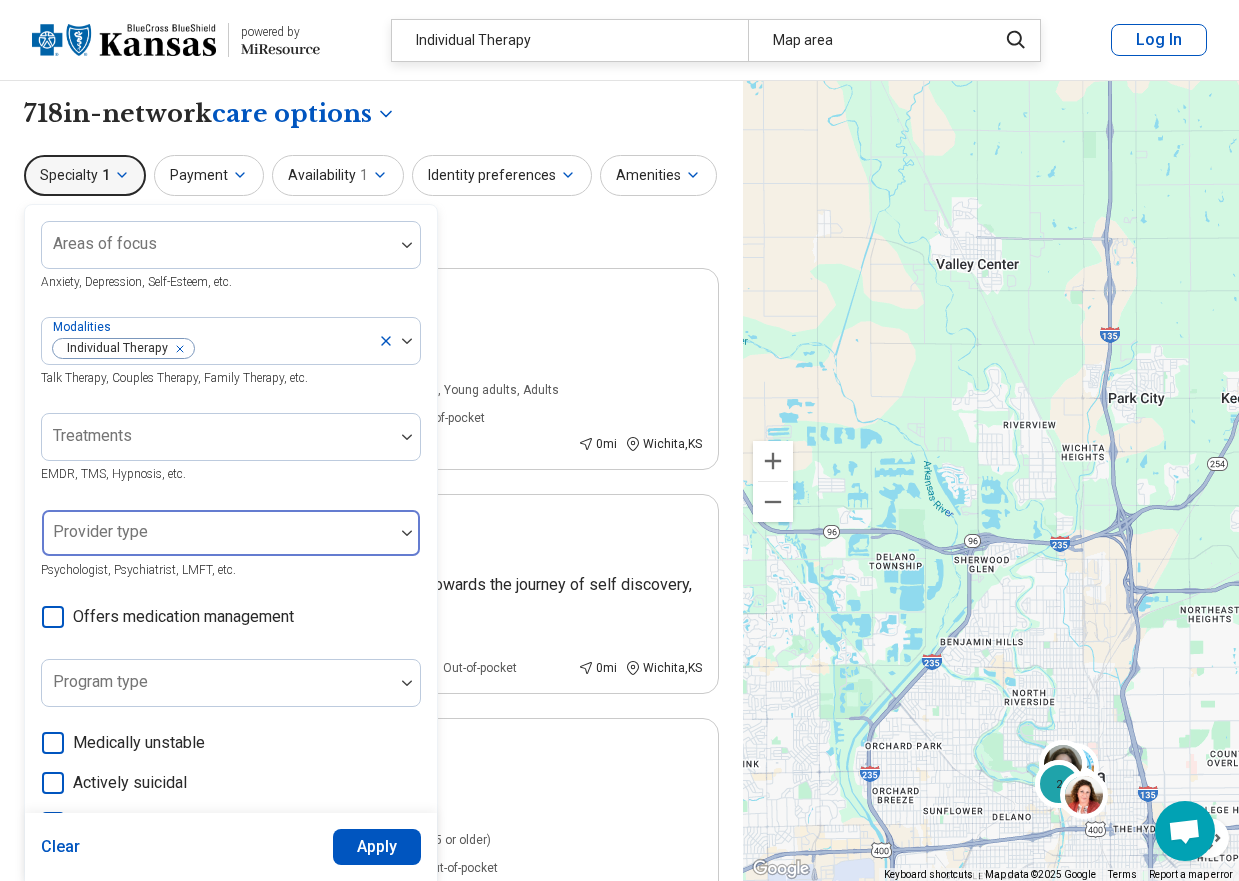 click at bounding box center [407, 533] 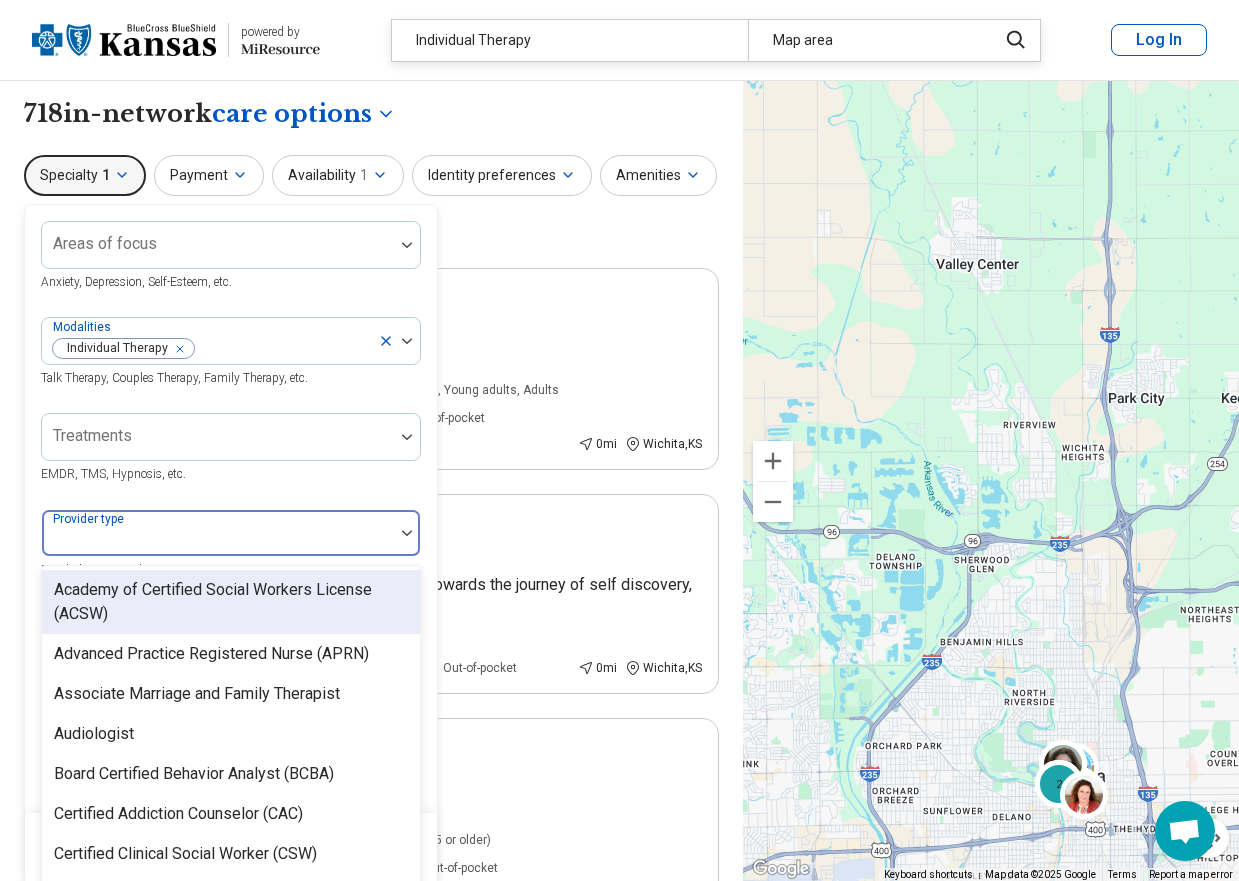 scroll, scrollTop: 14, scrollLeft: 0, axis: vertical 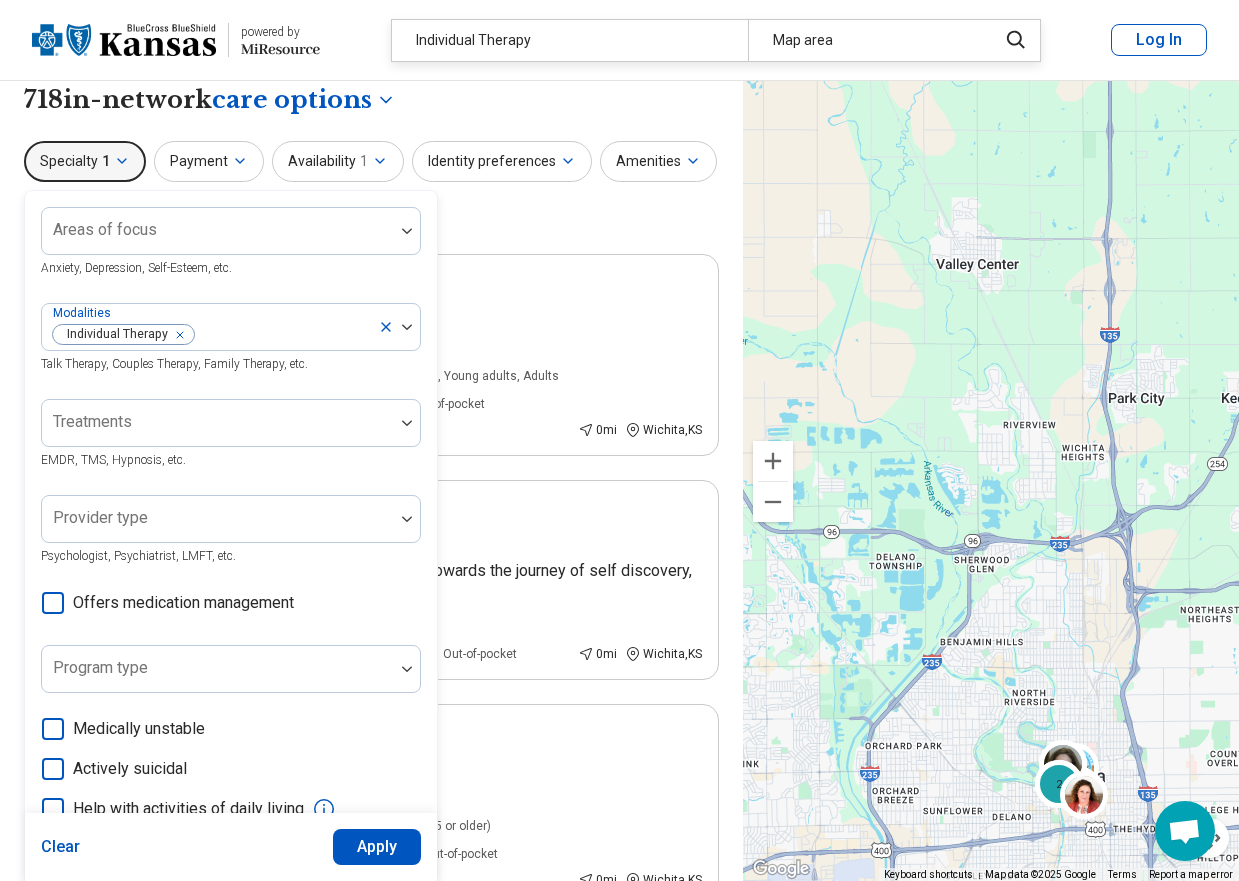 click on "Areas of focus Anxiety, Depression, Self-Esteem, etc. Modalities Individual Therapy Talk Therapy, Couples Therapy, Family Therapy, etc. Treatments EMDR, TMS, Hypnosis, etc. Provider type Psychologist, Psychiatrist, LMFT, etc. Offers medication management Program type Medically unstable Actively suicidal Help with activities of daily living Special groups Body positivity, People with disabilities, Active duty military, etc. Age groups" at bounding box center (231, 598) 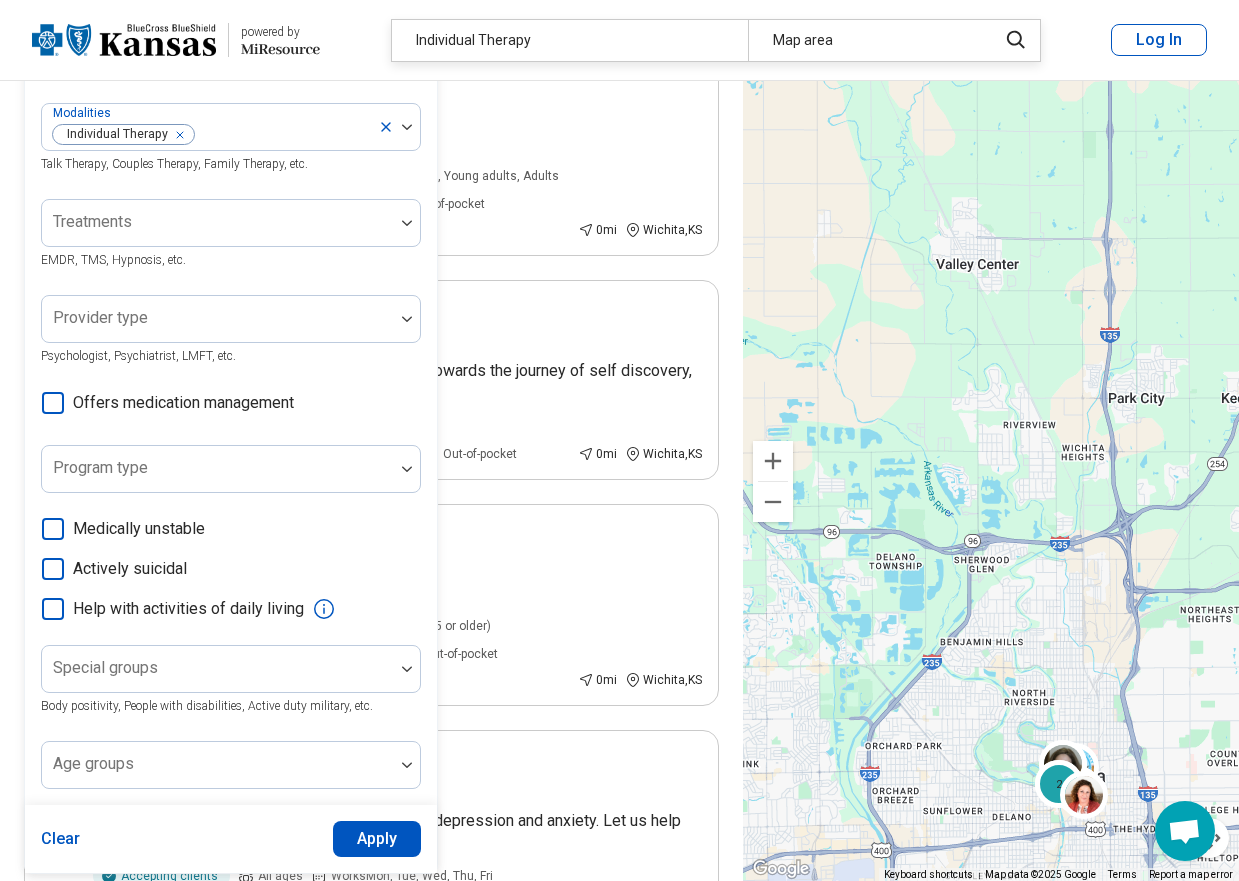 scroll, scrollTop: 314, scrollLeft: 0, axis: vertical 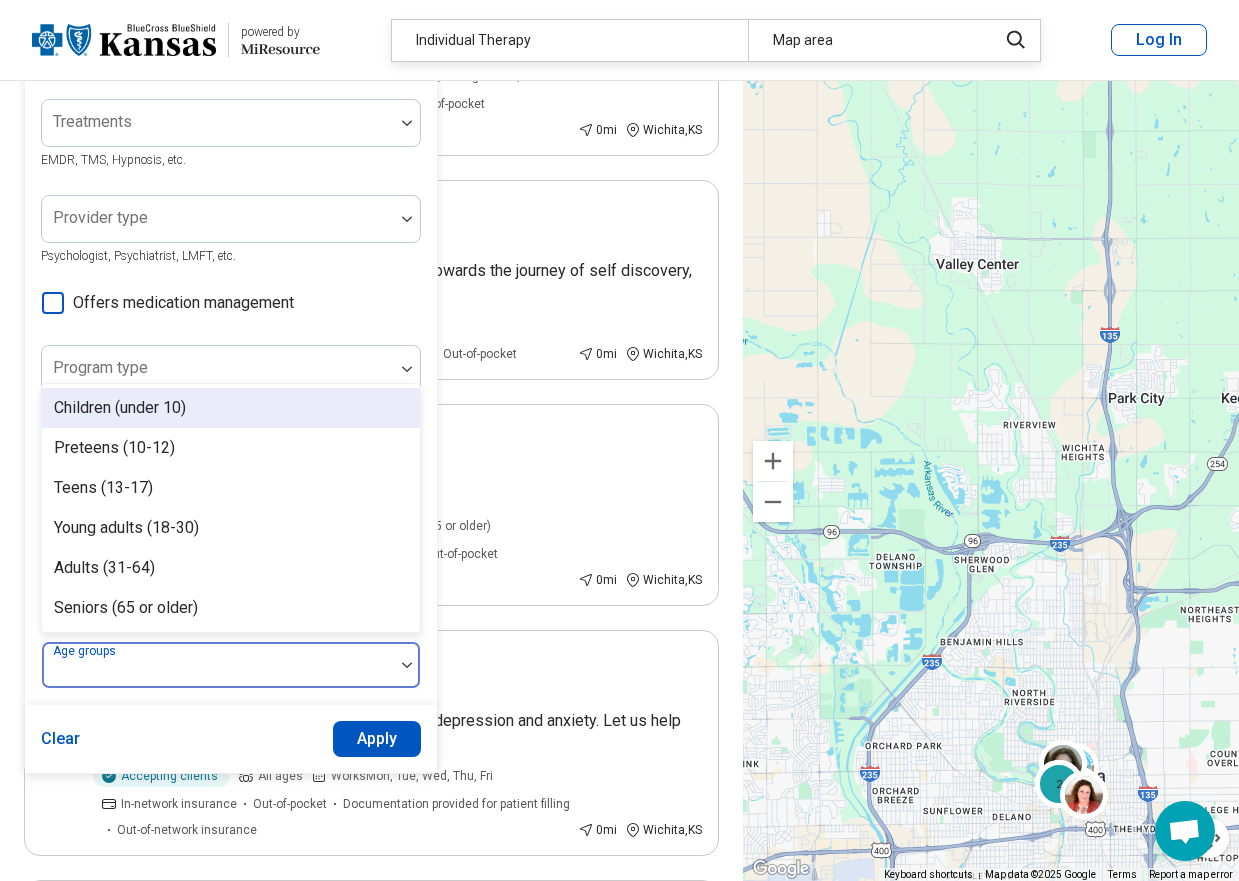 click at bounding box center (407, 665) 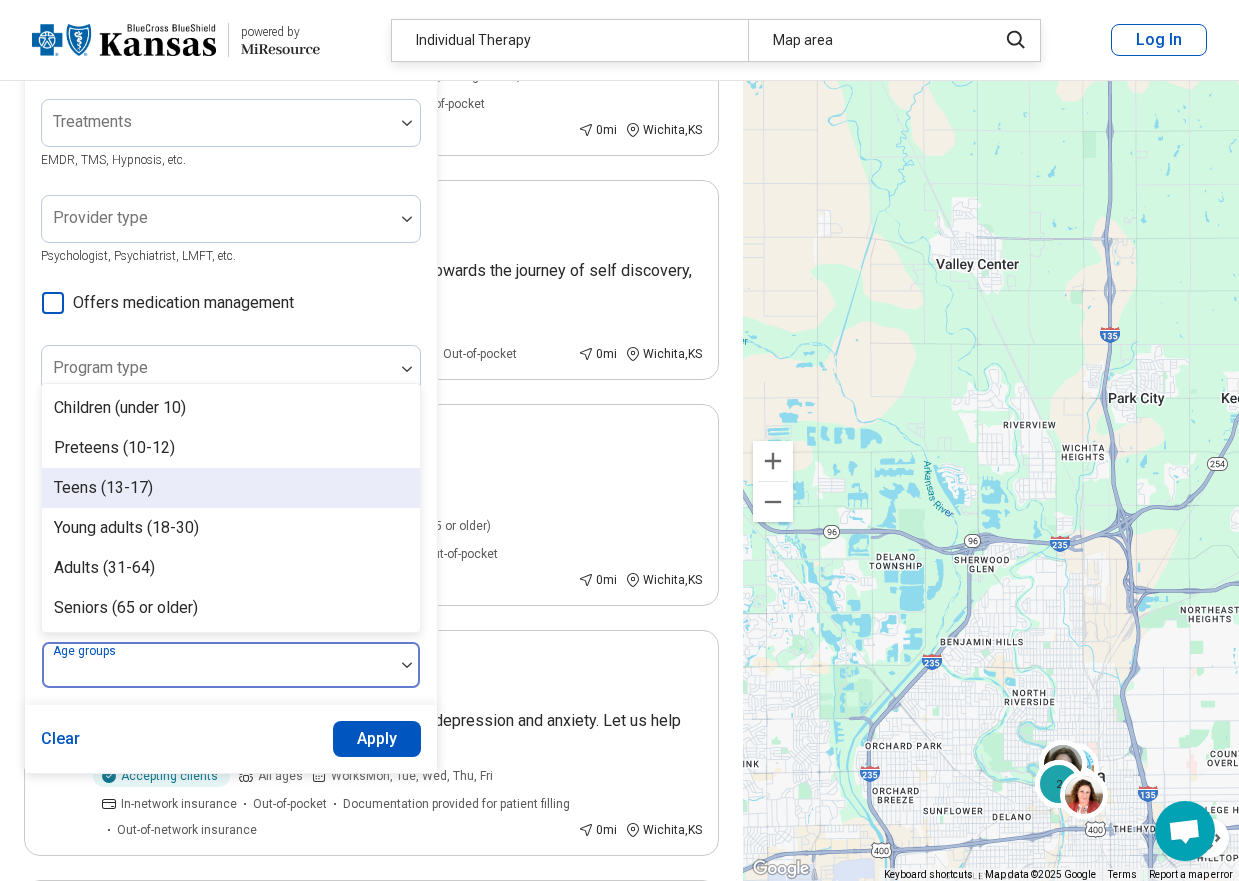 click on "Teens (13-17)" at bounding box center (231, 488) 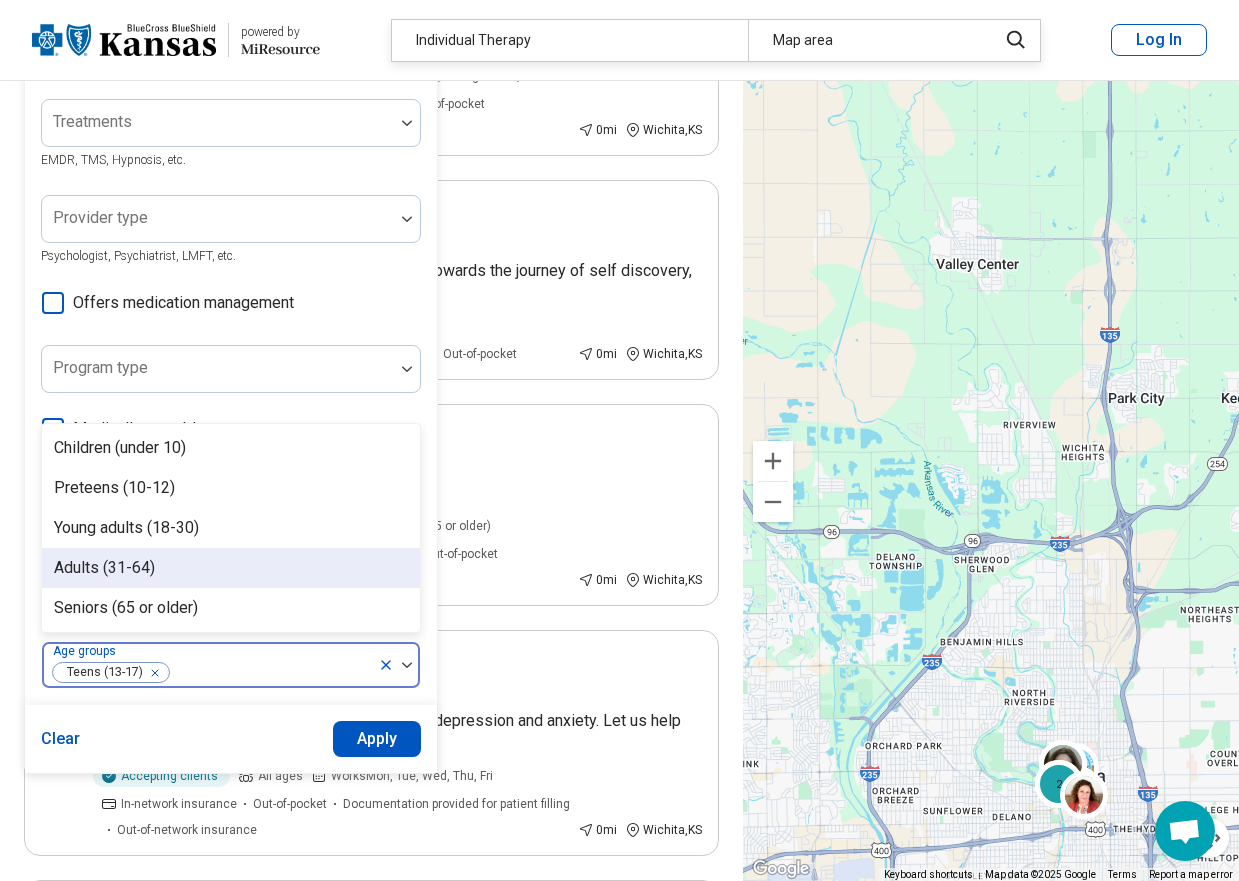 click on "Apply" at bounding box center [377, 739] 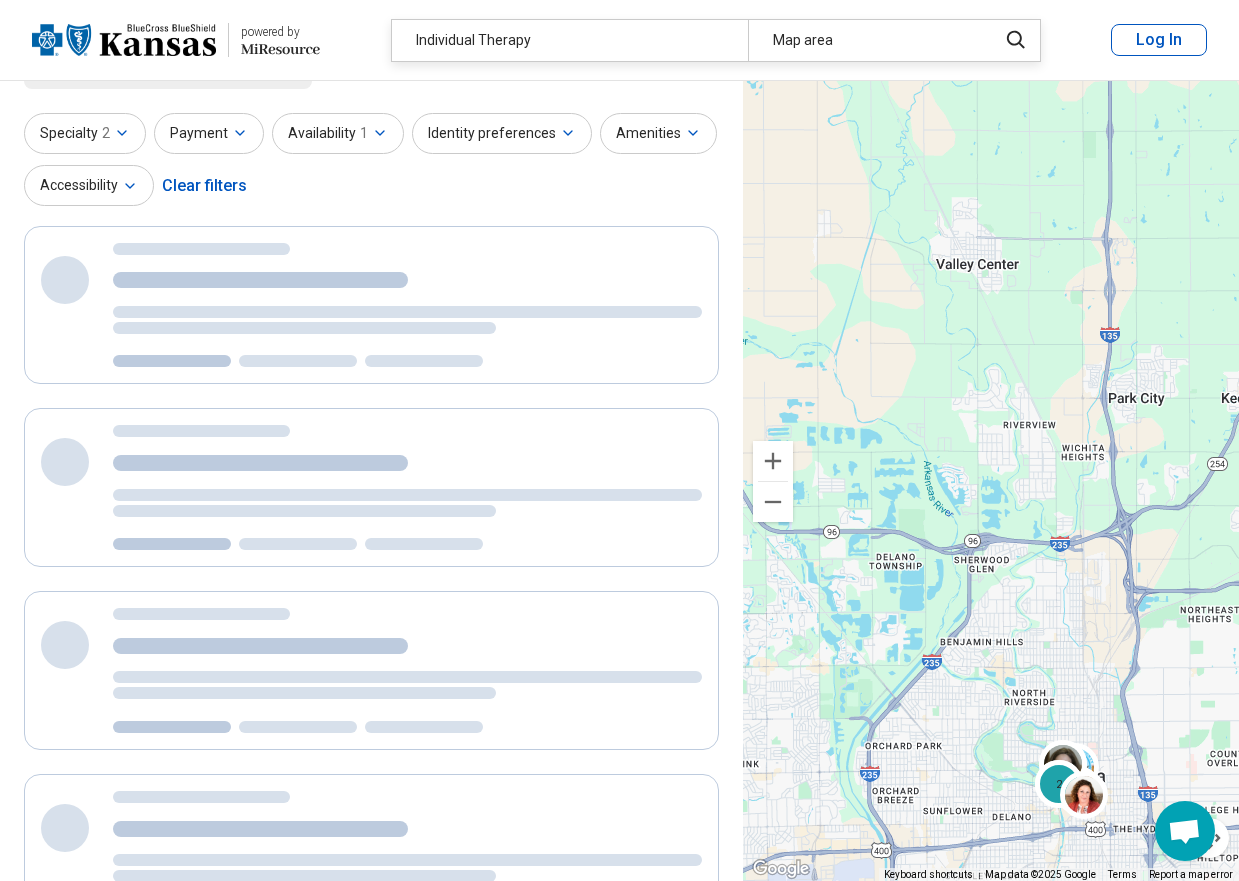 scroll, scrollTop: 0, scrollLeft: 0, axis: both 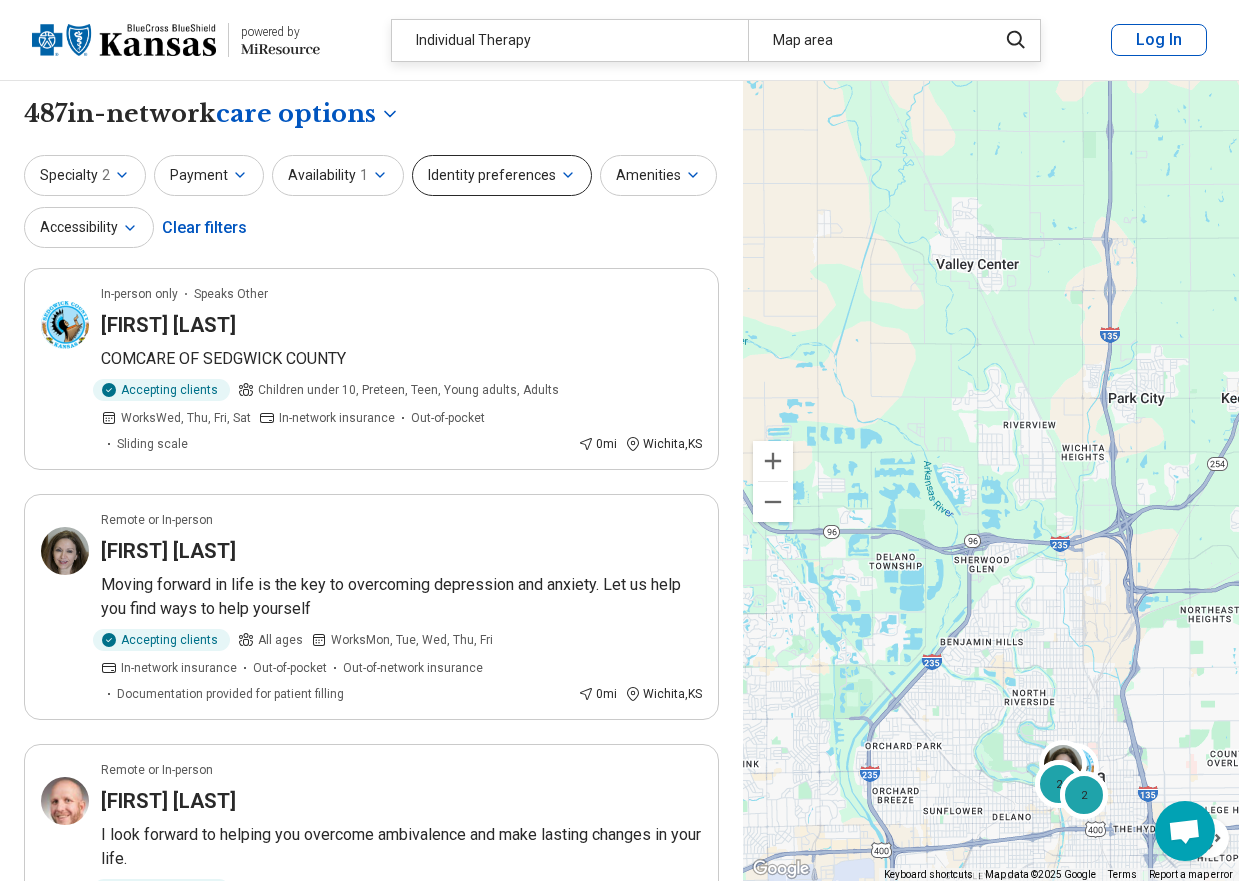 click 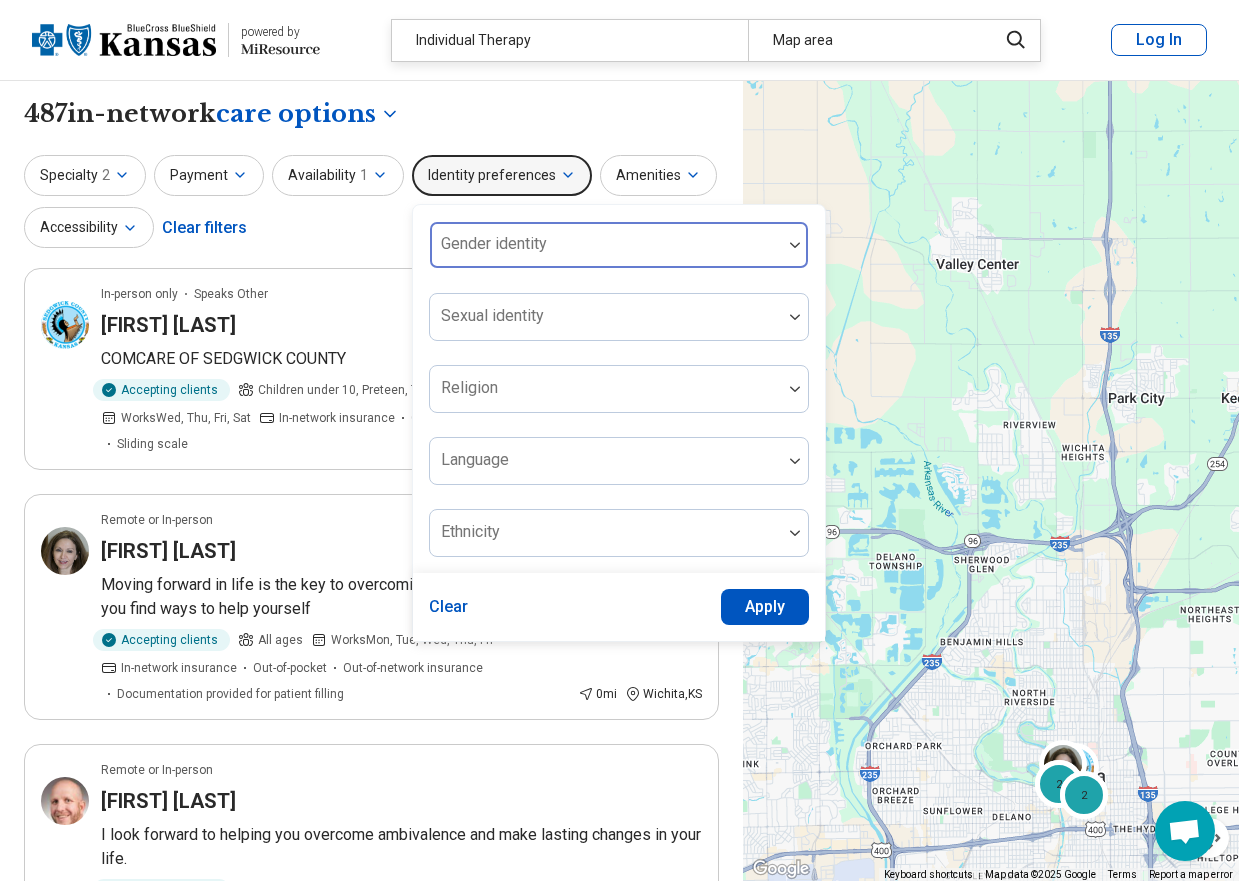 click at bounding box center [606, 253] 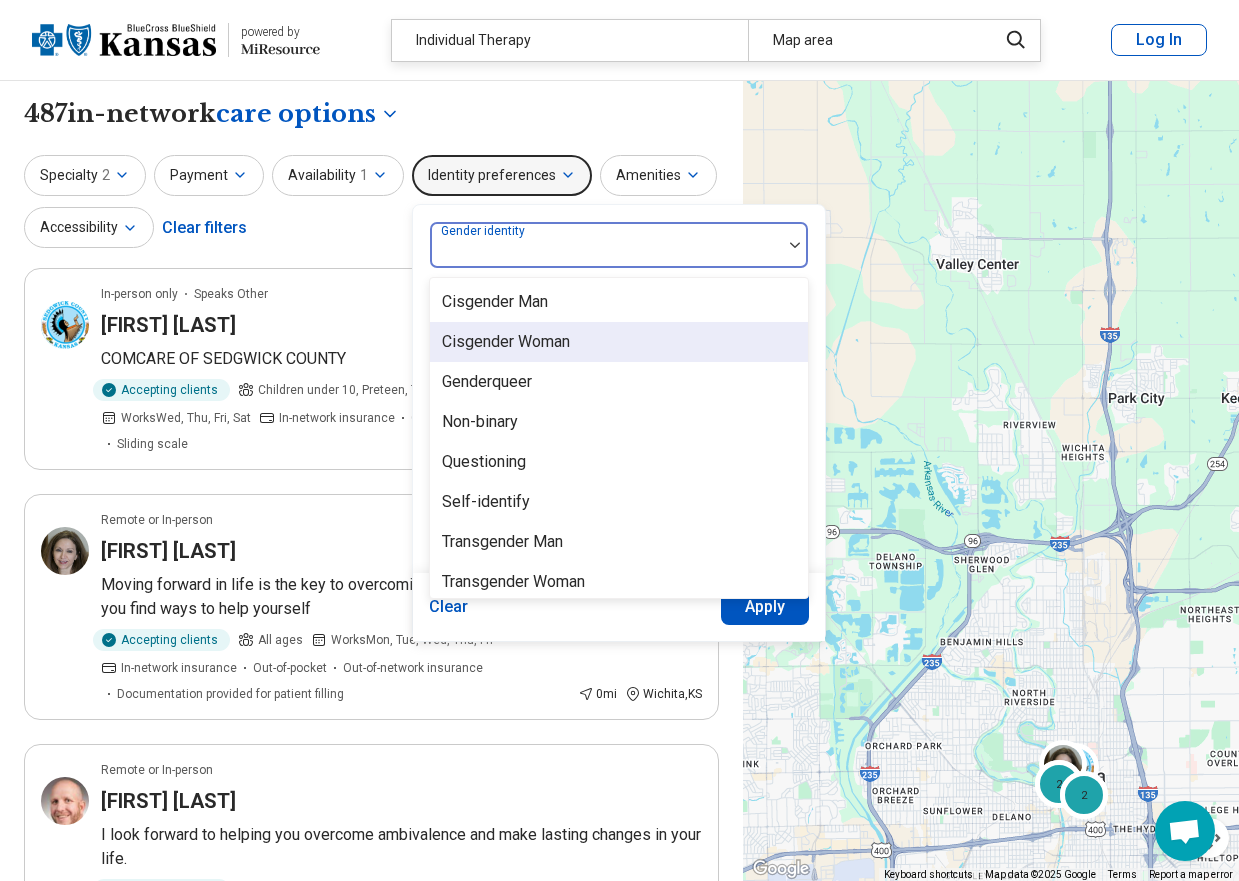 click on "Cisgender Woman" at bounding box center [506, 342] 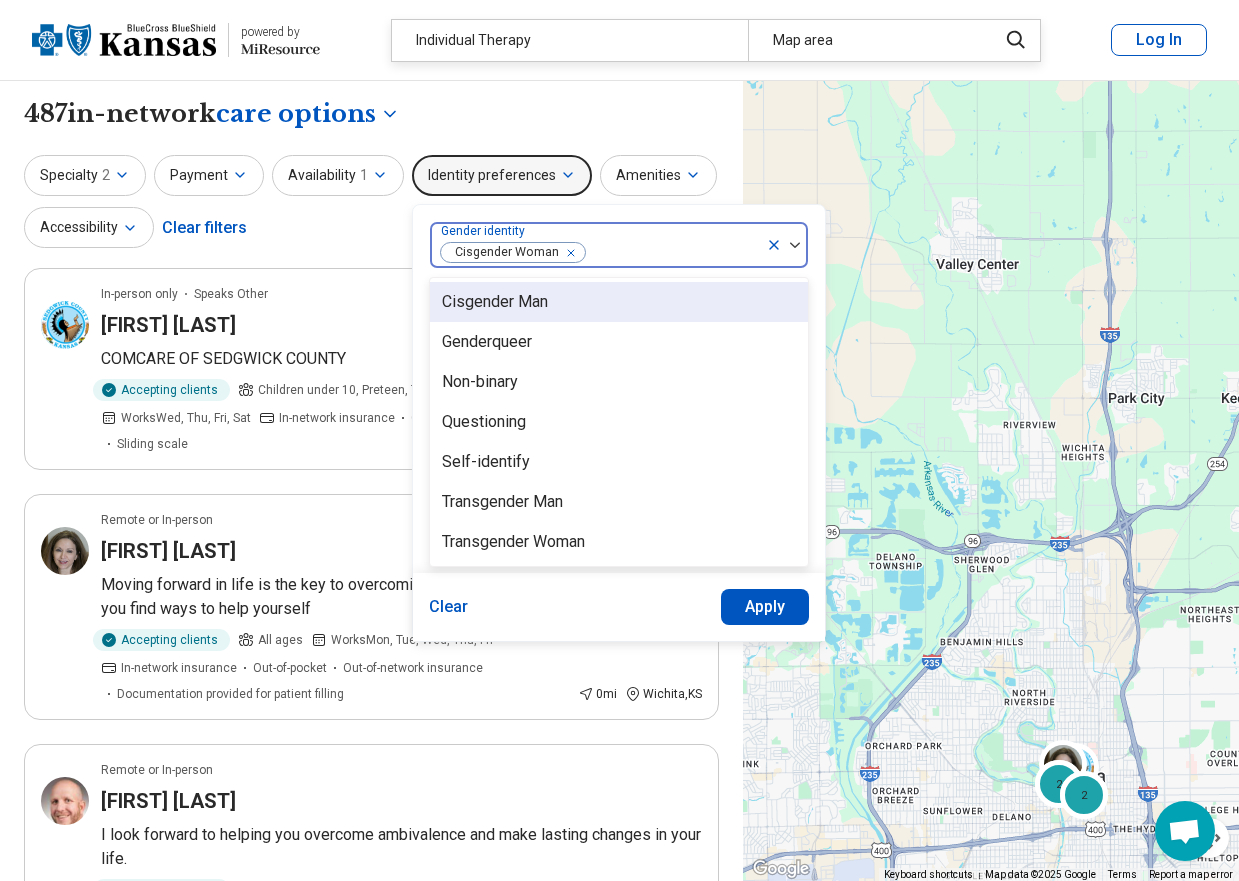 click on "Apply" at bounding box center (765, 607) 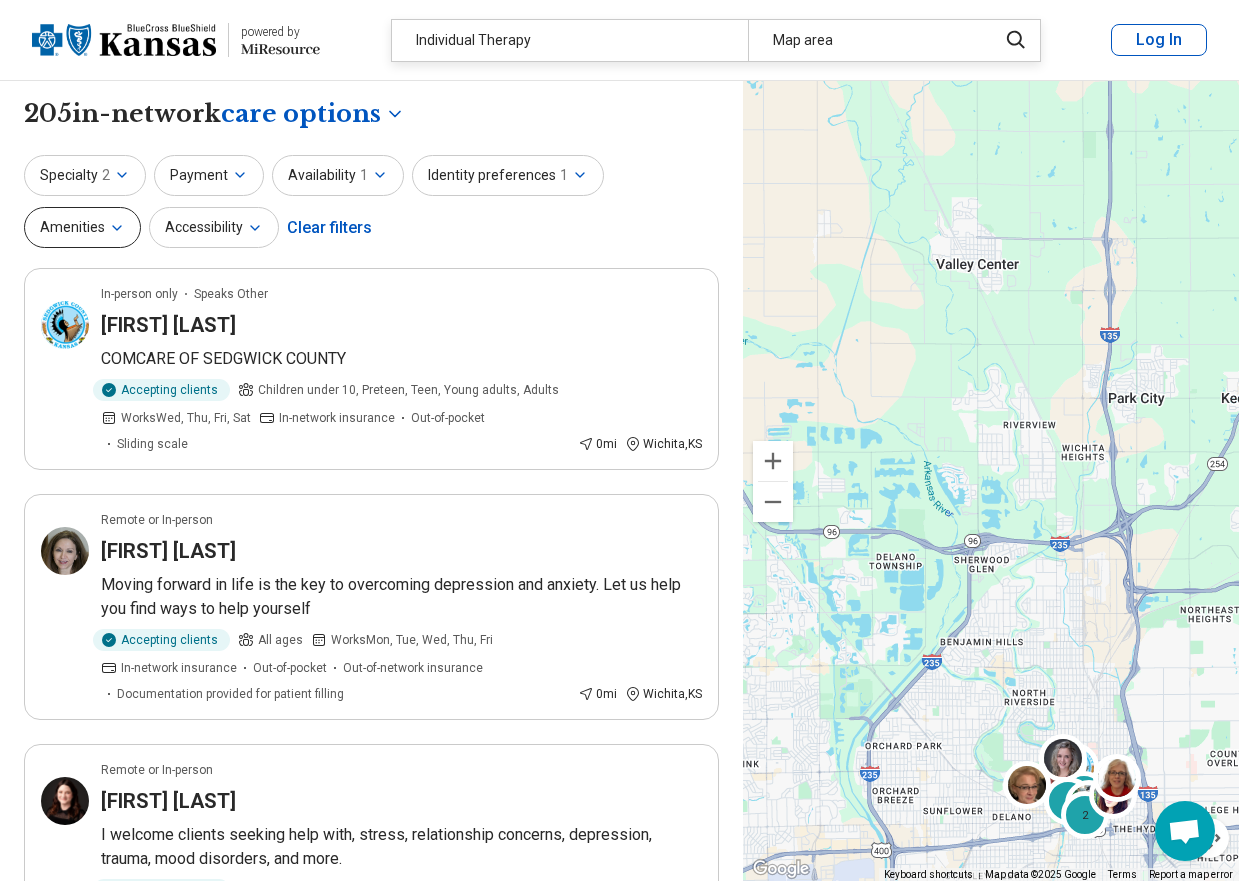 click 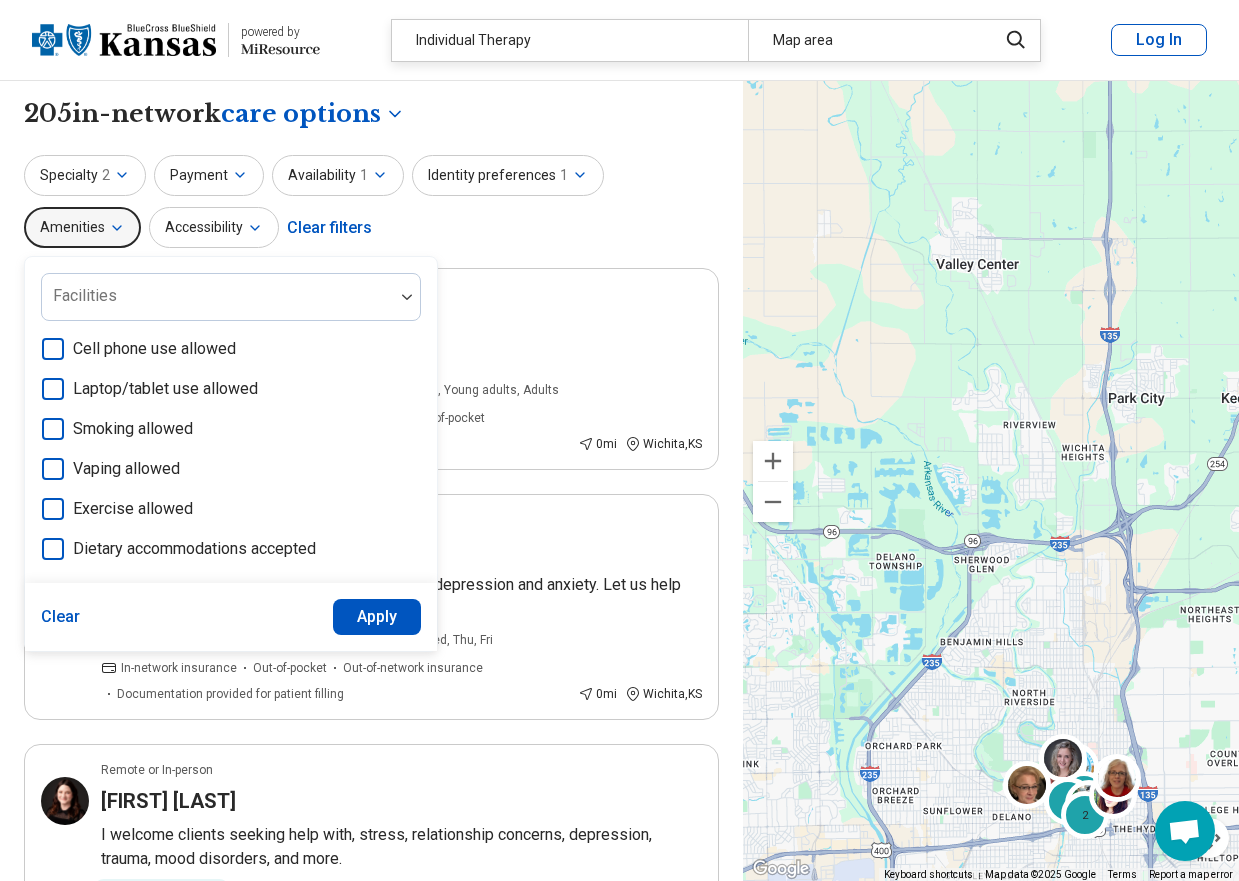 click on "**********" at bounding box center (371, 114) 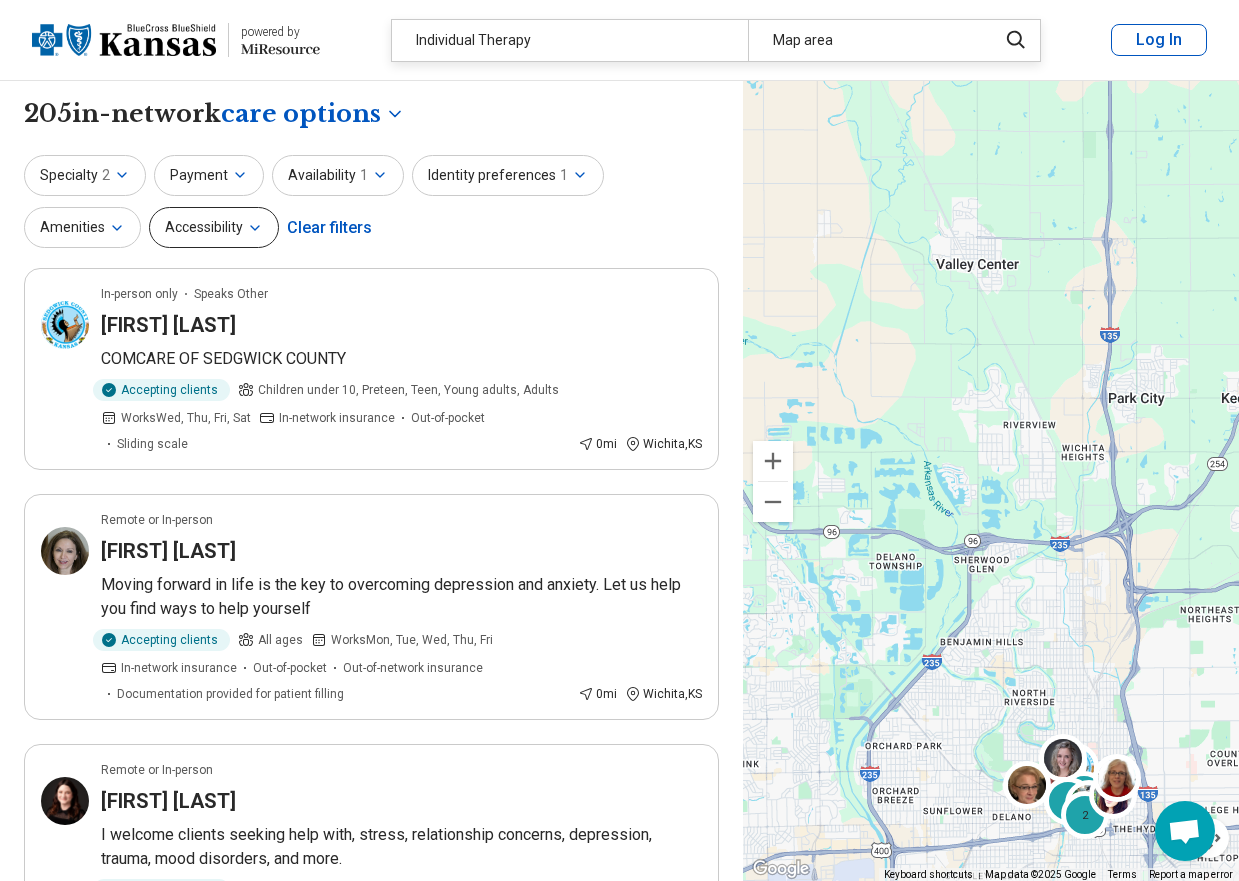 click 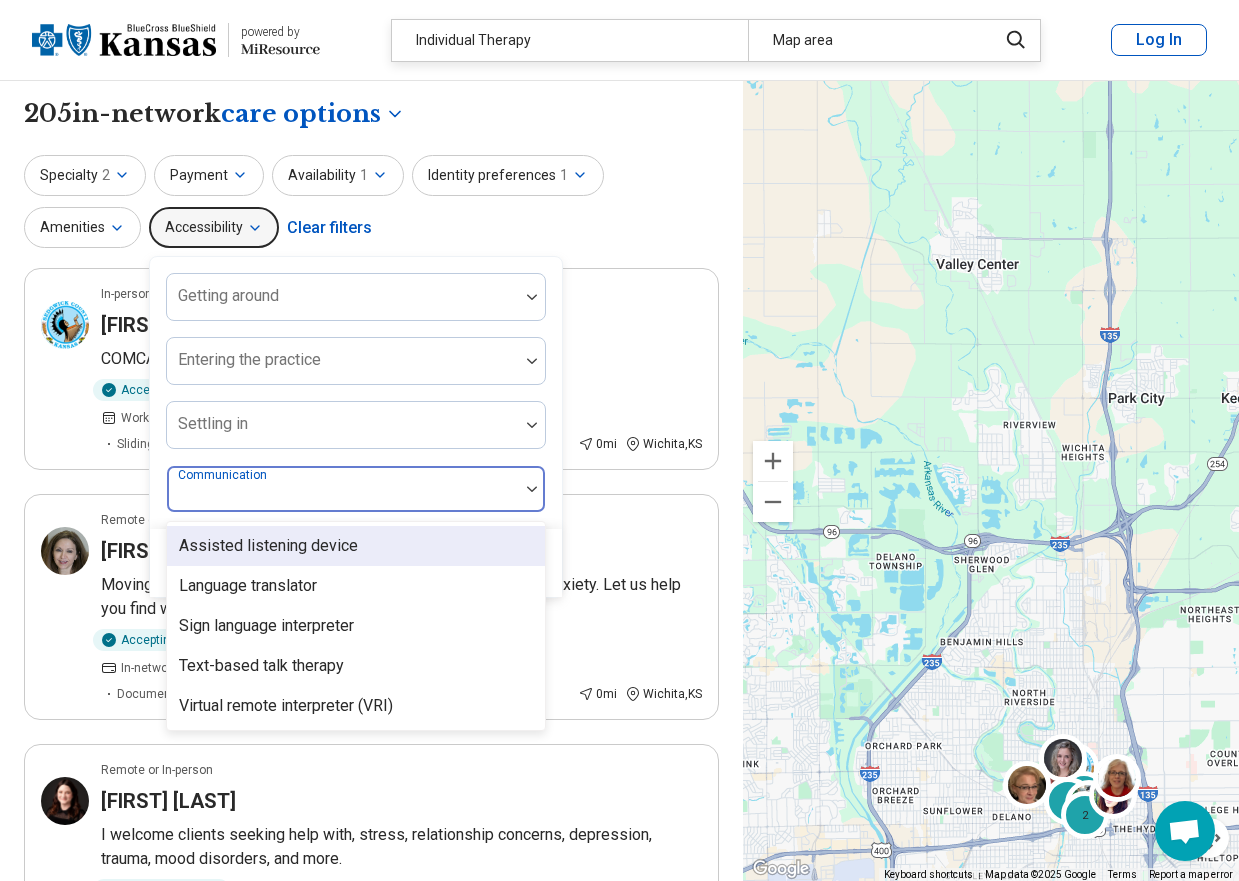 click at bounding box center [343, 497] 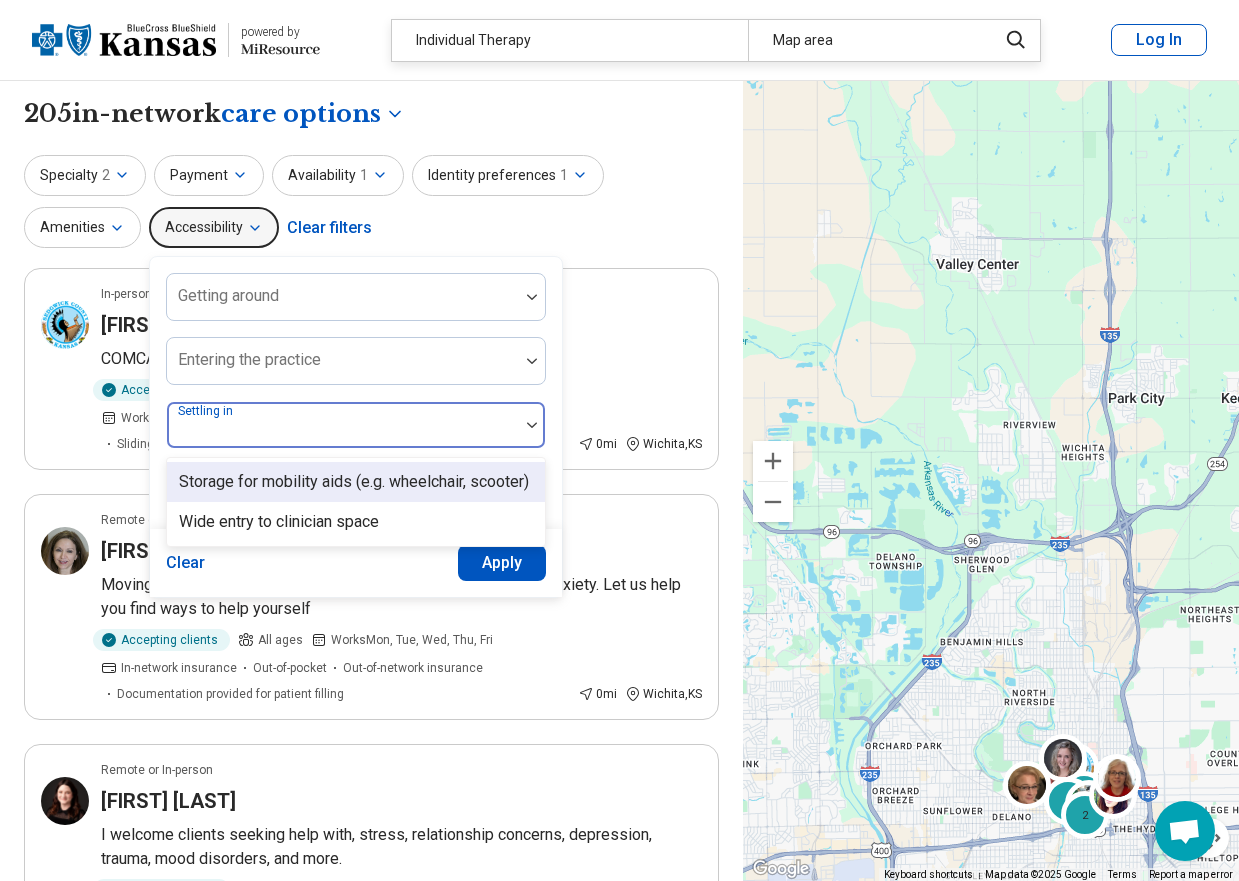 click at bounding box center [532, 425] 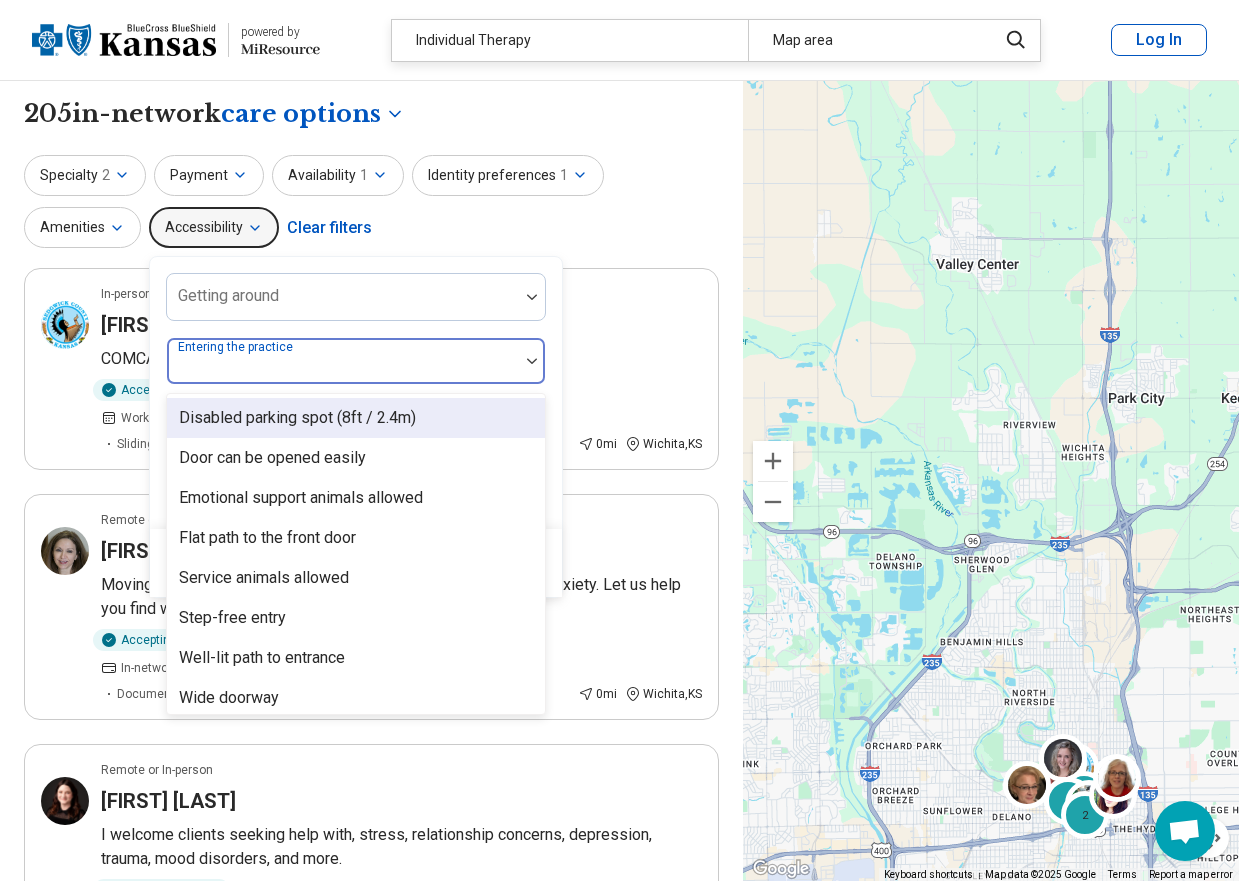 click at bounding box center (532, 361) 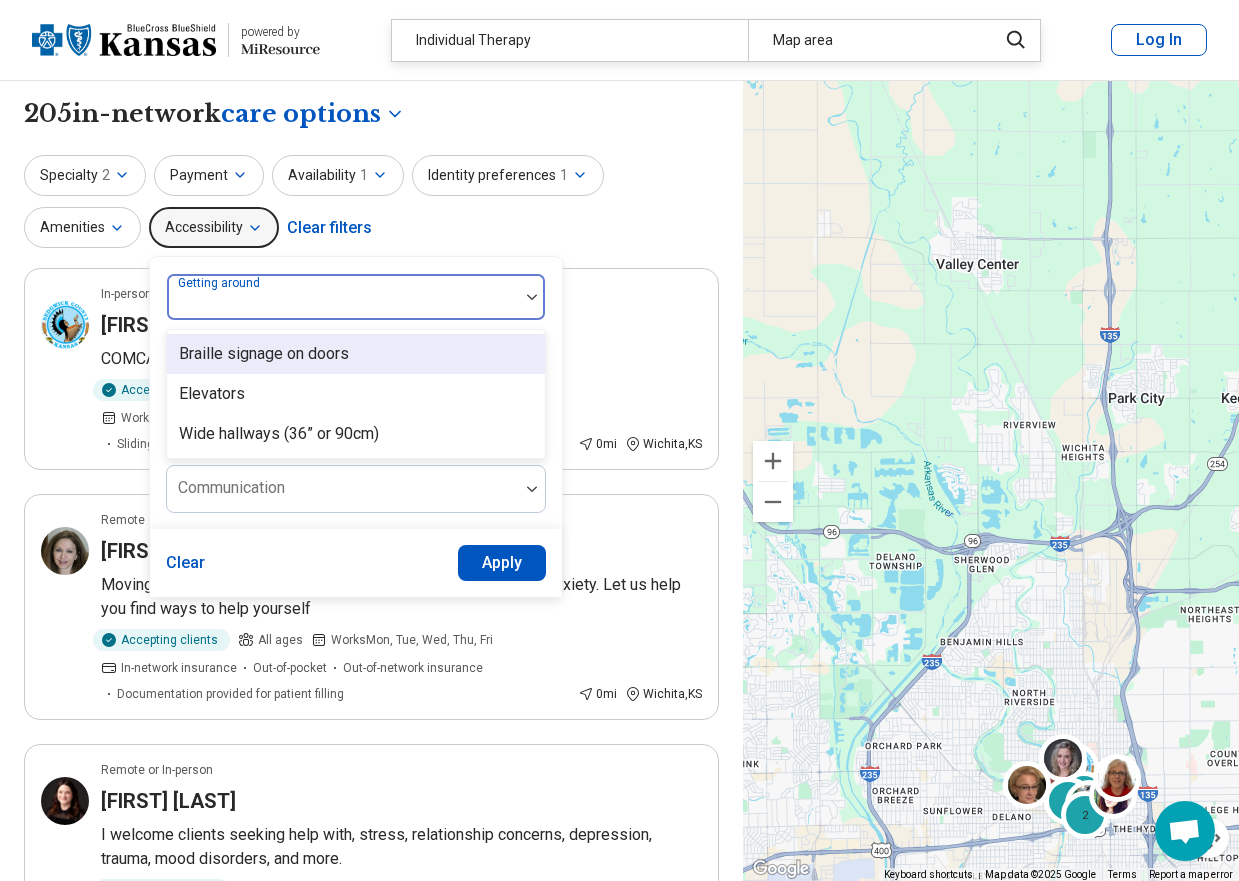 click at bounding box center (532, 297) 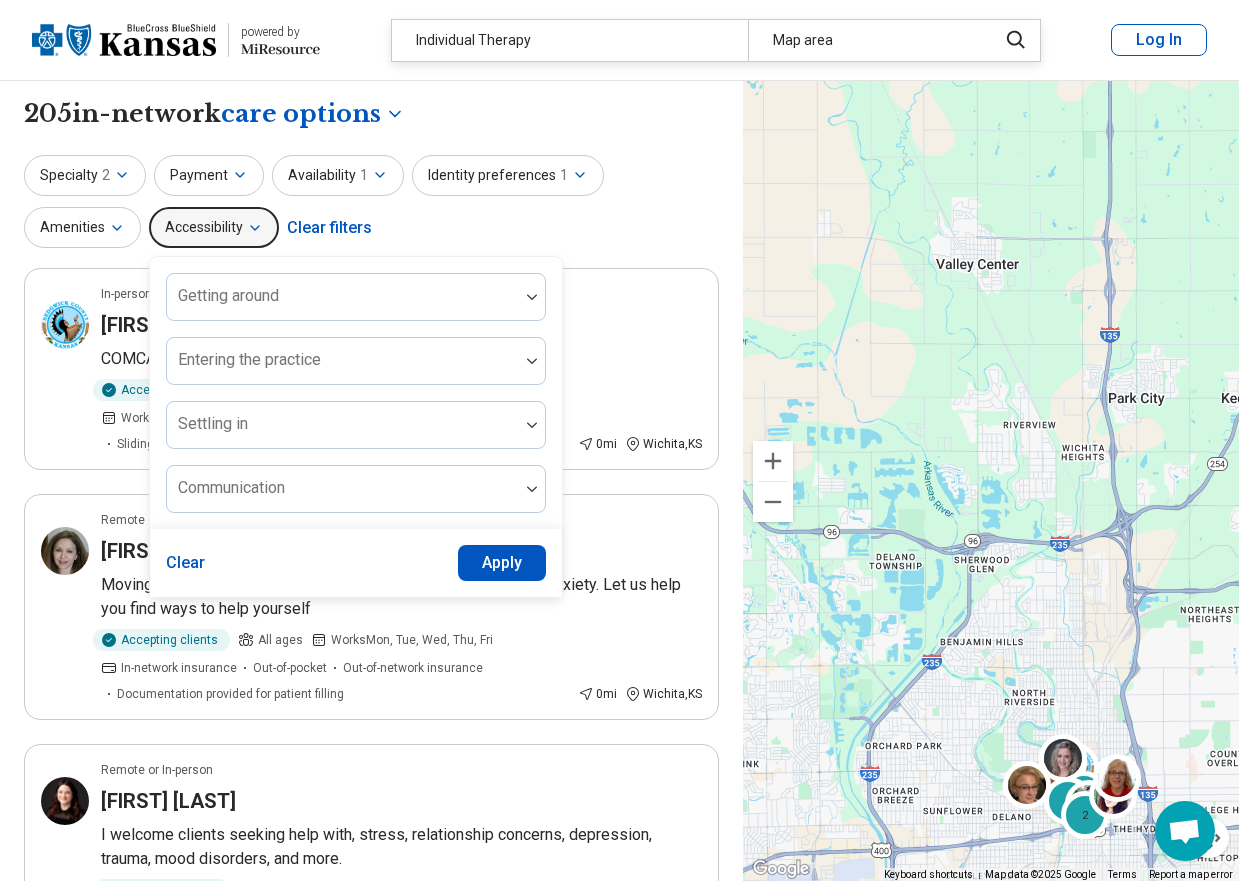 click on "Specialty 2 Payment Availability 1 Identity preferences 1 Amenities Accessibility Getting around Entering the practice Settling in Communication Clear Apply Clear filters" at bounding box center (371, 203) 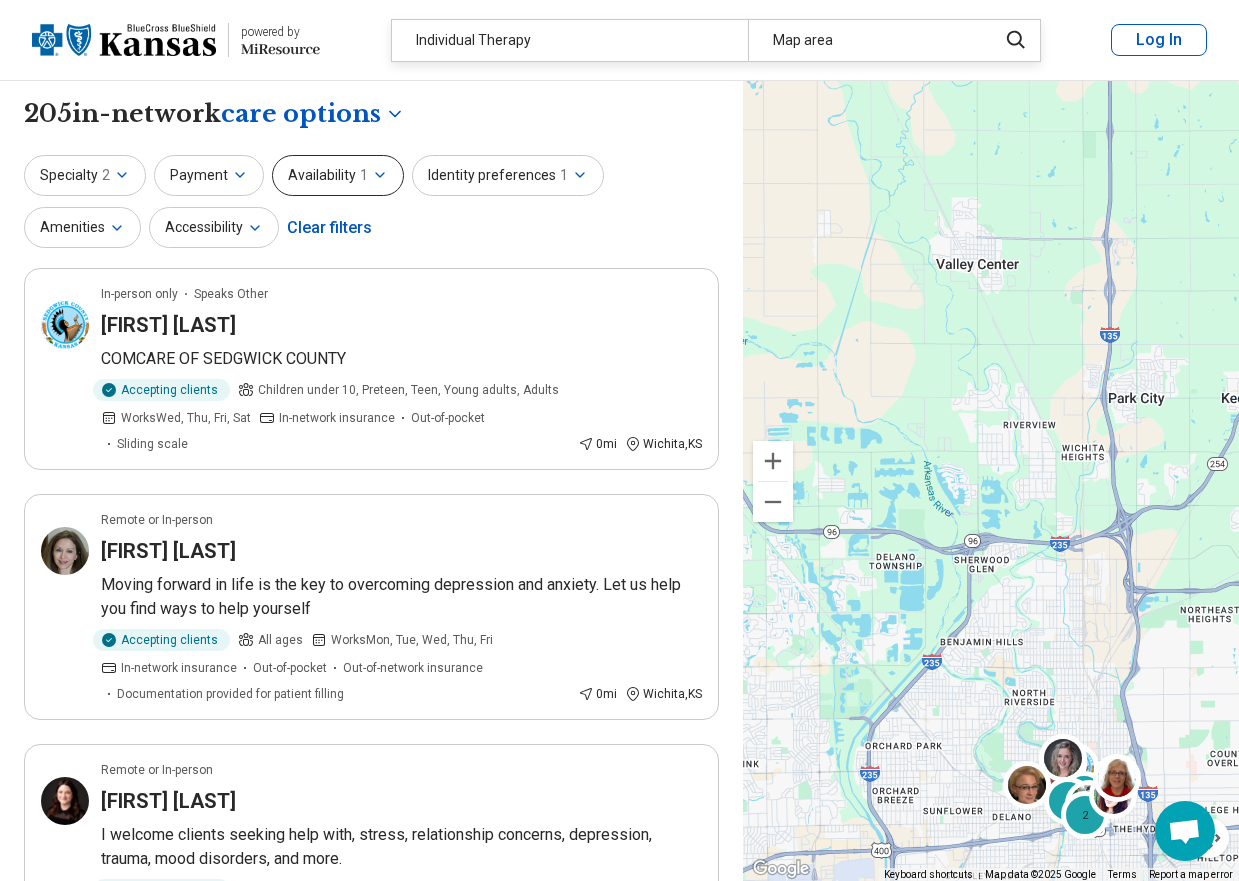click on "1" at bounding box center [364, 175] 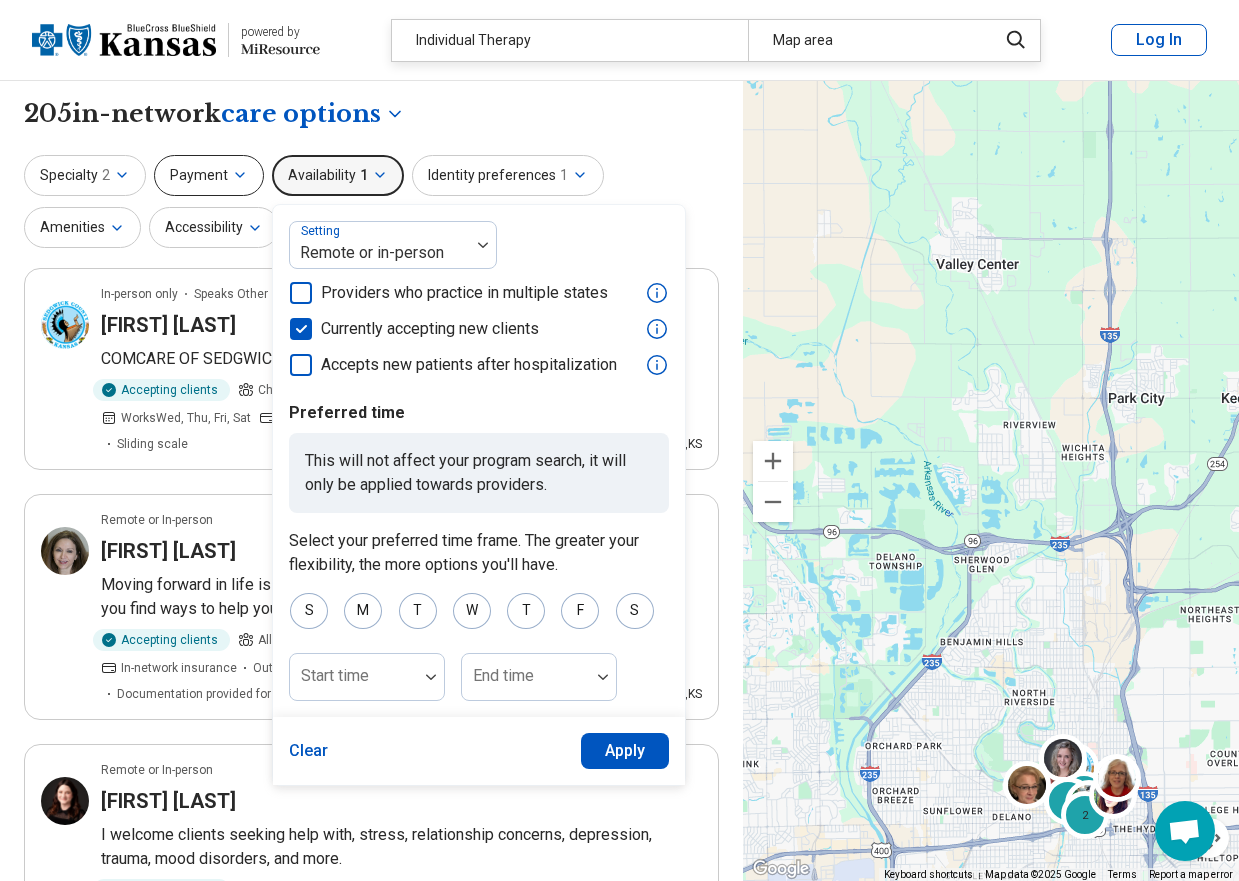 click 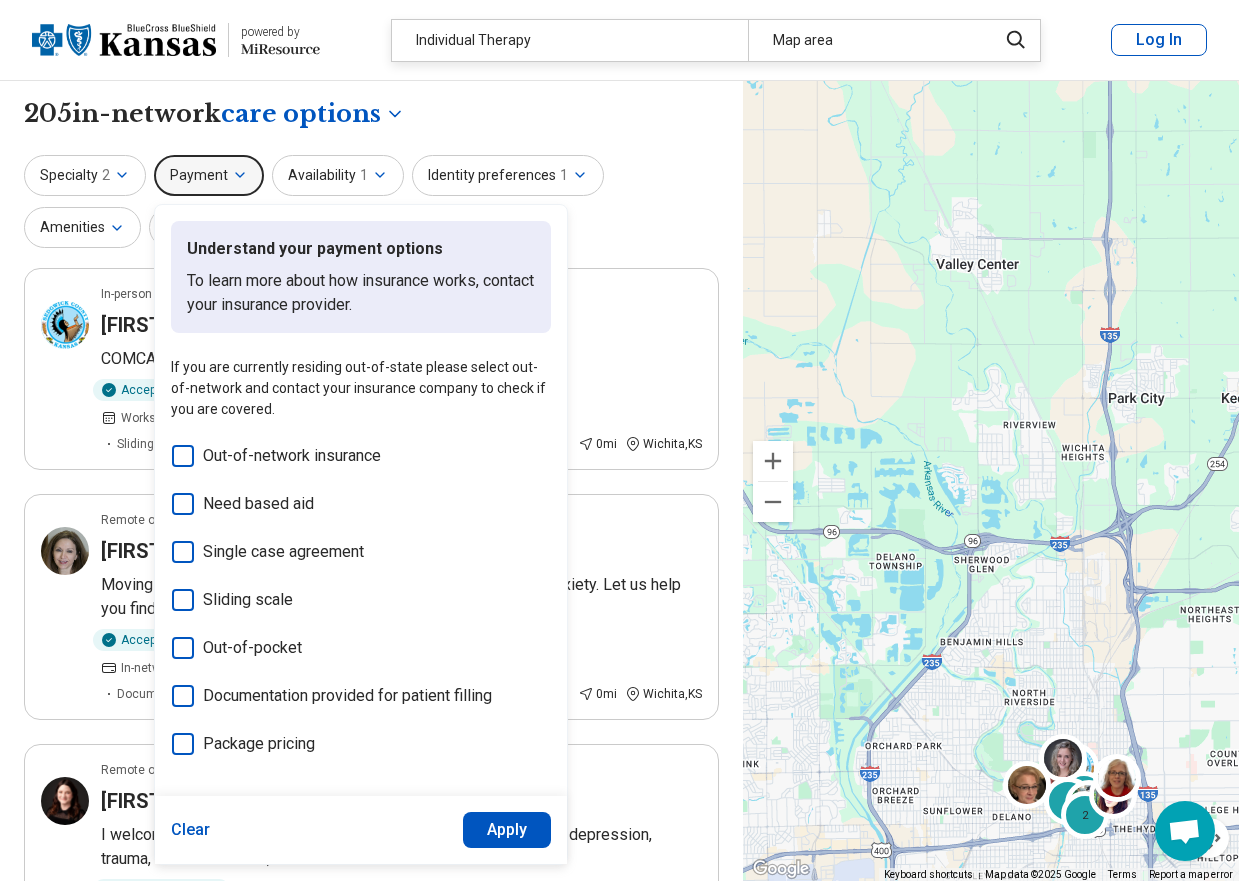 click on "**********" at bounding box center [371, 114] 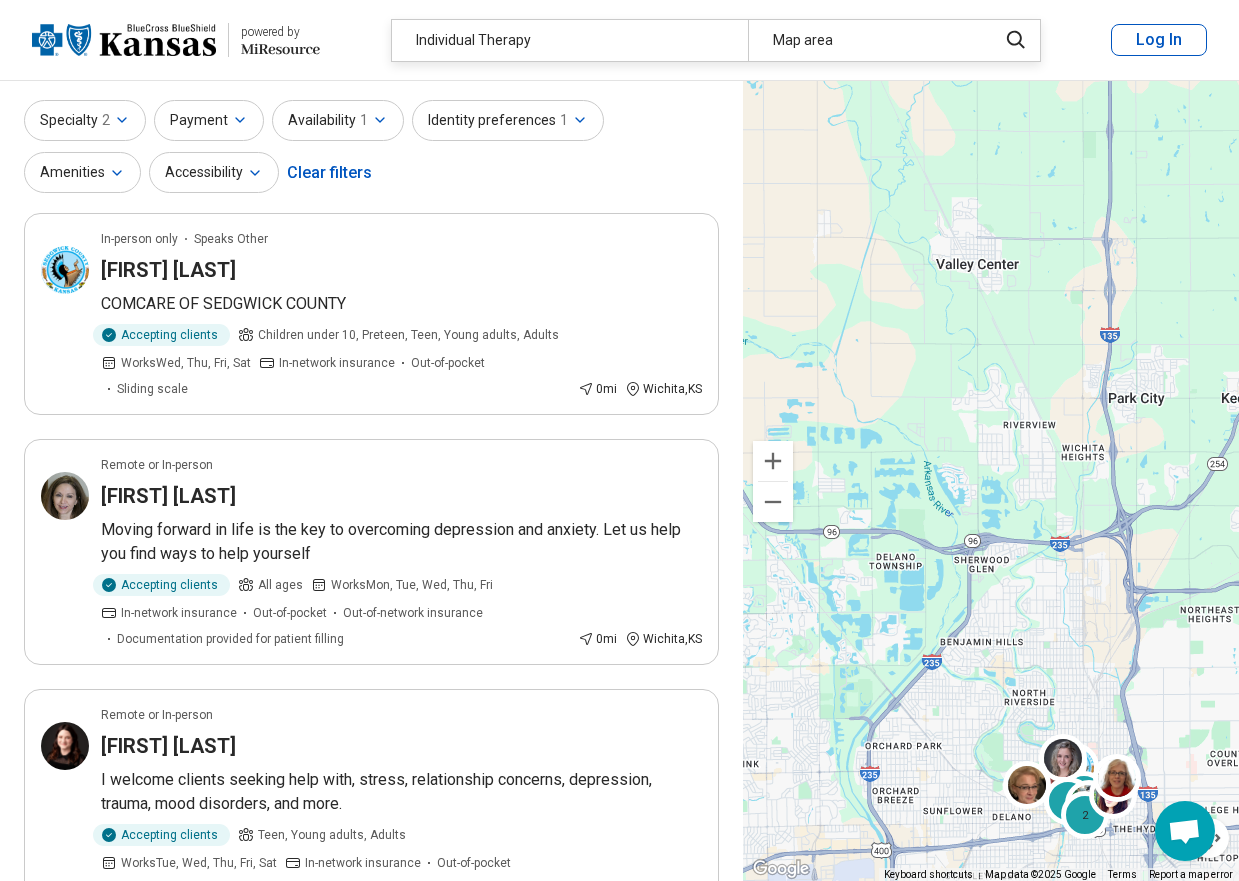 scroll, scrollTop: 0, scrollLeft: 0, axis: both 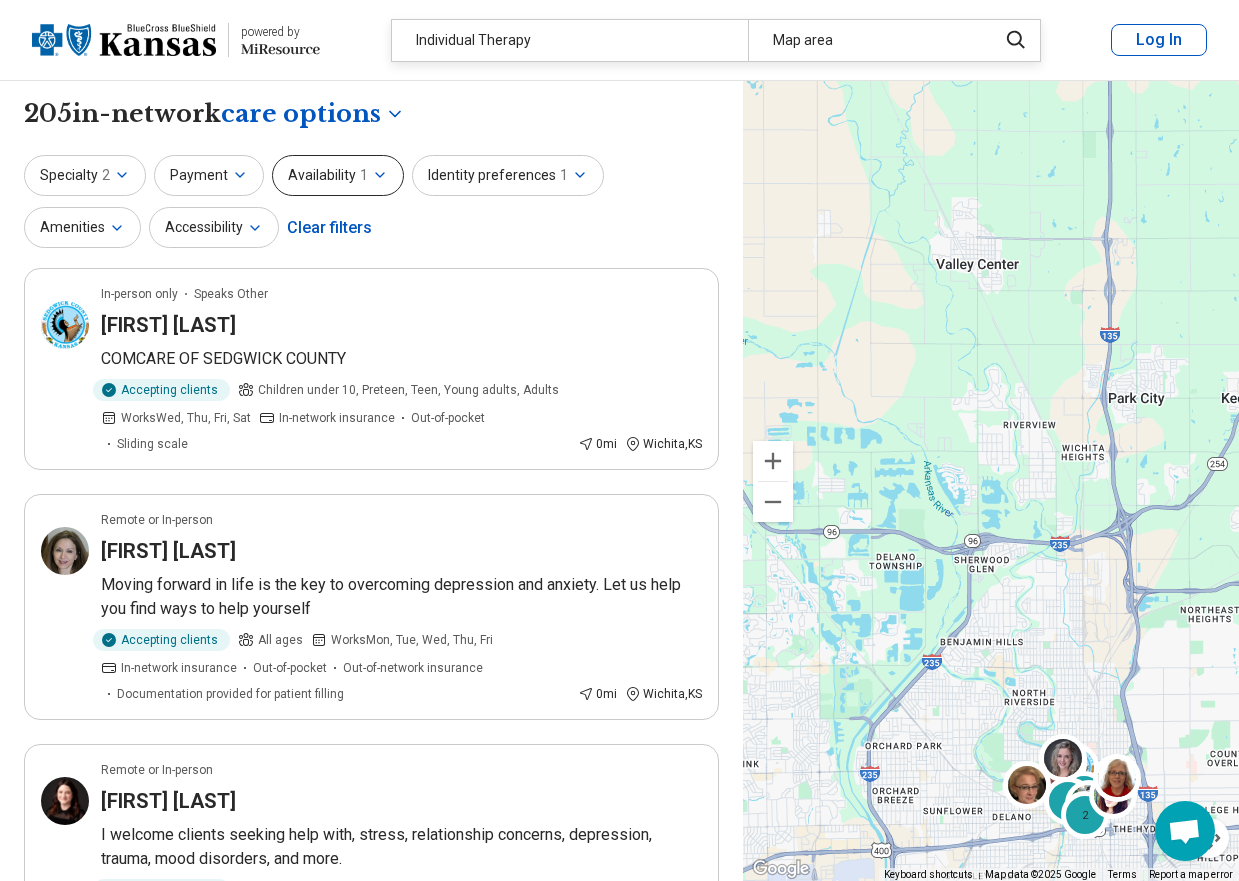 click 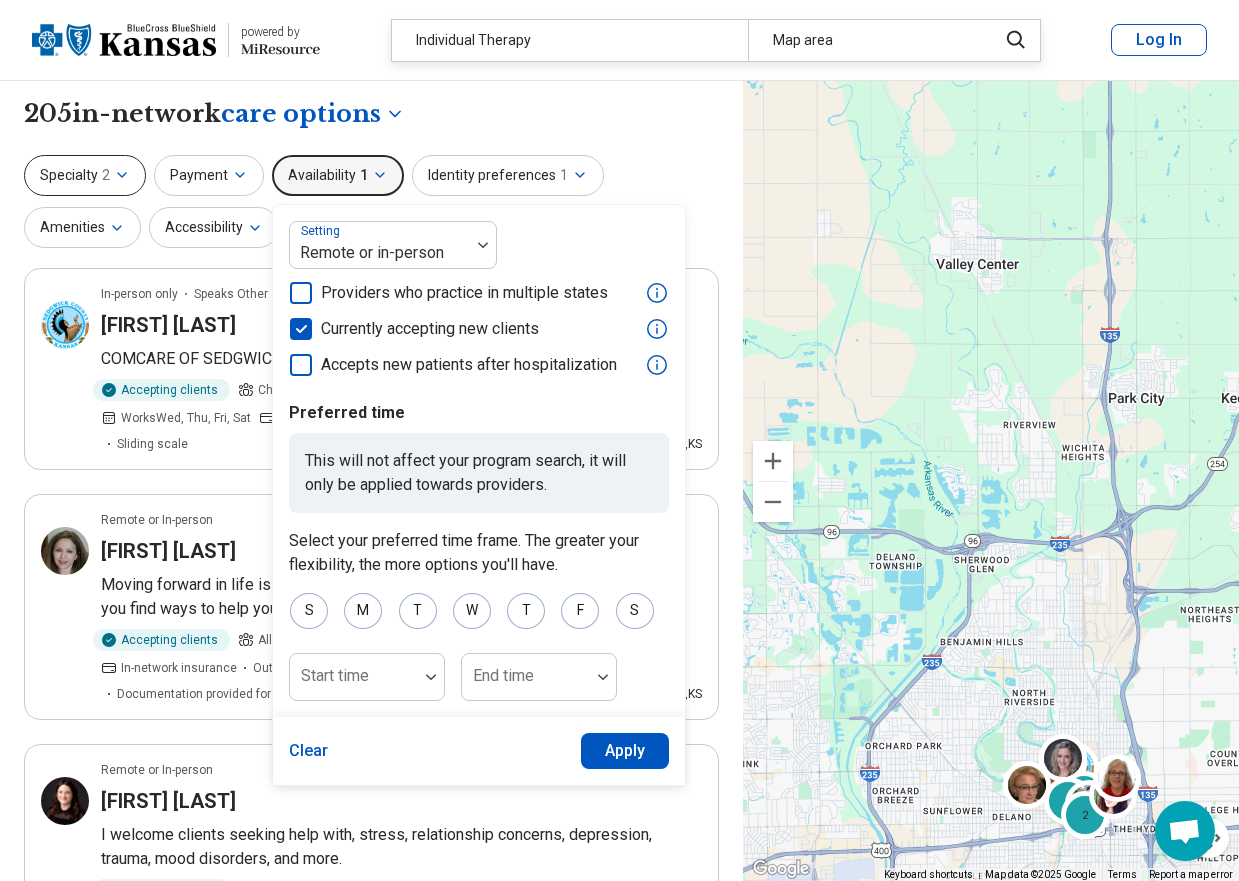 click 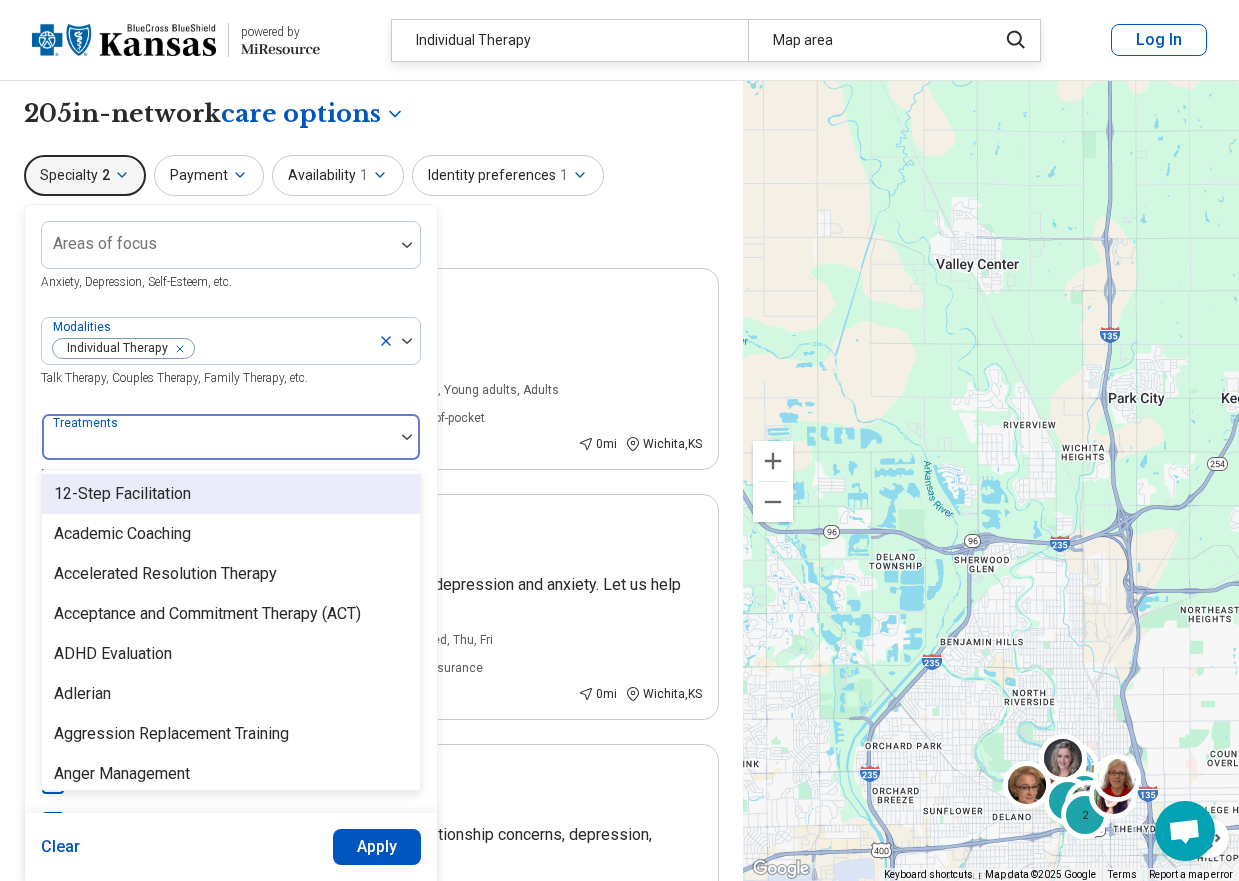 click at bounding box center (407, 437) 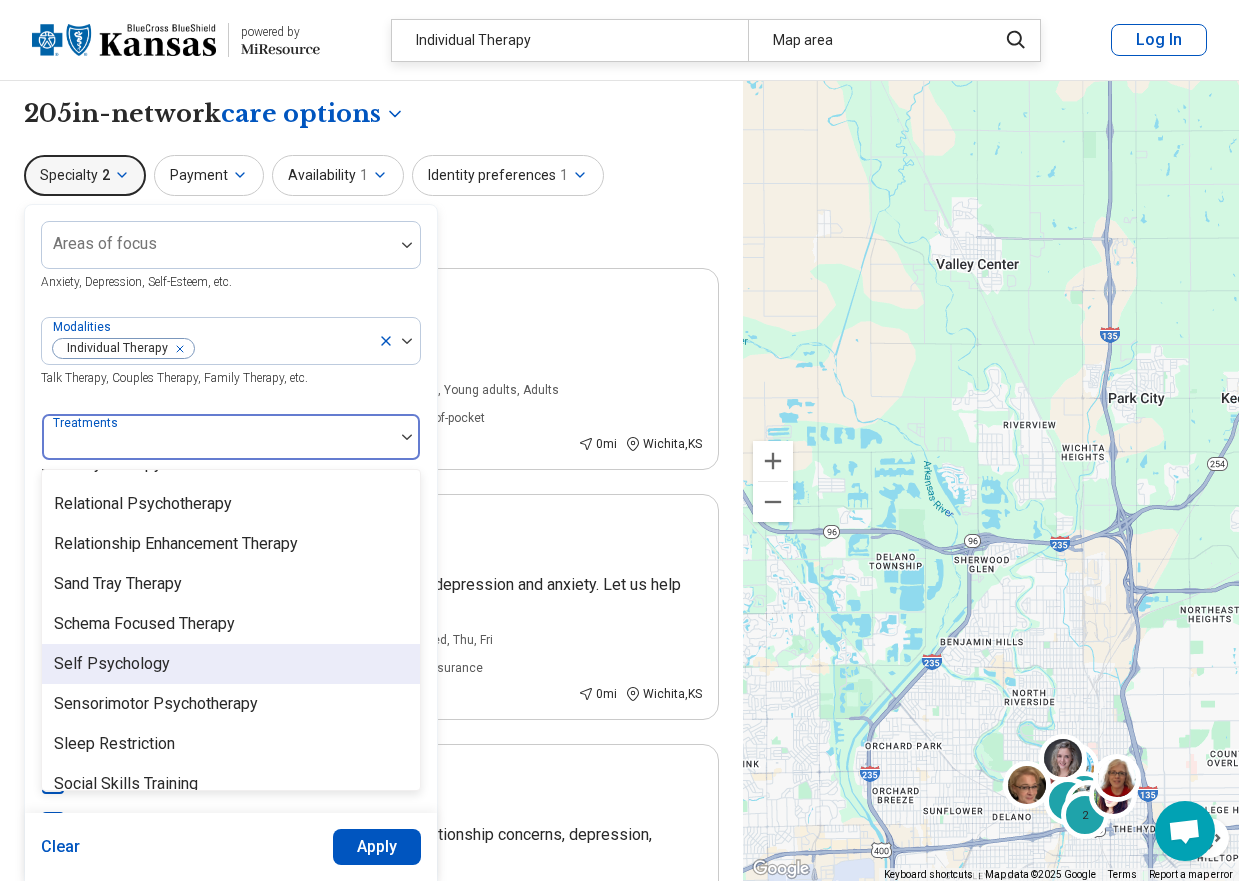 scroll, scrollTop: 3496, scrollLeft: 0, axis: vertical 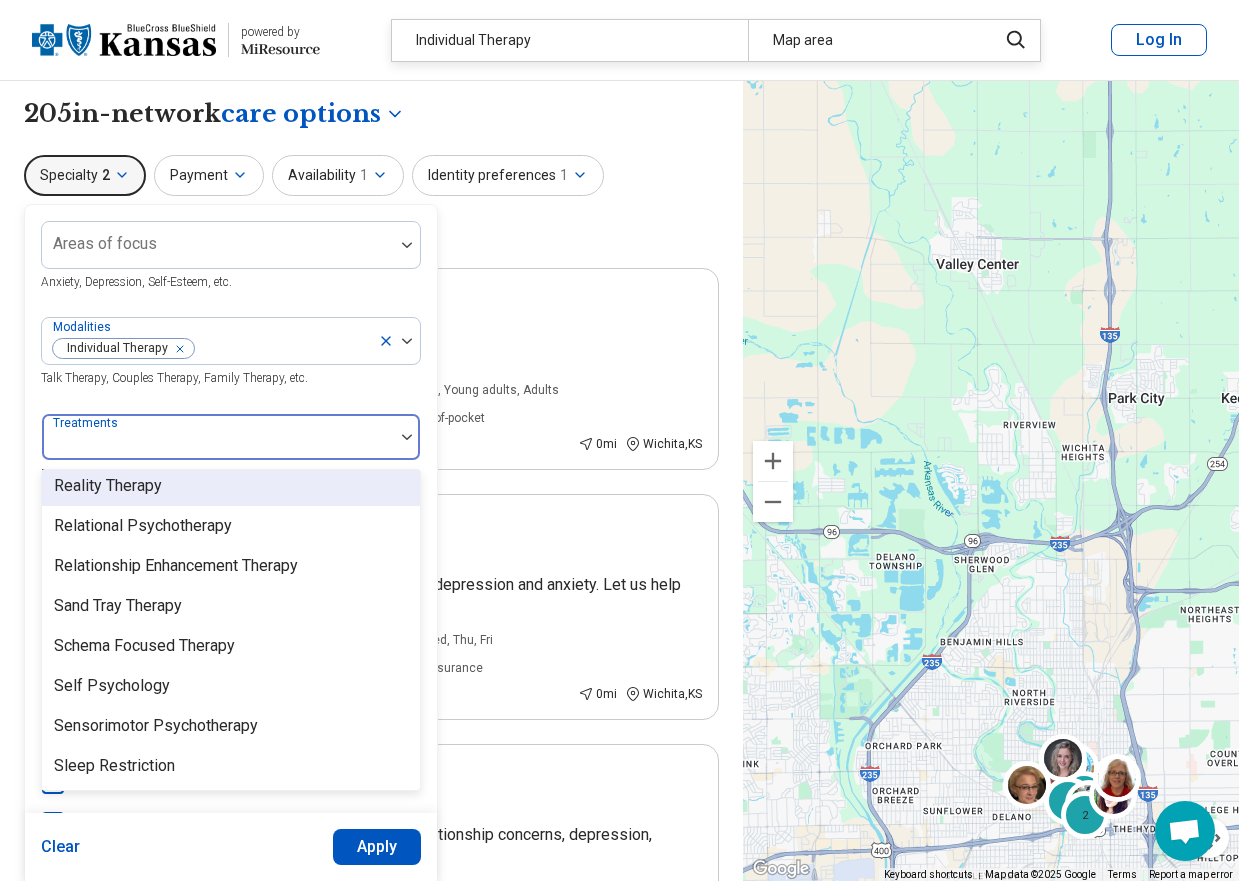 click on "Areas of focus Anxiety, Depression, Self-Esteem, etc. Modalities Individual Therapy Talk Therapy, Couples Therapy, Family Therapy, etc. 104 results available. Use Up and Down to choose options, press Enter to select the currently focused option, press Escape to exit the menu, press Tab to select the option and exit the menu. Treatments 12-Step Facilitation Academic Coaching Accelerated Resolution Therapy Acceptance and Commitment Therapy (ACT) ADHD Evaluation Adlerian Aggression Replacement Training Anger Management Animal-Assisted Therapy Applied Behavioral Analysis (ABA) Art Therapy Attachment-Based Therapies Attention Deficit Hyperactivity Disorder (ADHD) Coaching Aversion Therapy Behavior Therapy Biofeedback Body Image Therapy Brainspotting Brief Psychodynamic Psychotherapy Brief Psychotherapy Christian Counseling Coaching Cognitive Behavioral Therapy (CBT) Cognitive Behavioral Therapy-Insomnia (CBT-I) Cognitive Enhancement Therapy (CET) Cognitive Processing Therapy (CPT) Cognitive Restructuring" at bounding box center [231, 612] 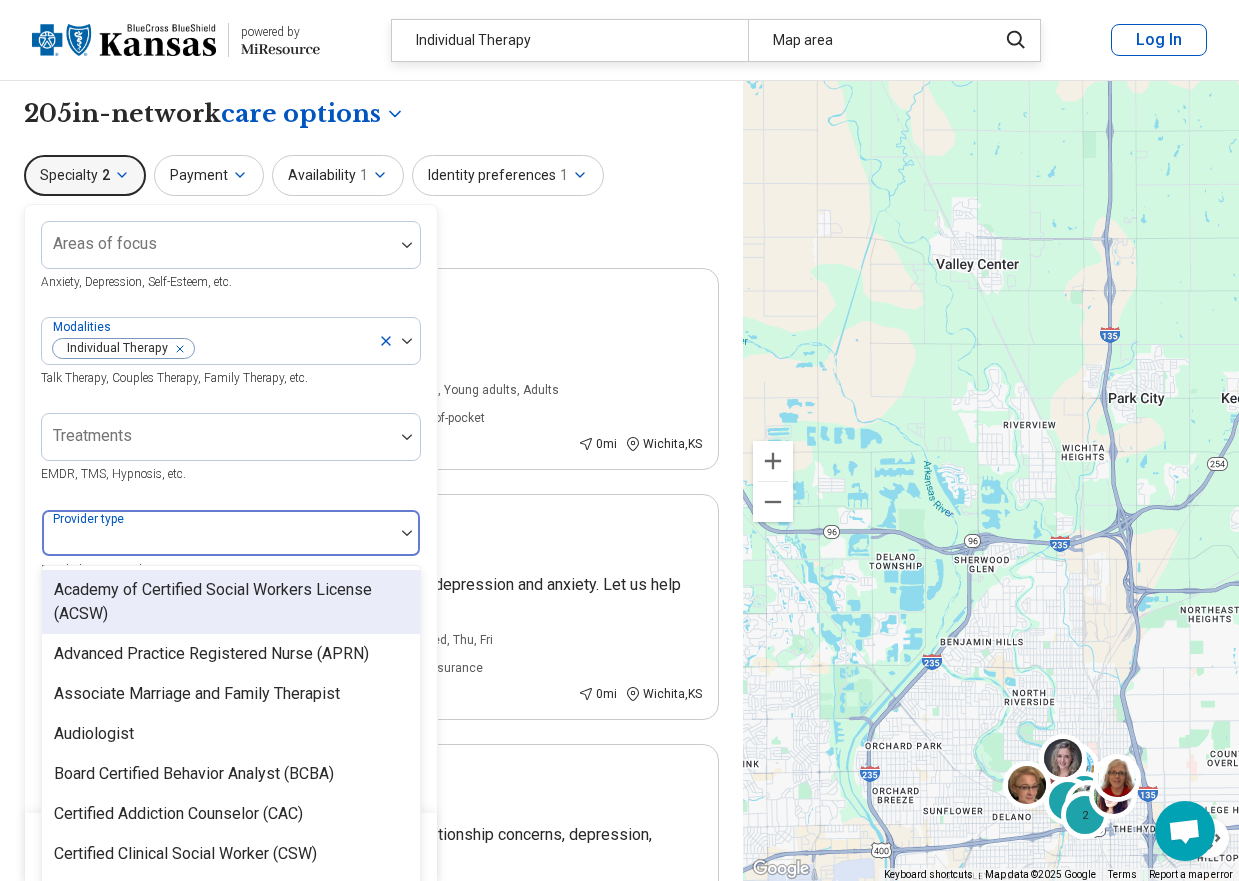 click at bounding box center [218, 541] 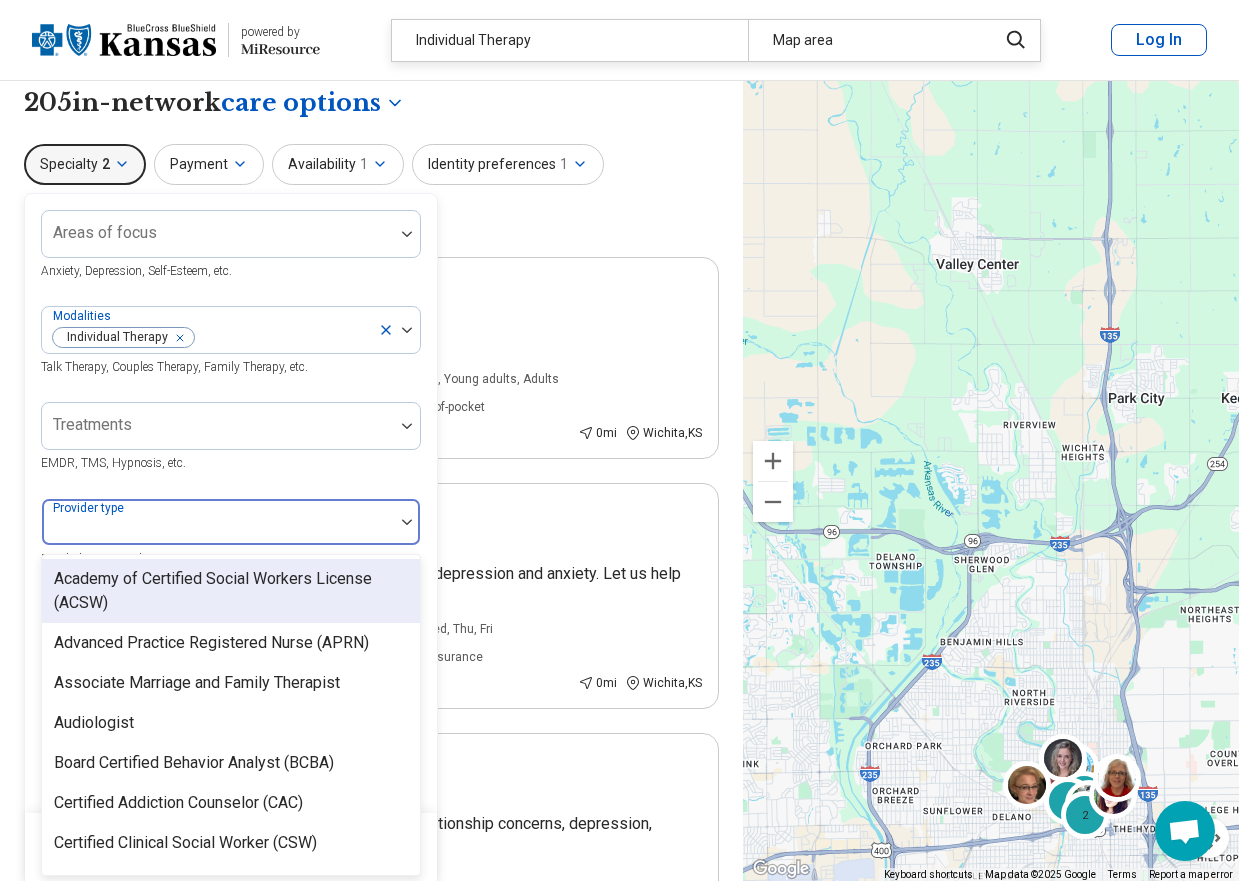 scroll, scrollTop: 14, scrollLeft: 0, axis: vertical 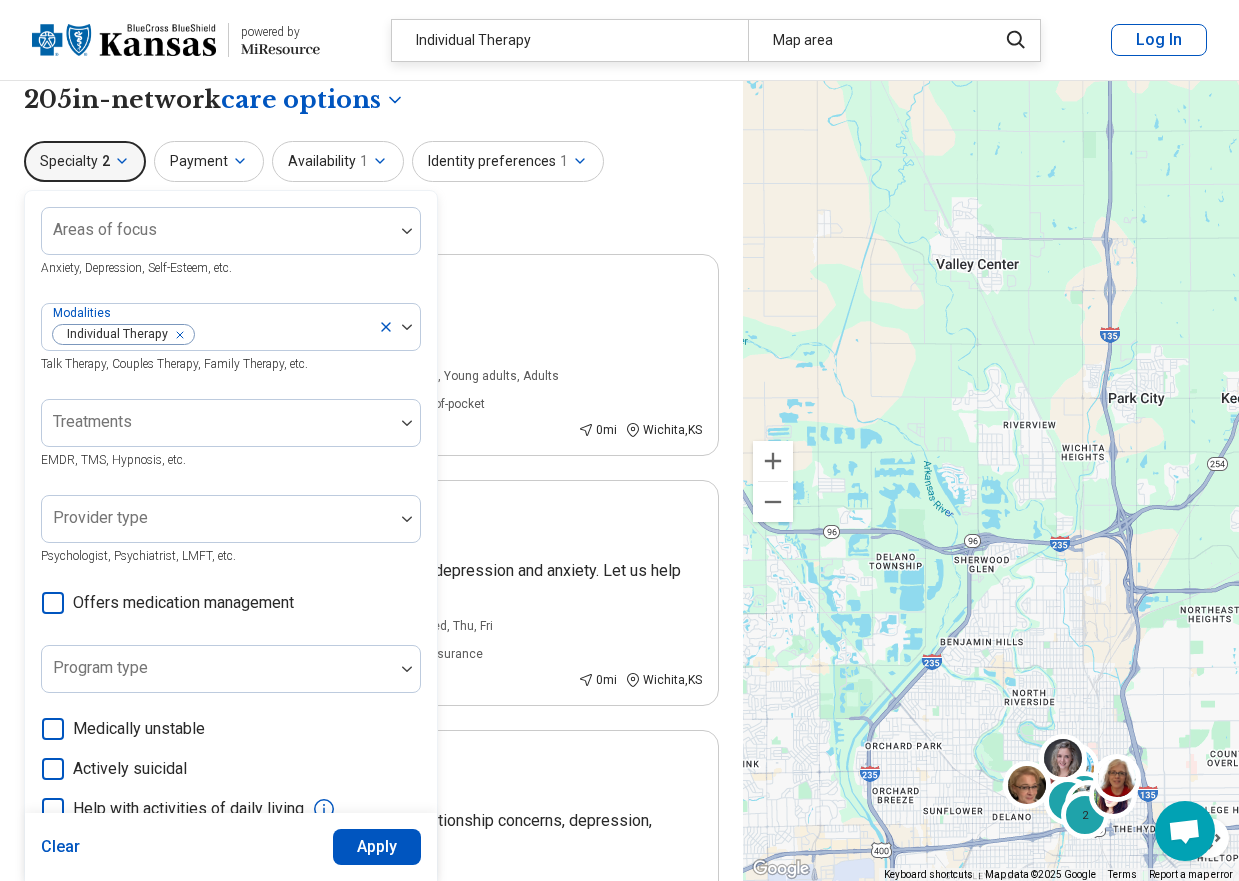 click on "Treatments EMDR, TMS, Hypnosis, etc." at bounding box center (231, 435) 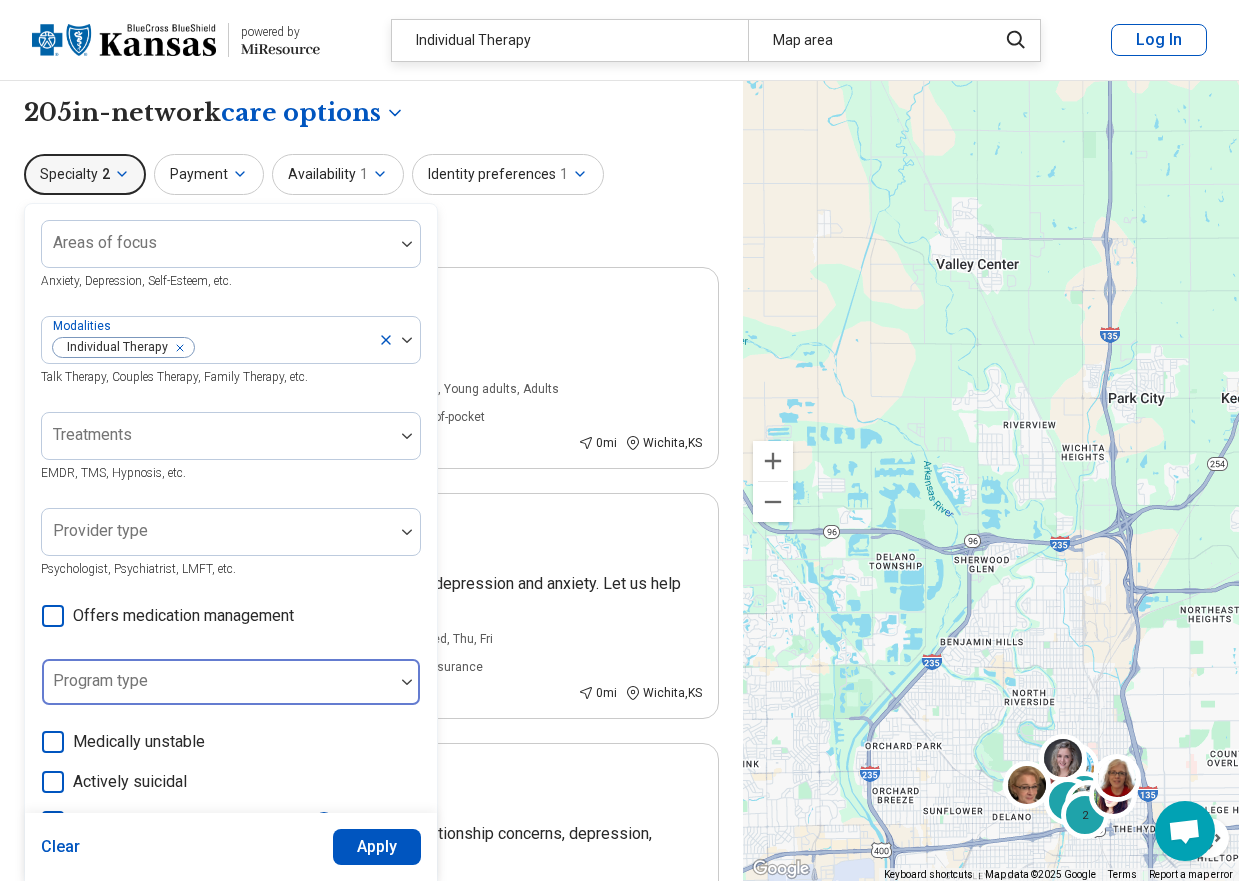 scroll, scrollTop: 0, scrollLeft: 0, axis: both 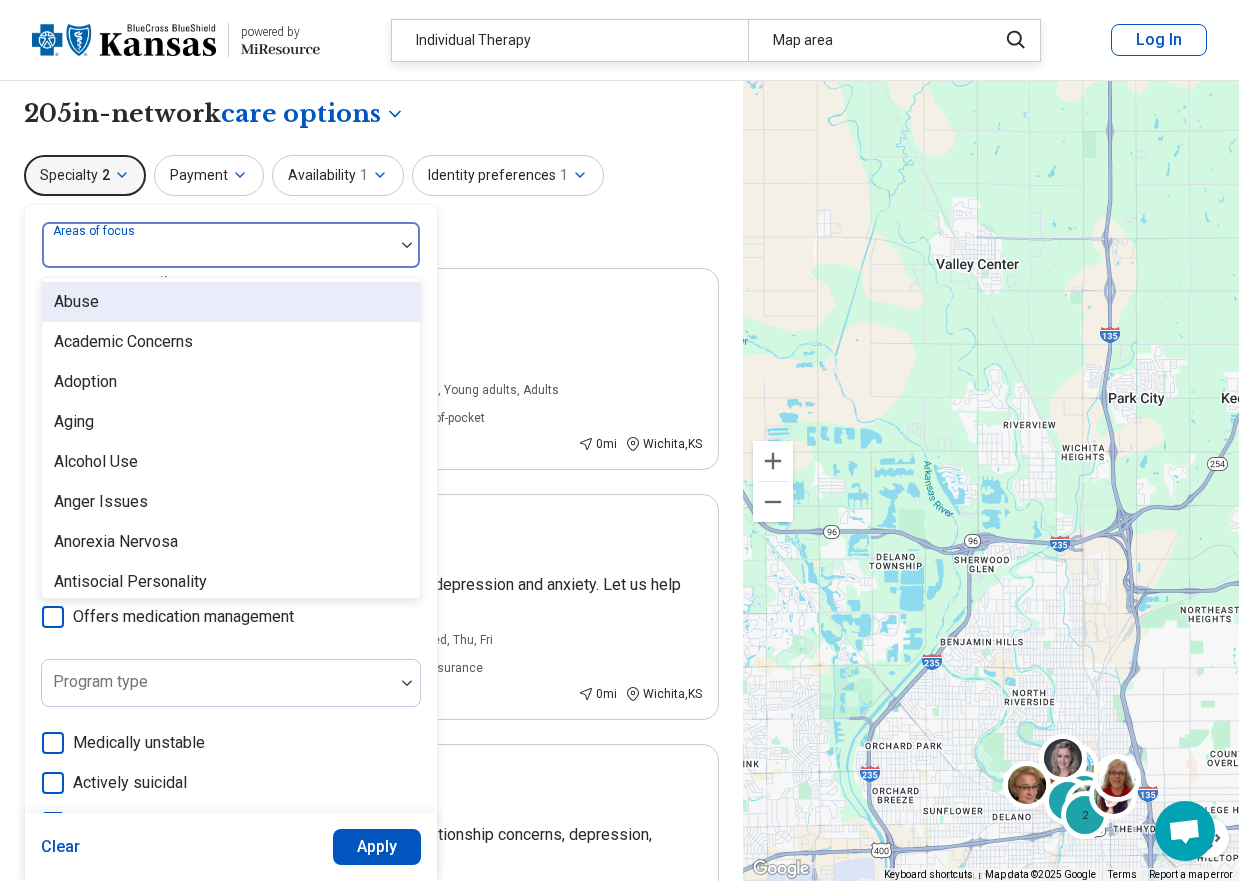 click at bounding box center (218, 253) 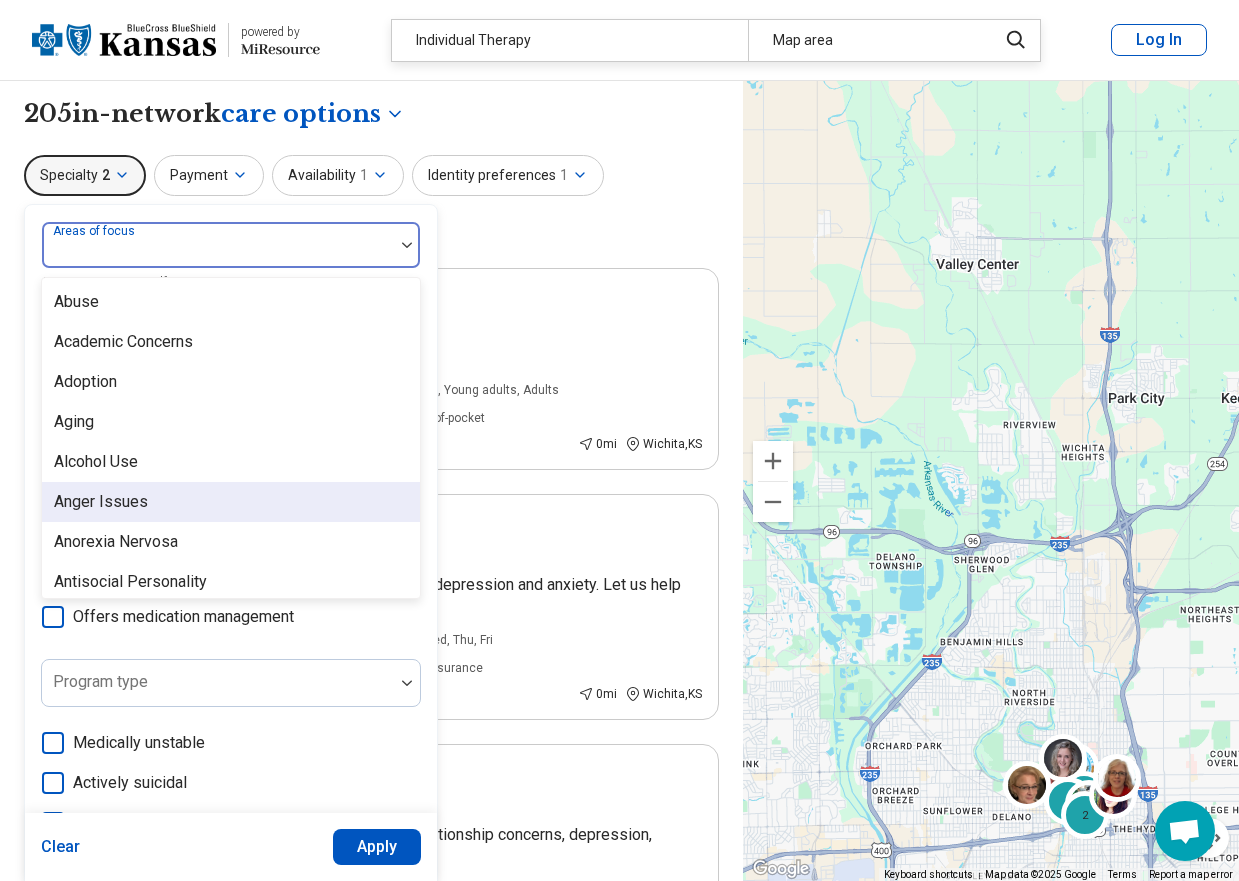click on "Anger Issues" at bounding box center (231, 502) 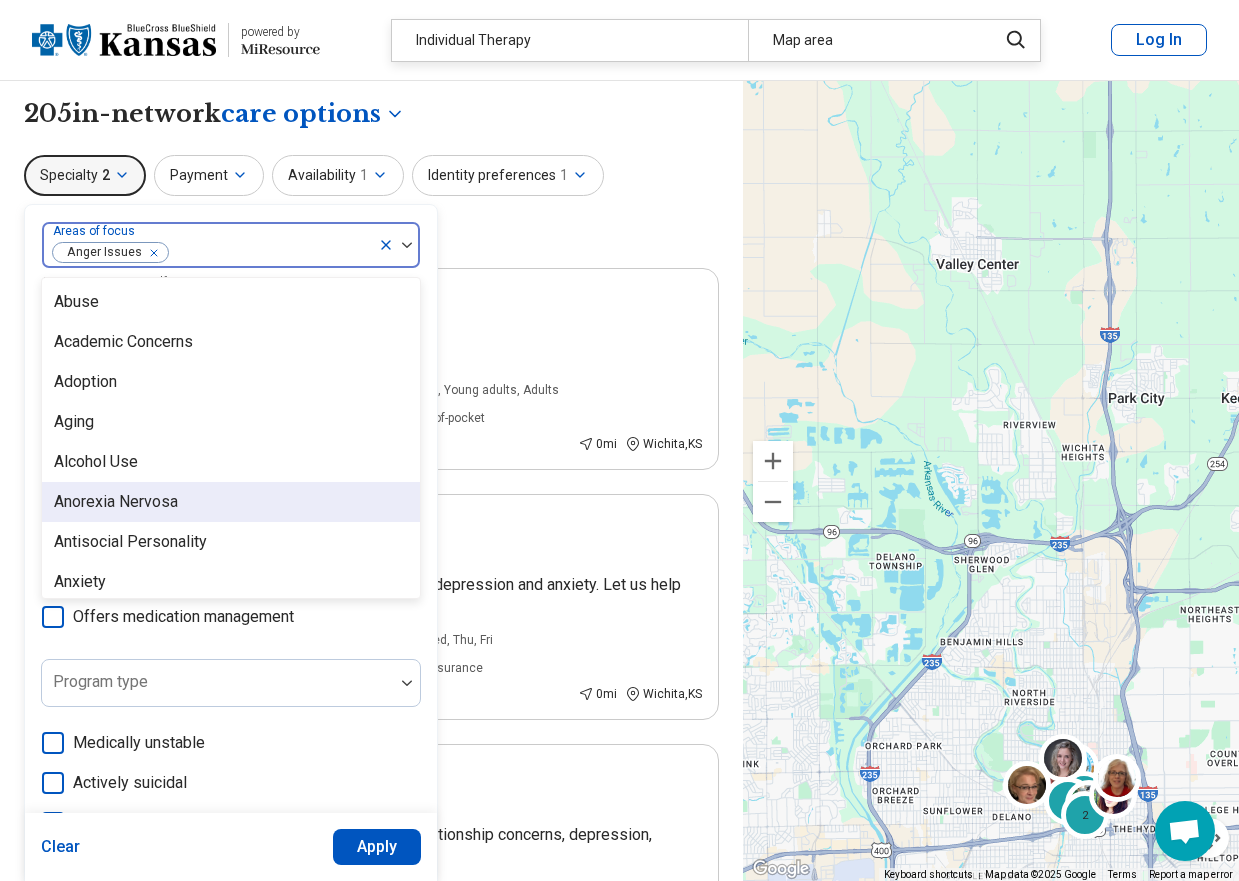 scroll, scrollTop: 100, scrollLeft: 0, axis: vertical 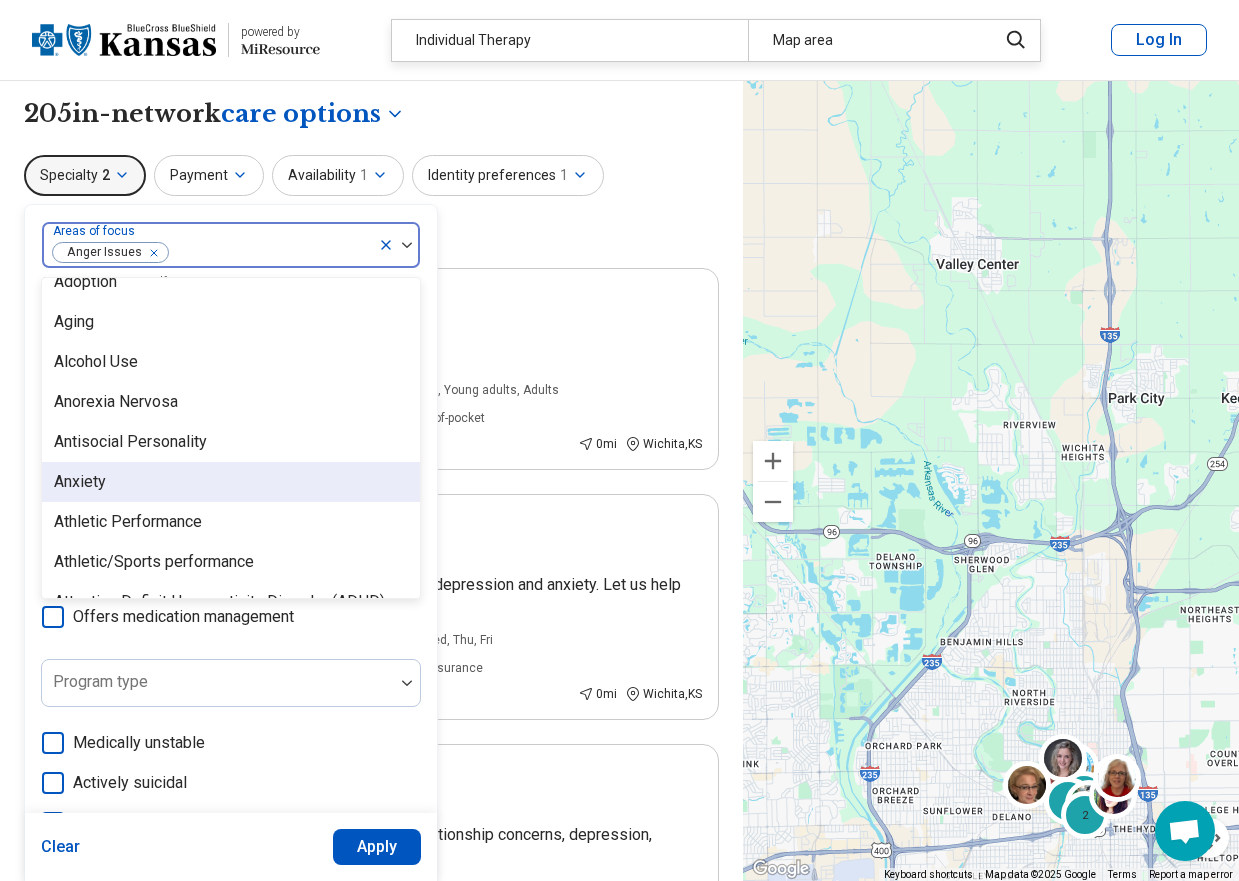 click on "Anxiety" at bounding box center [231, 482] 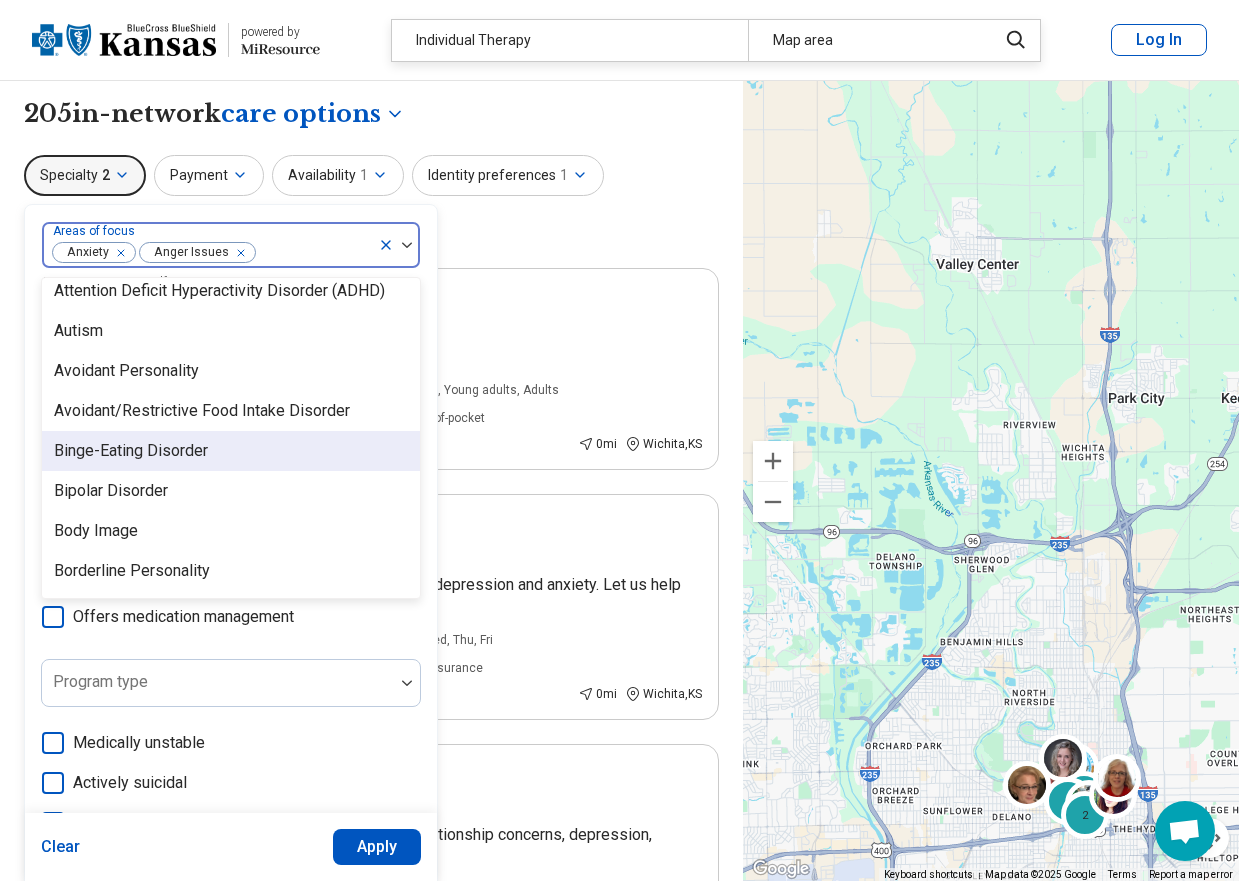 scroll, scrollTop: 400, scrollLeft: 0, axis: vertical 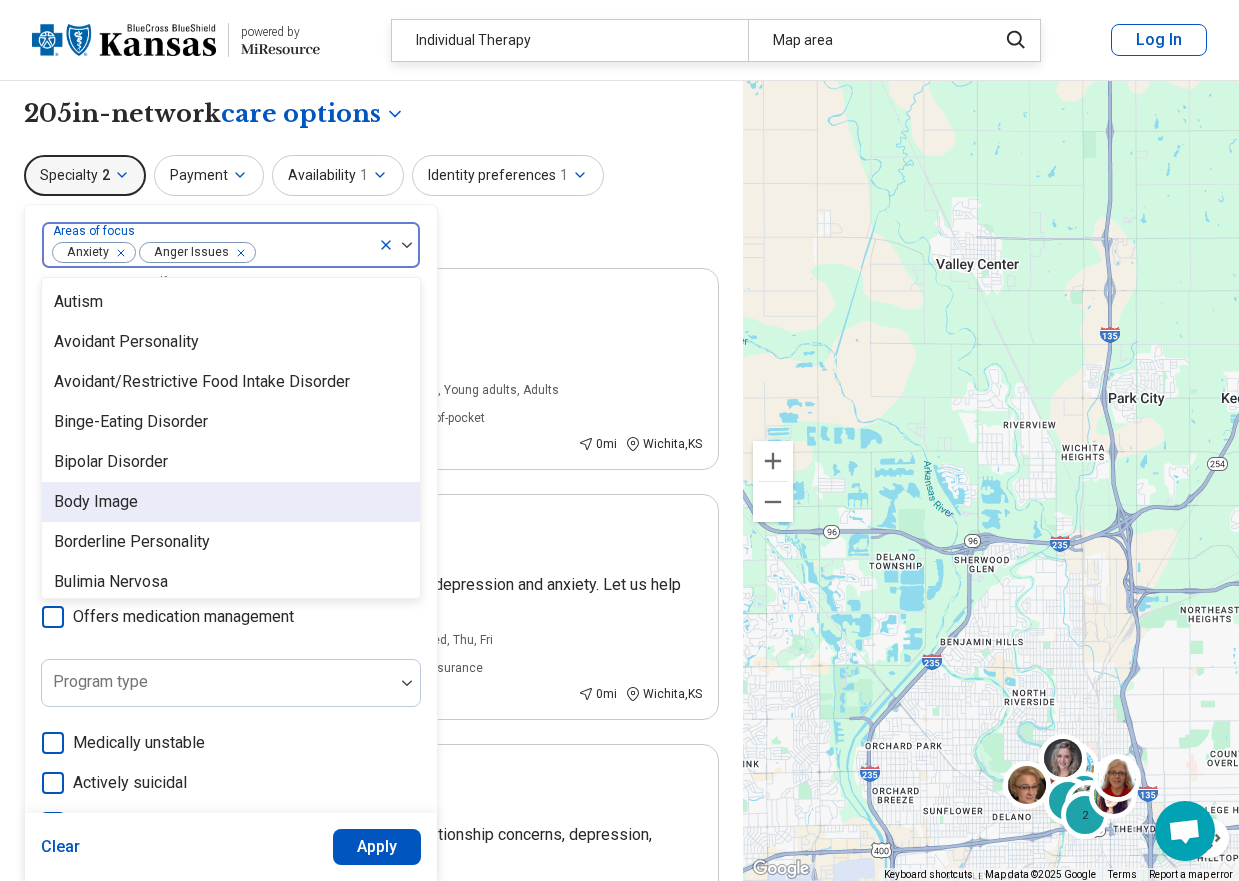 click on "Body Image" at bounding box center [231, 502] 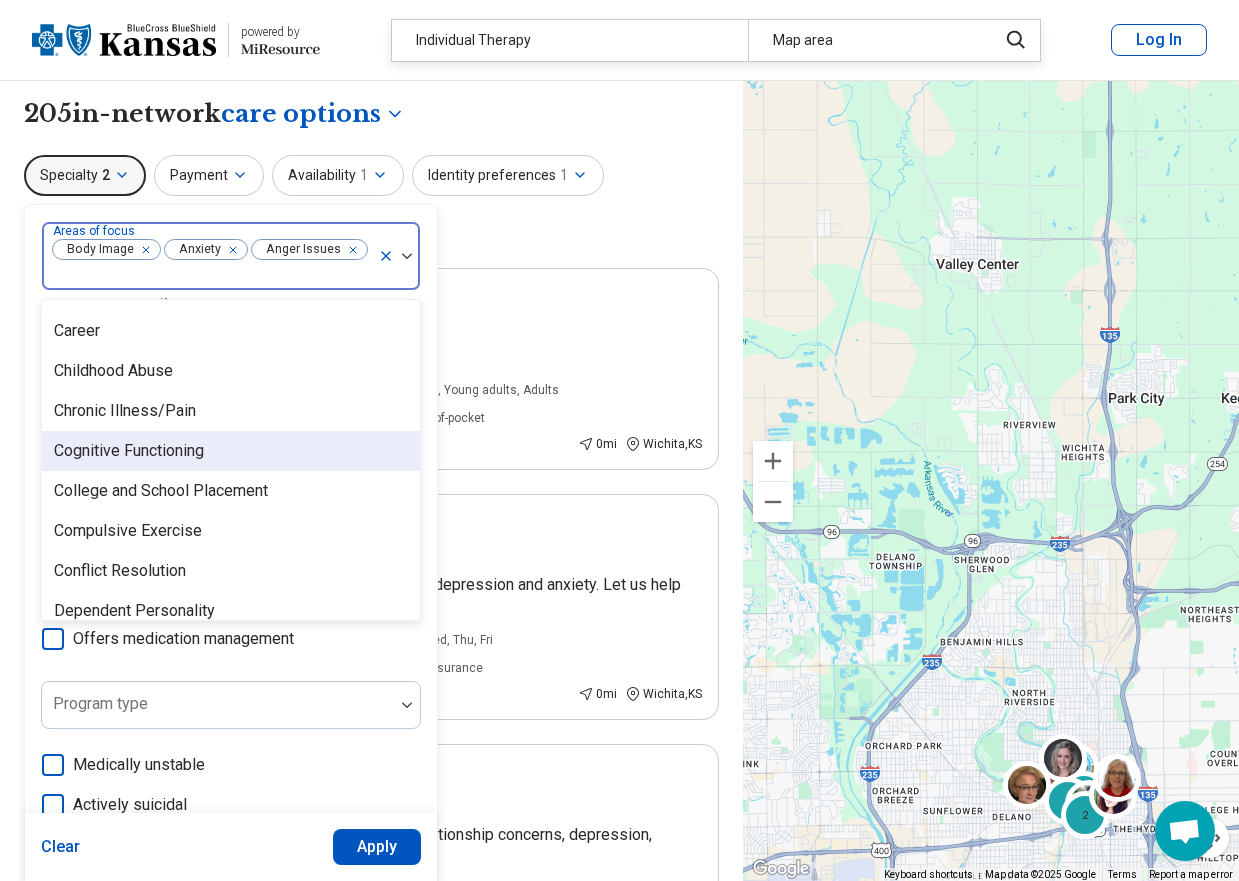 scroll, scrollTop: 800, scrollLeft: 0, axis: vertical 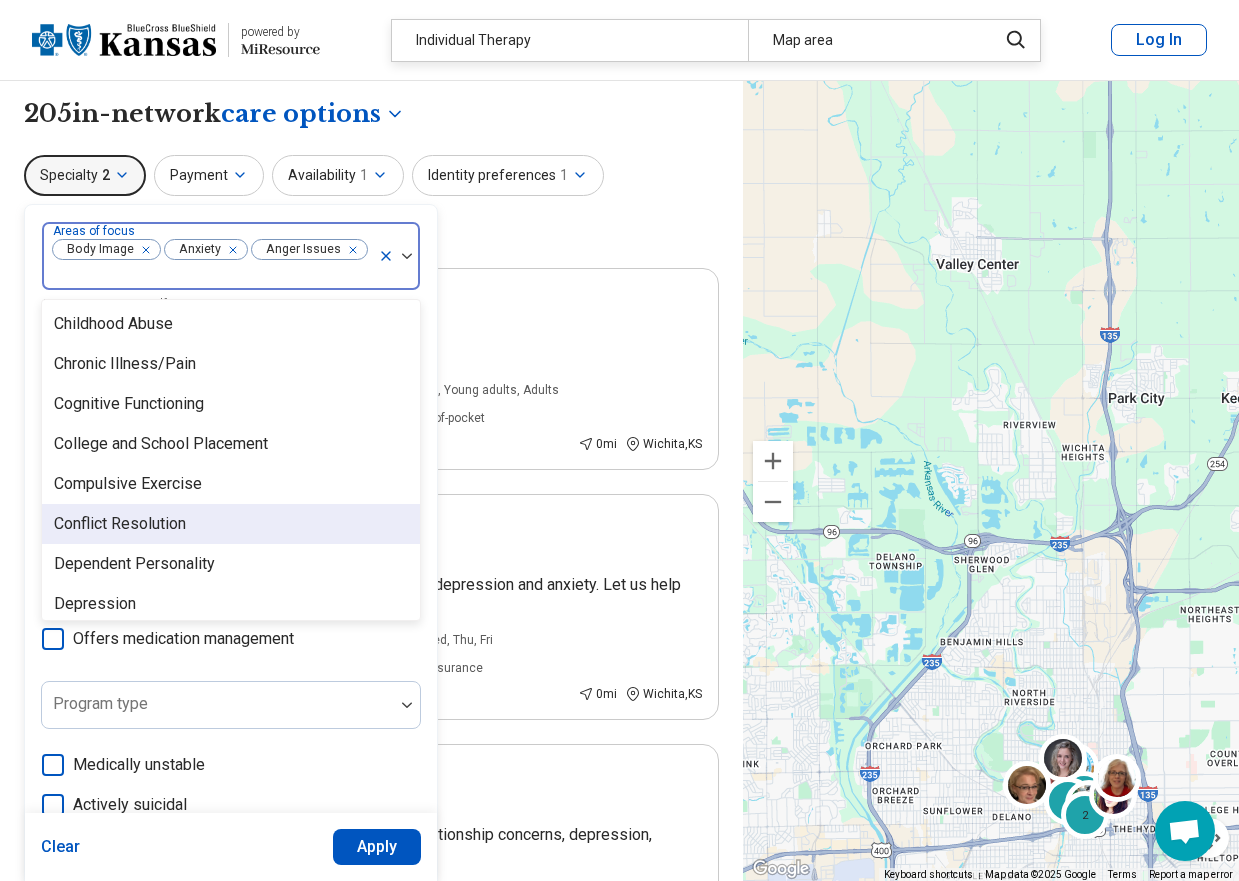 click on "Conflict Resolution" at bounding box center [231, 524] 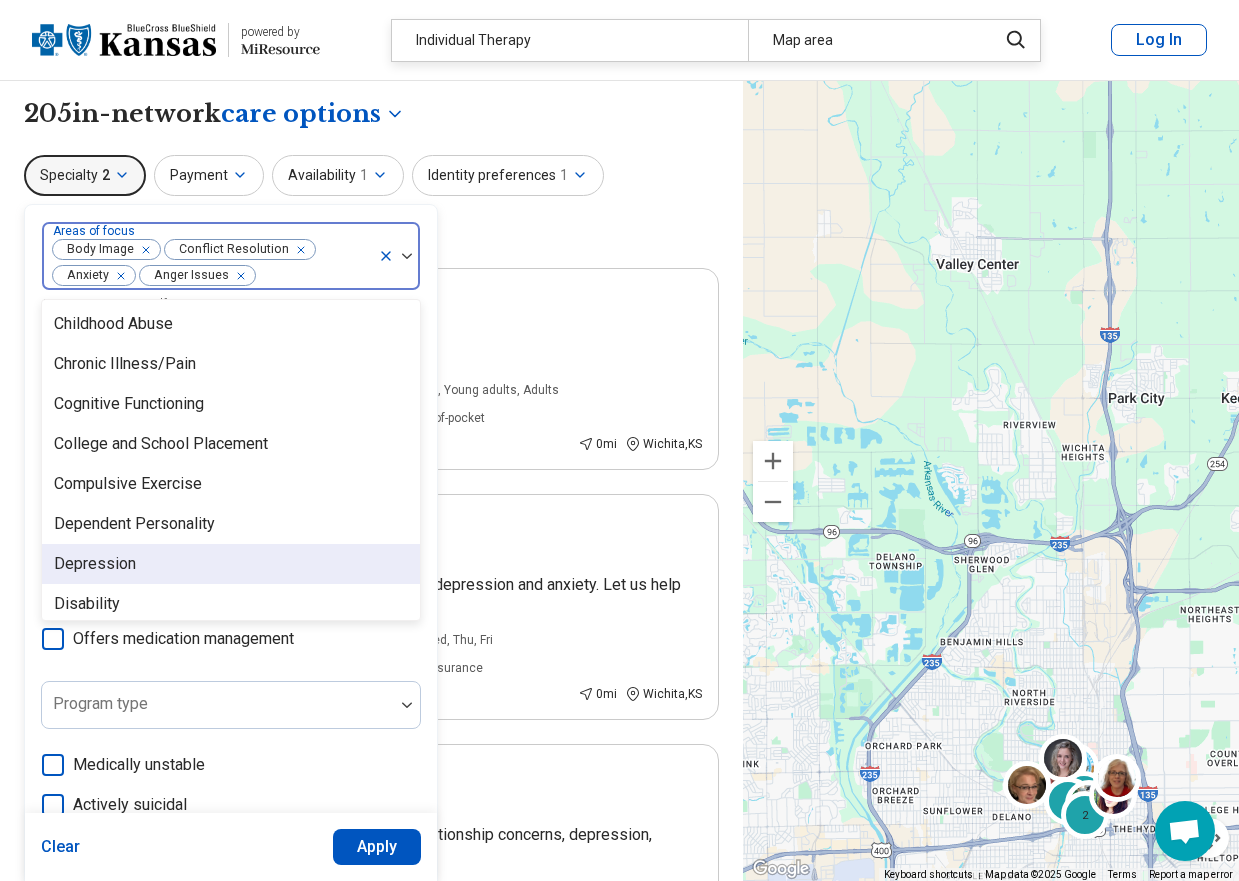 click on "Depression" at bounding box center (95, 564) 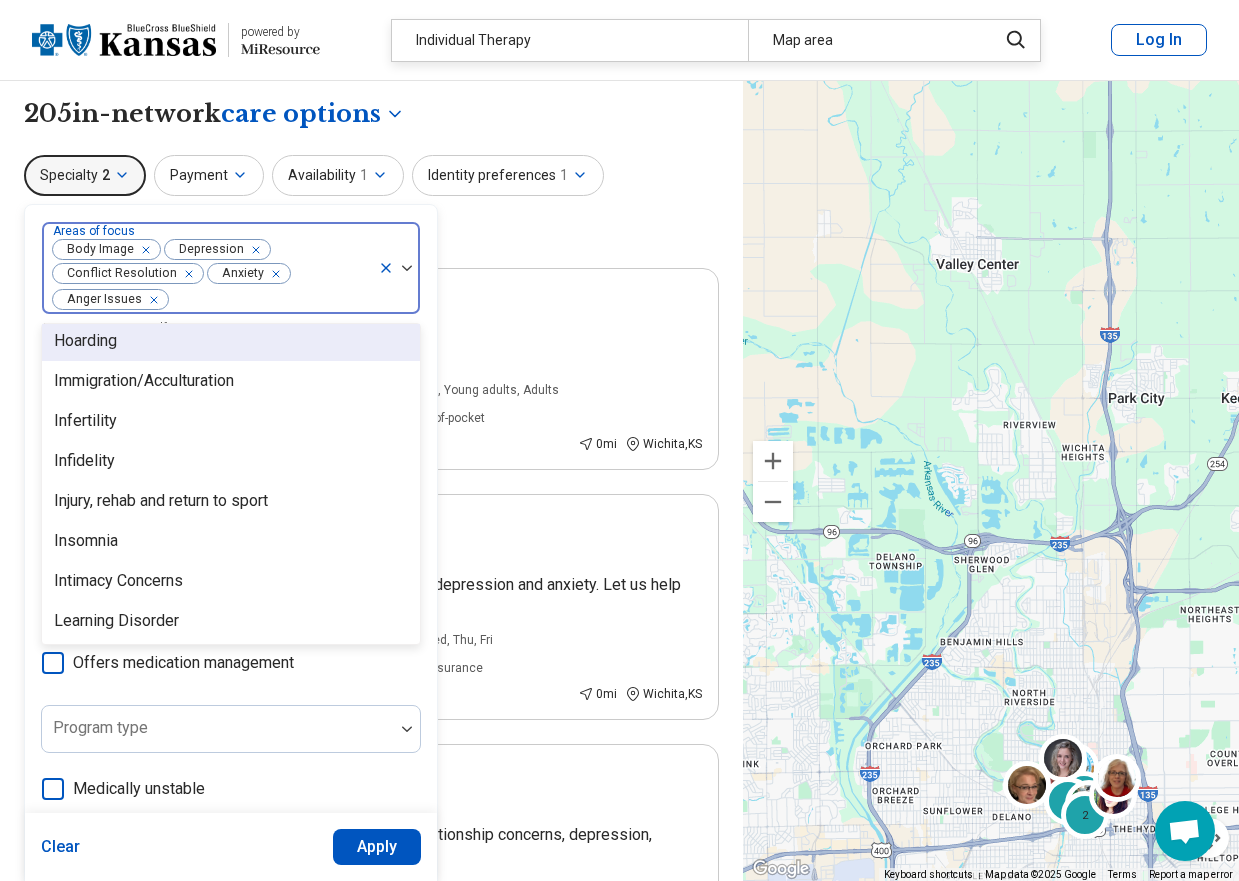 scroll, scrollTop: 1600, scrollLeft: 0, axis: vertical 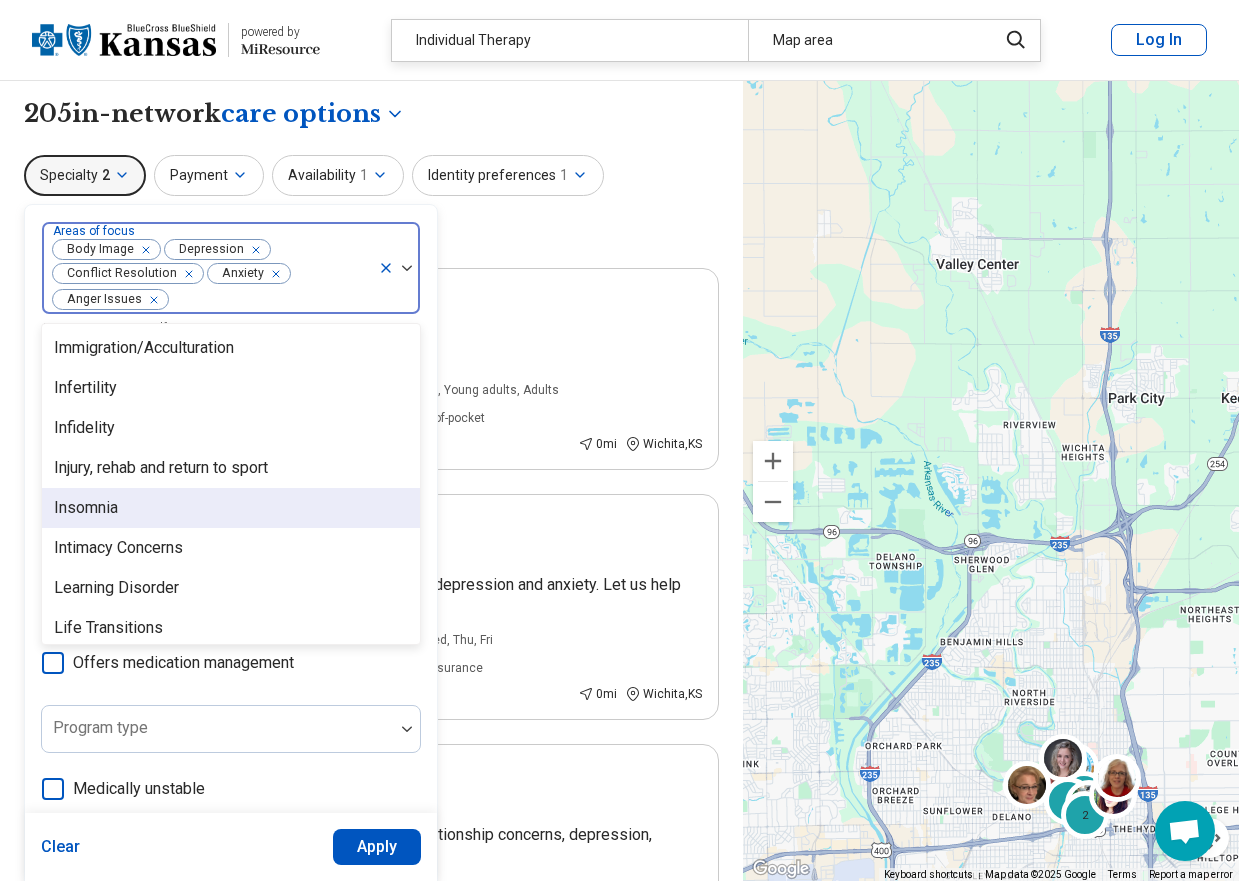 click on "Insomnia" at bounding box center (231, 508) 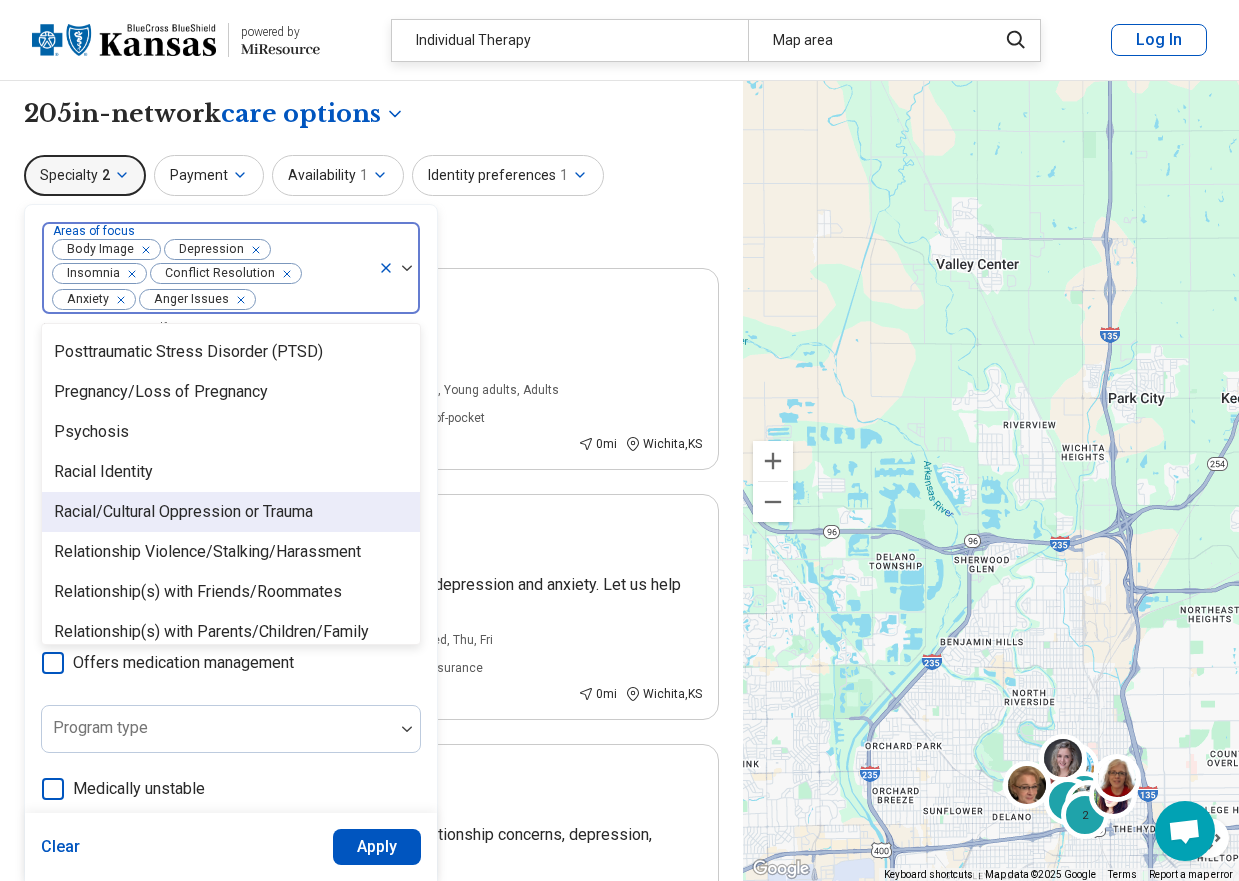 scroll, scrollTop: 2800, scrollLeft: 0, axis: vertical 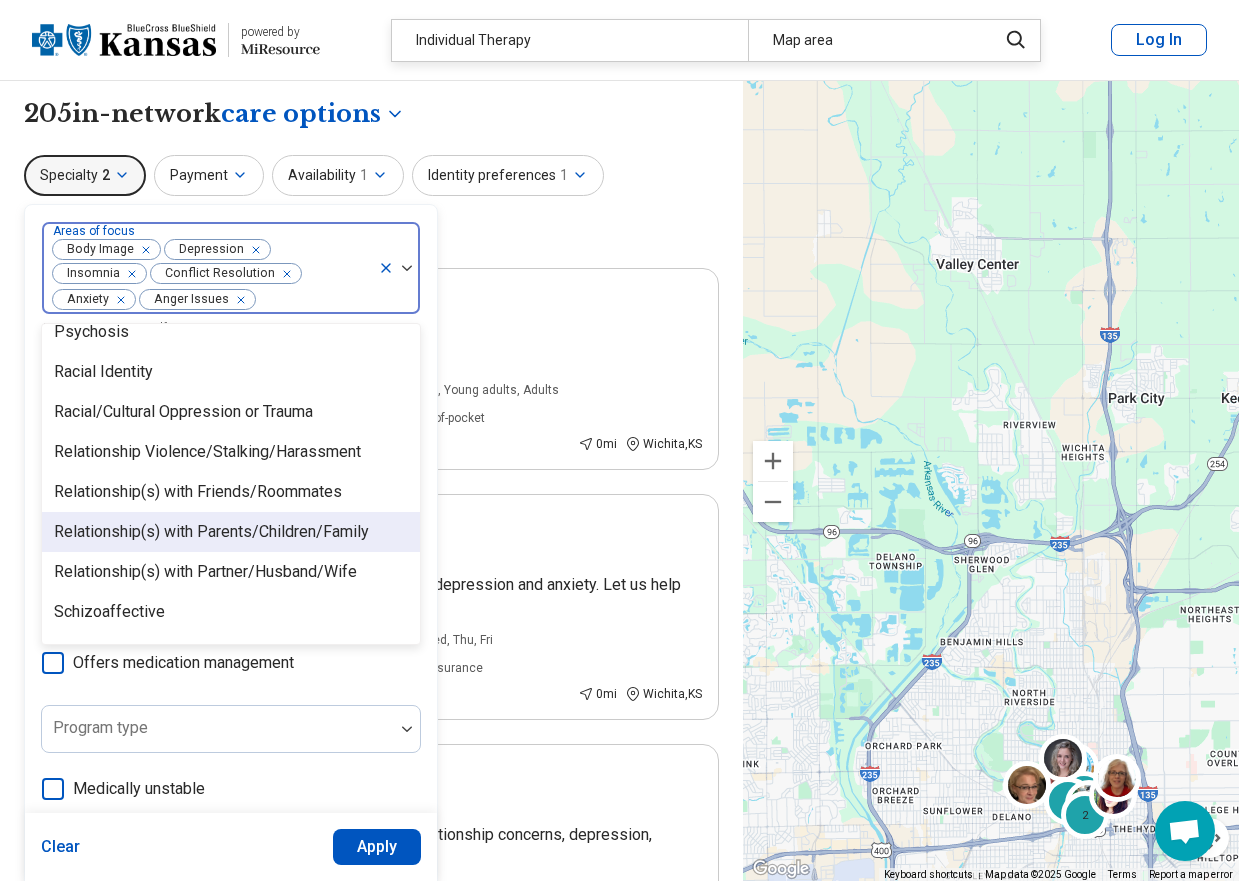 click on "Relationship(s) with Parents/Children/Family" at bounding box center (211, 532) 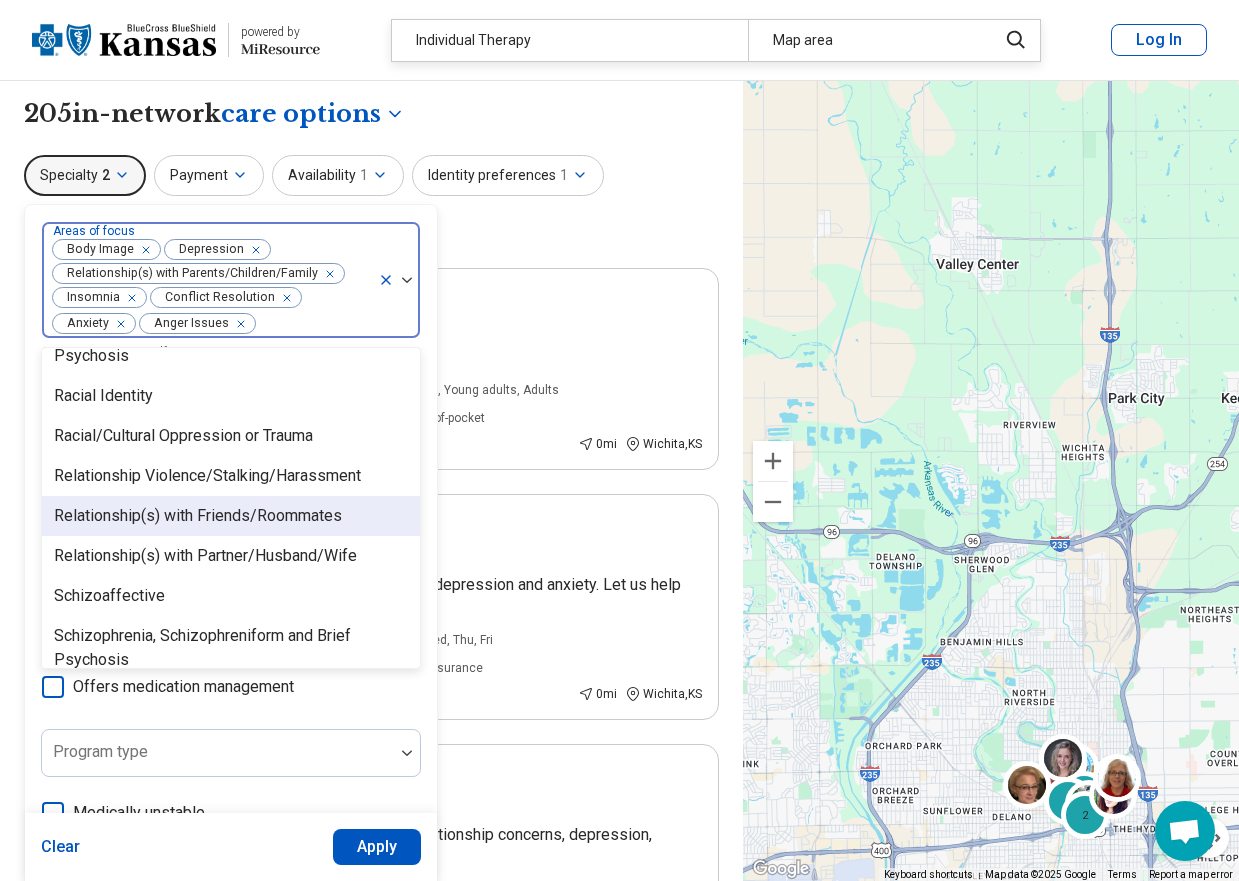 click on "Relationship(s) with Friends/Roommates" at bounding box center [198, 516] 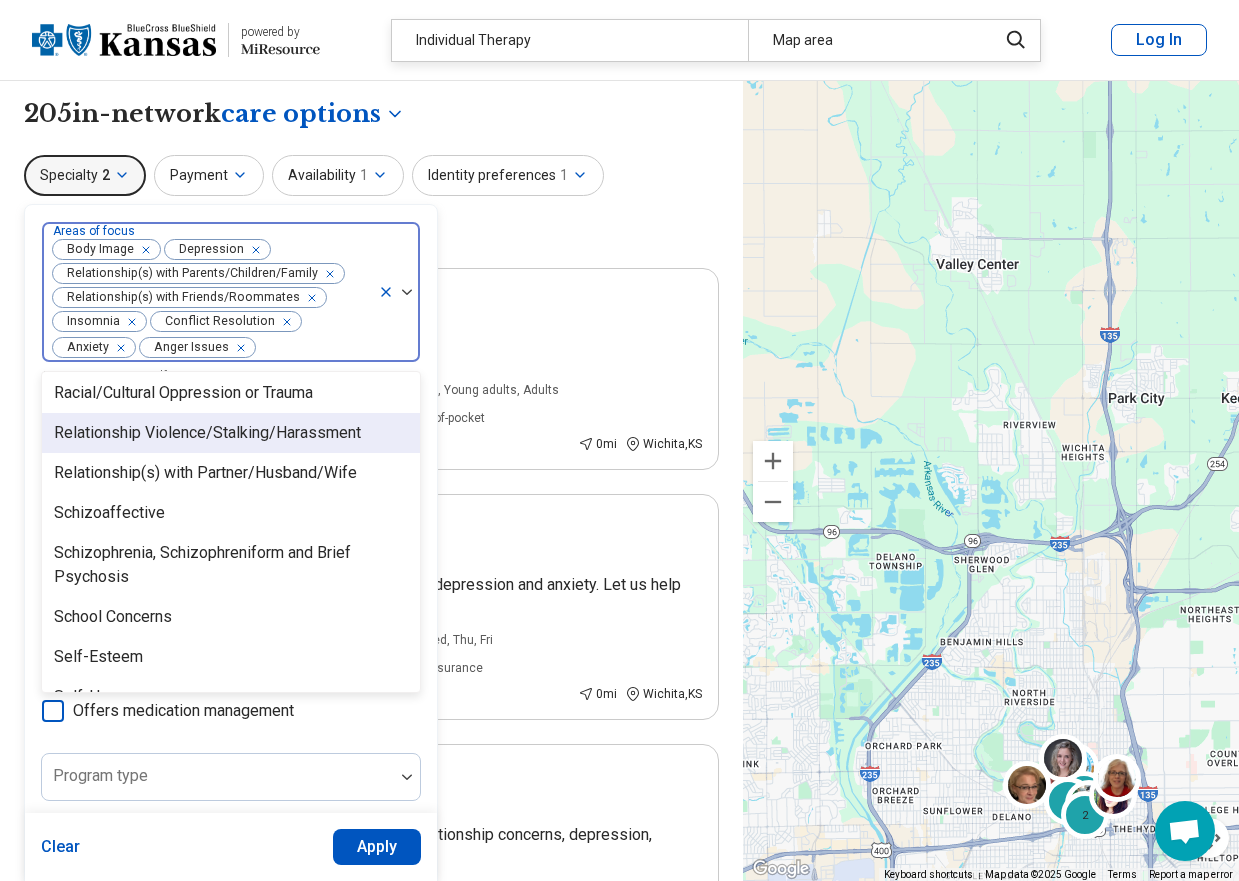 scroll, scrollTop: 2900, scrollLeft: 0, axis: vertical 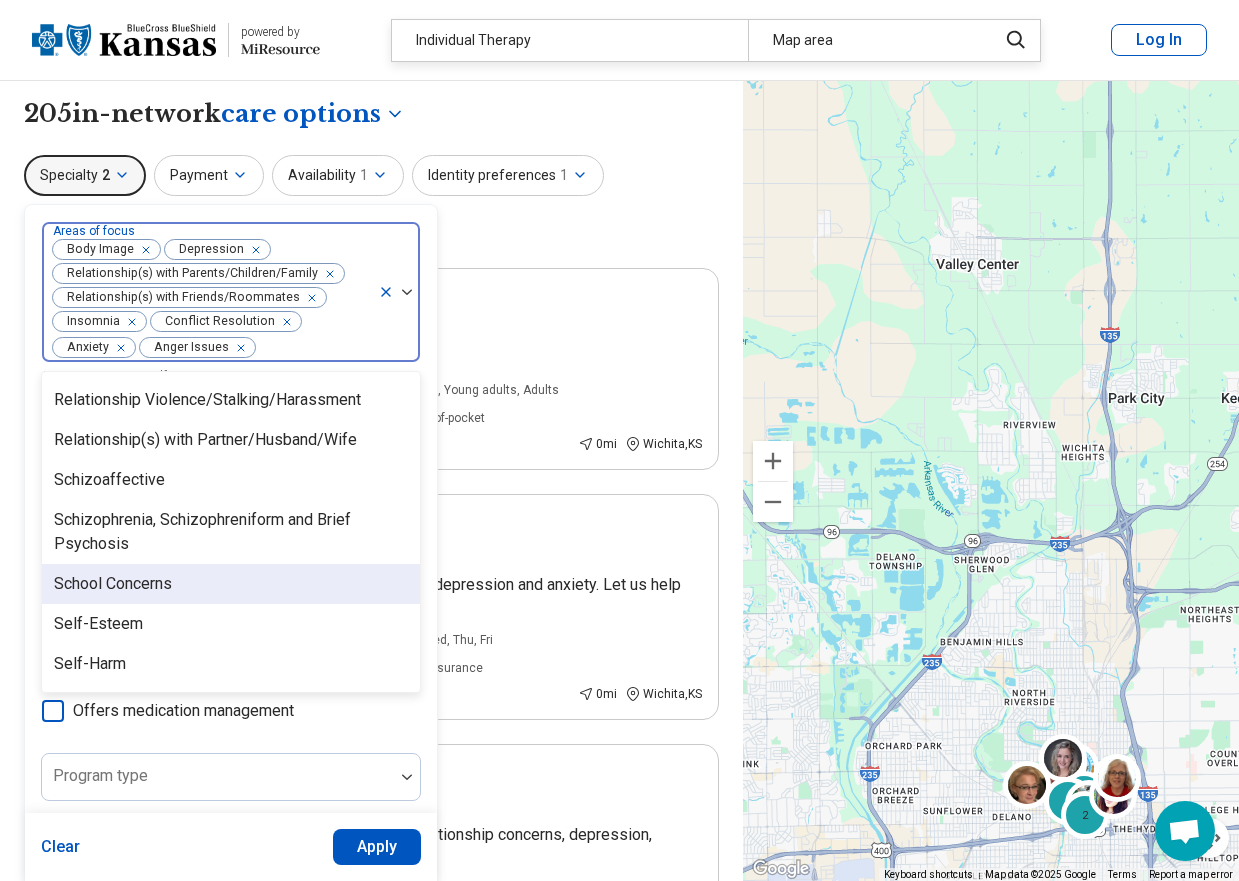 click on "School Concerns" at bounding box center (113, 584) 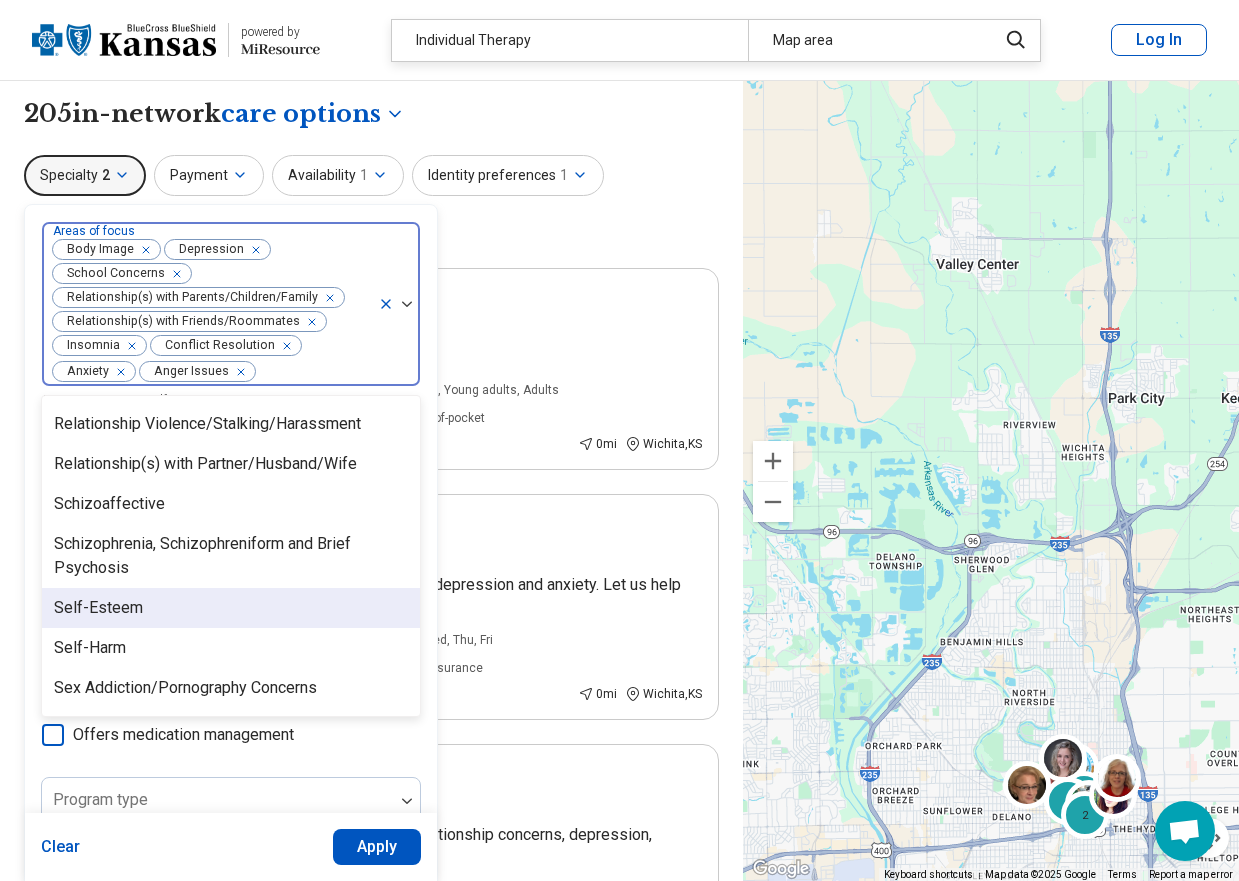 click on "Self-Esteem" at bounding box center [98, 608] 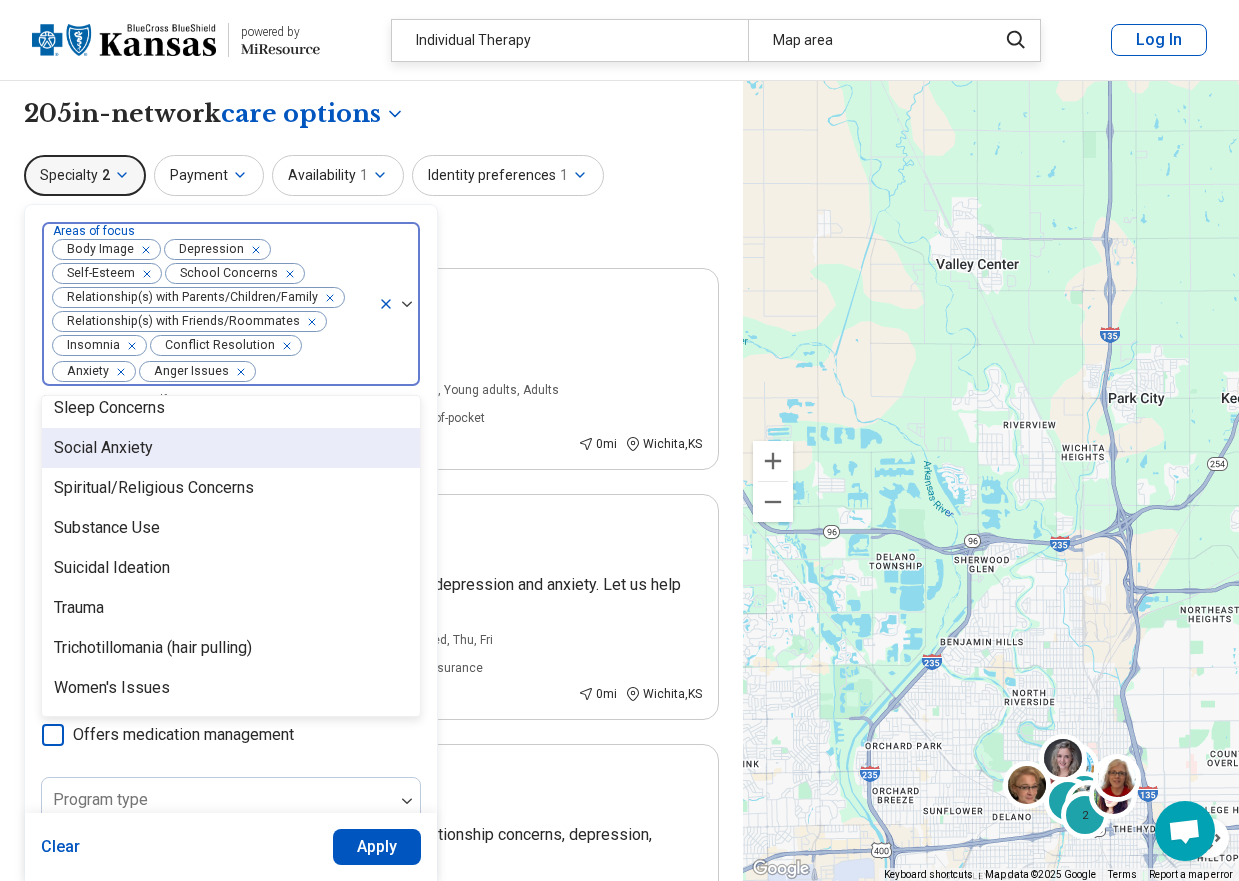 scroll, scrollTop: 3336, scrollLeft: 0, axis: vertical 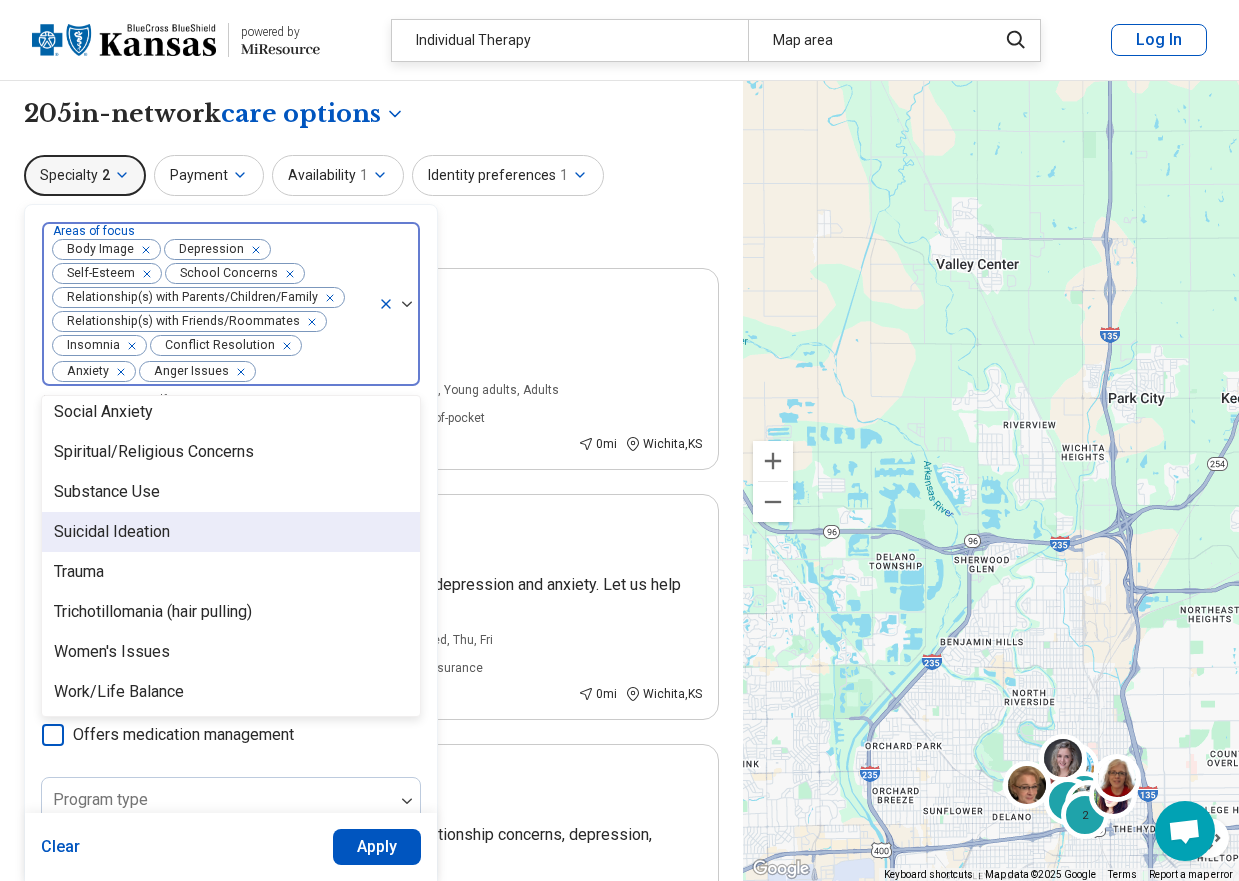 click on "Suicidal Ideation" at bounding box center [112, 532] 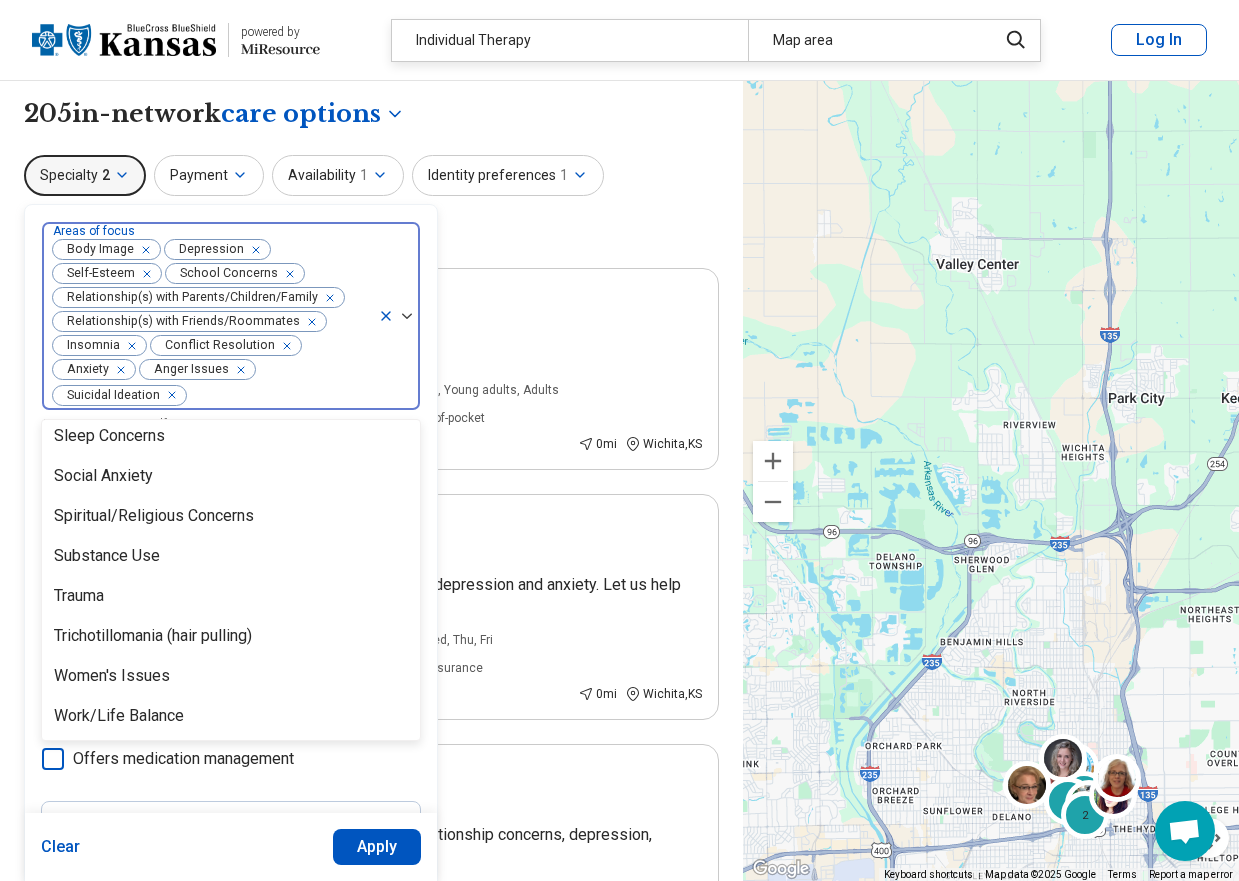 scroll, scrollTop: 3296, scrollLeft: 0, axis: vertical 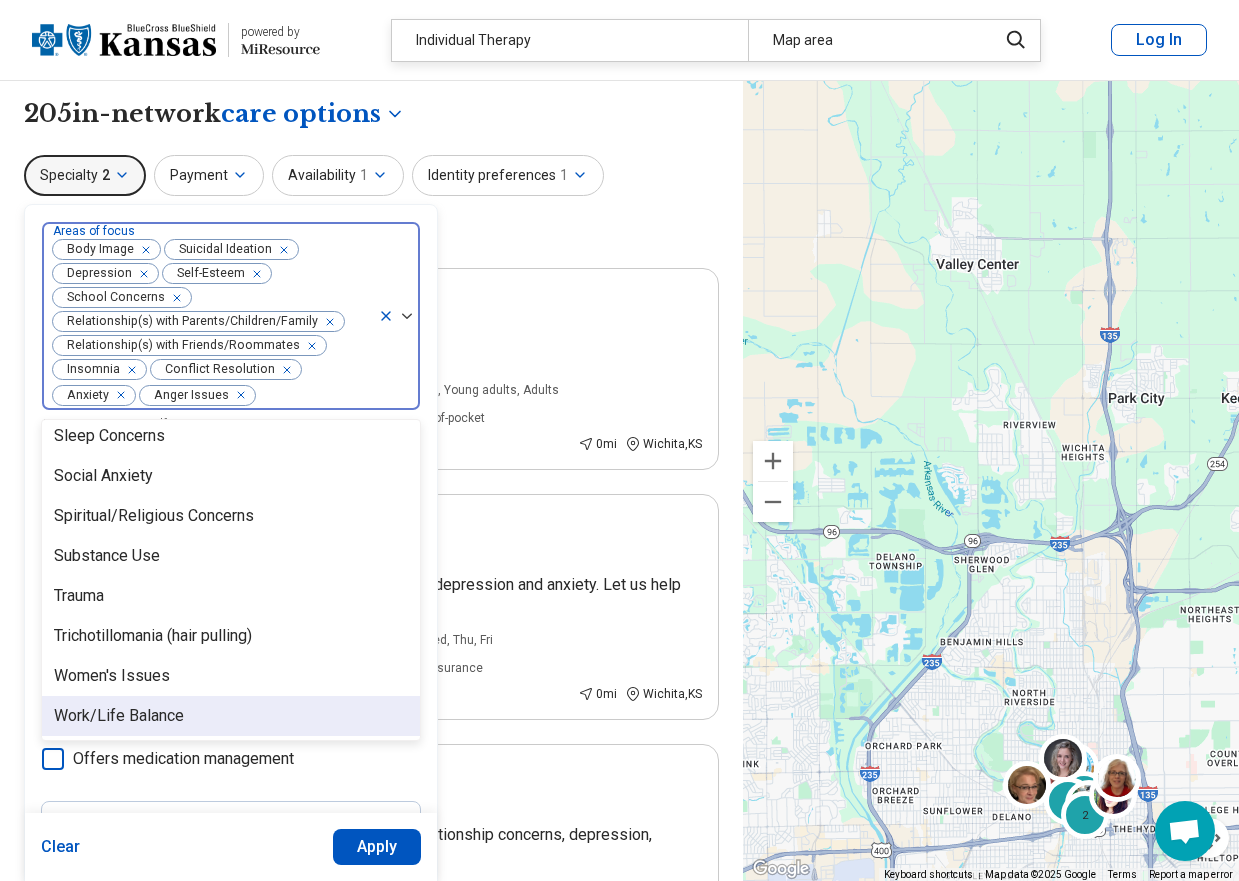 click on "Apply" at bounding box center [377, 847] 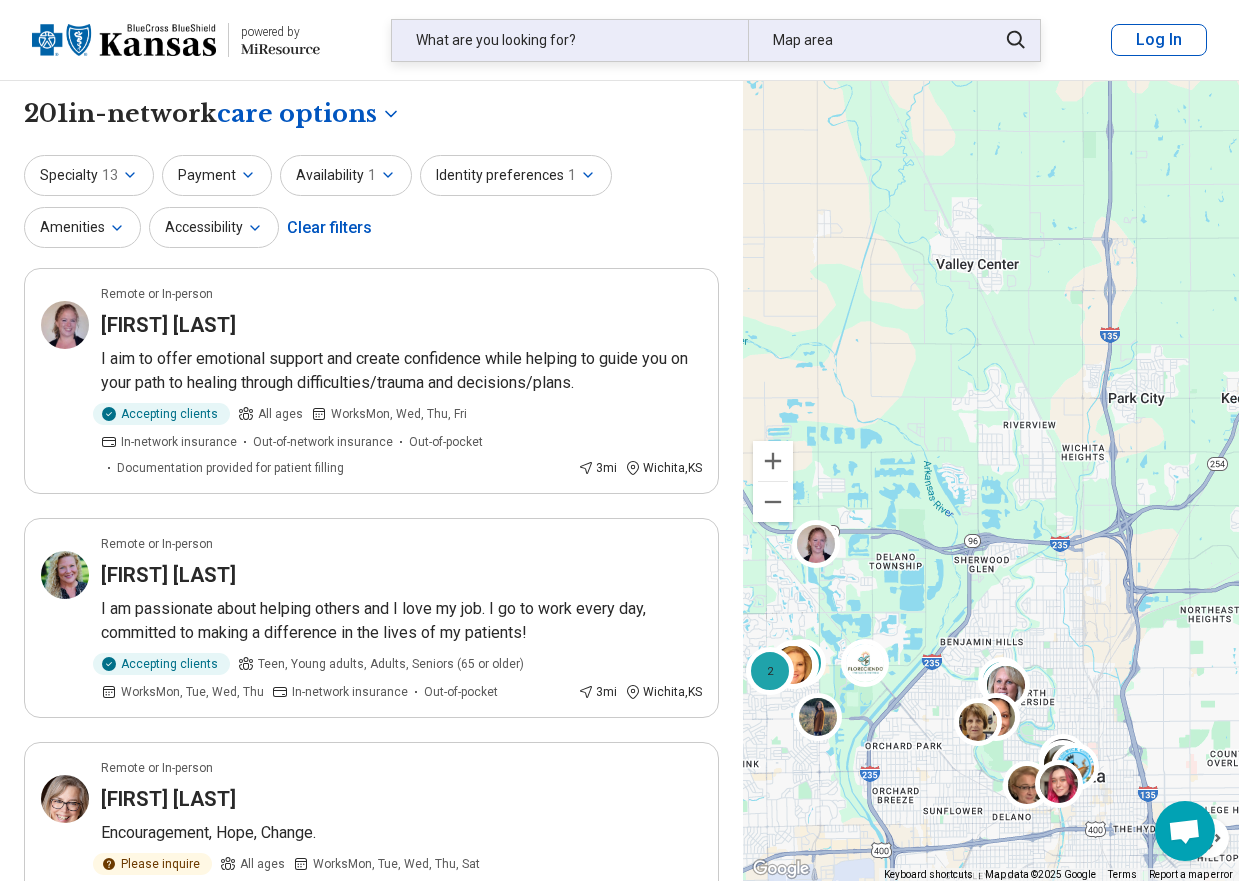 click on "Map area" at bounding box center [866, 40] 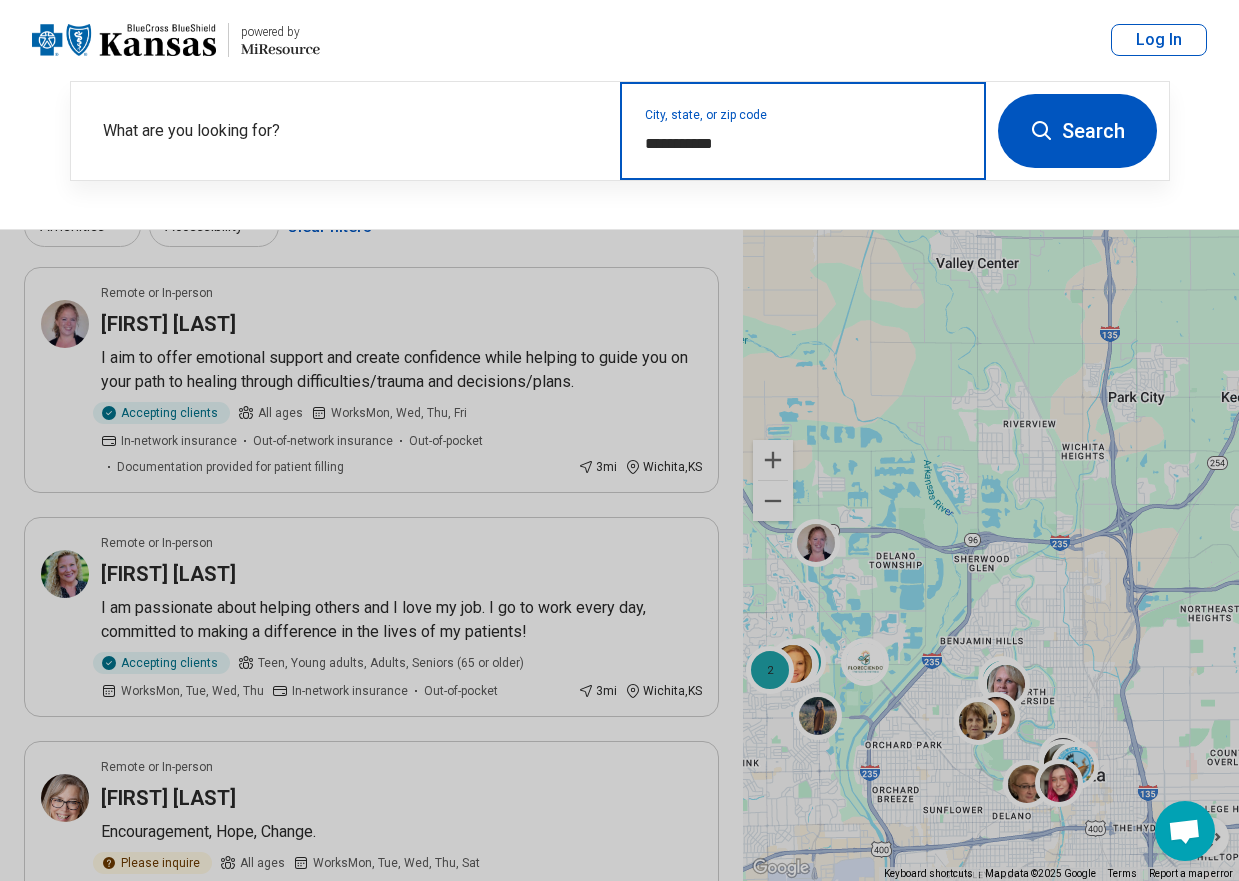 click on "**********" at bounding box center [803, 144] 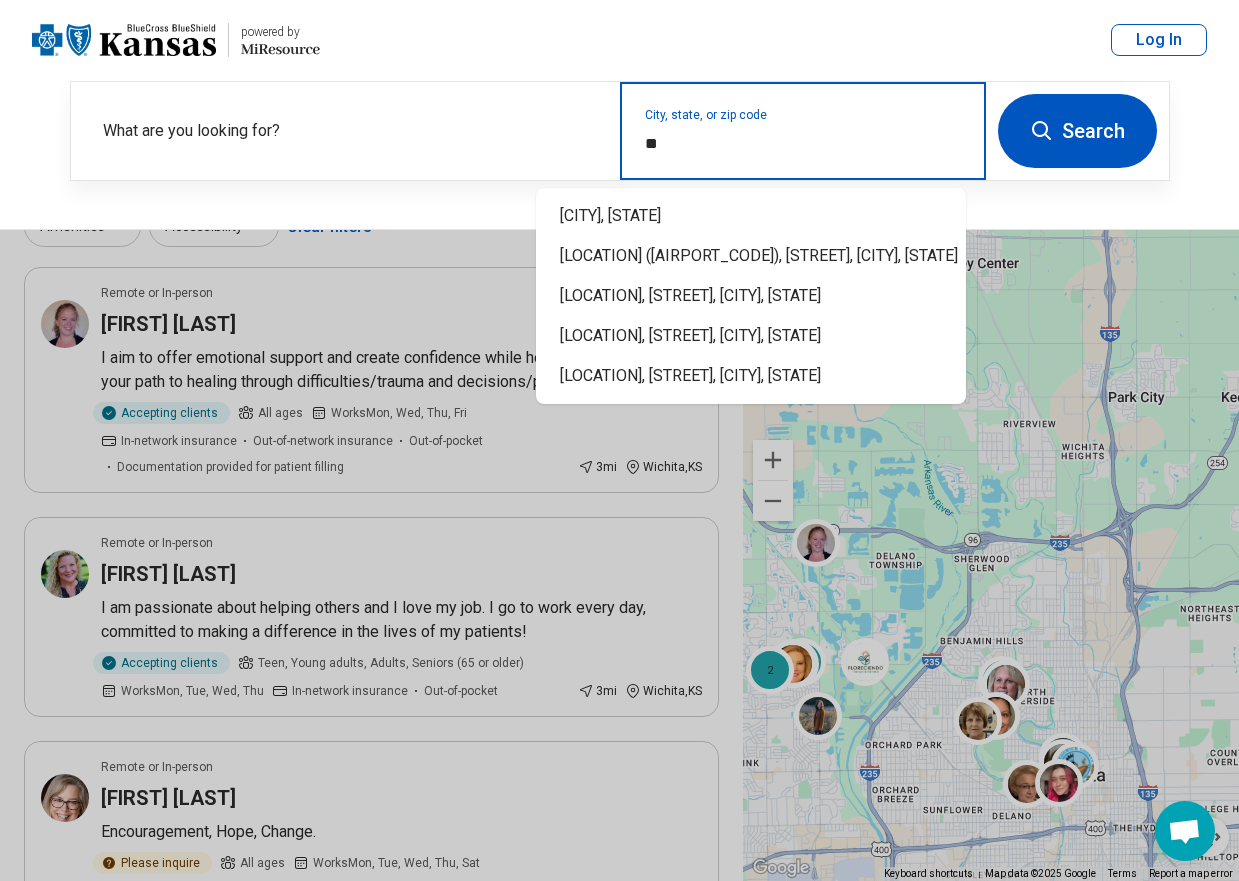 type on "*" 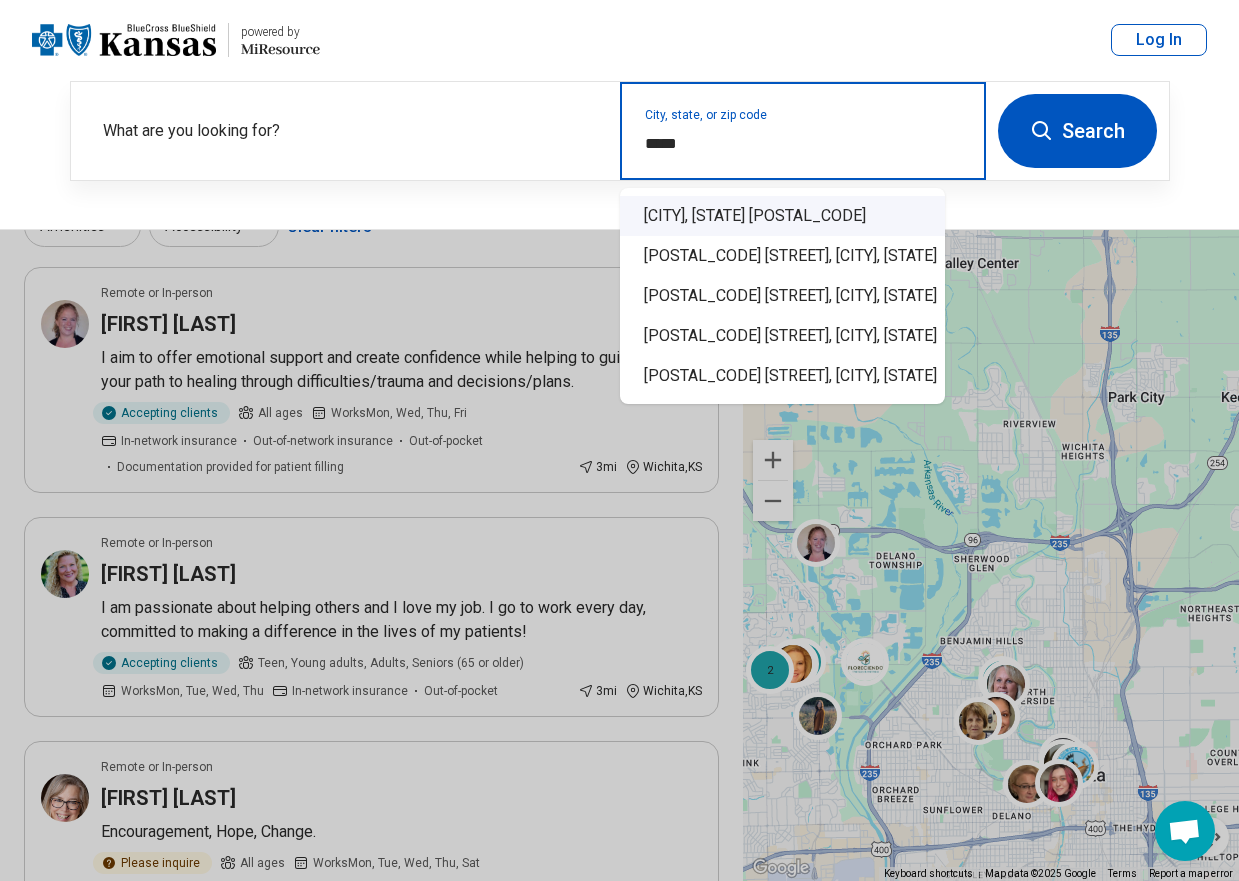 click on "Wichita, KS 67207" at bounding box center [782, 216] 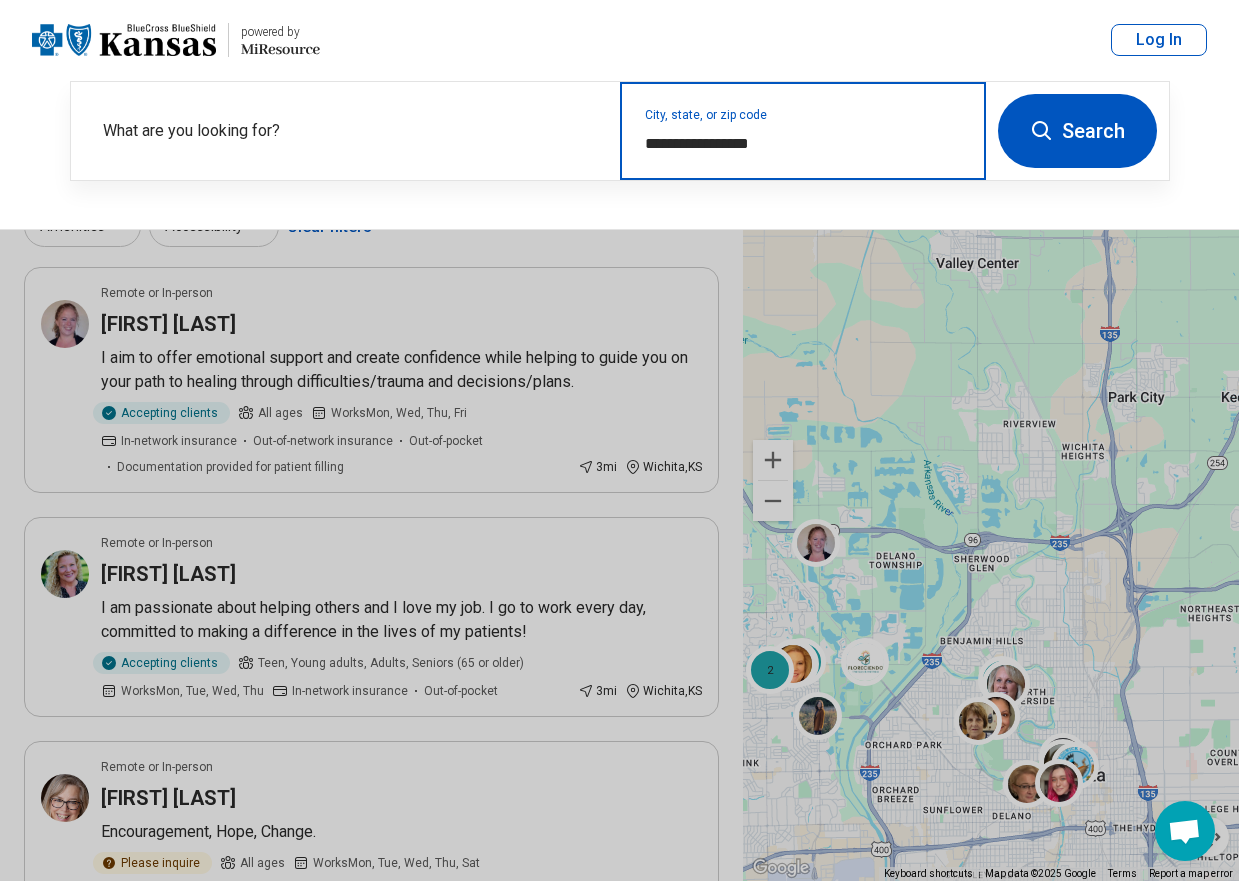type on "**********" 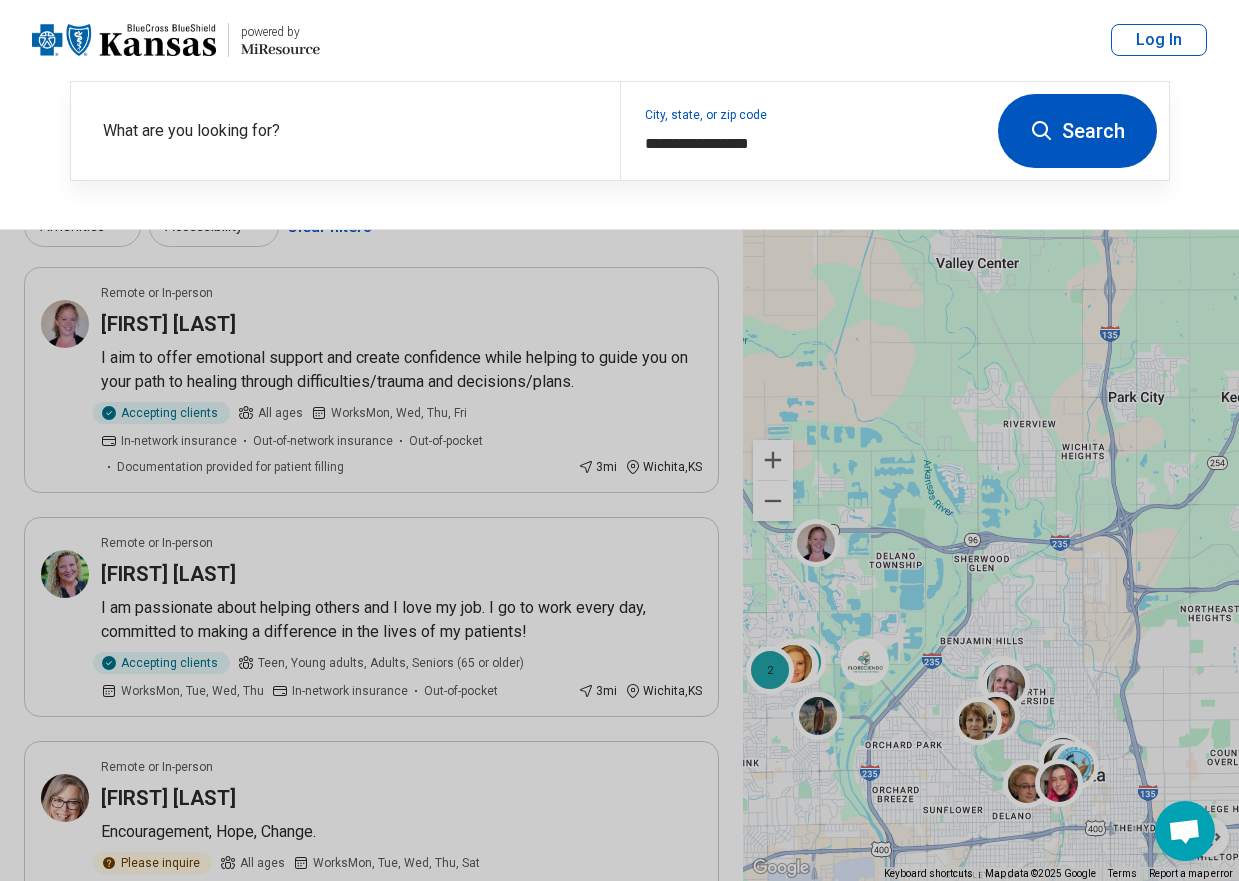 click 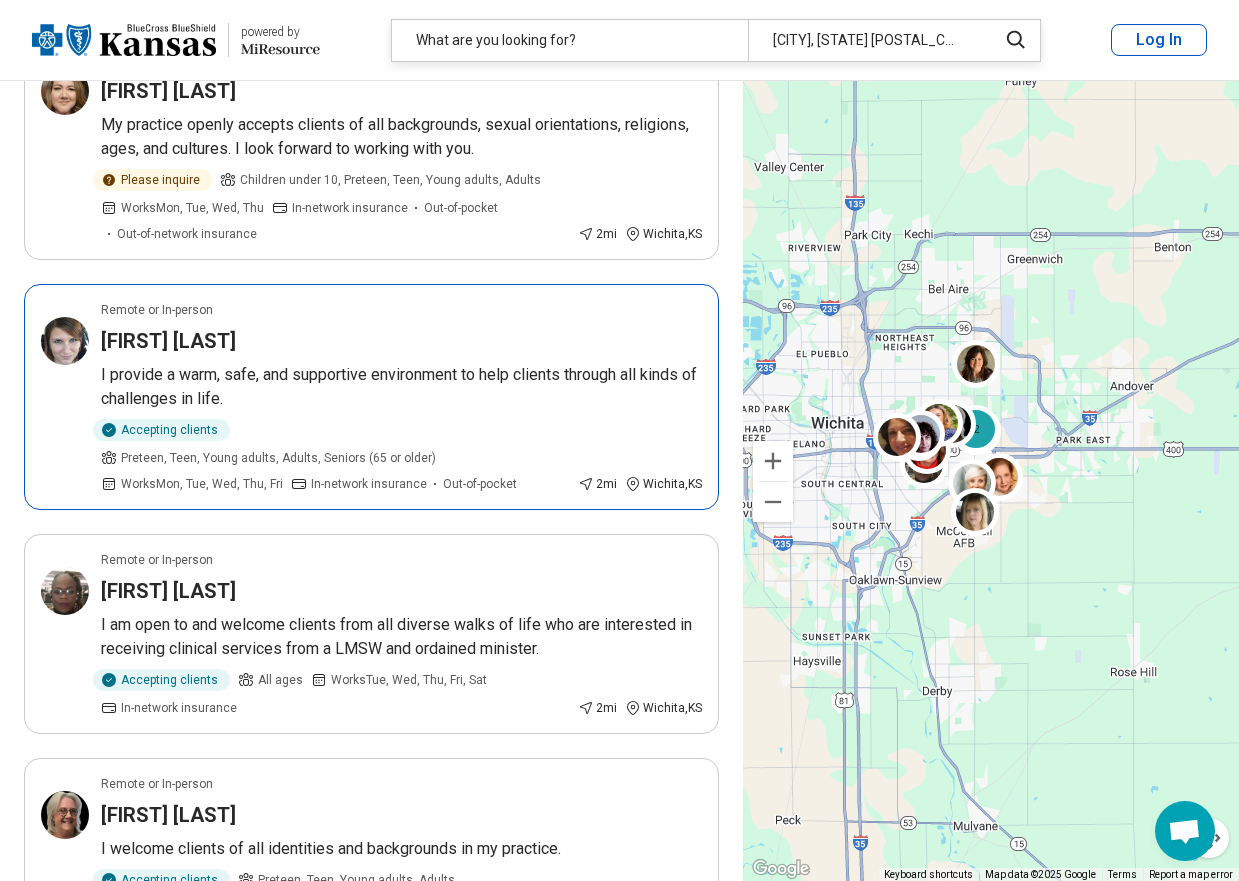 scroll, scrollTop: 2500, scrollLeft: 0, axis: vertical 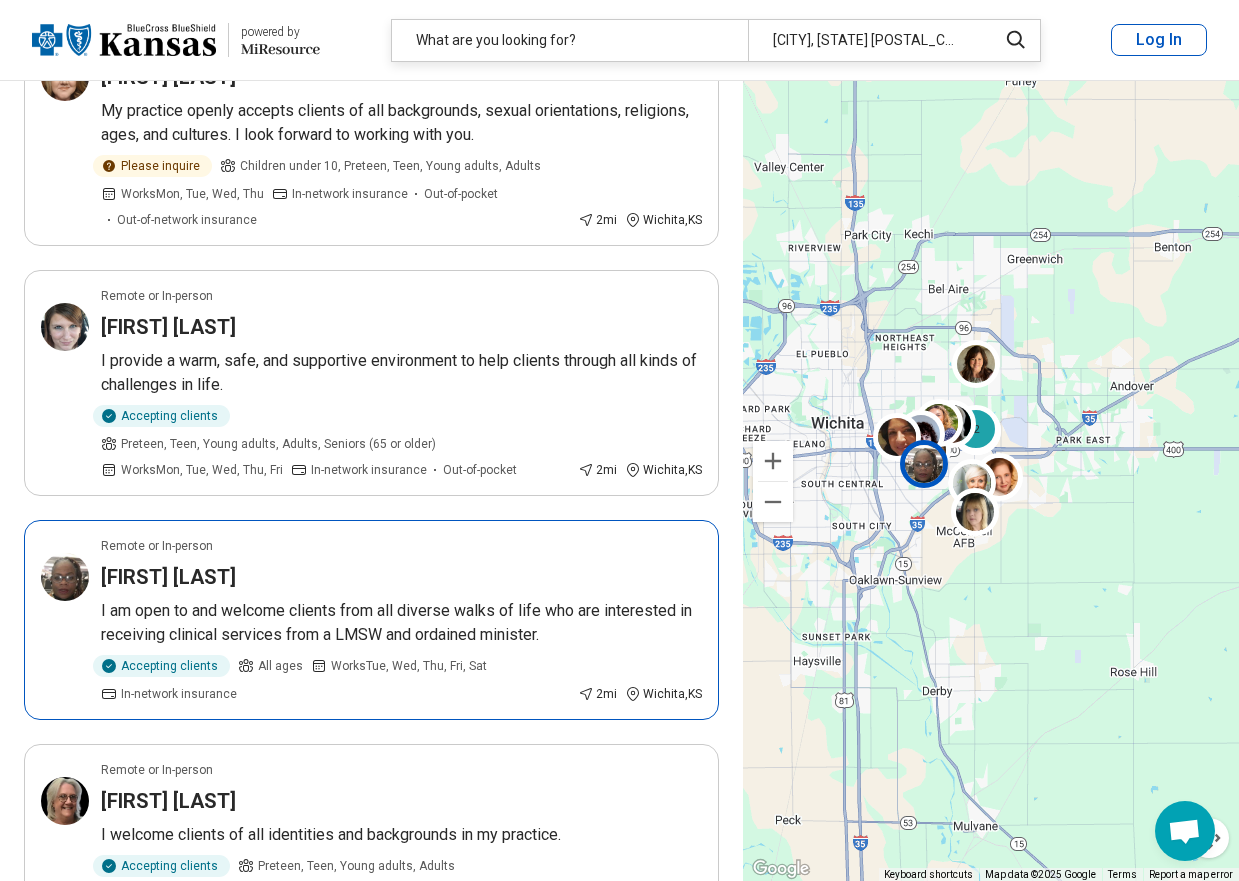 click on "Nina Shaw-Woody" at bounding box center (401, 577) 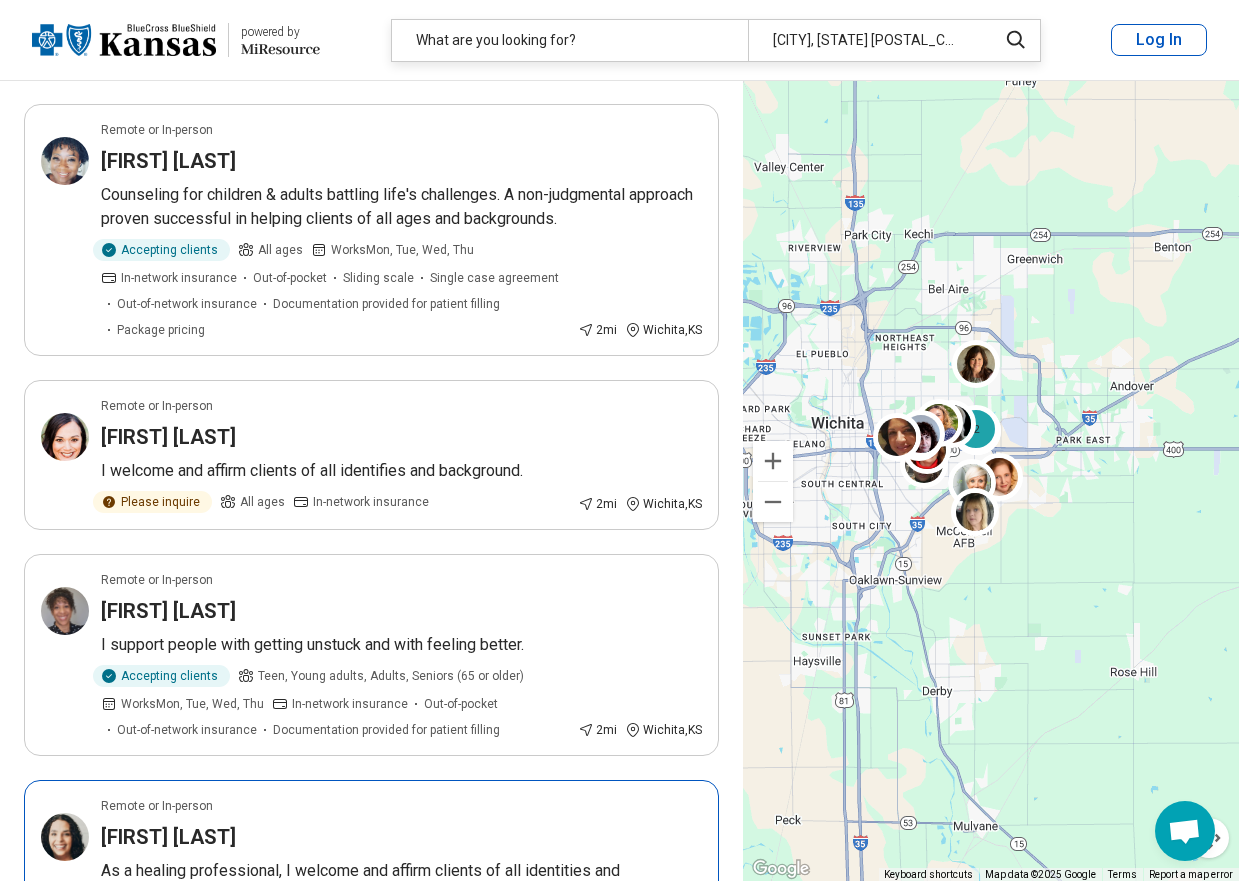 scroll, scrollTop: 1000, scrollLeft: 0, axis: vertical 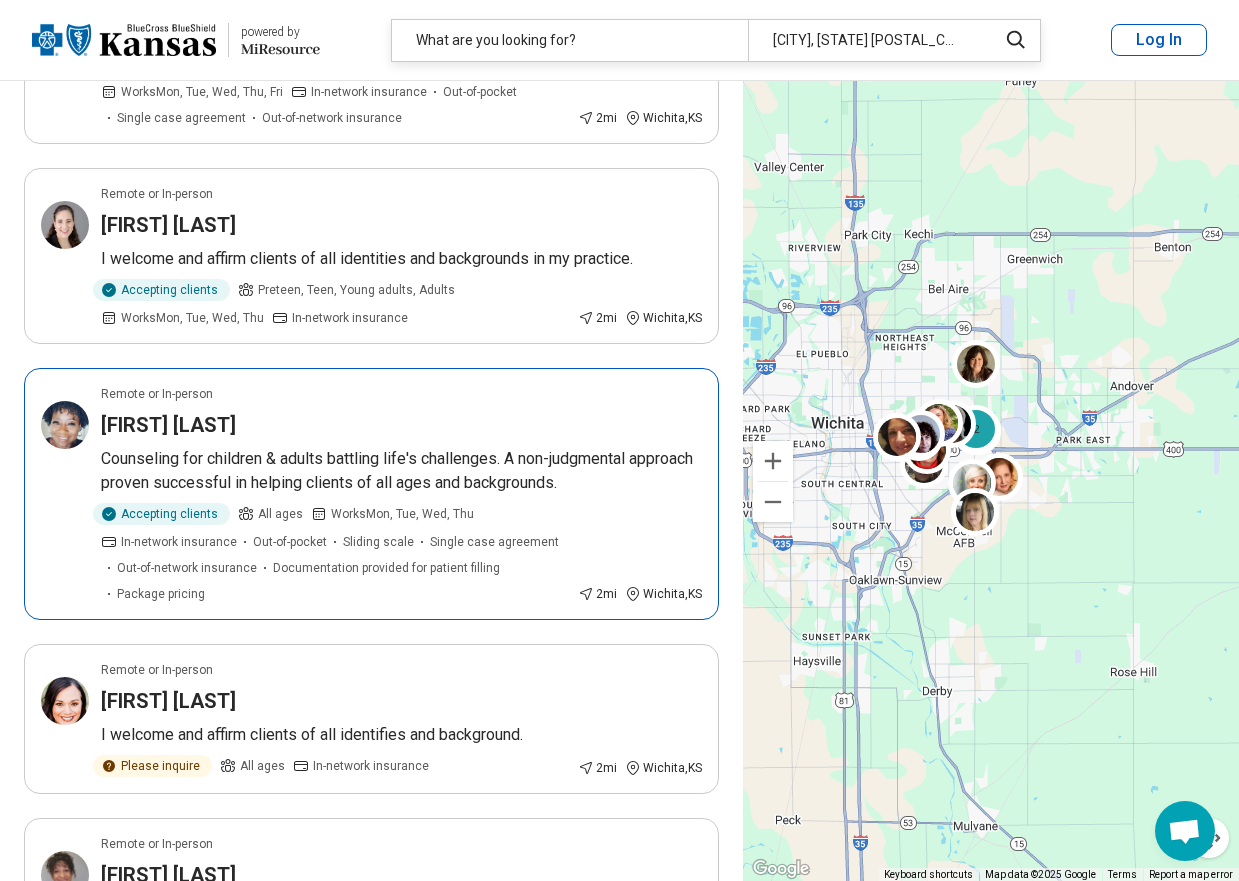 click on "Monica Turner" at bounding box center (401, 425) 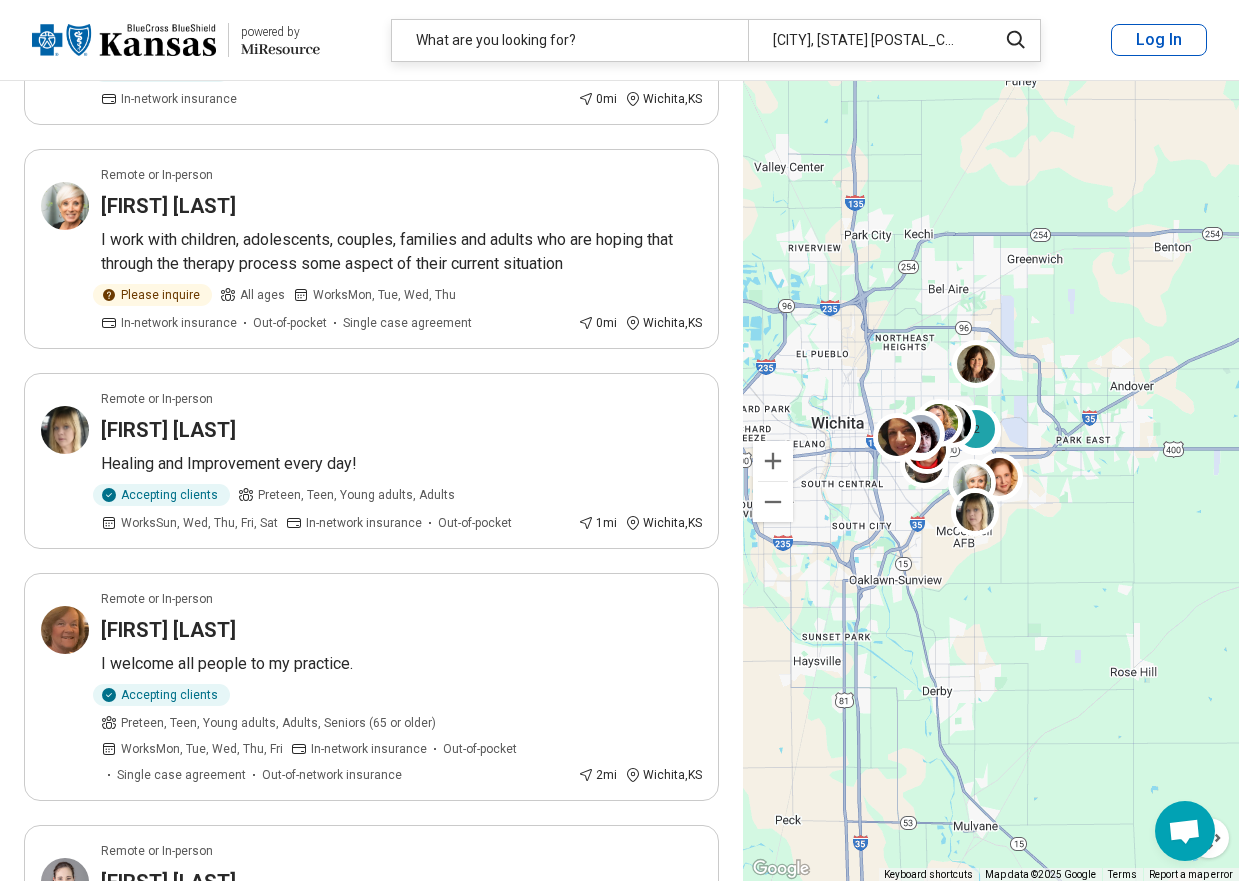 scroll, scrollTop: 0, scrollLeft: 0, axis: both 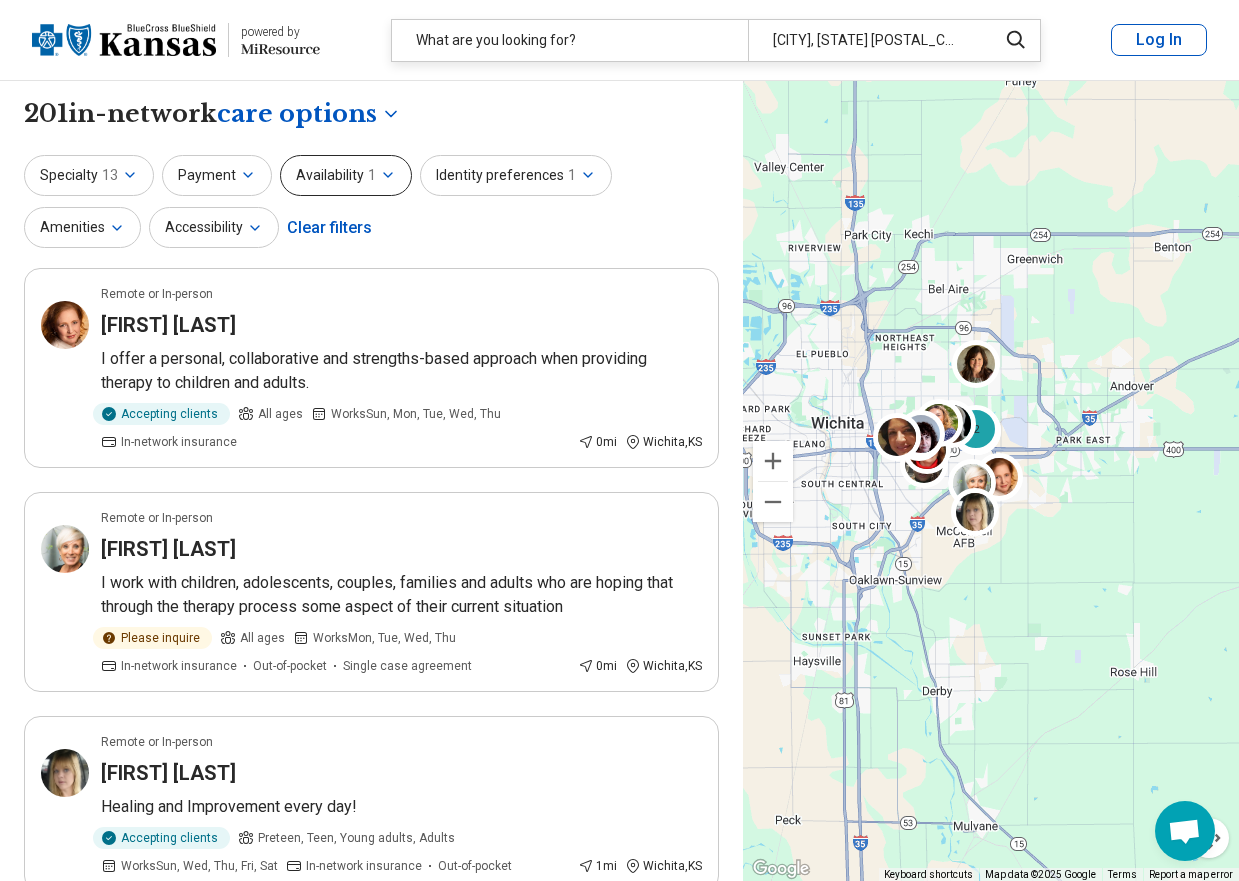 click 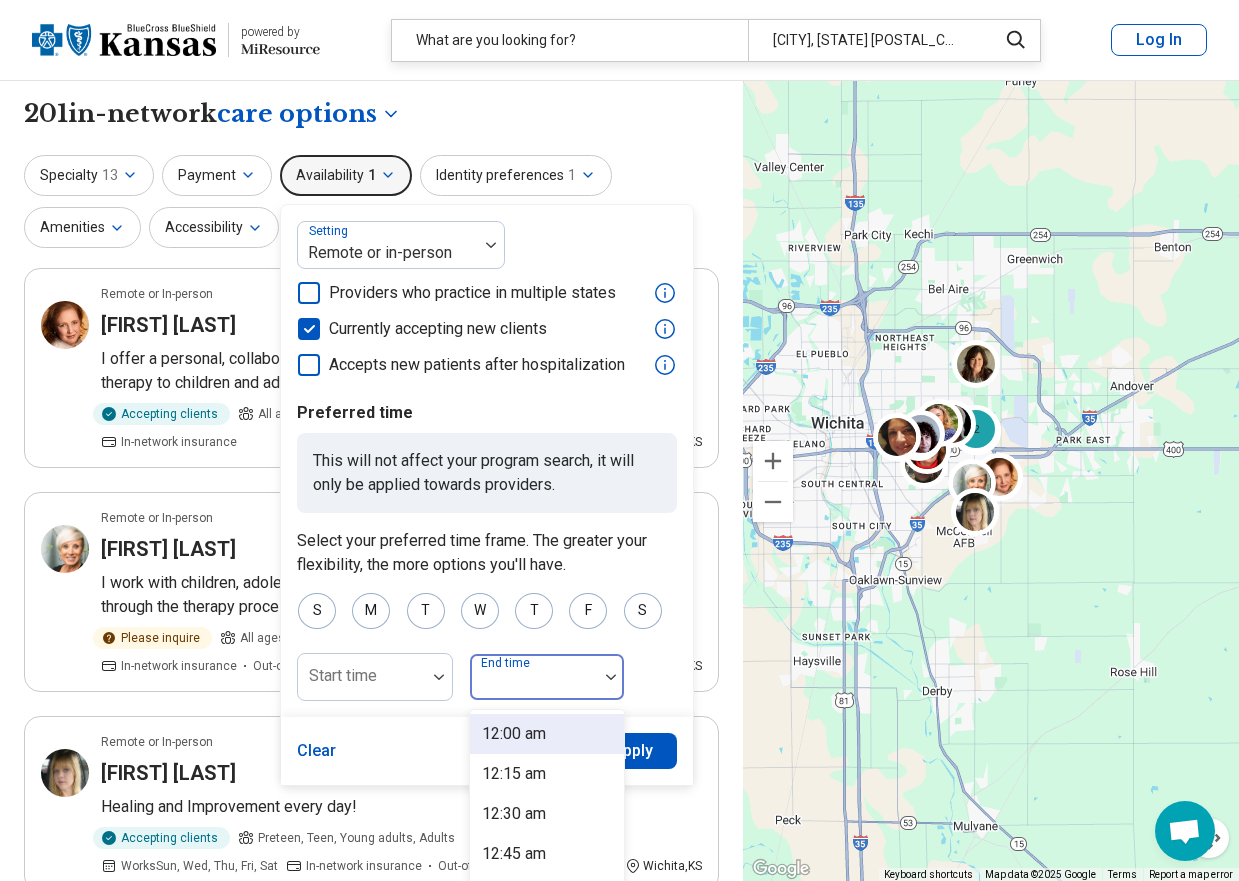 click at bounding box center (611, 677) 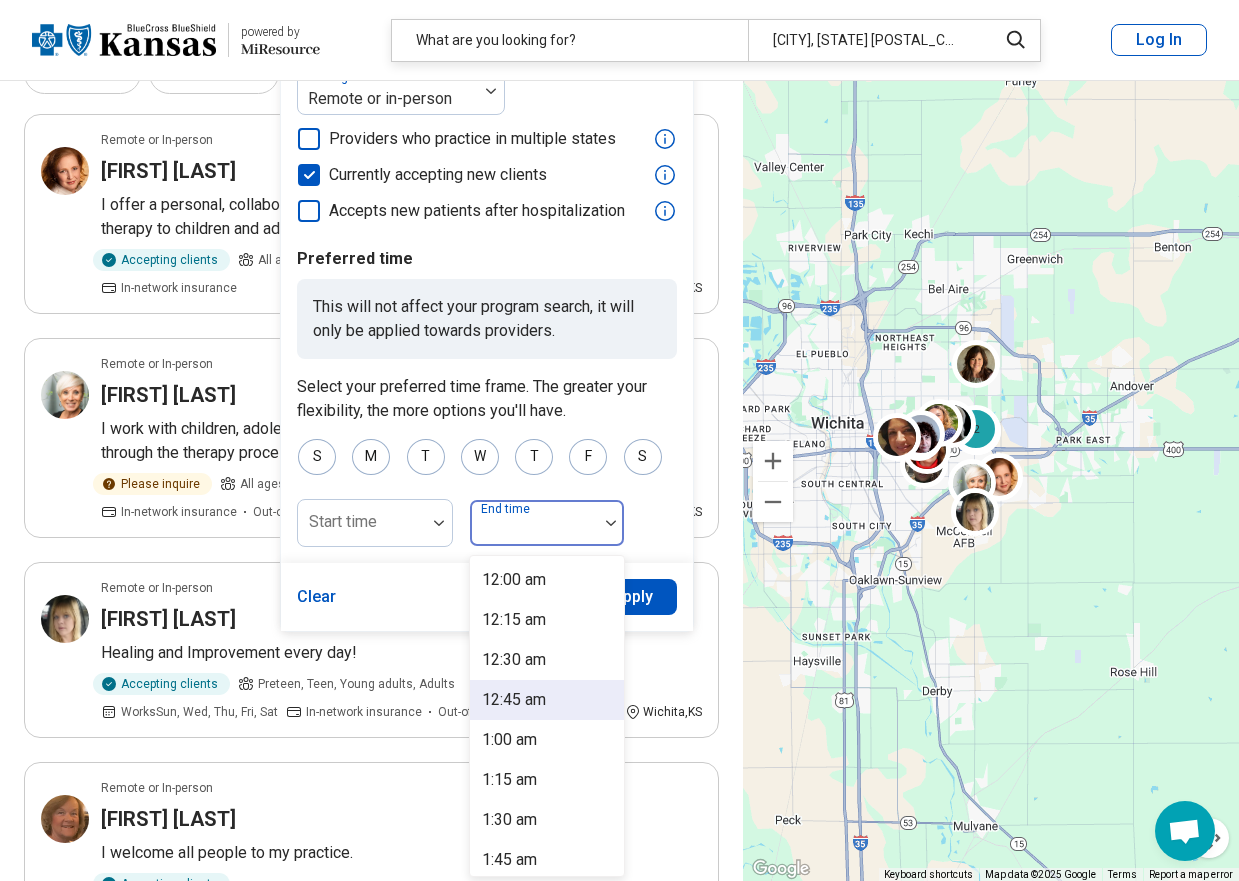 scroll, scrollTop: 158, scrollLeft: 0, axis: vertical 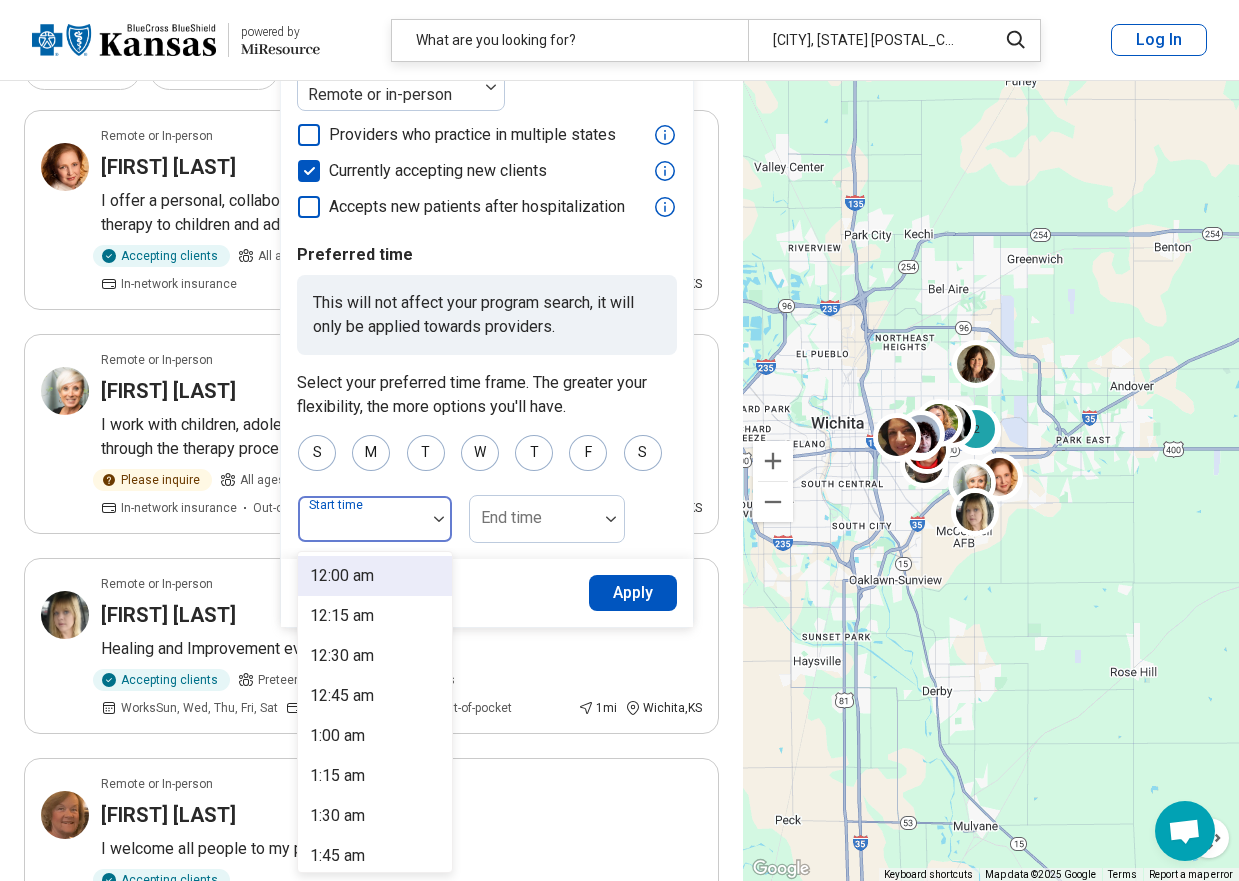 click at bounding box center (439, 519) 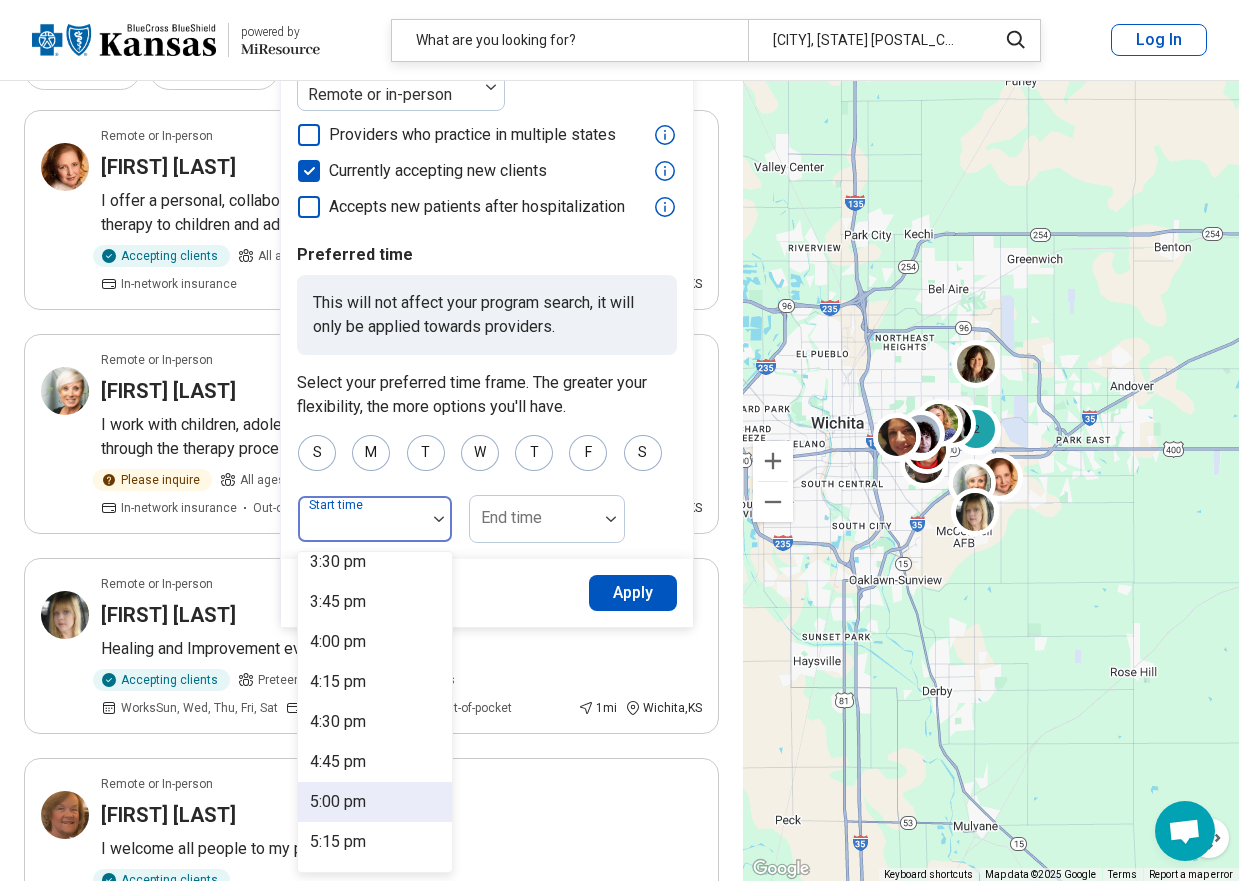 scroll, scrollTop: 2500, scrollLeft: 0, axis: vertical 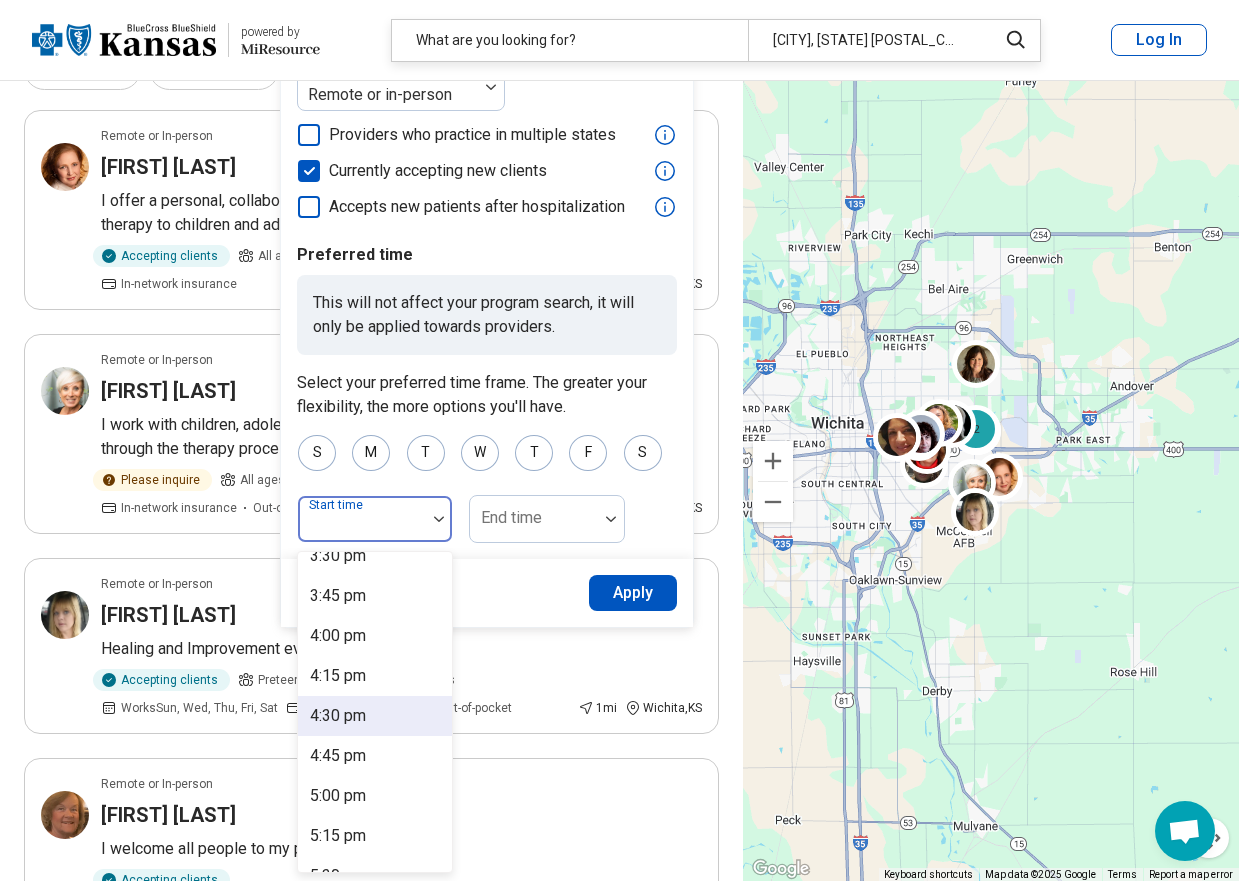 click on "4:30 pm" at bounding box center (338, 716) 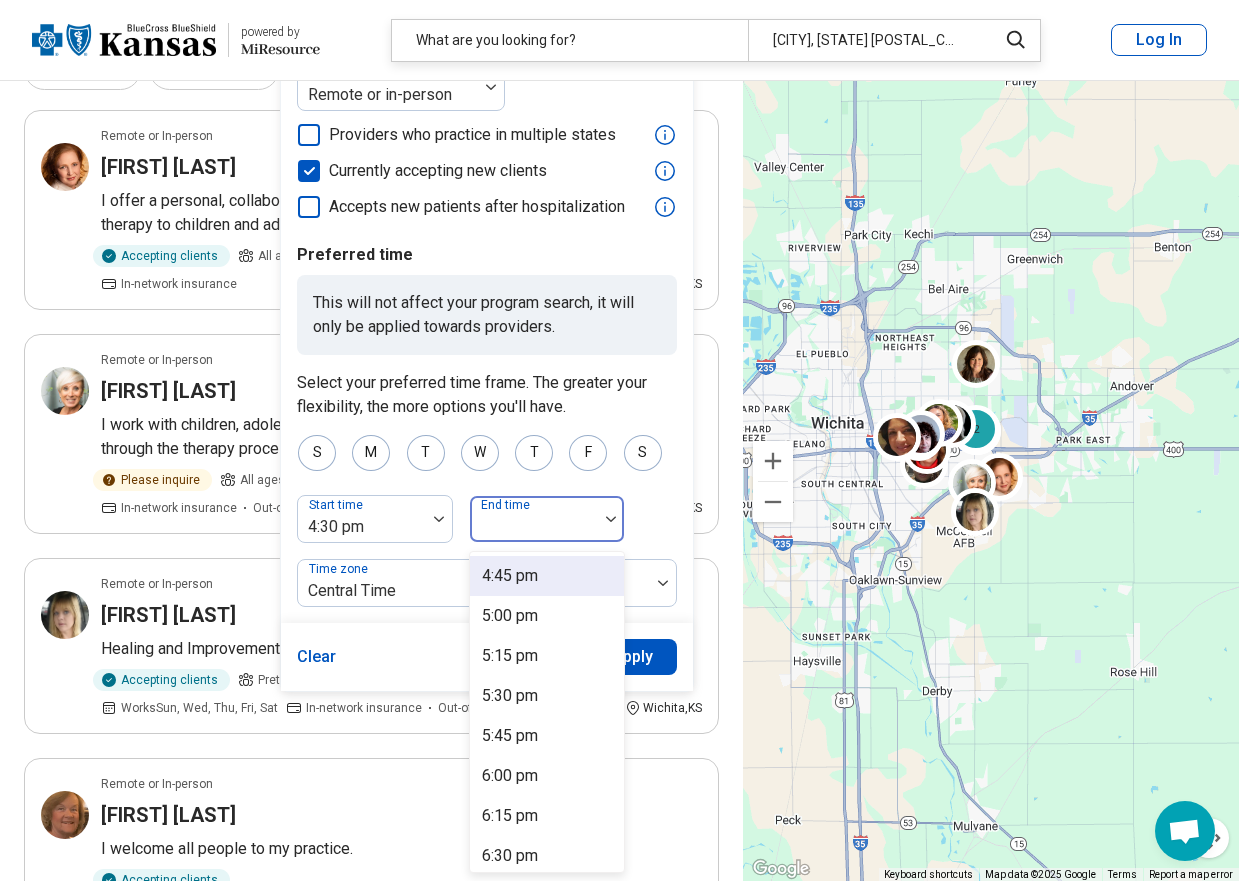 click at bounding box center (611, 519) 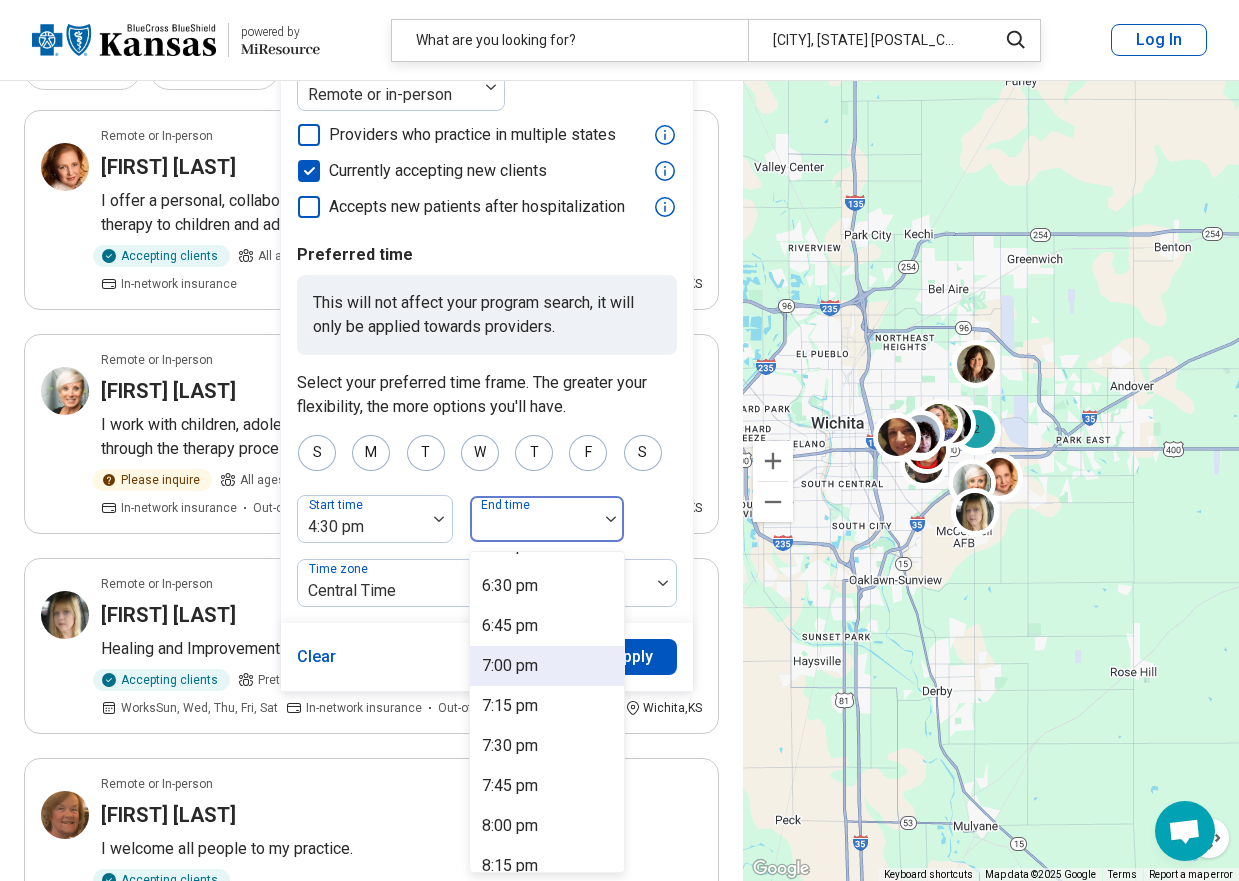 scroll, scrollTop: 300, scrollLeft: 0, axis: vertical 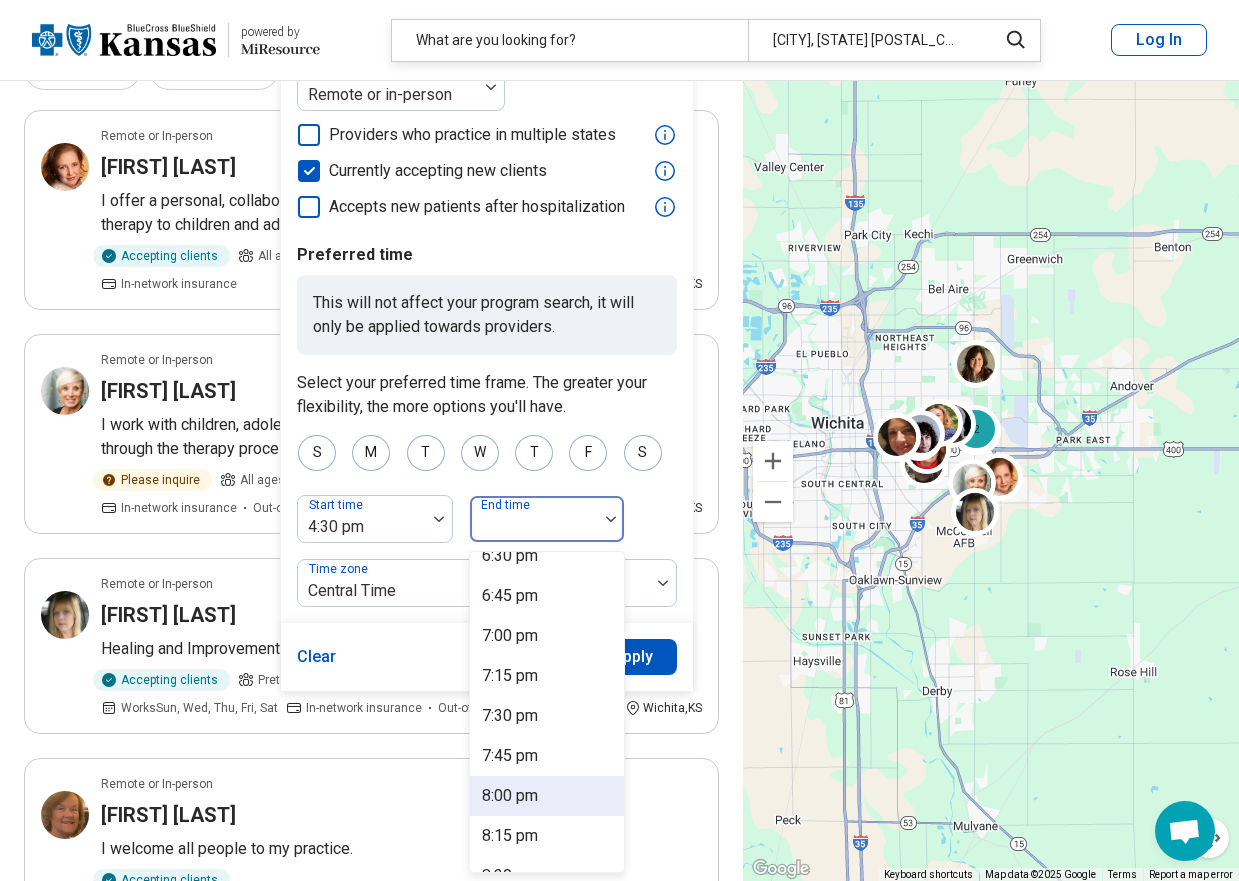 click on "8:00 pm" at bounding box center [510, 796] 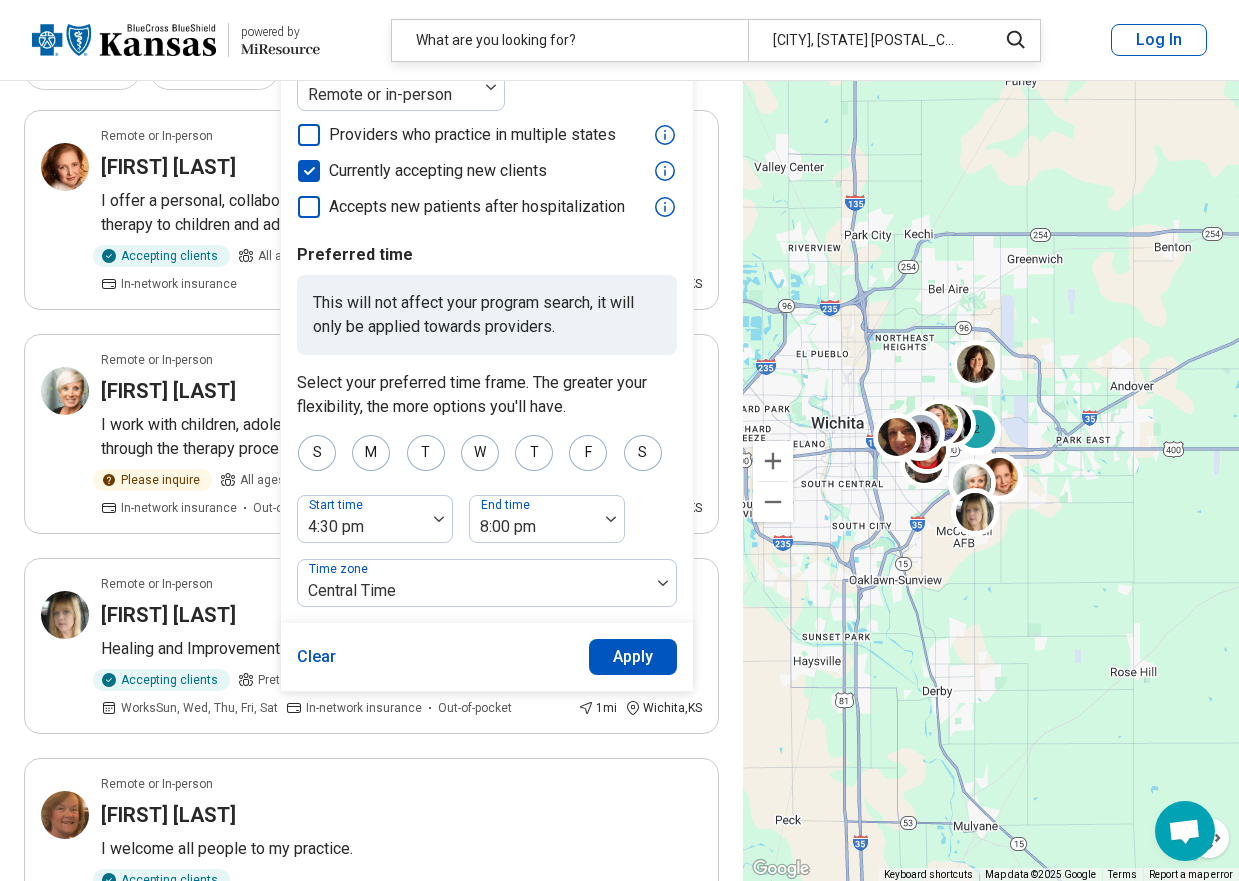 click on "Apply" at bounding box center [633, 657] 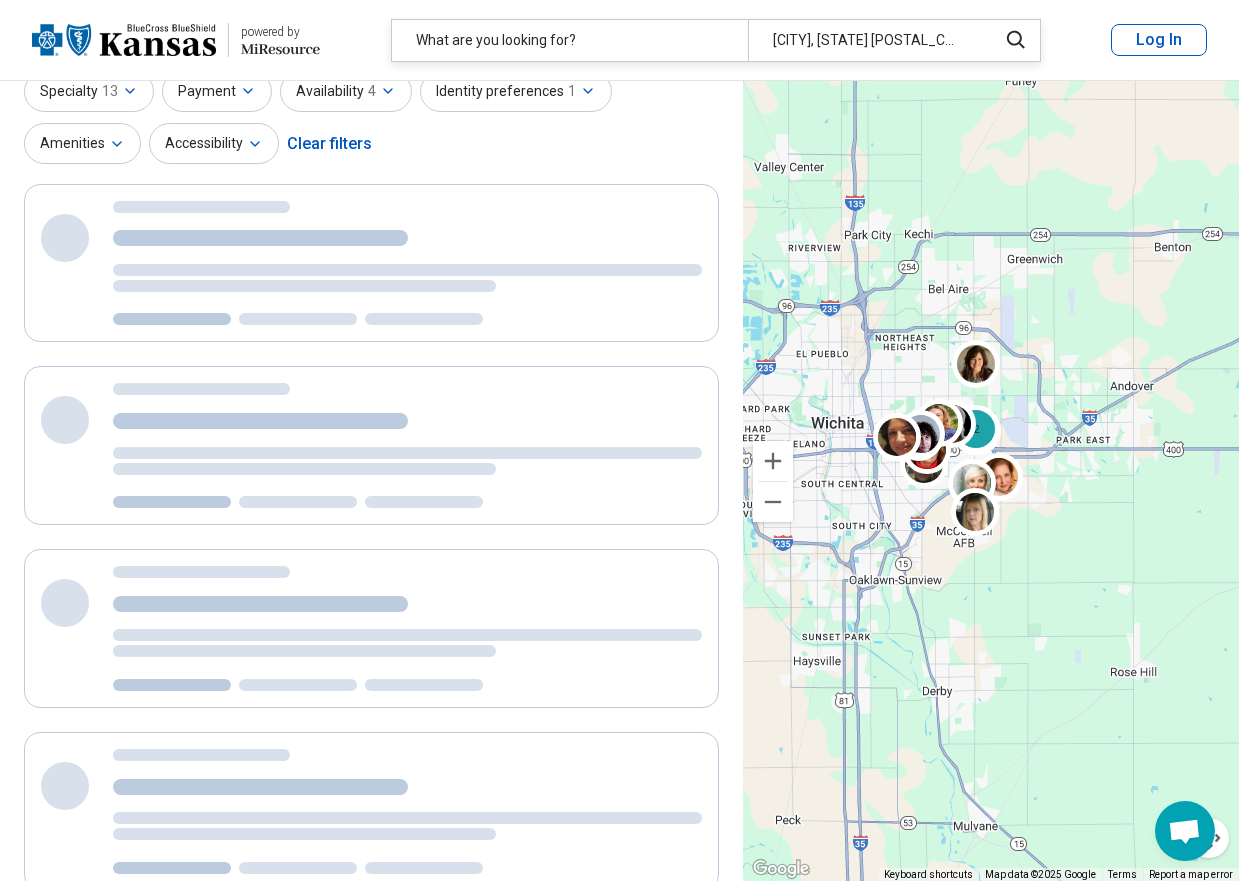 scroll, scrollTop: 0, scrollLeft: 0, axis: both 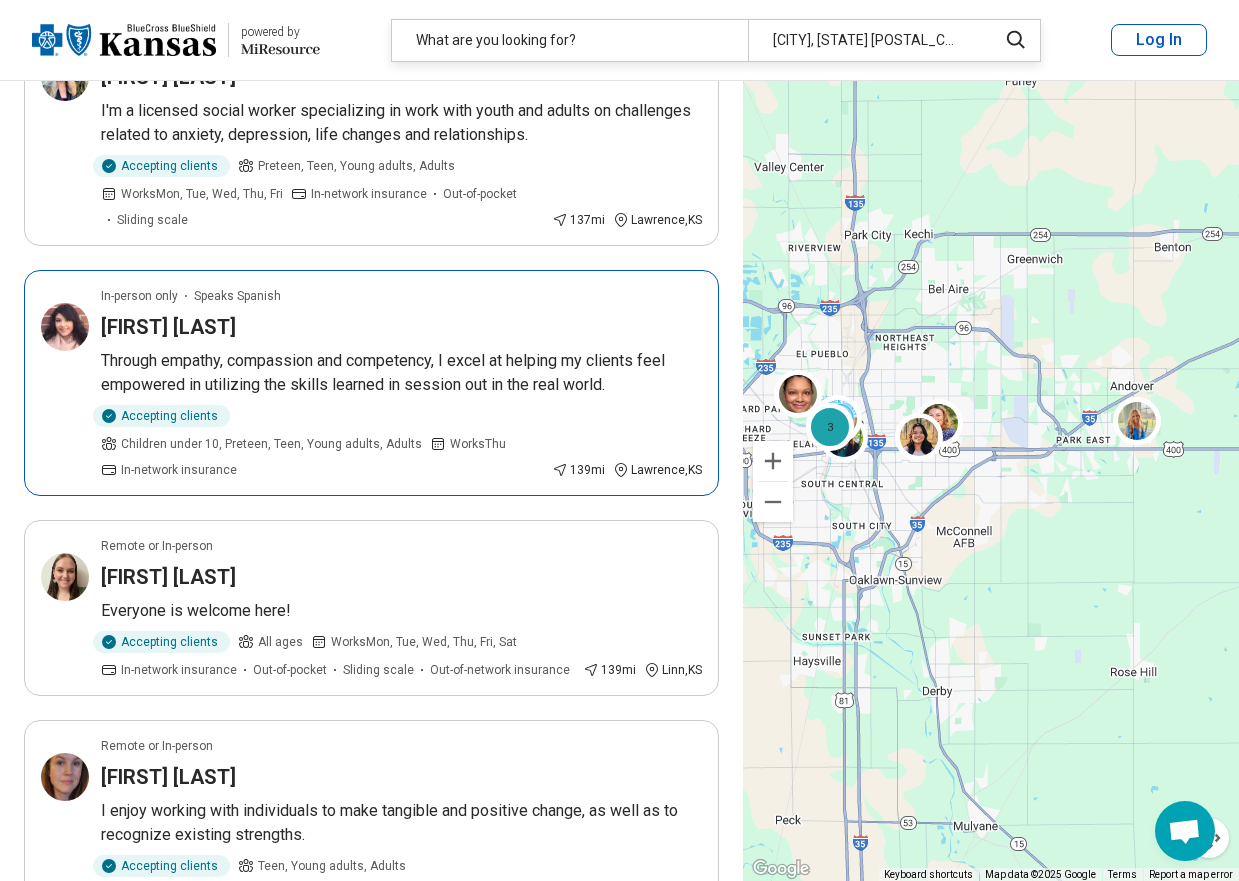 click on "In-person only Speaks Spanish Karla Vega Through empathy, compassion and competency, I excel at helping my clients feel empowered in utilizing the skills learned in session out in the real world. Accepting clients Children under 10, Preteen, Teen, Young adults, Adults Works  Thu In-network insurance 139  mi Lawrence ,  KS" at bounding box center [371, 383] 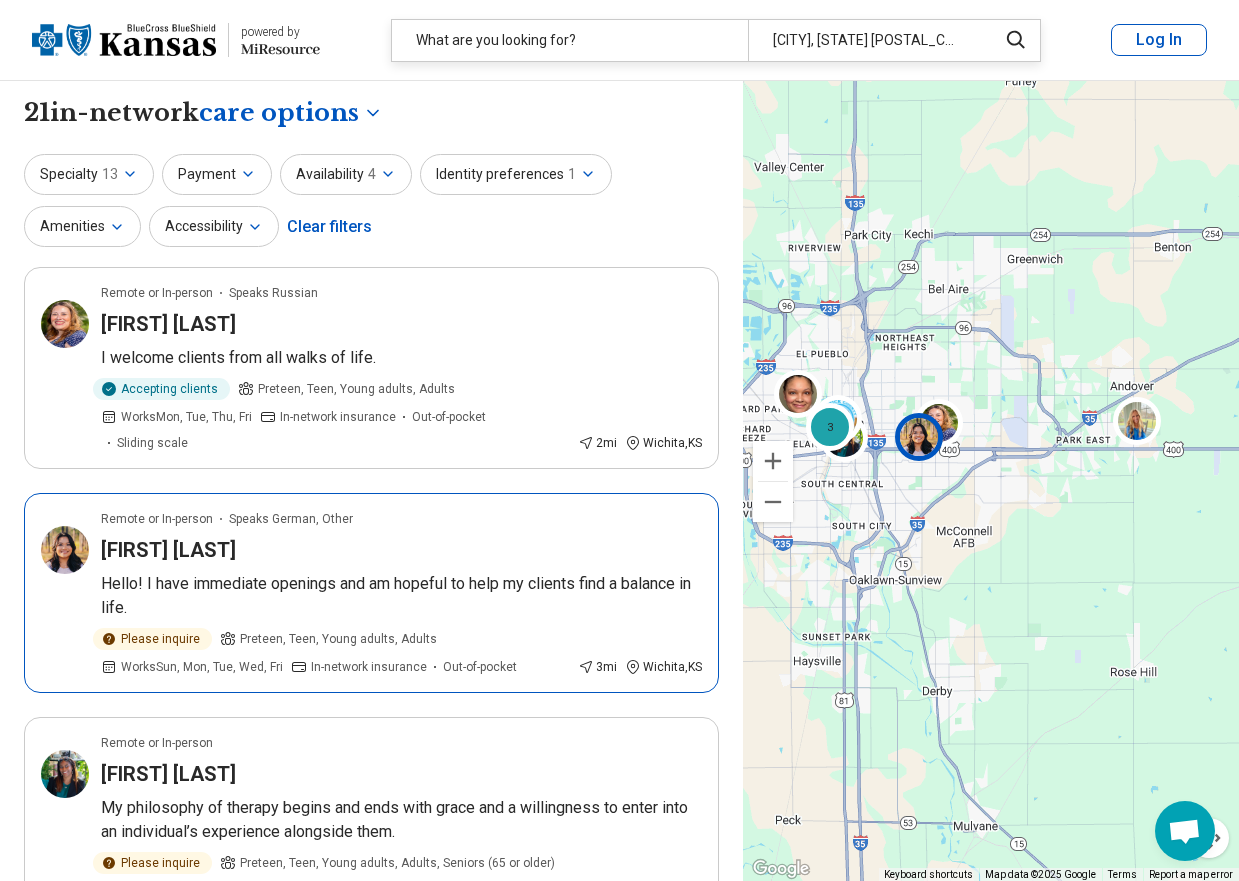 scroll, scrollTop: 0, scrollLeft: 0, axis: both 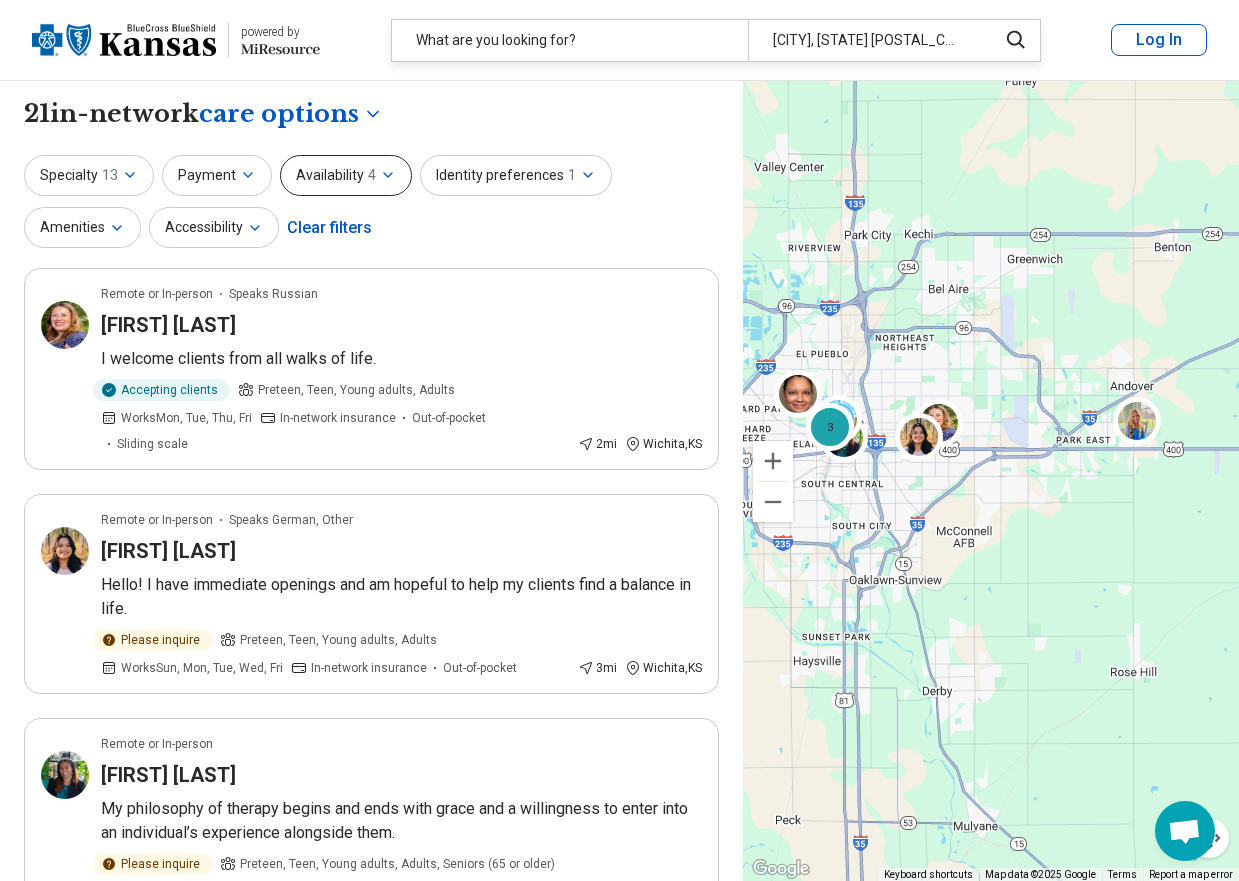 click 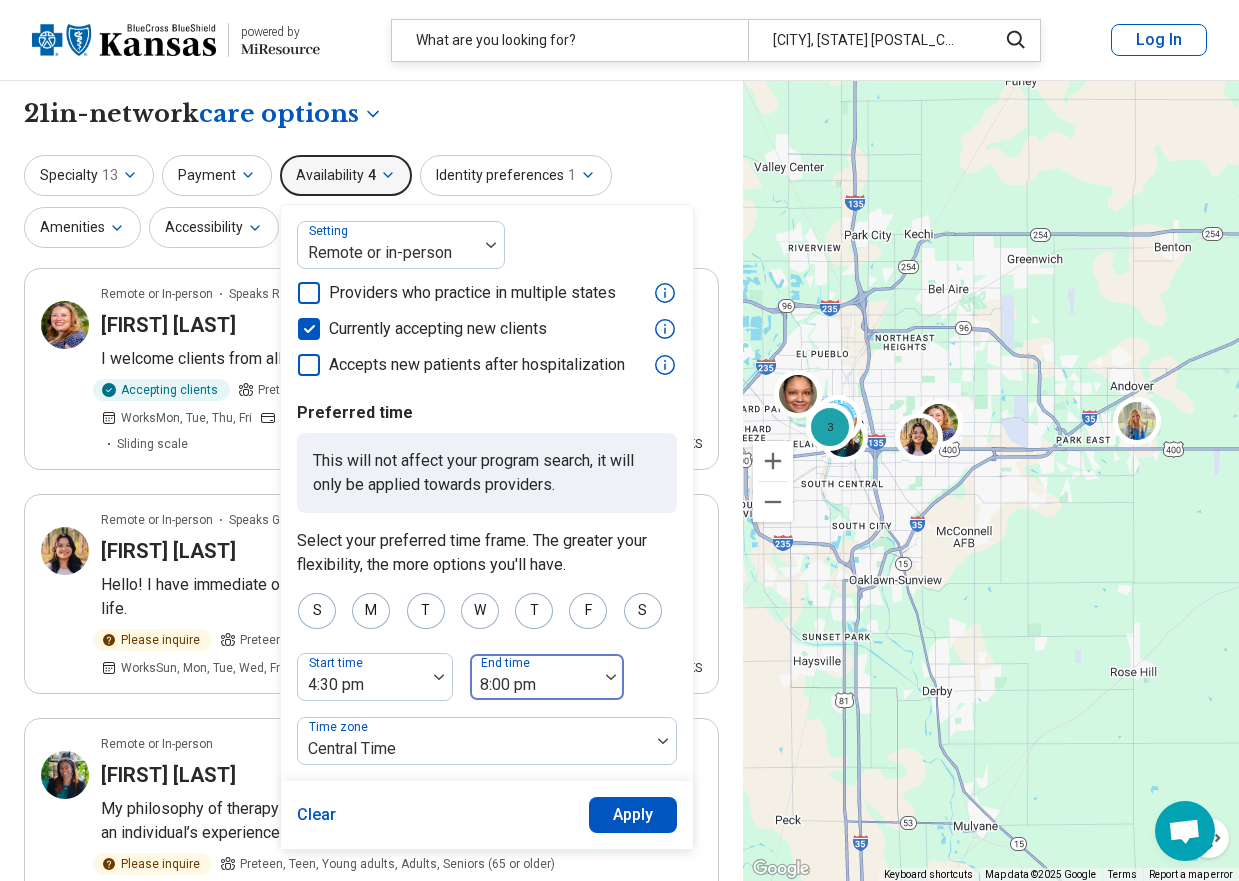 click at bounding box center (611, 677) 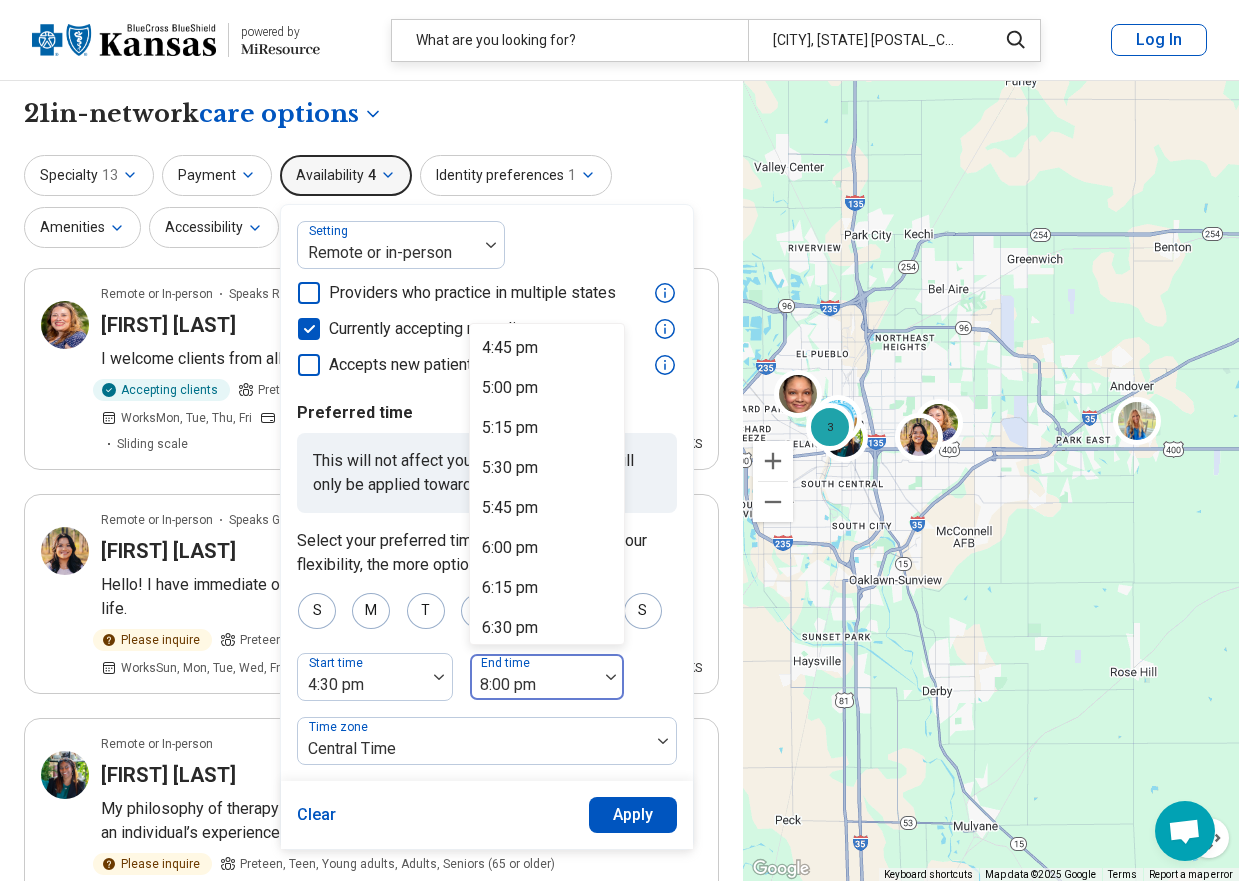 scroll, scrollTop: 54, scrollLeft: 0, axis: vertical 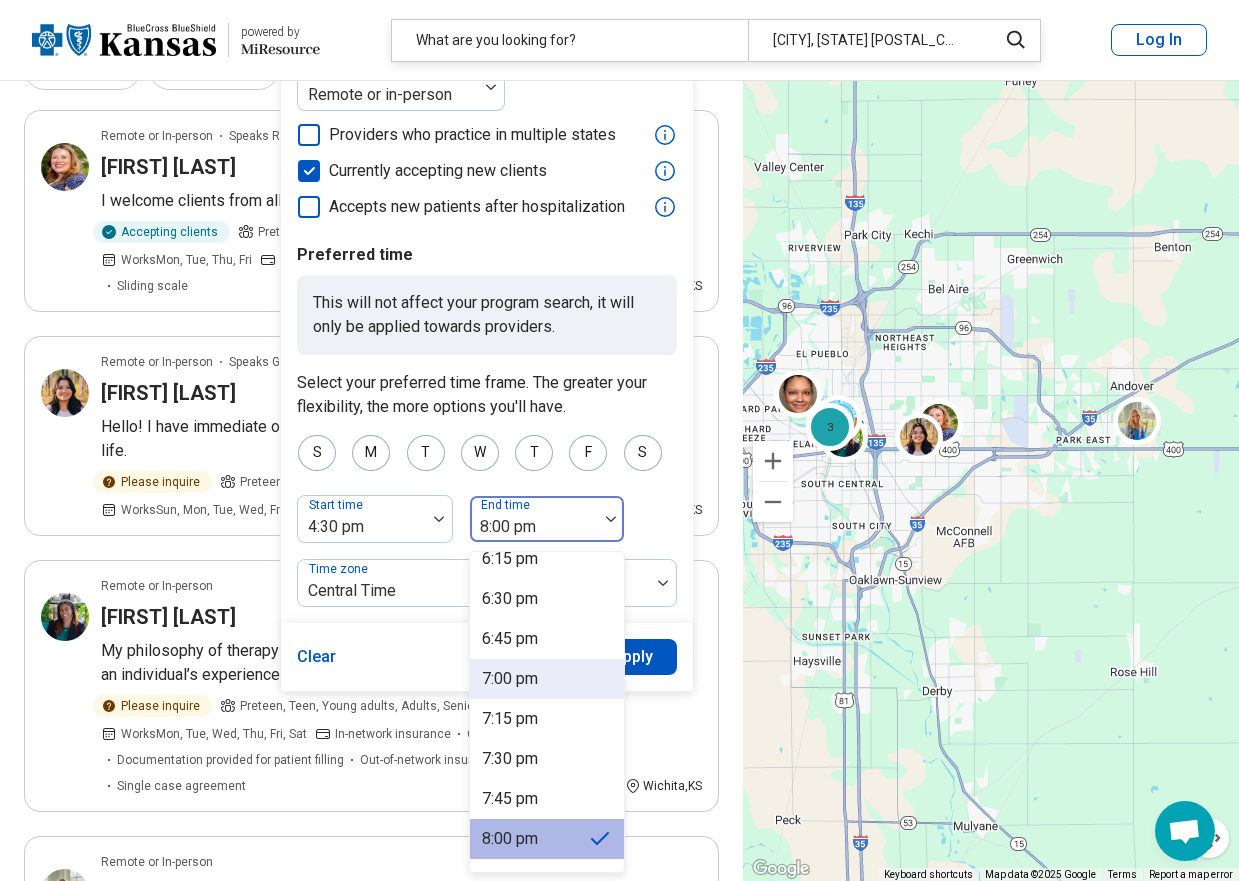 click on "7:00 pm" at bounding box center [547, 679] 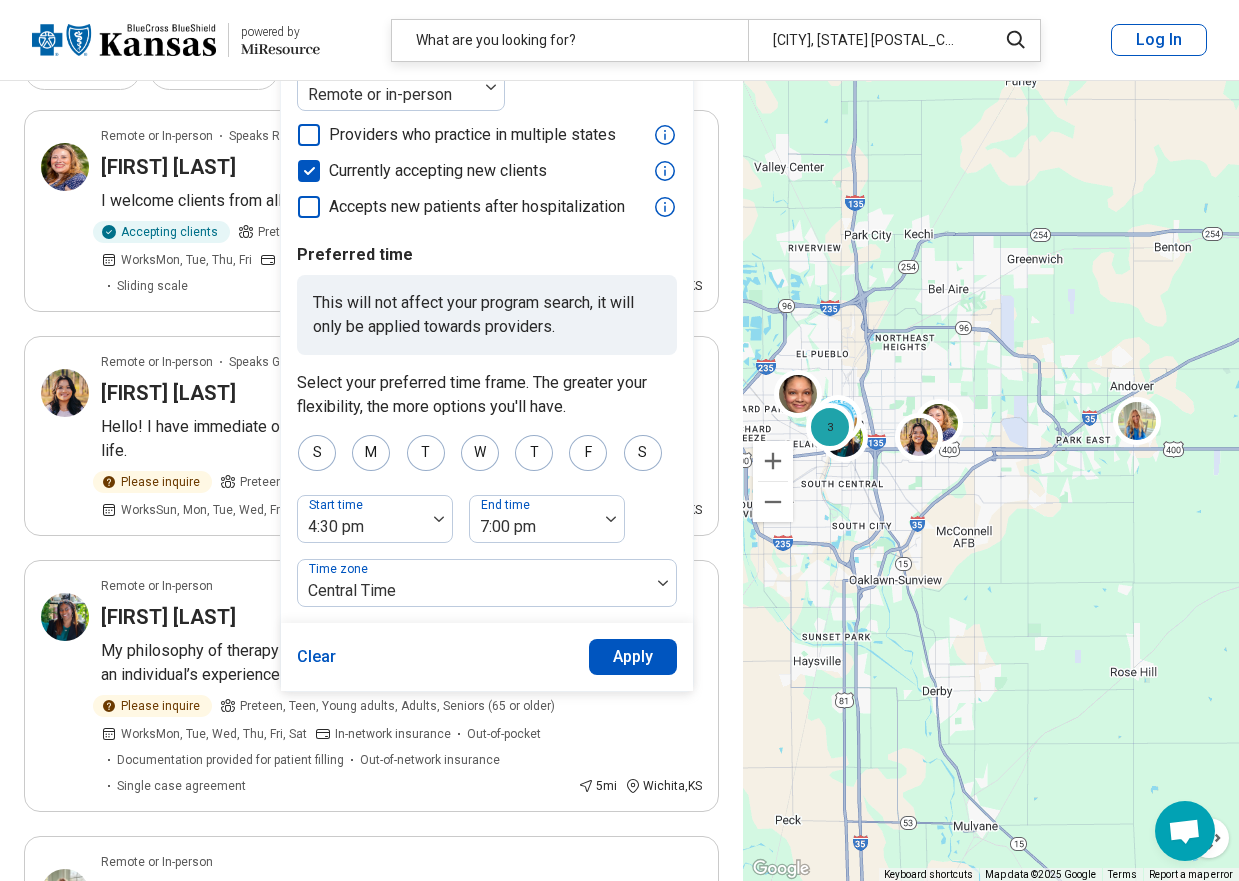 click on "Apply" at bounding box center [633, 657] 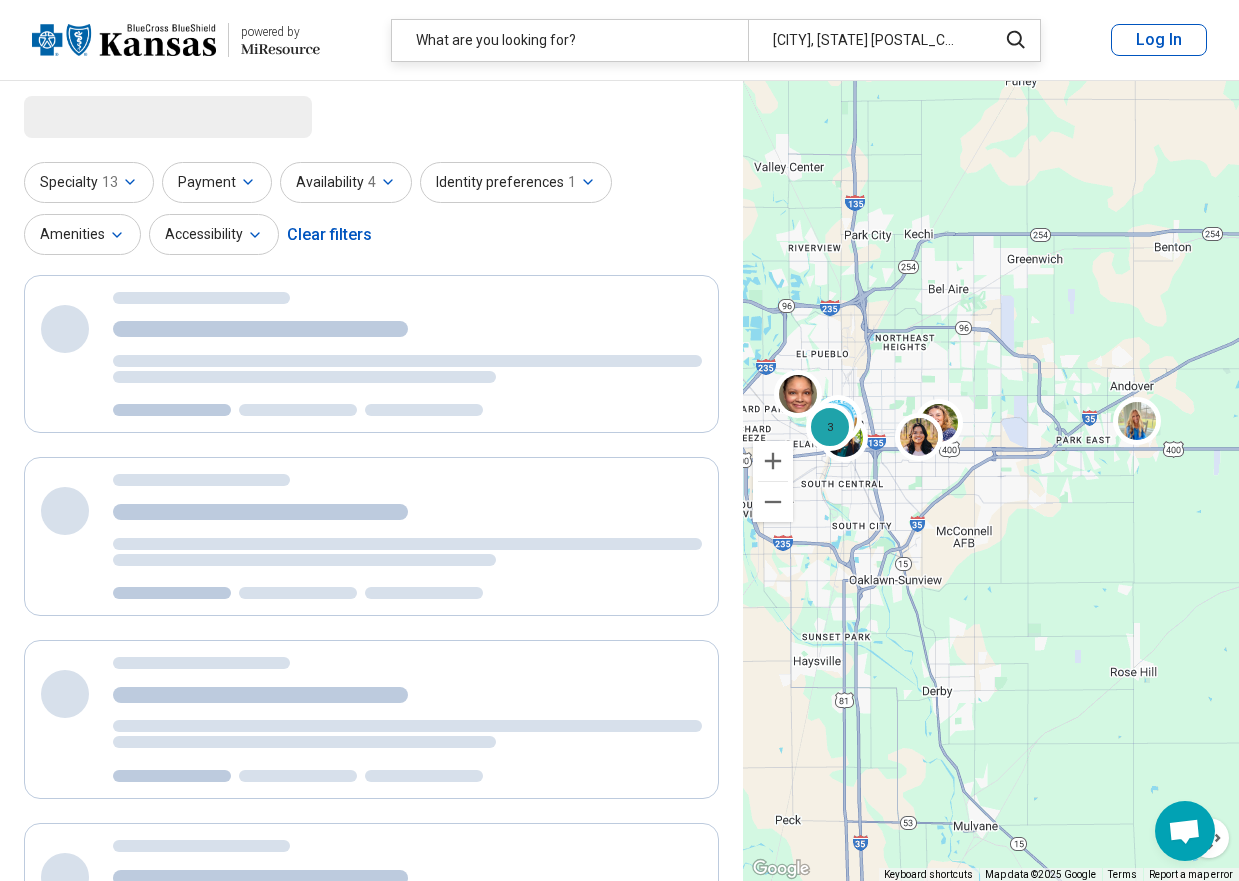 scroll, scrollTop: 0, scrollLeft: 0, axis: both 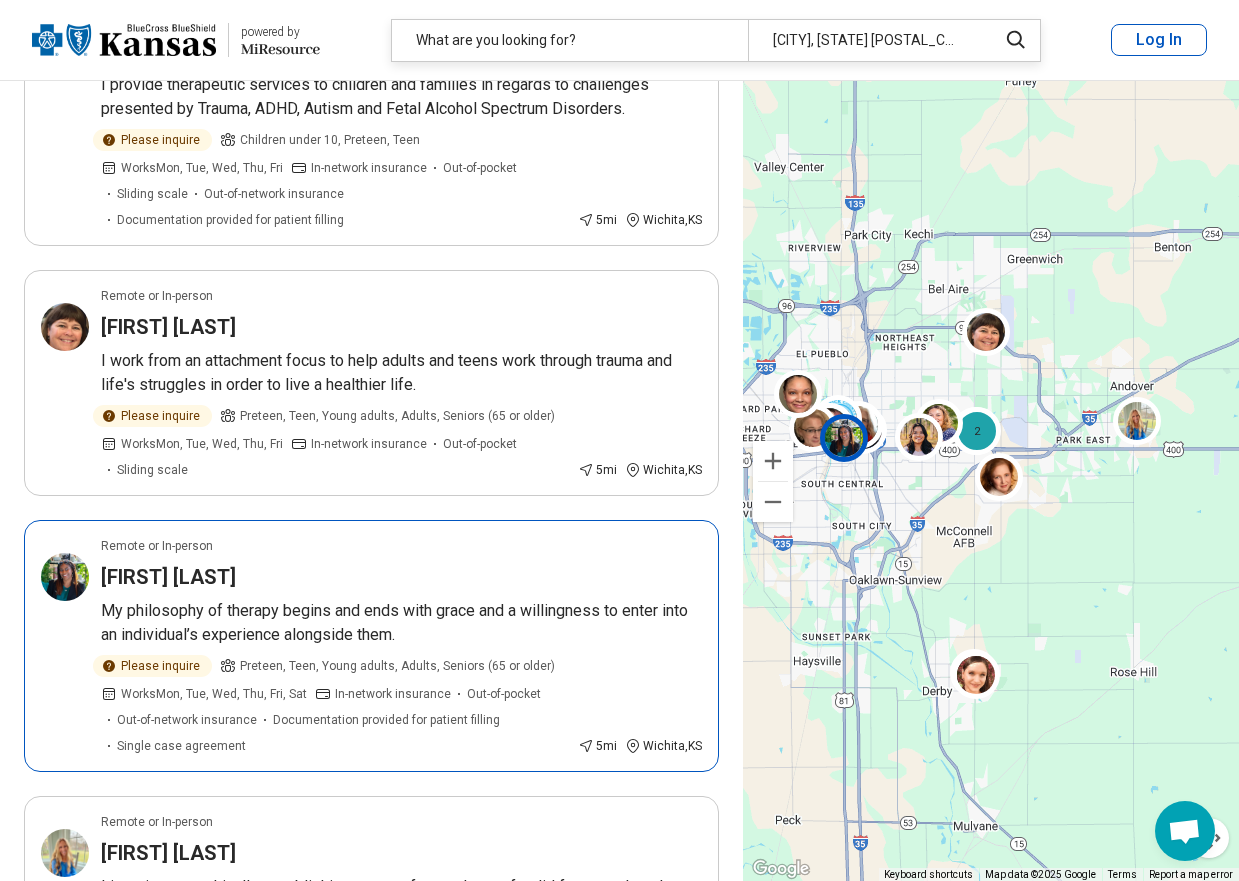 click on "Denise Hunter-Mitchell" at bounding box center (401, 577) 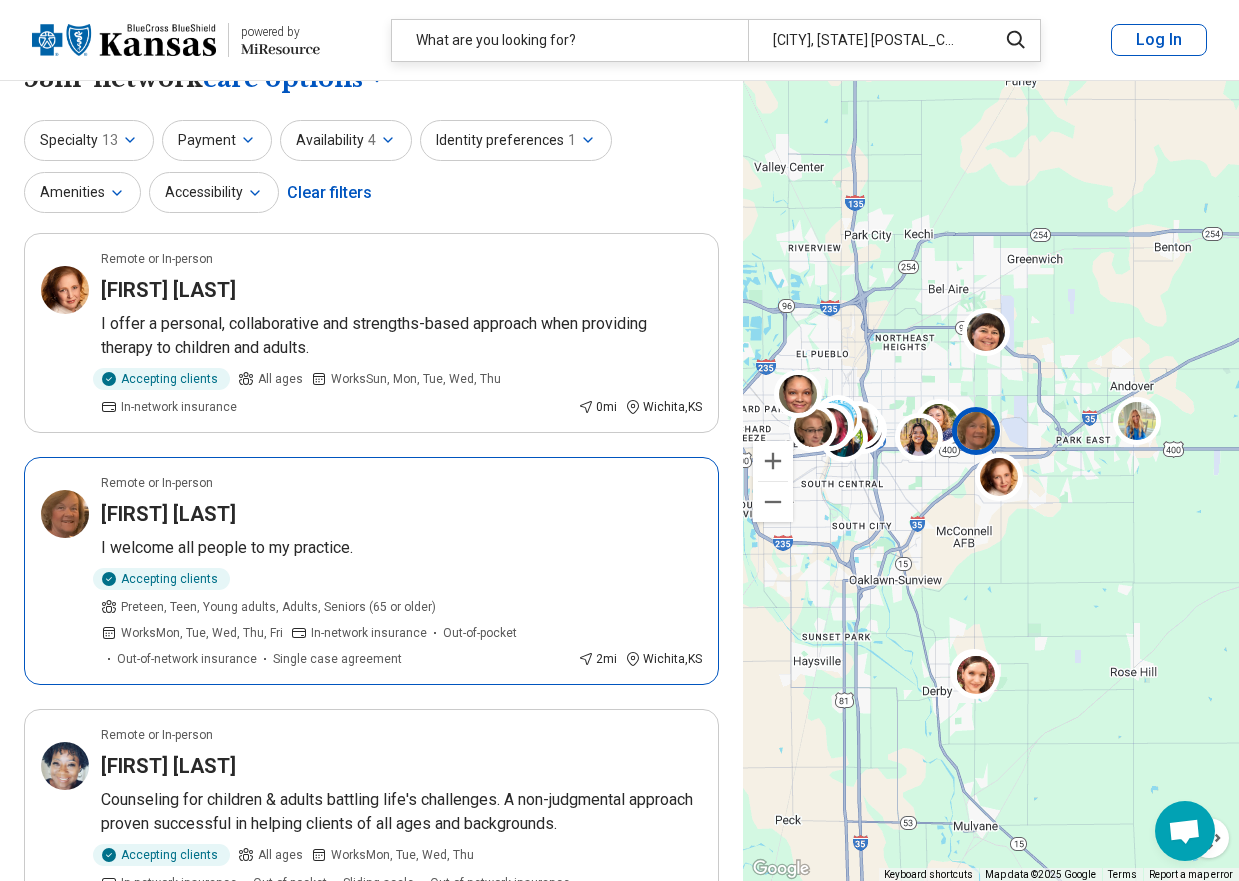 scroll, scrollTop: 0, scrollLeft: 0, axis: both 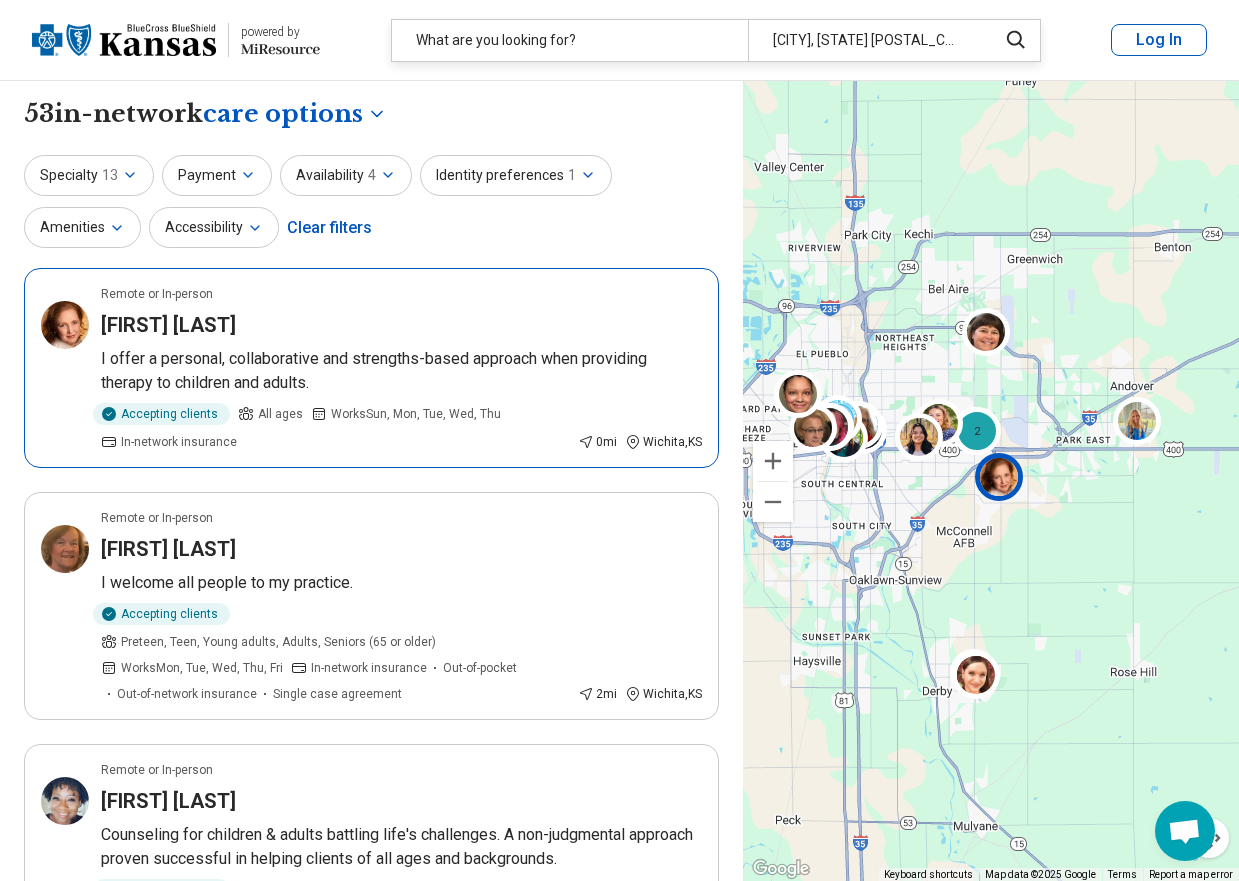 click on "Heather Spencer" at bounding box center (168, 325) 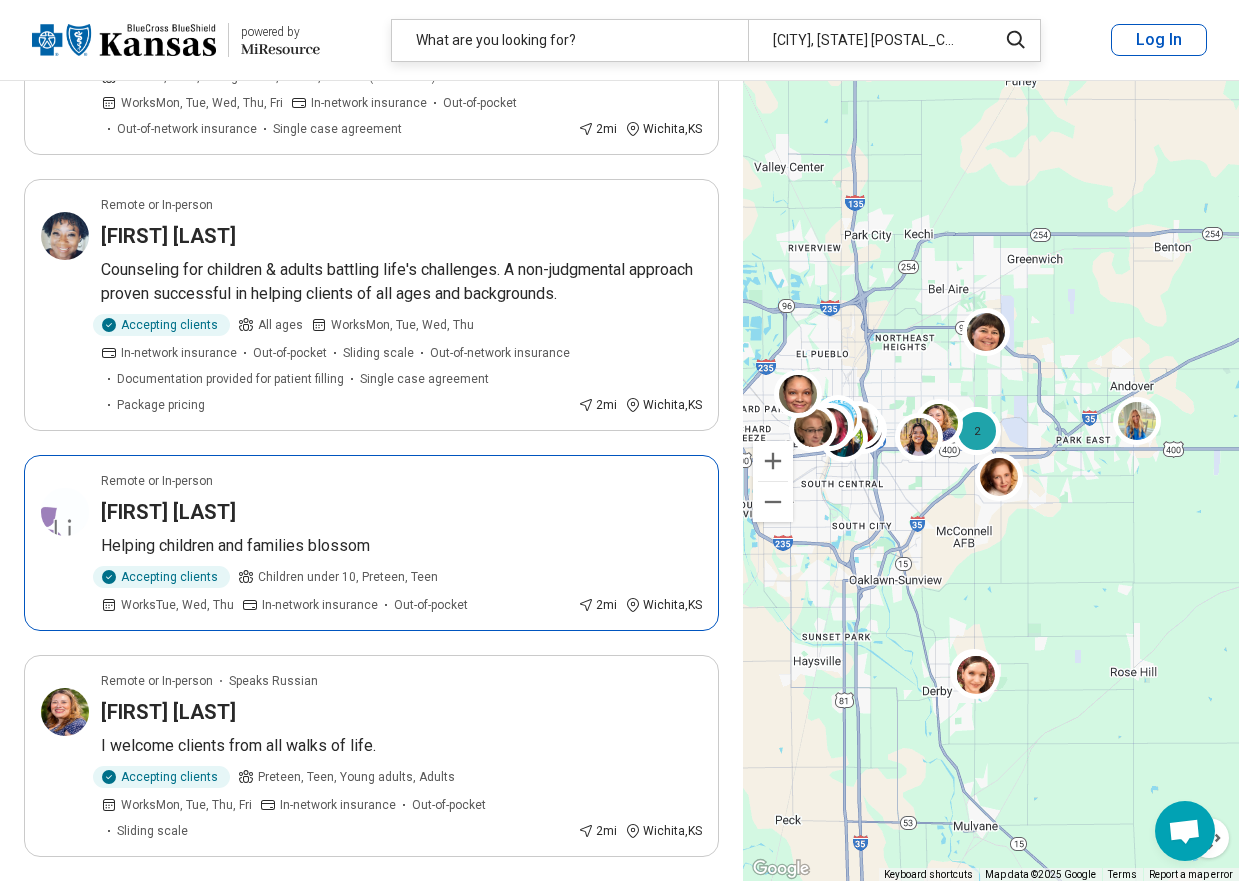 scroll, scrollTop: 600, scrollLeft: 0, axis: vertical 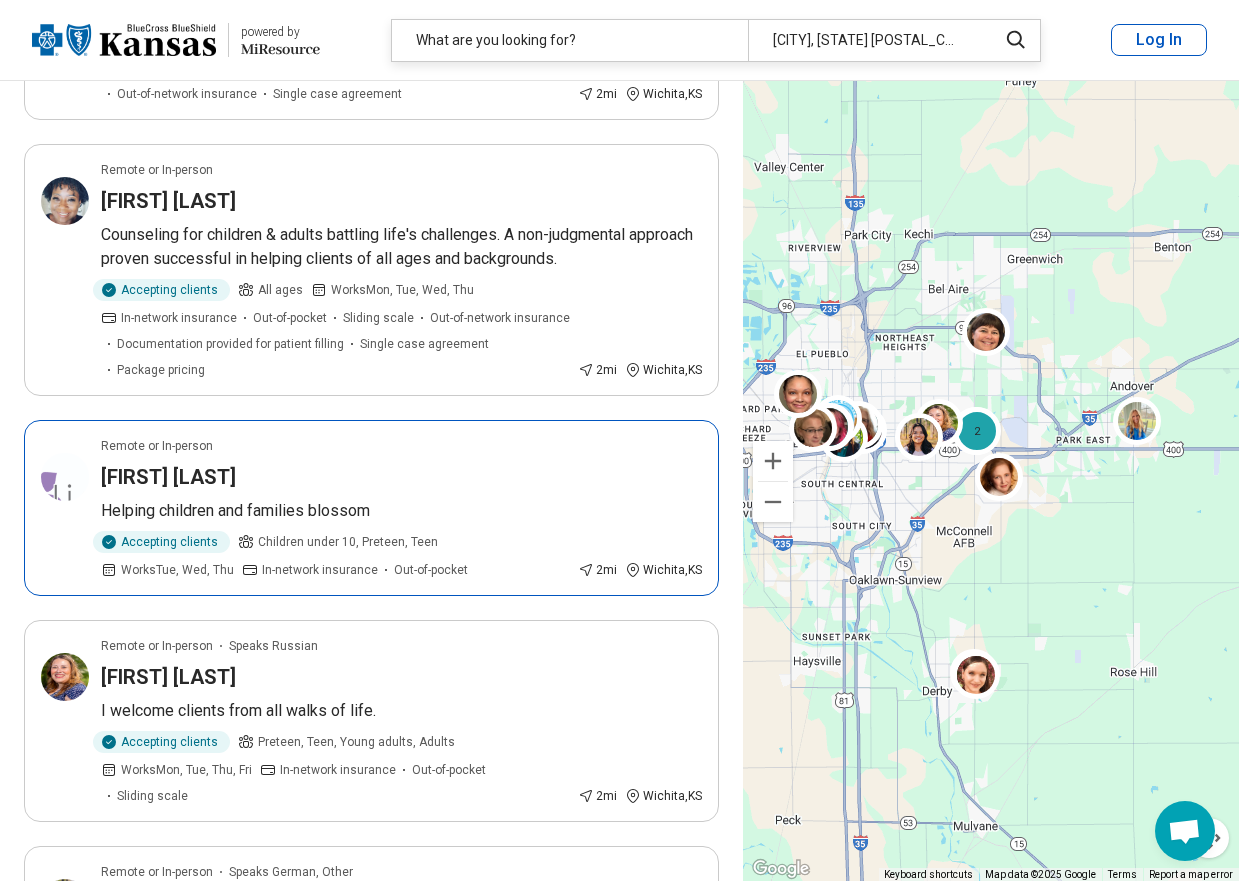 click on "Megan Peters" at bounding box center (401, 477) 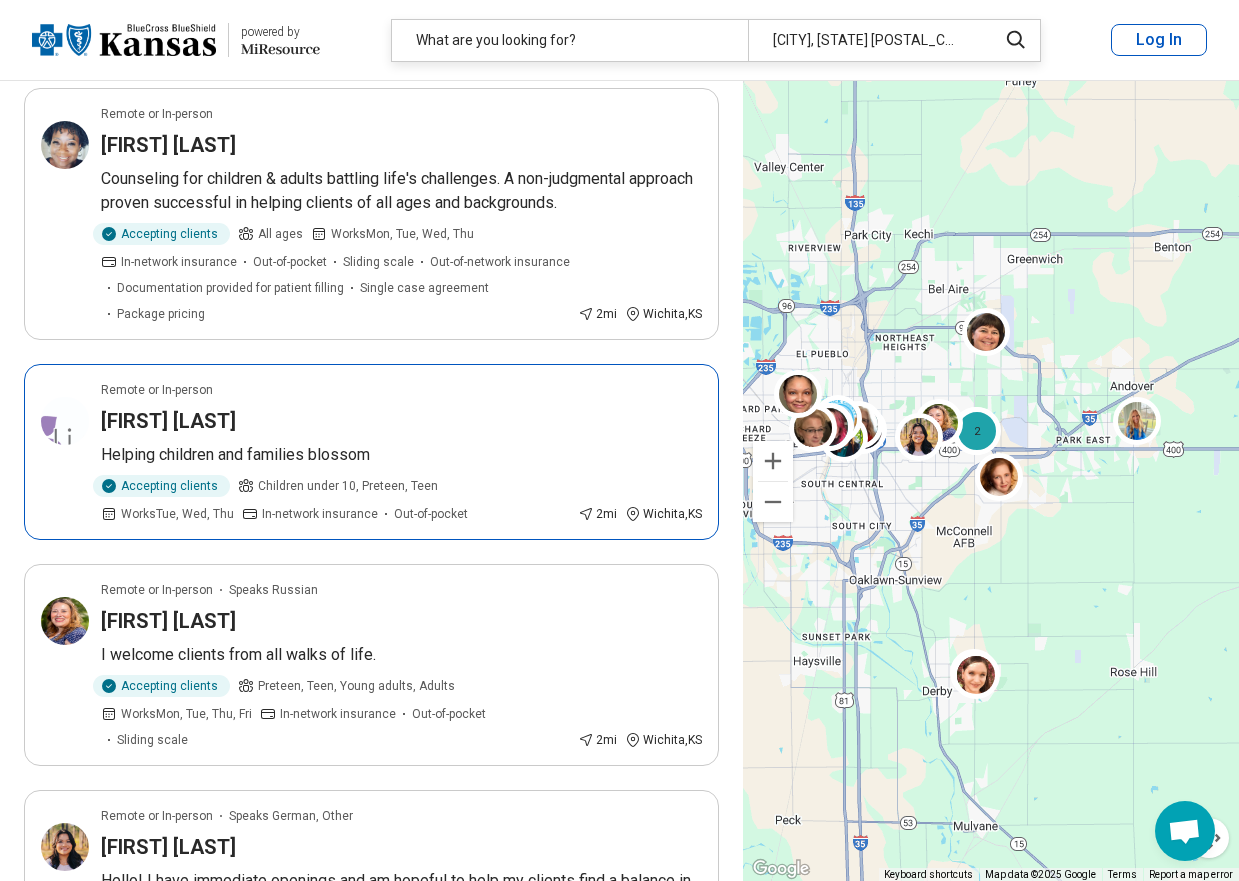 scroll, scrollTop: 700, scrollLeft: 0, axis: vertical 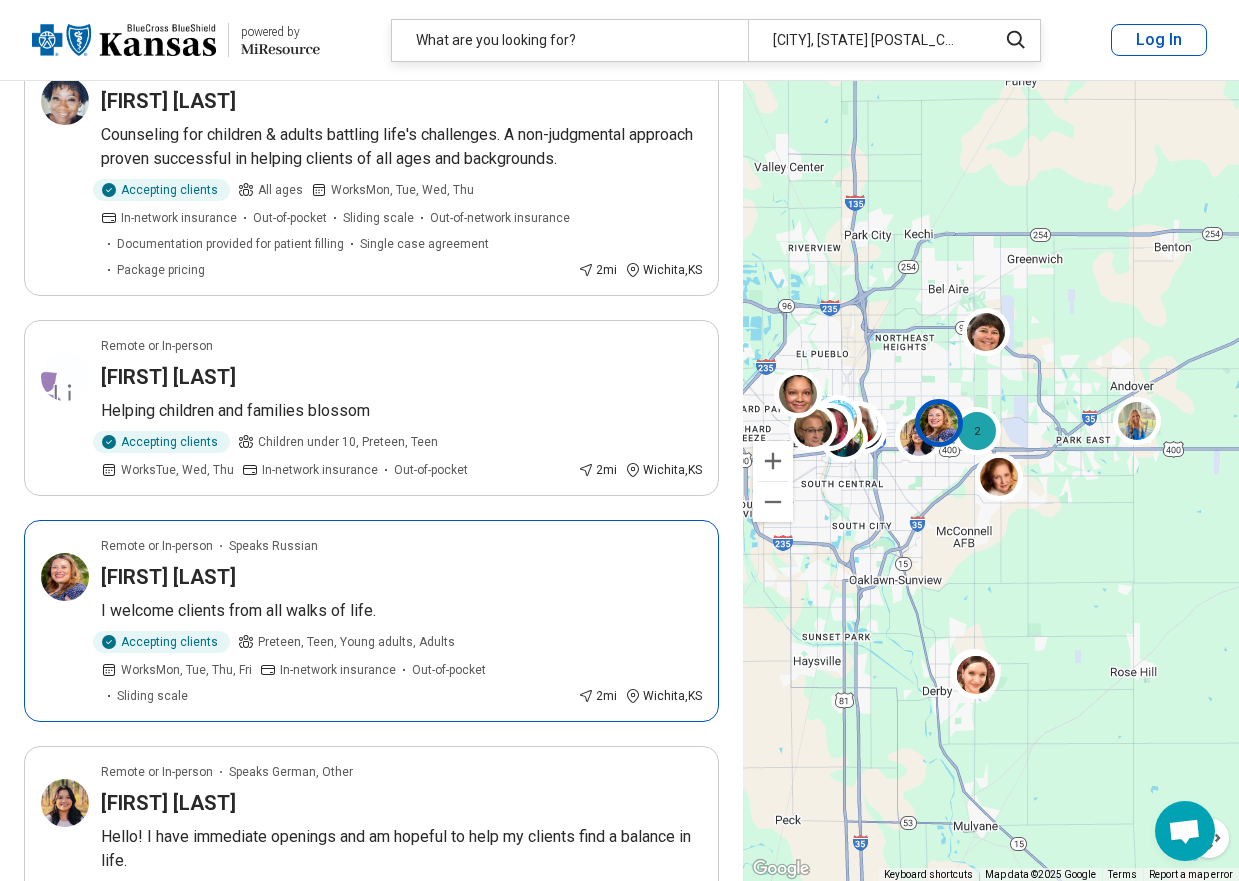 click on "Jessica Geide" at bounding box center [401, 577] 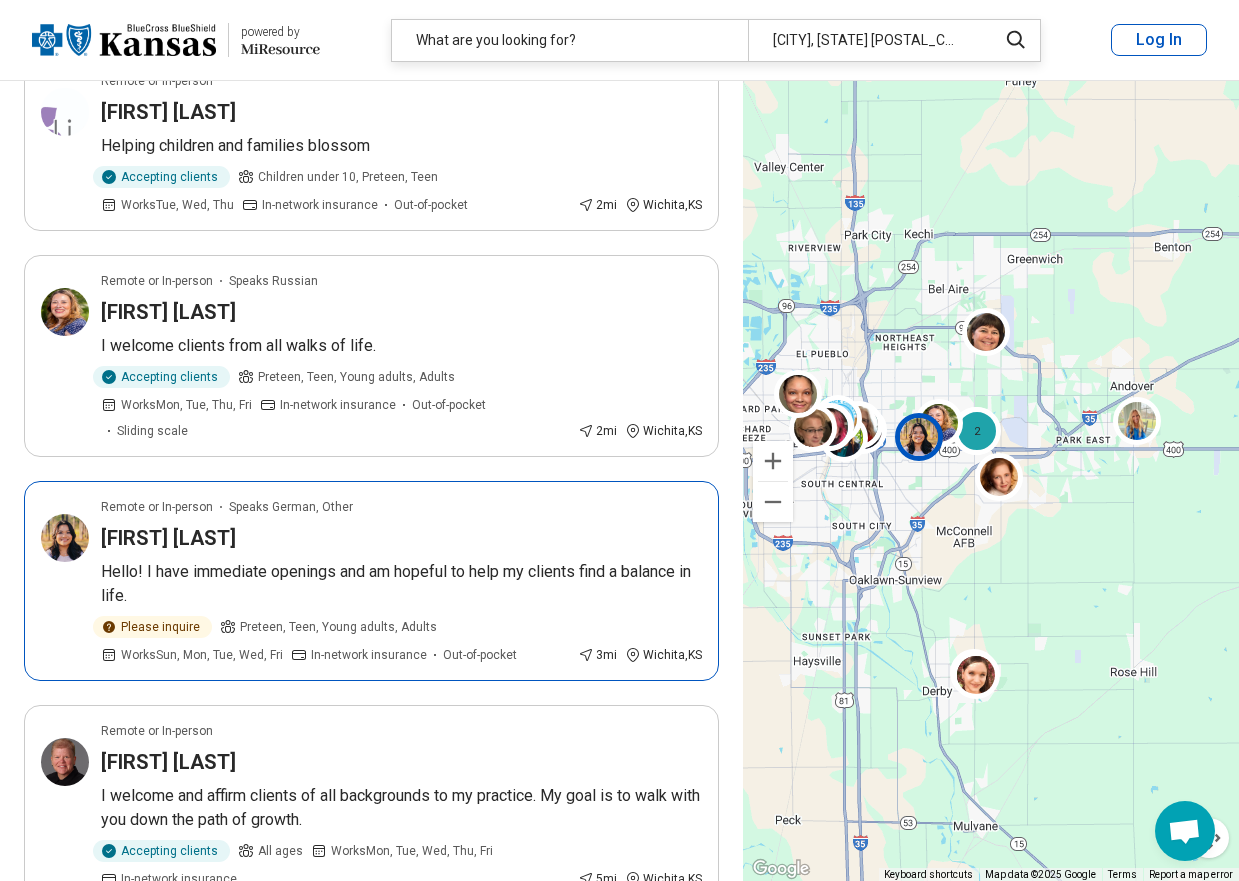 scroll, scrollTop: 1000, scrollLeft: 0, axis: vertical 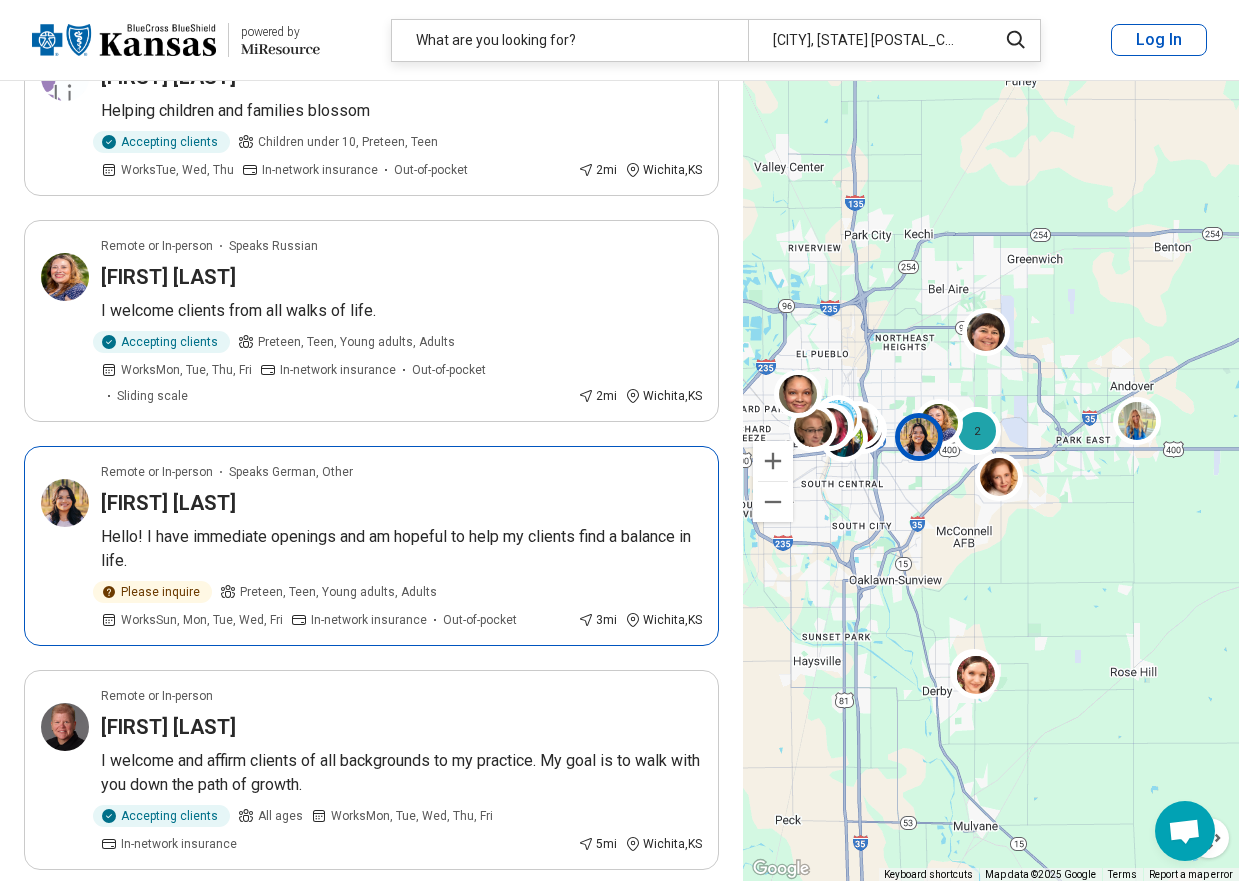 click on "Stephanie Ratsamy" at bounding box center (401, 503) 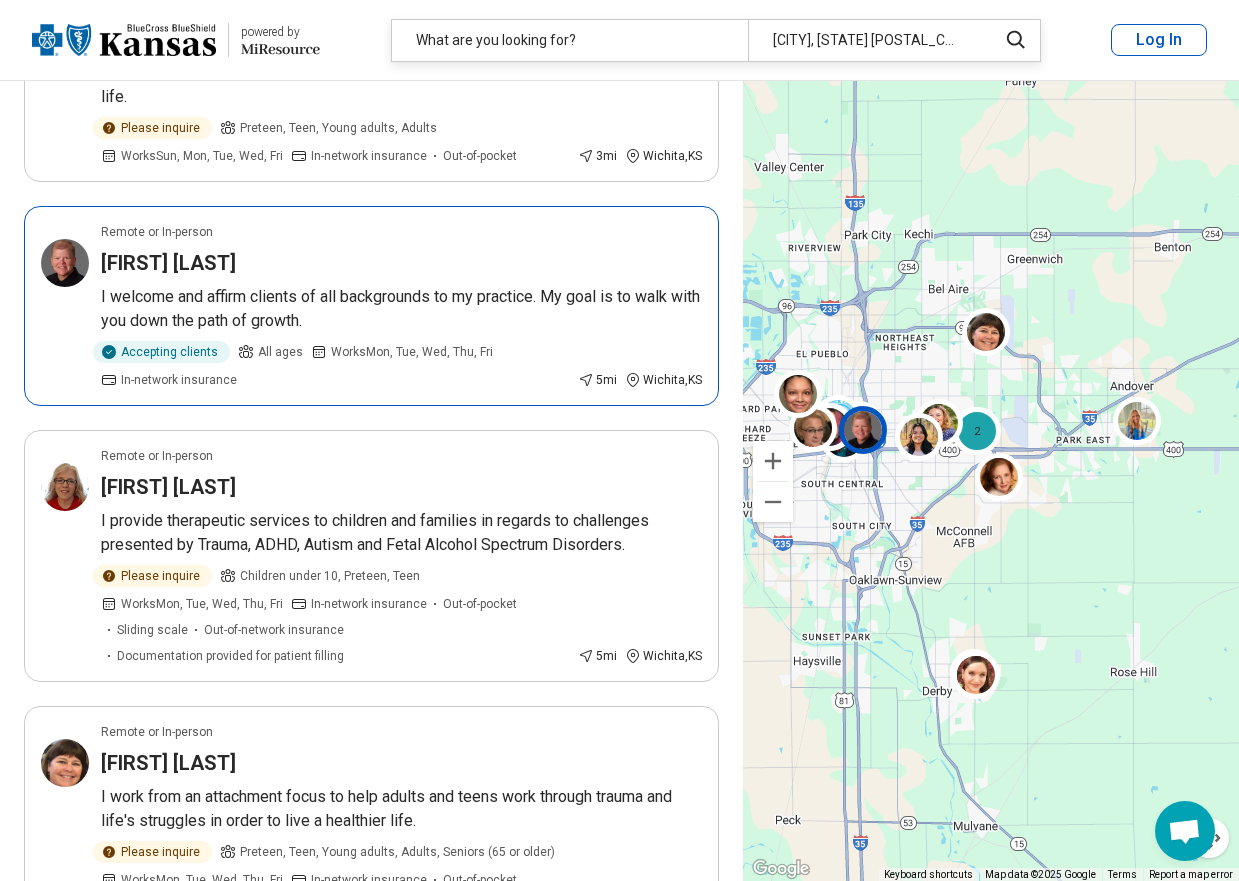 scroll, scrollTop: 1500, scrollLeft: 0, axis: vertical 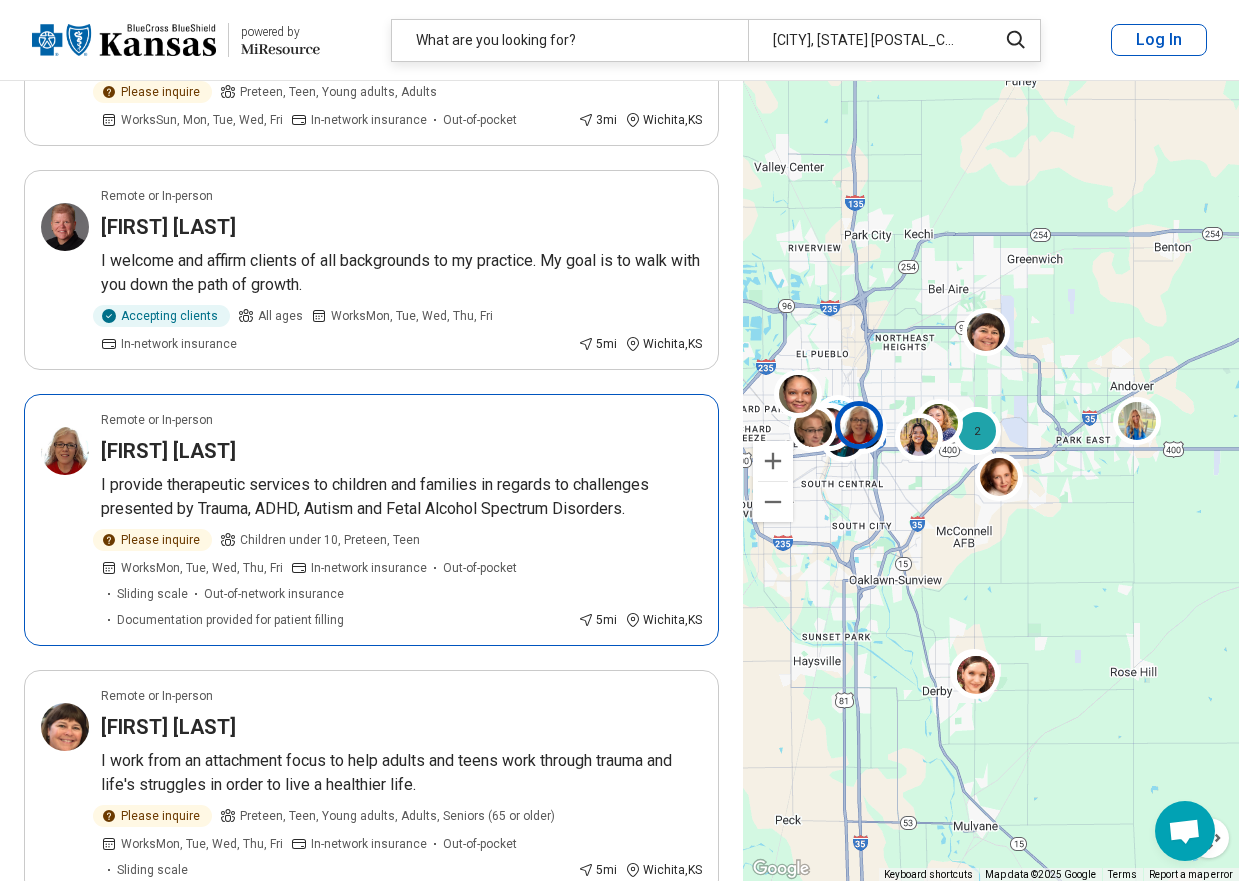 click on "Remote or In-person Shealah West I provide therapeutic services to children and families in regards to challenges presented by Trauma, ADHD, Autism and Fetal Alcohol Spectrum Disorders. Please inquire Children under 10, Preteen, Teen Works  Mon, Tue, Wed, Thu, Fri In-network insurance Out-of-pocket Sliding scale Out-of-network insurance Documentation provided for patient filling 5  mi Wichita ,  KS" at bounding box center (371, 520) 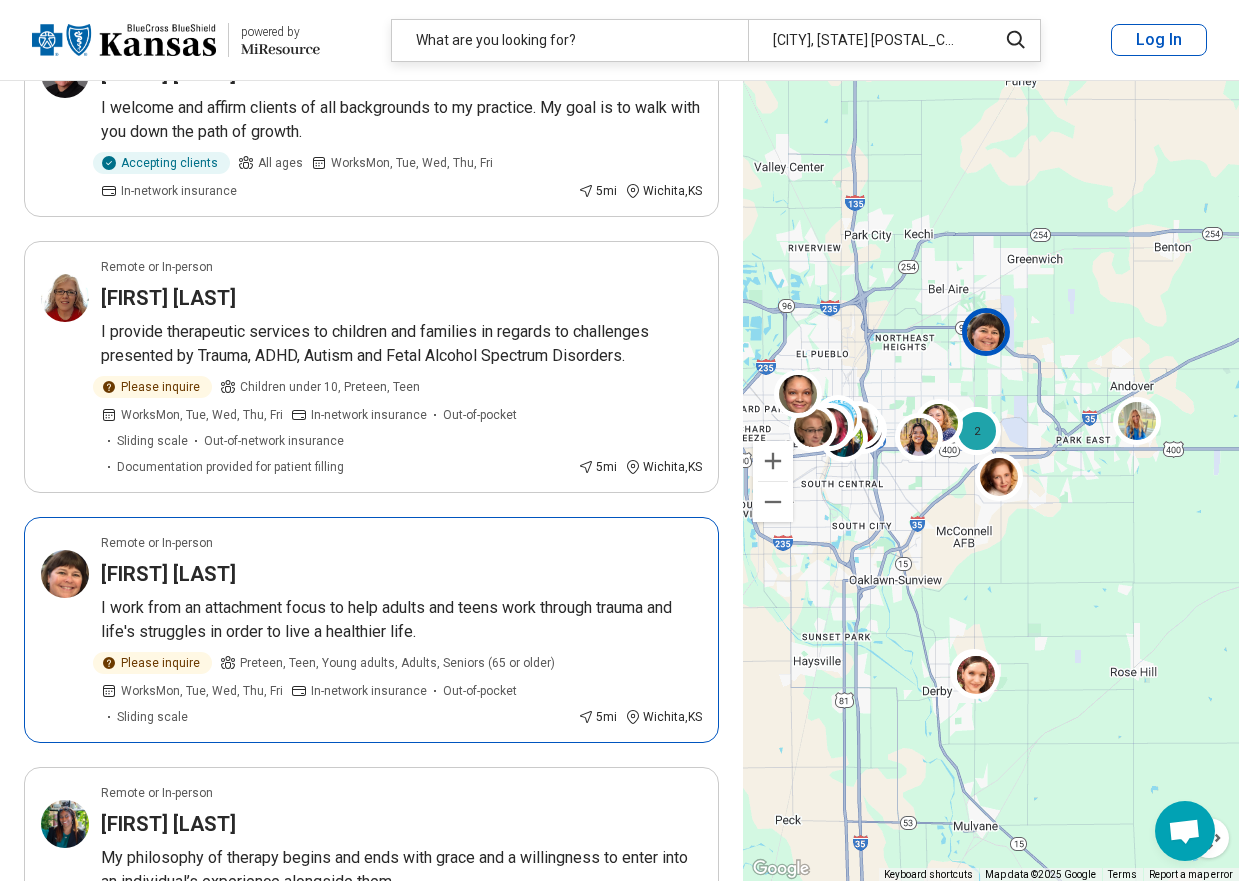 scroll, scrollTop: 1700, scrollLeft: 0, axis: vertical 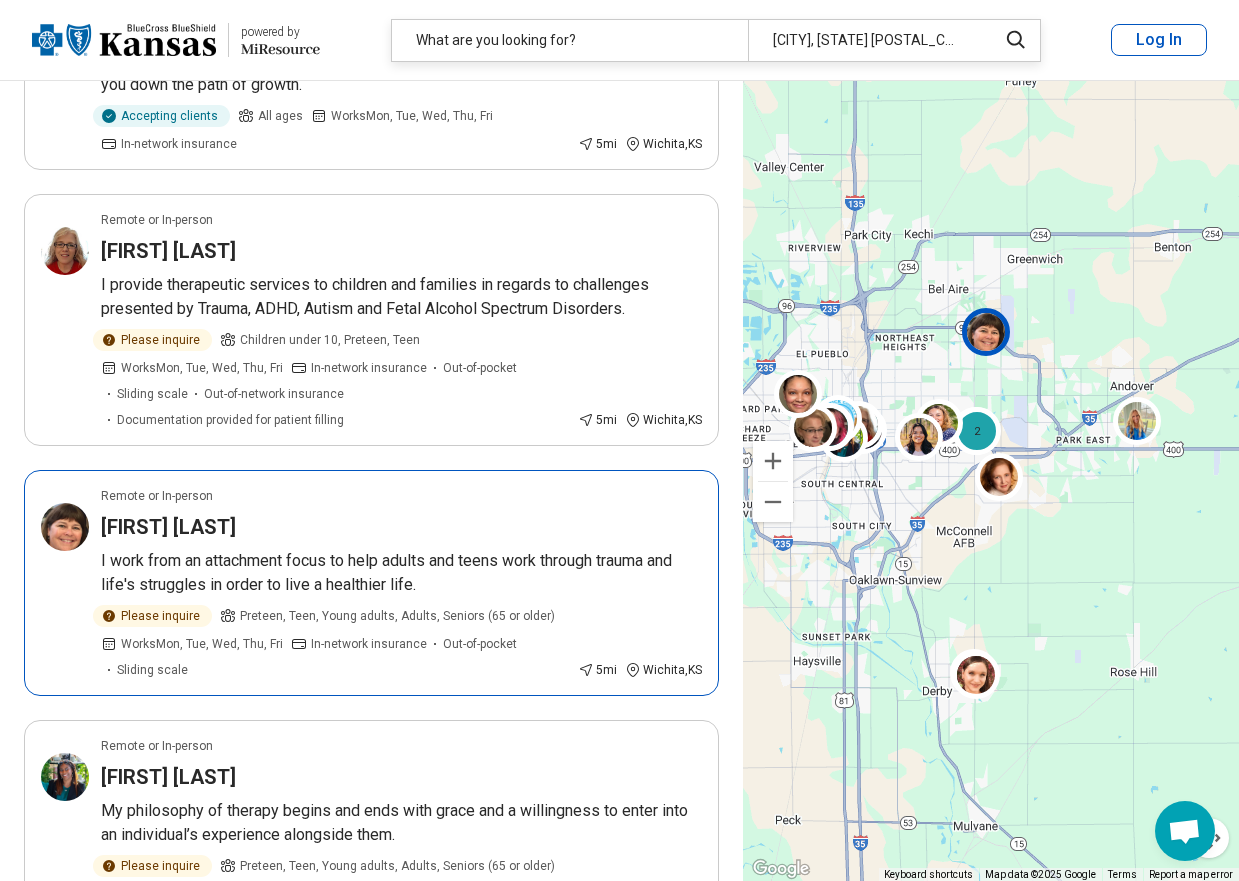 click on "Remote or In-person Jane Kaufman I work from an attachment focus to help adults and teens work through trauma and life's struggles in order to live a healthier life. Please inquire Preteen, Teen, Young adults, Adults, Seniors (65 or older) Works  Mon, Tue, Wed, Thu, Fri In-network insurance Out-of-pocket Sliding scale 5  mi Wichita ,  KS" at bounding box center [371, 583] 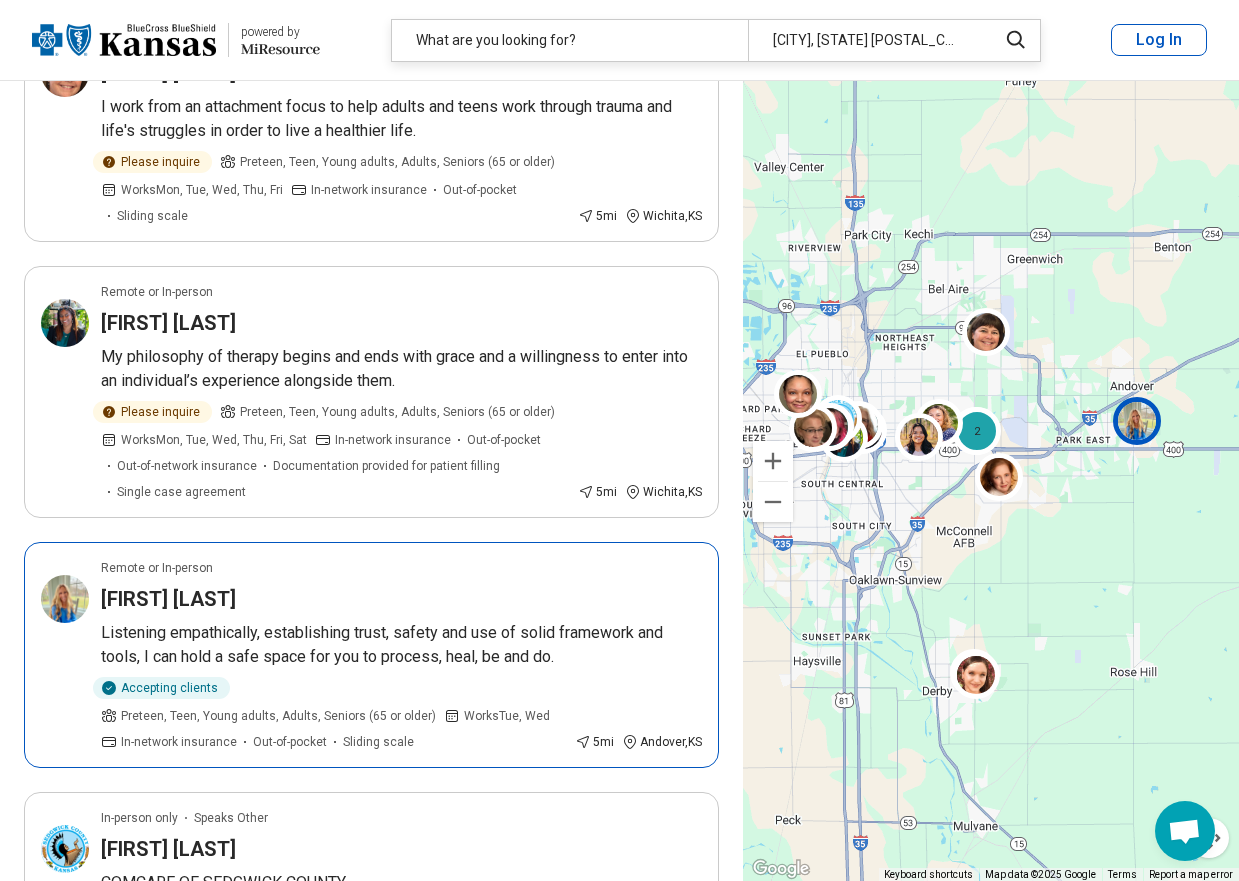 scroll, scrollTop: 2200, scrollLeft: 0, axis: vertical 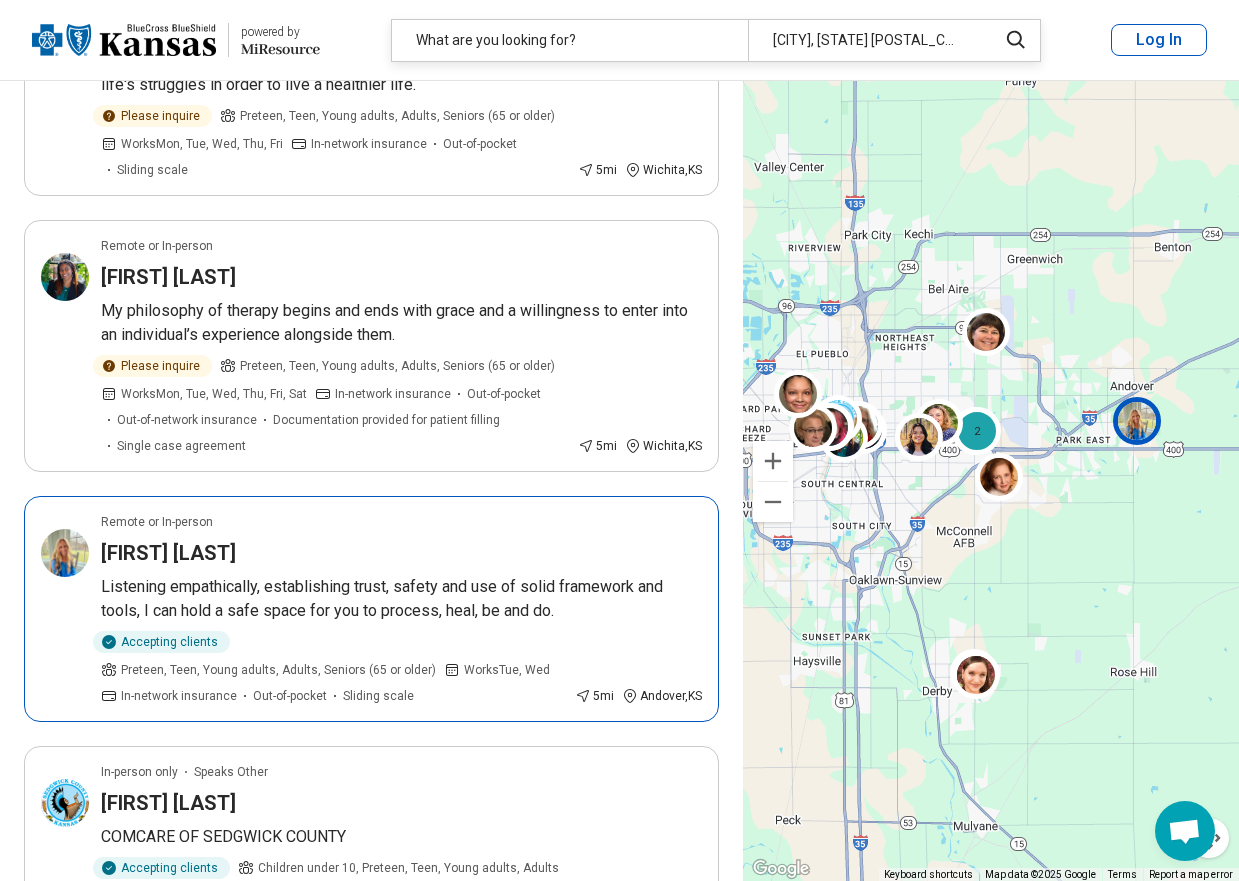 click on "Remote or In-person Jennifer Lemons Listening empathically, establishing trust, safety and use of solid framework and tools, I can hold a safe space for you to process, heal, be and do. Accepting clients Preteen, Teen, Young adults, Adults, Seniors (65 or older) Works  Tue, Wed In-network insurance Out-of-pocket Sliding scale 5  mi Andover ,  KS" at bounding box center [371, 609] 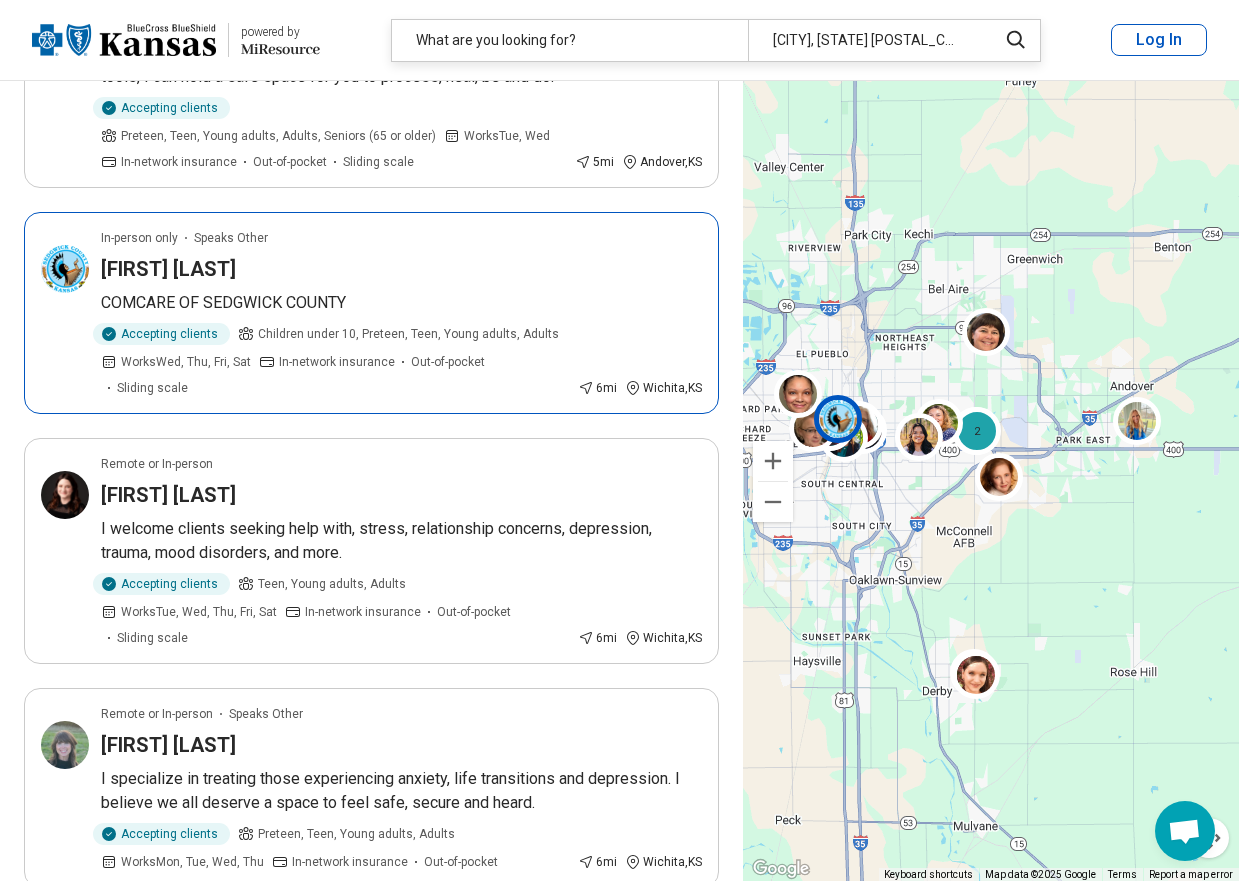 scroll, scrollTop: 2800, scrollLeft: 0, axis: vertical 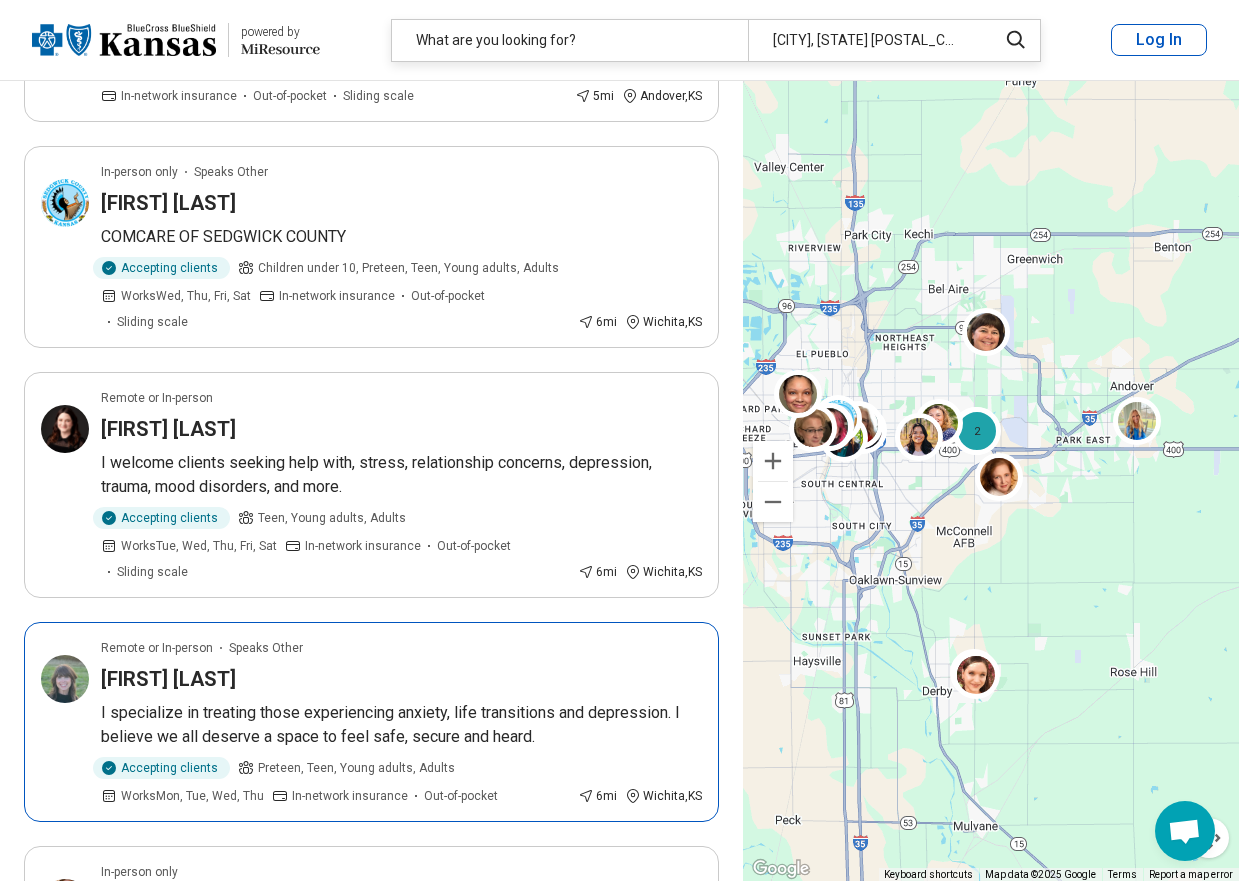 click on "Remote or In-person Speaks Other Heather Maddux I specialize in treating those experiencing anxiety, life transitions and depression. I believe we all deserve a space to feel safe, secure and heard. Accepting clients Preteen, Teen, Young adults, Adults Works  Mon, Tue, Wed, Thu In-network insurance Out-of-pocket 6  mi Wichita ,  KS" at bounding box center [371, 722] 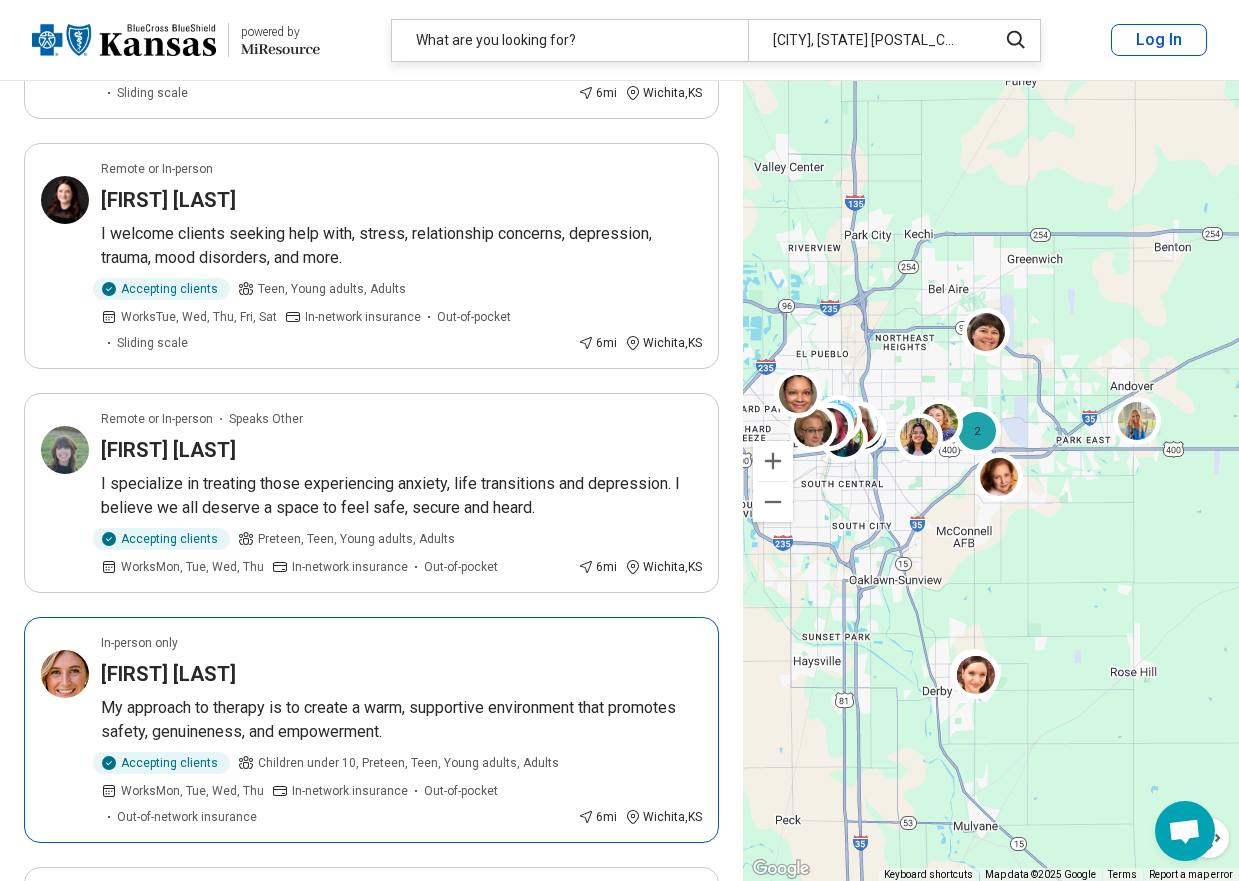 scroll, scrollTop: 3100, scrollLeft: 0, axis: vertical 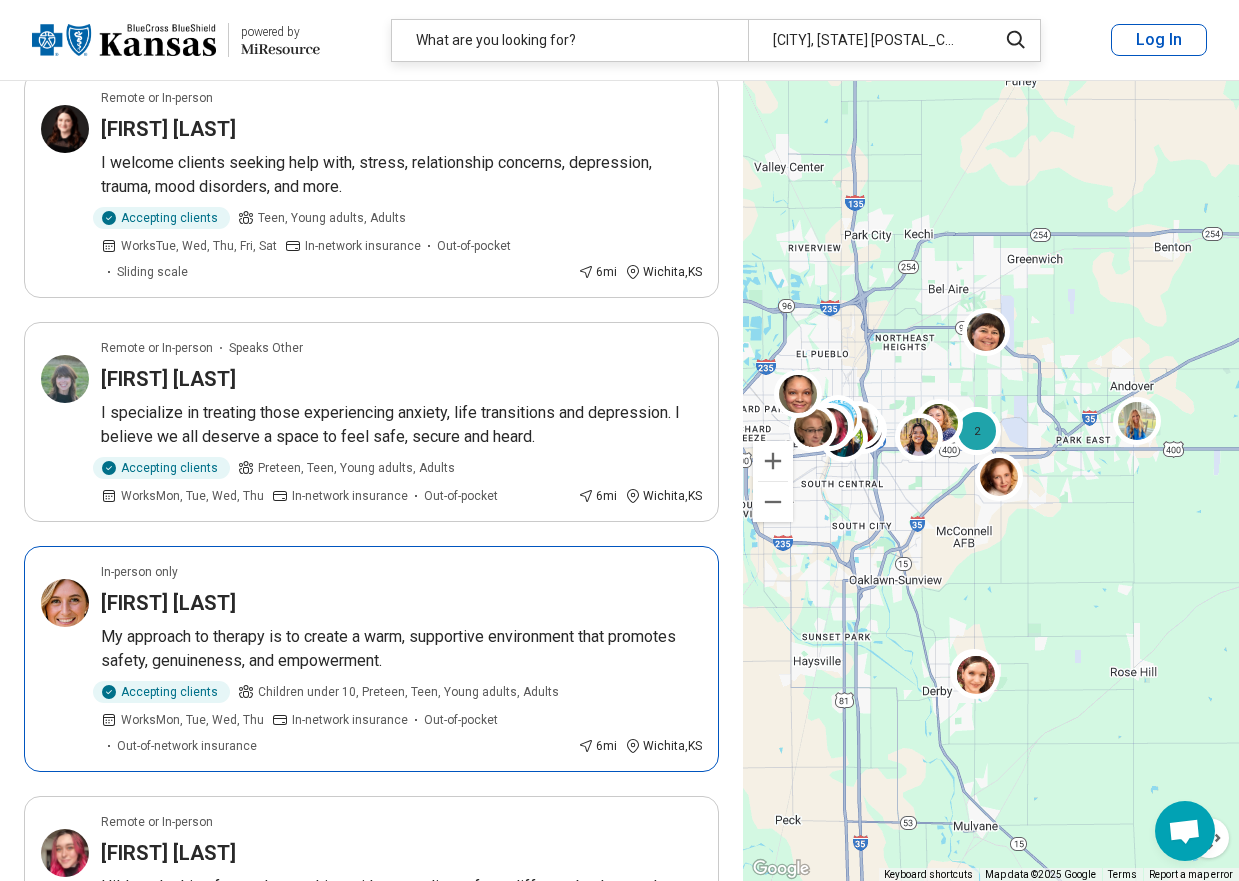 click on "Colleen O'Connor" at bounding box center (401, 603) 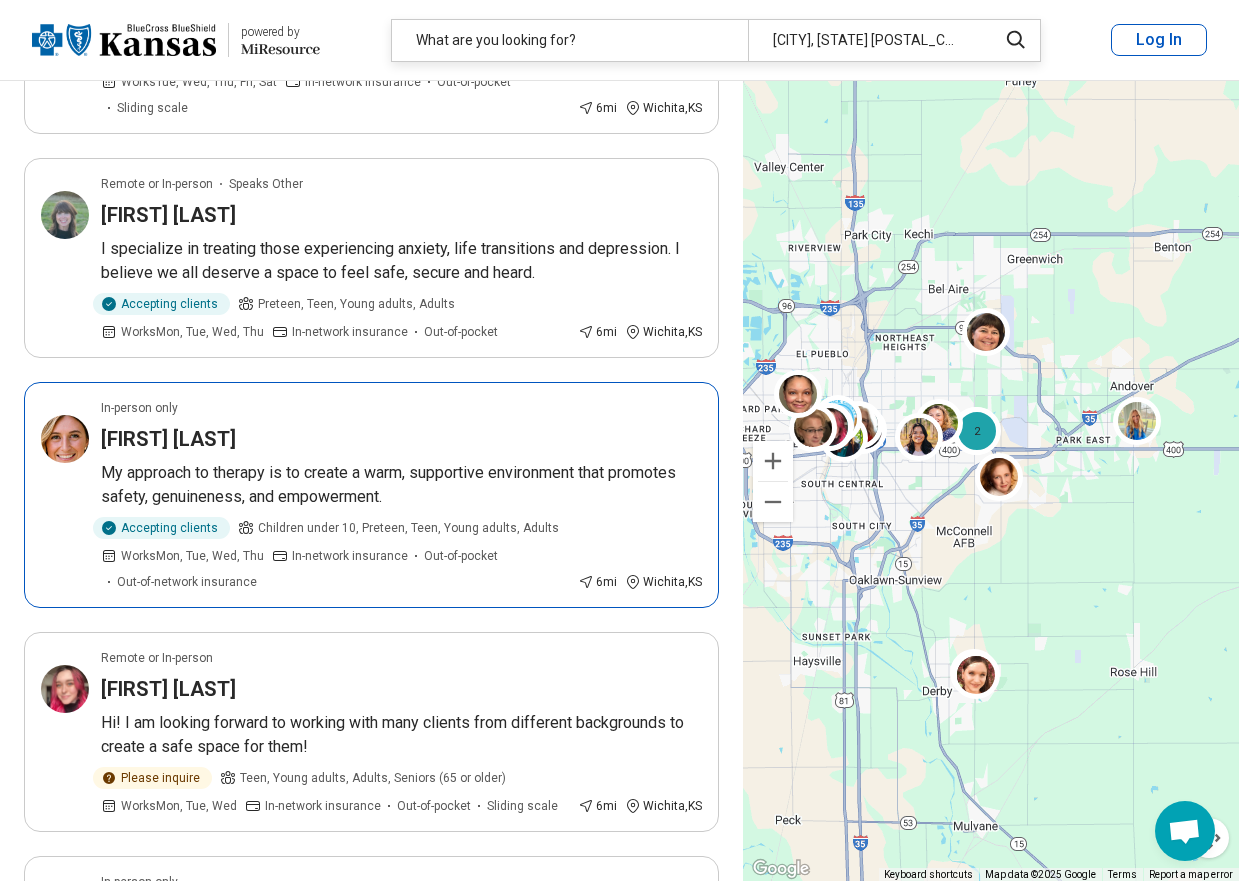 scroll, scrollTop: 3300, scrollLeft: 0, axis: vertical 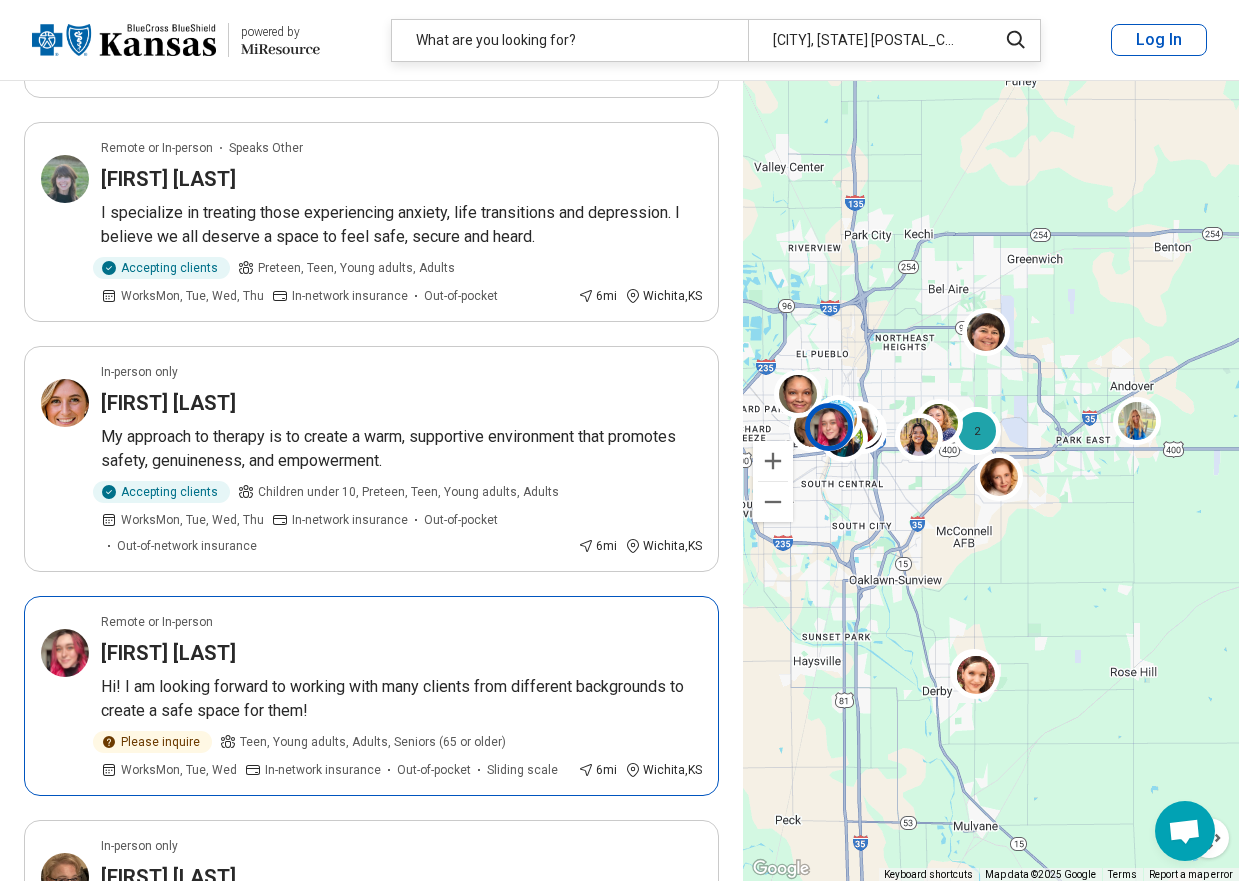 click on "kylie jank" at bounding box center [401, 653] 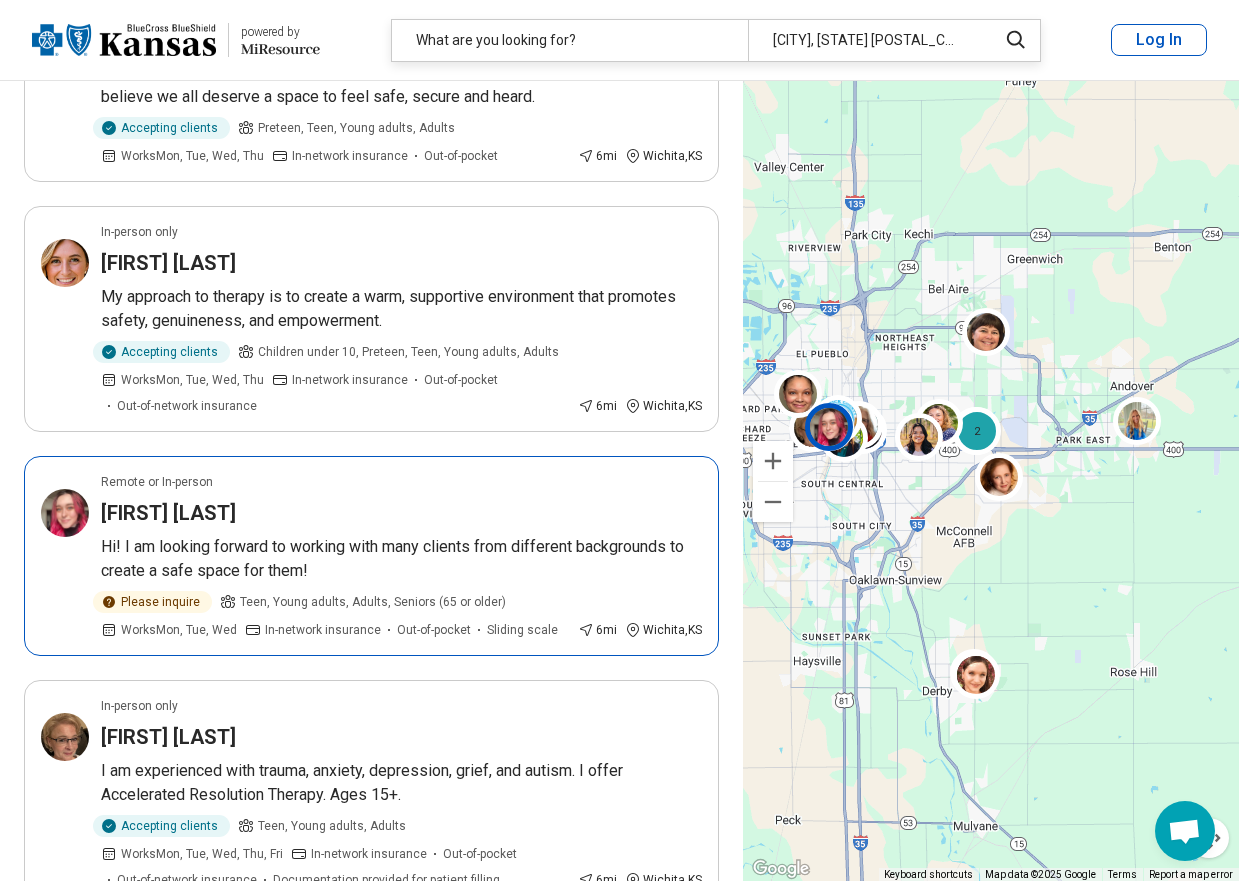 scroll, scrollTop: 3500, scrollLeft: 0, axis: vertical 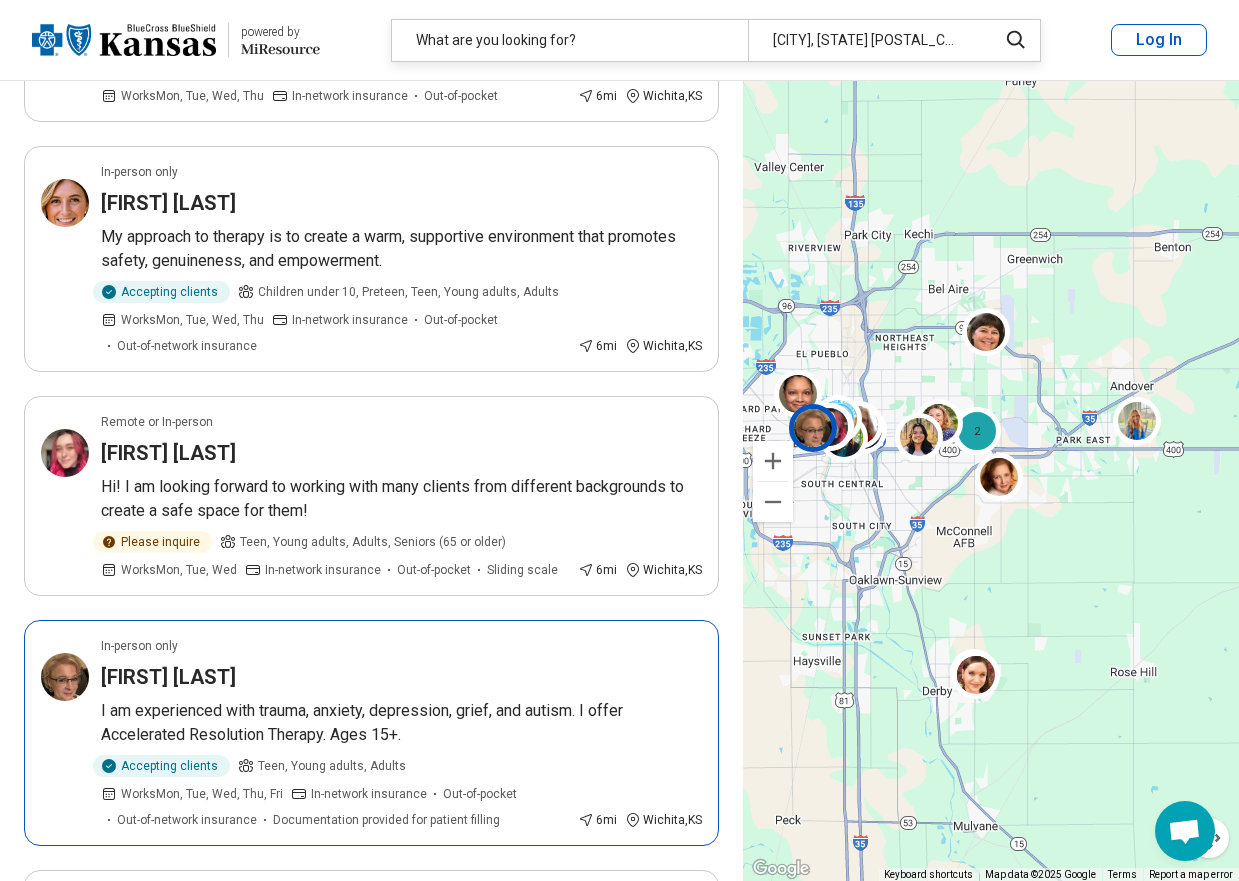 click on "Elainne Fulenwider" at bounding box center [401, 677] 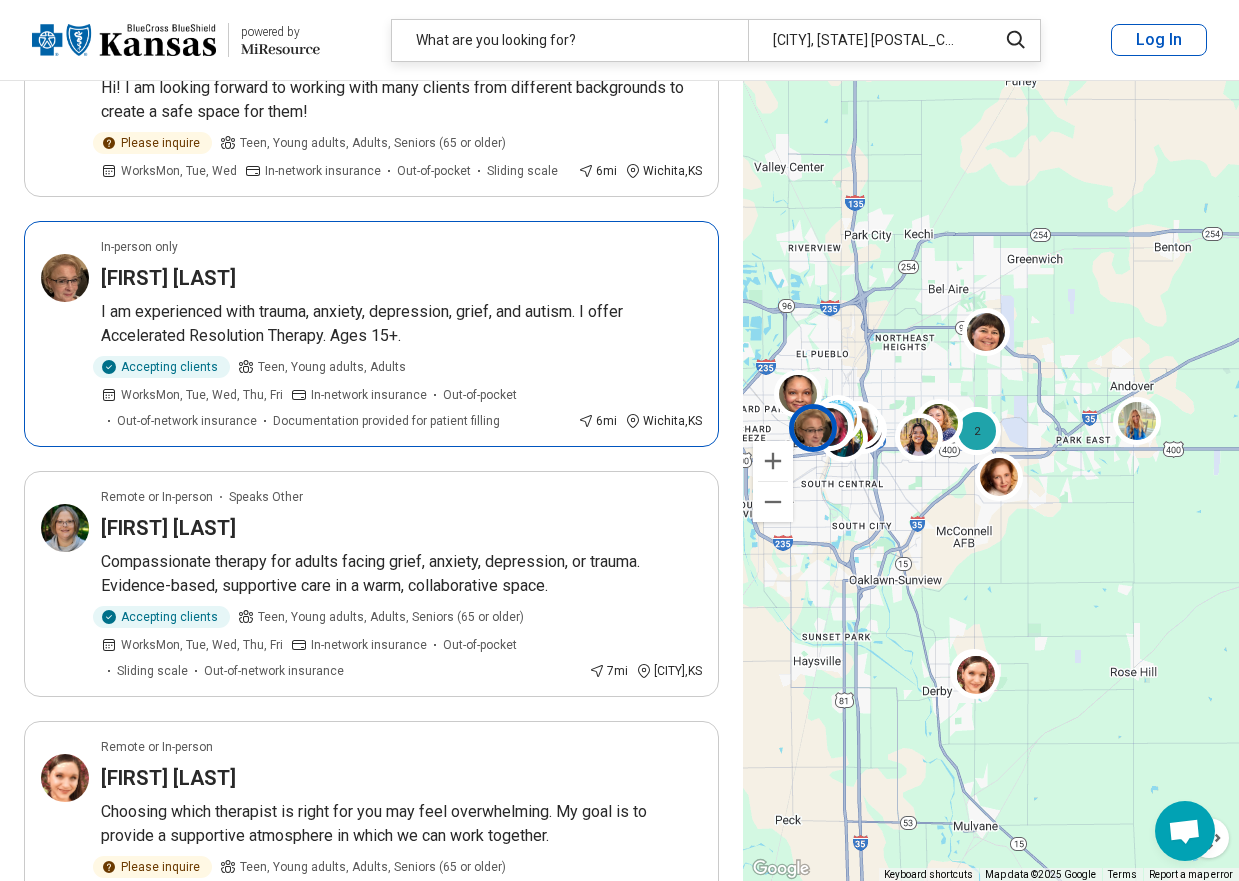 scroll, scrollTop: 3900, scrollLeft: 0, axis: vertical 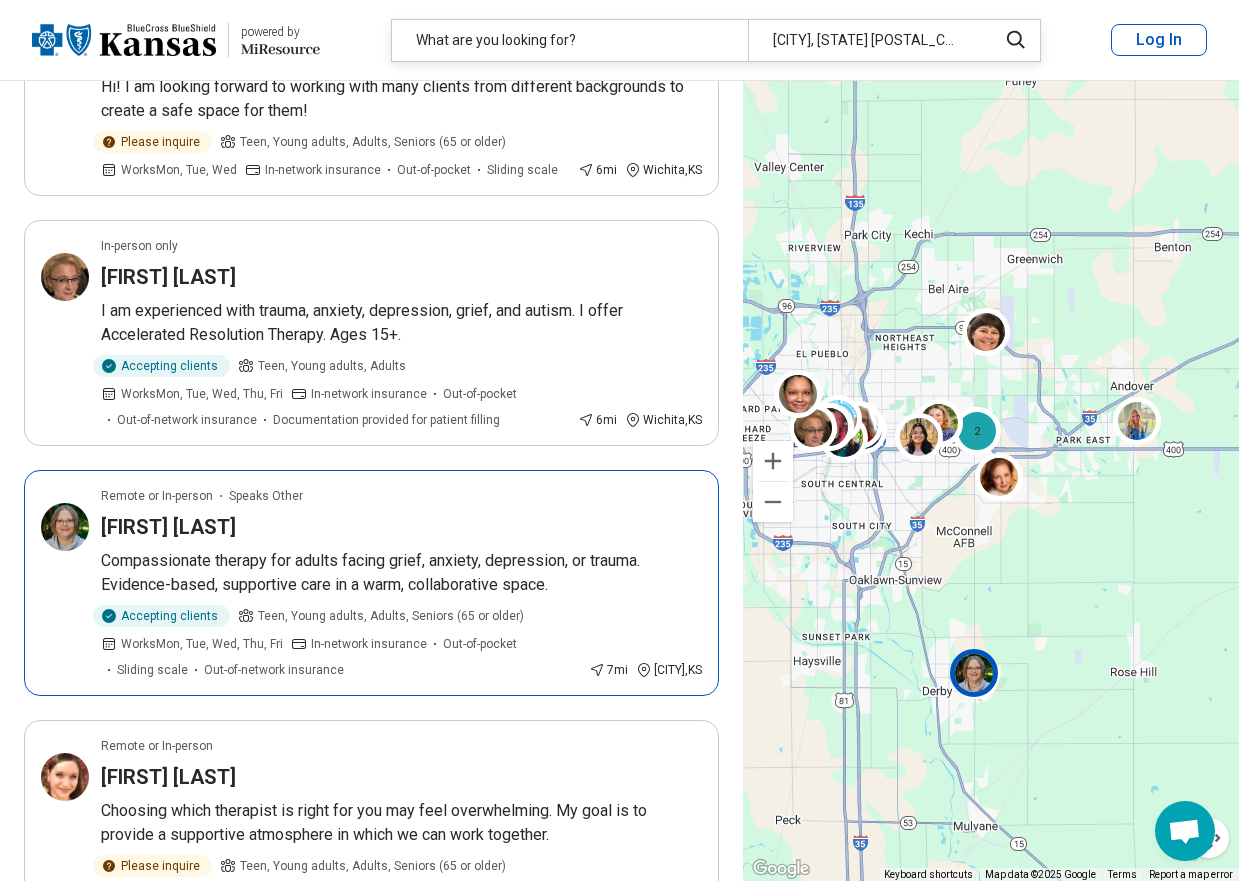 click on "Indy Fairbanks" at bounding box center (401, 527) 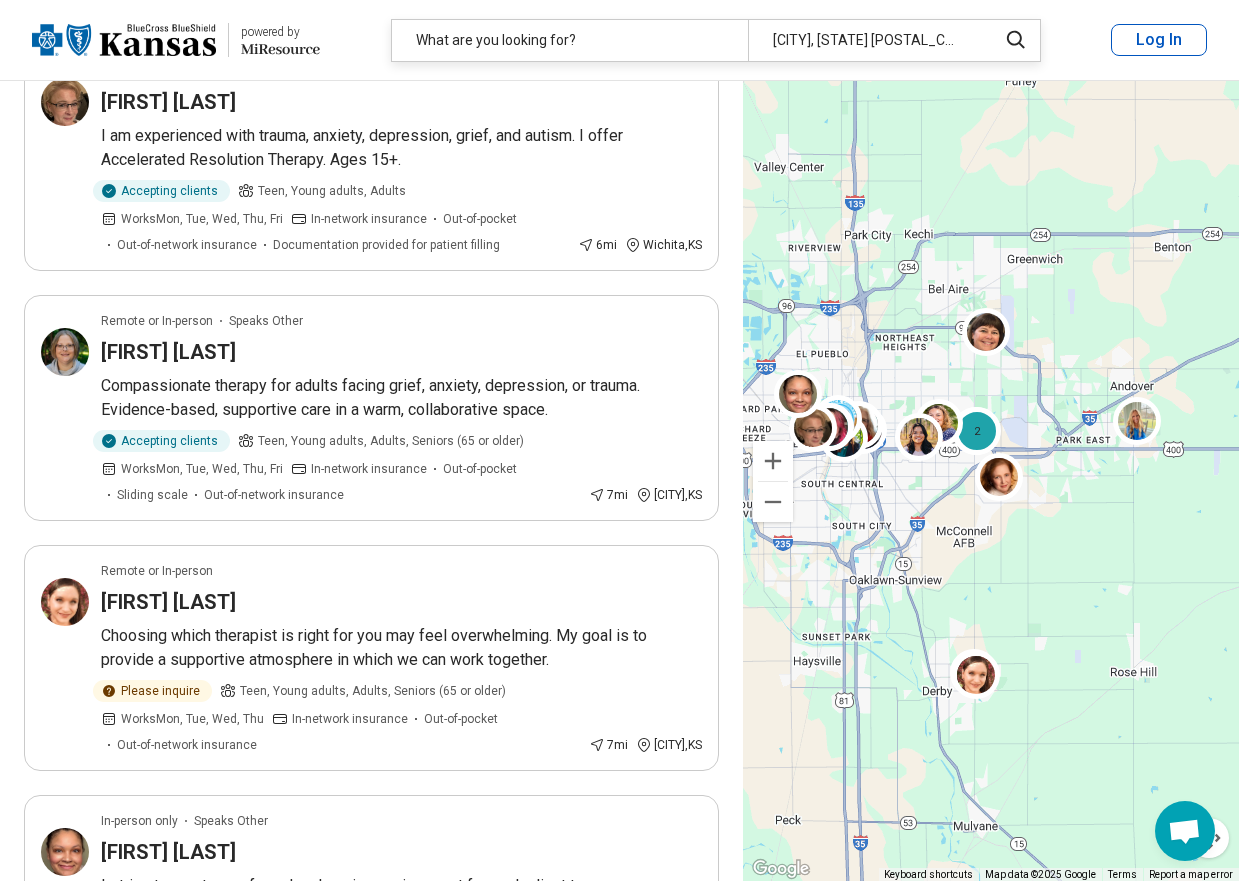 scroll, scrollTop: 4100, scrollLeft: 0, axis: vertical 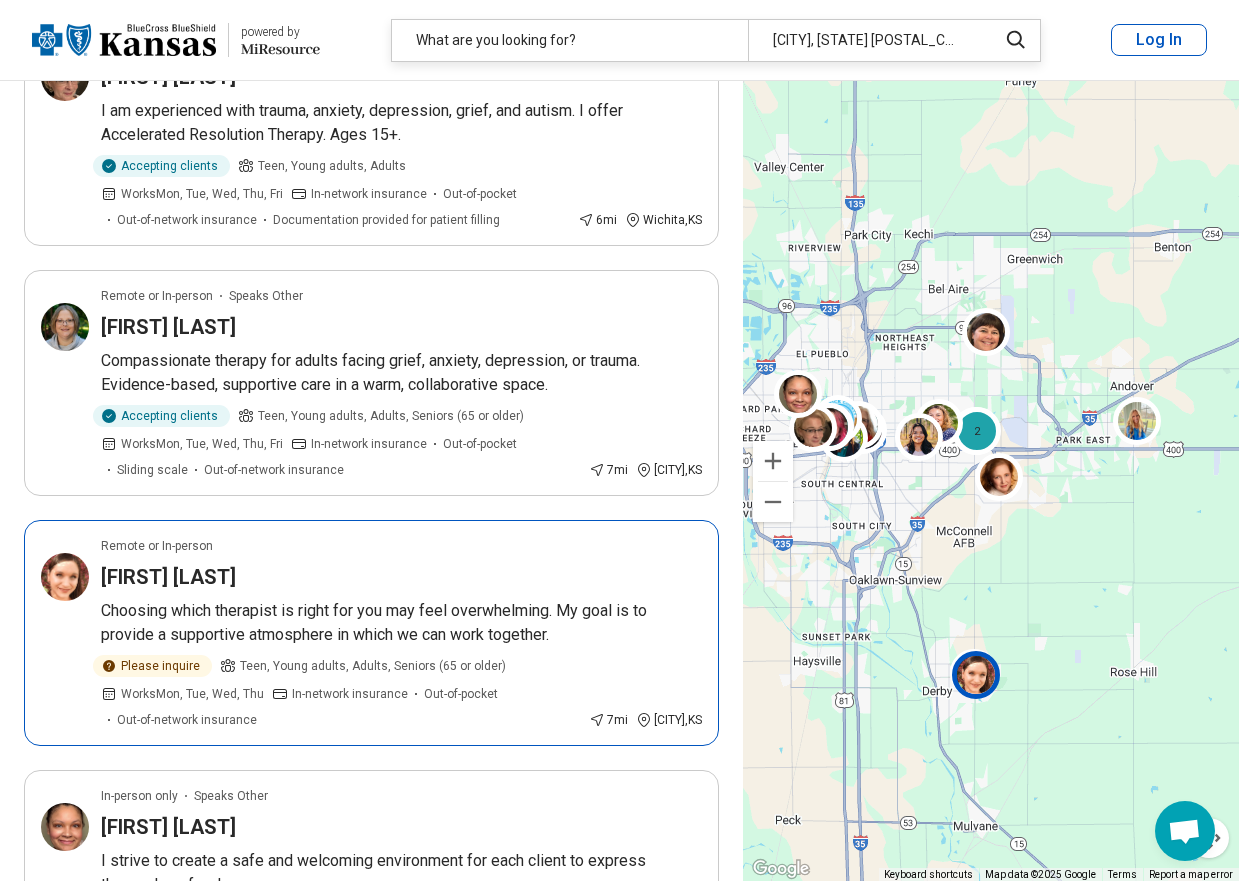 click on "Candace Hansen" at bounding box center (401, 577) 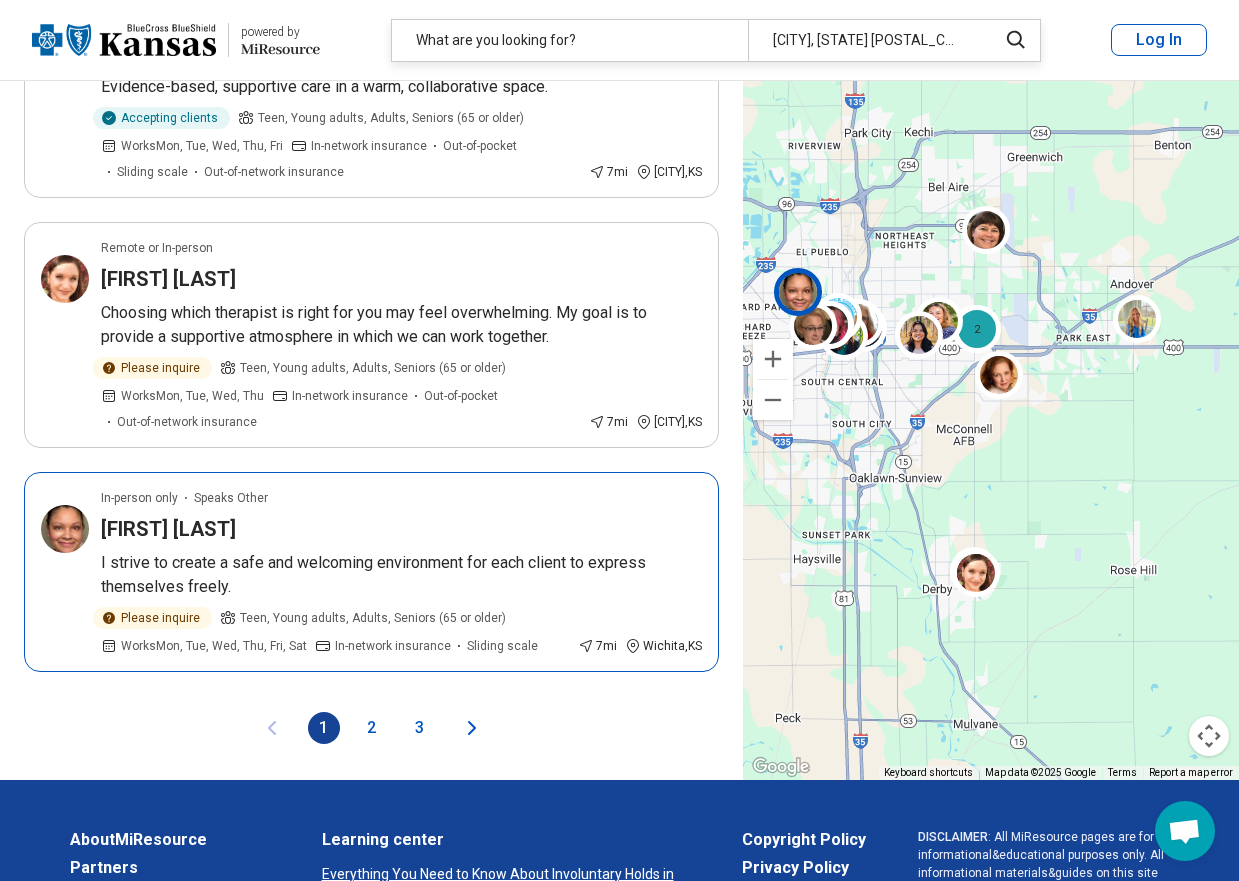 scroll, scrollTop: 4400, scrollLeft: 0, axis: vertical 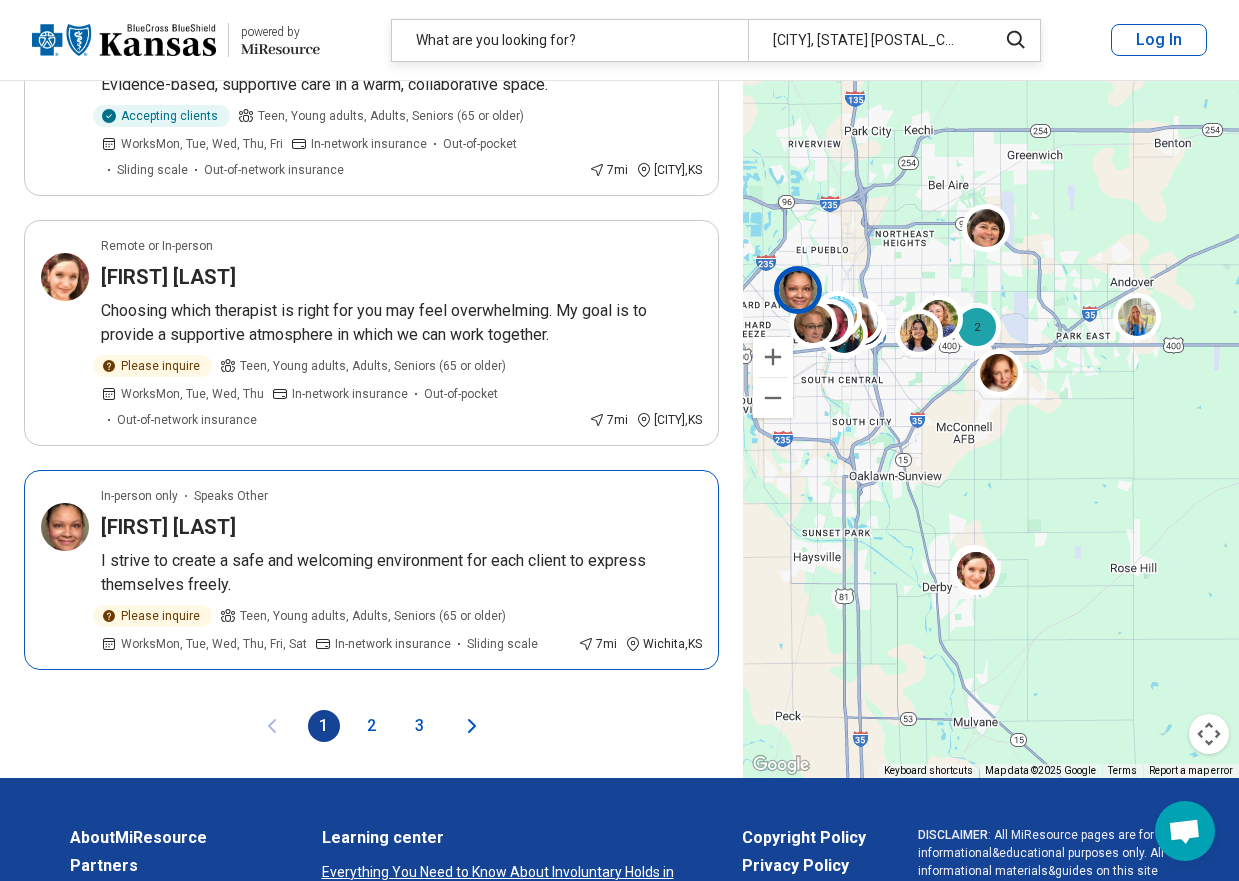 click on "Cheyenne Lara" at bounding box center (401, 527) 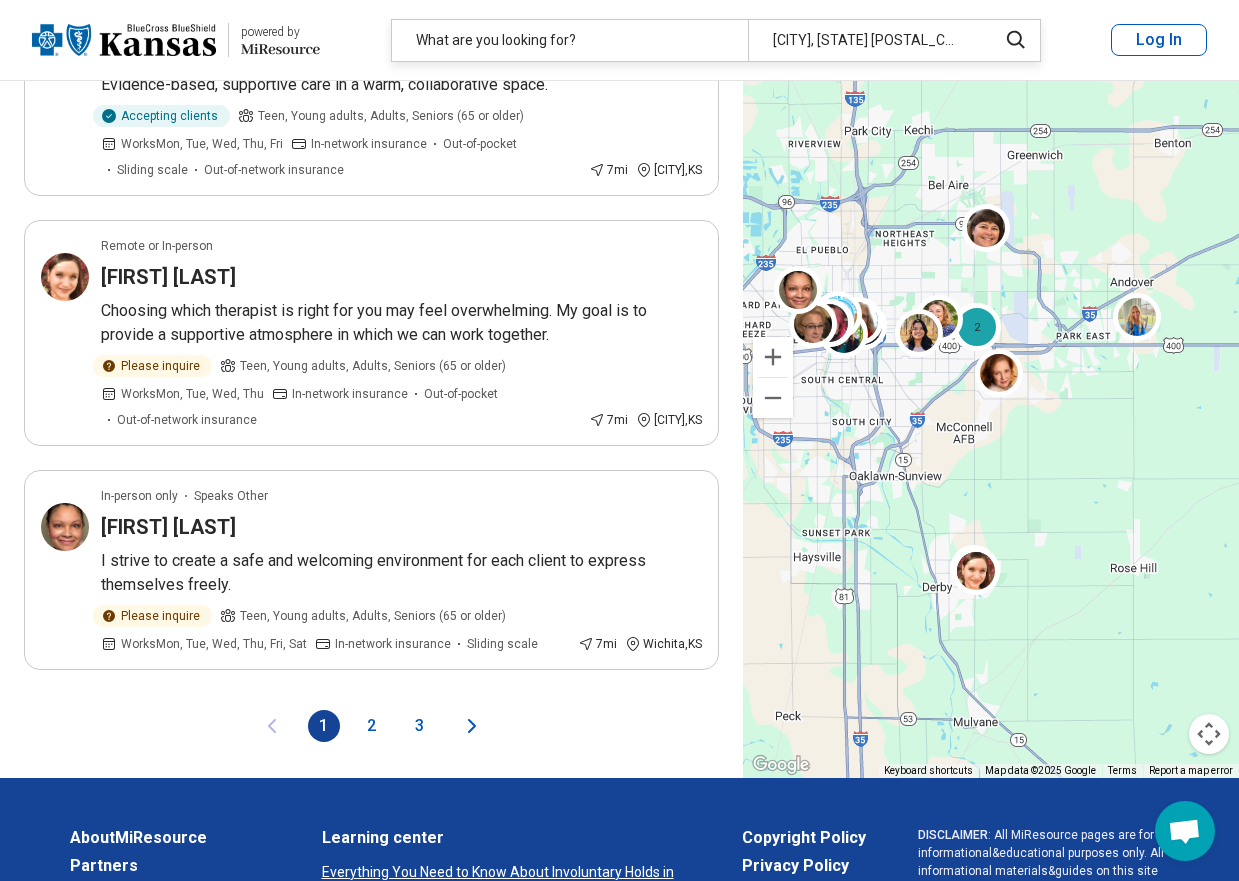 click on "2" at bounding box center (372, 726) 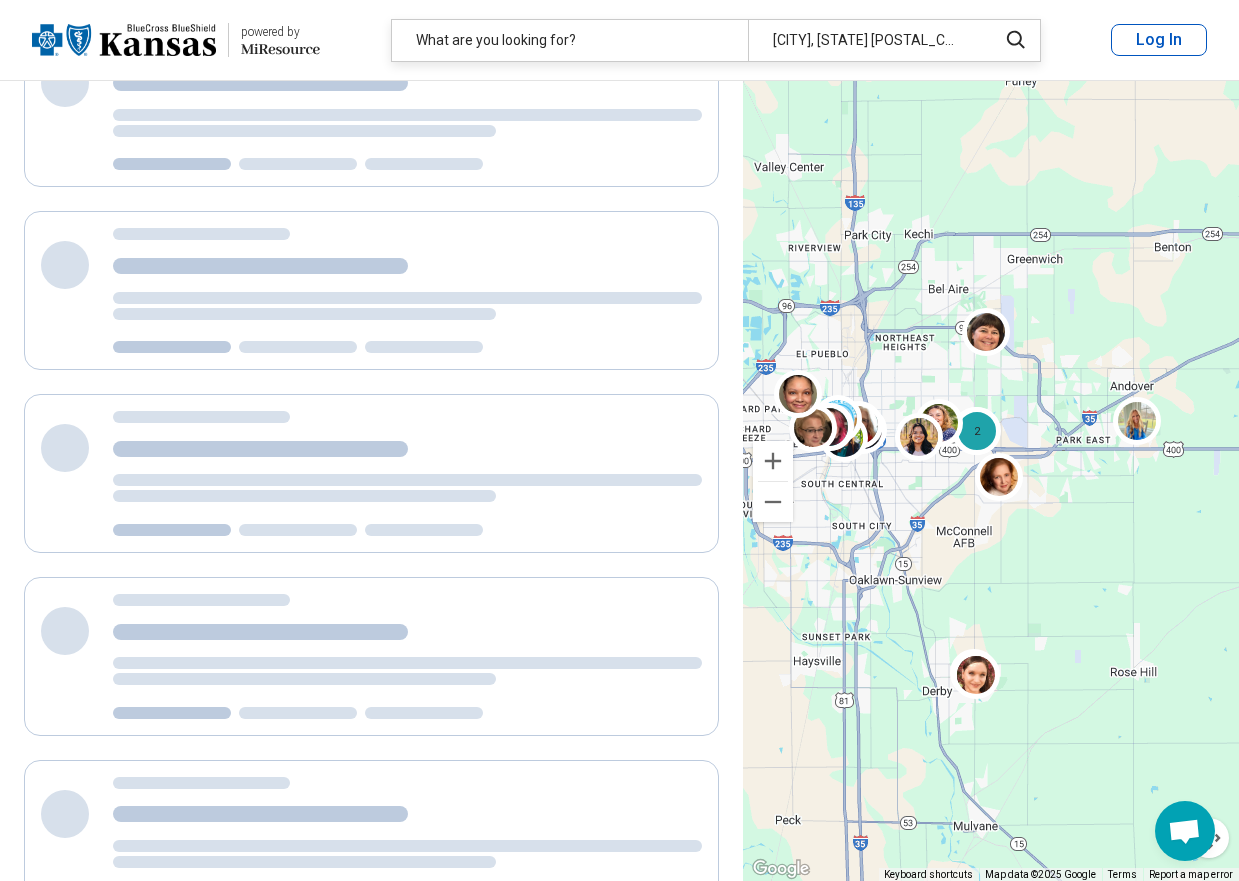 scroll, scrollTop: 0, scrollLeft: 0, axis: both 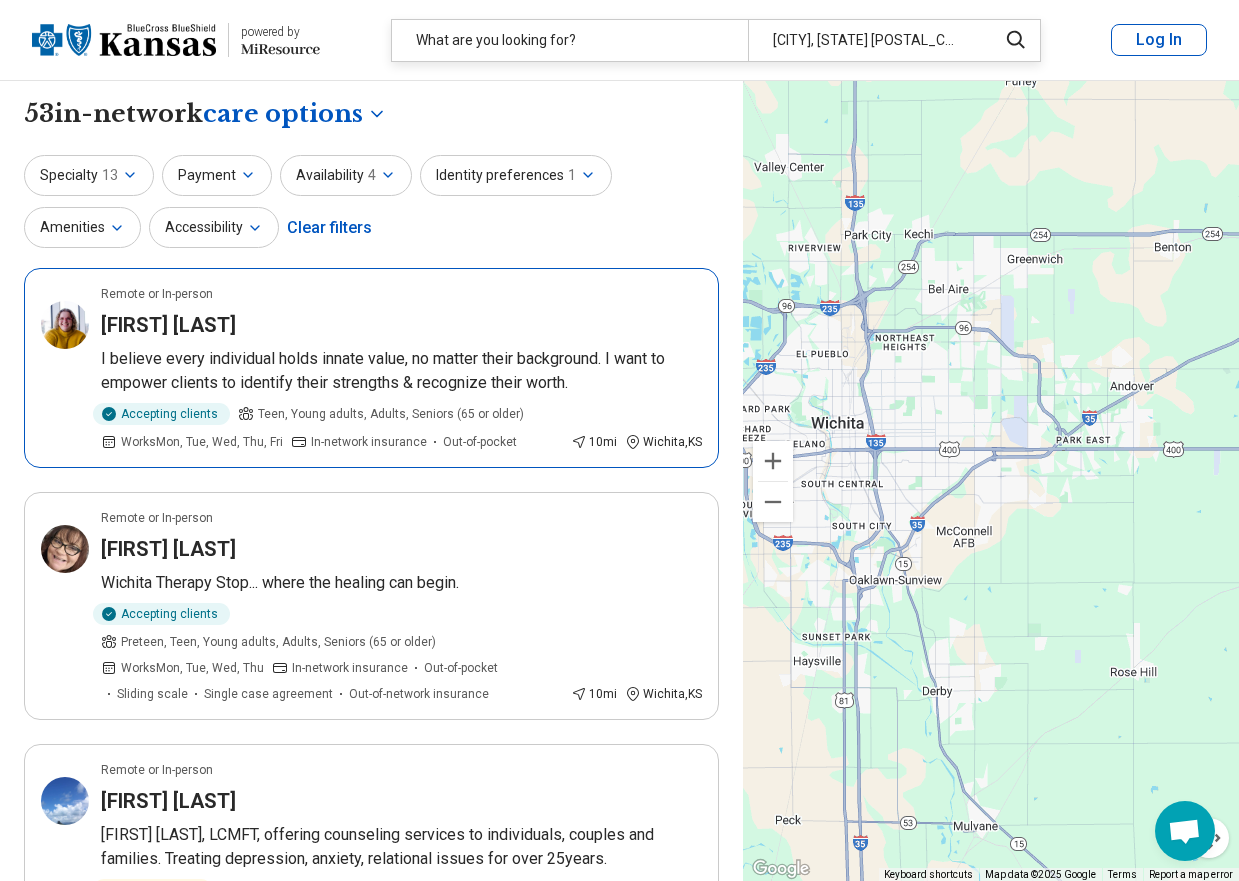 click on "Abbey Read" at bounding box center [401, 325] 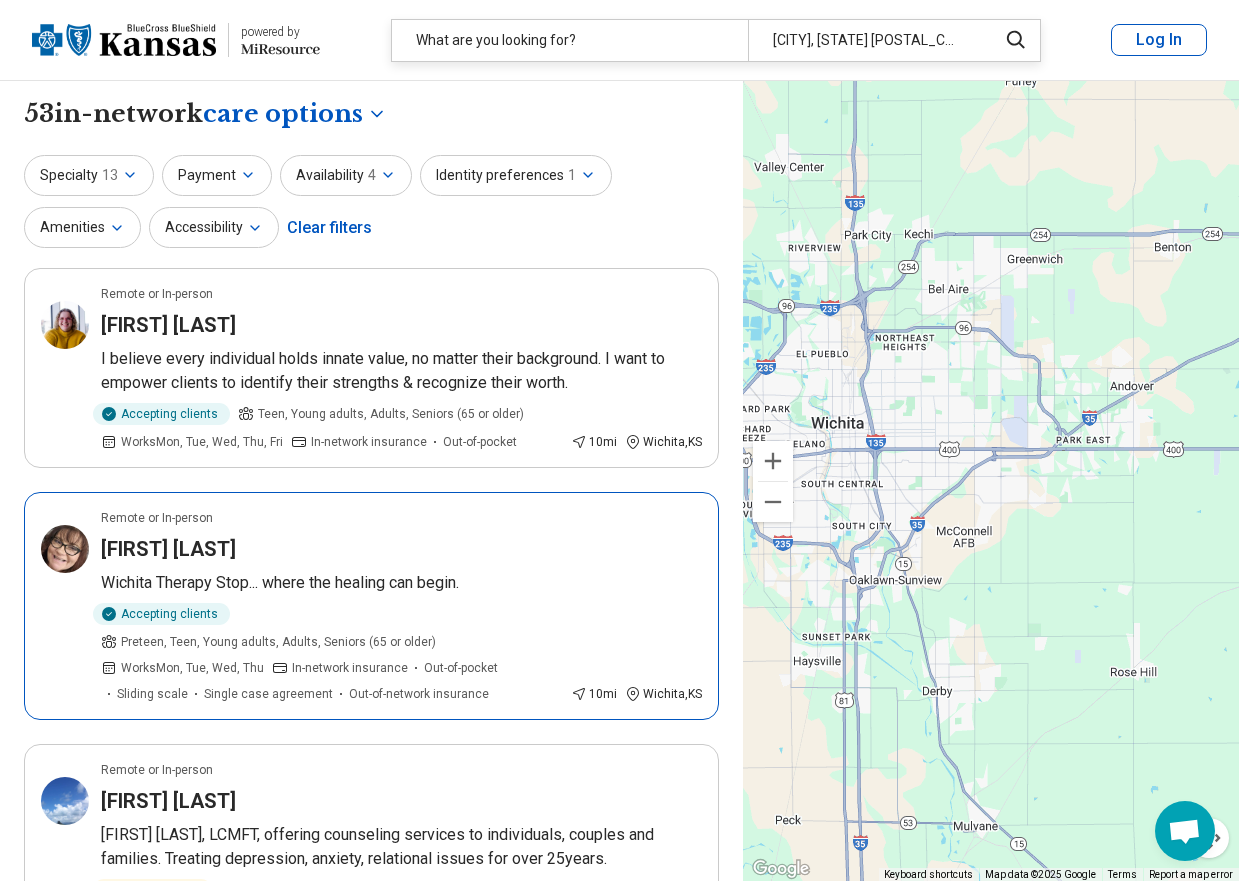 click on "Brenda Brown" at bounding box center [401, 549] 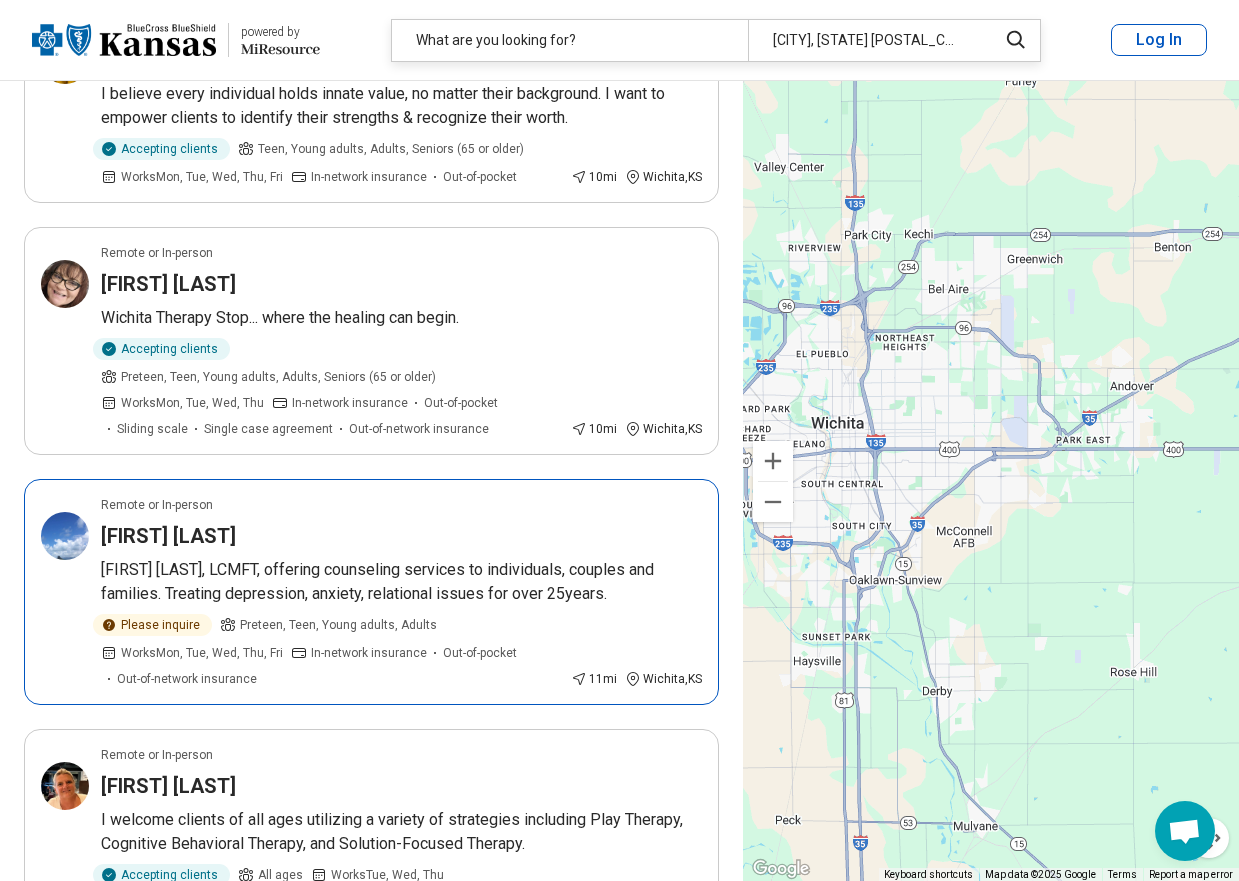 scroll, scrollTop: 300, scrollLeft: 0, axis: vertical 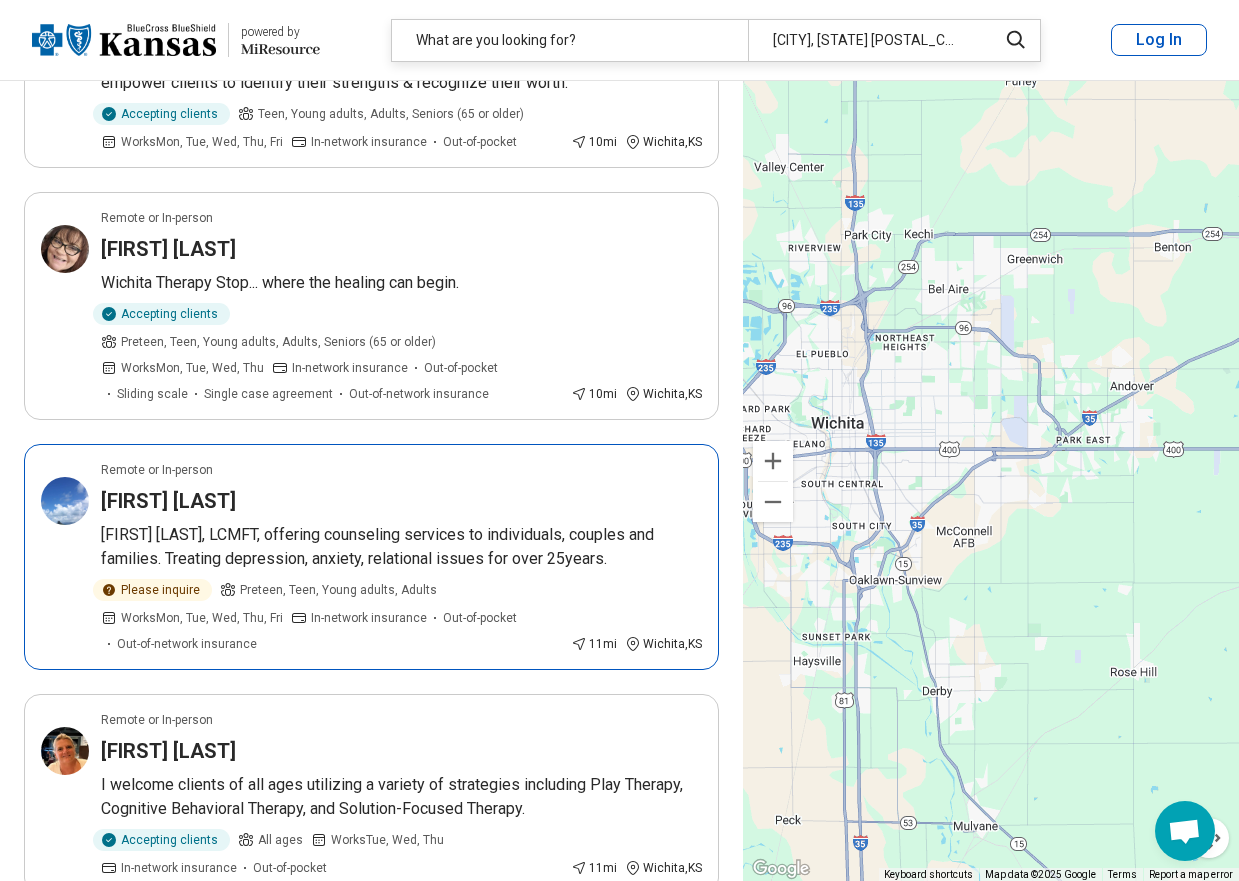 click on "[FIRST] [LAST]" at bounding box center [401, 501] 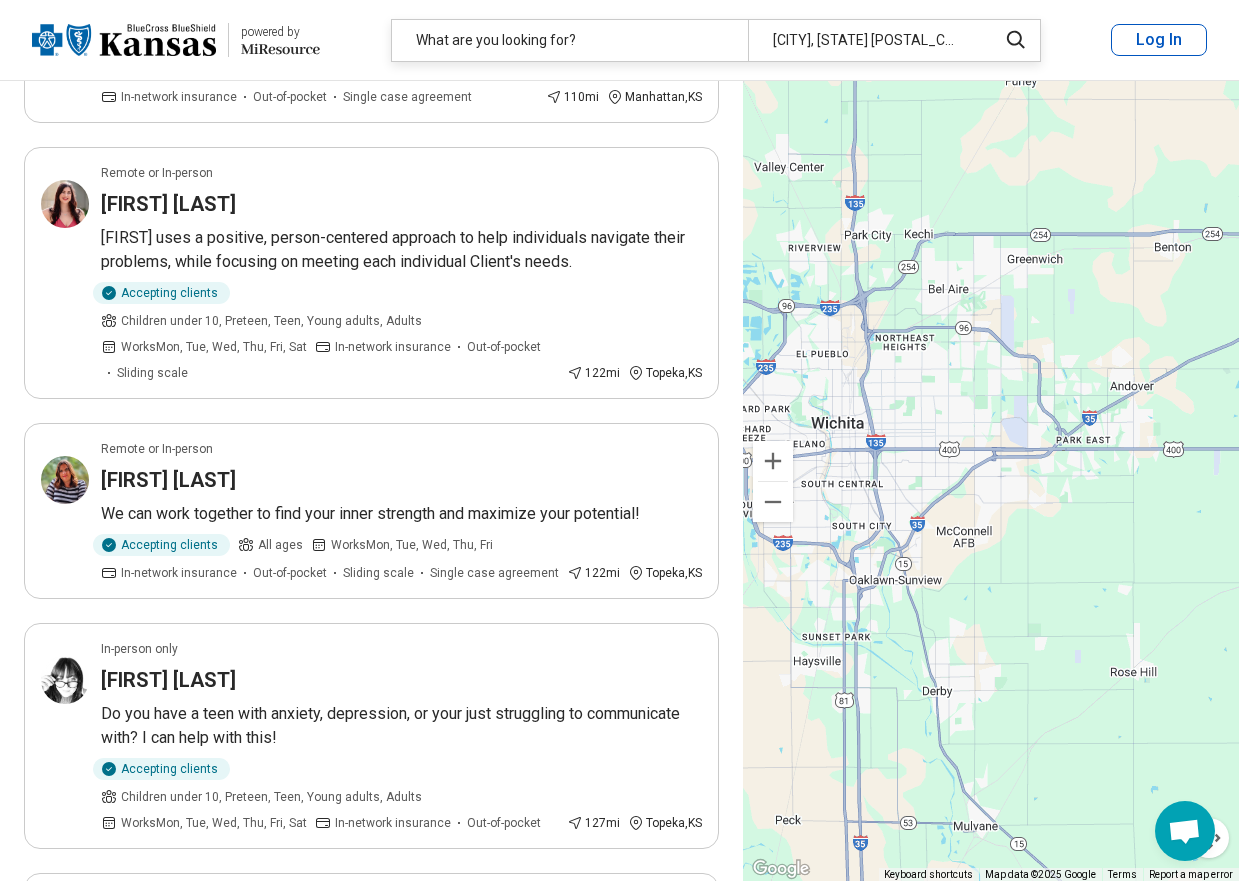 scroll, scrollTop: 3500, scrollLeft: 0, axis: vertical 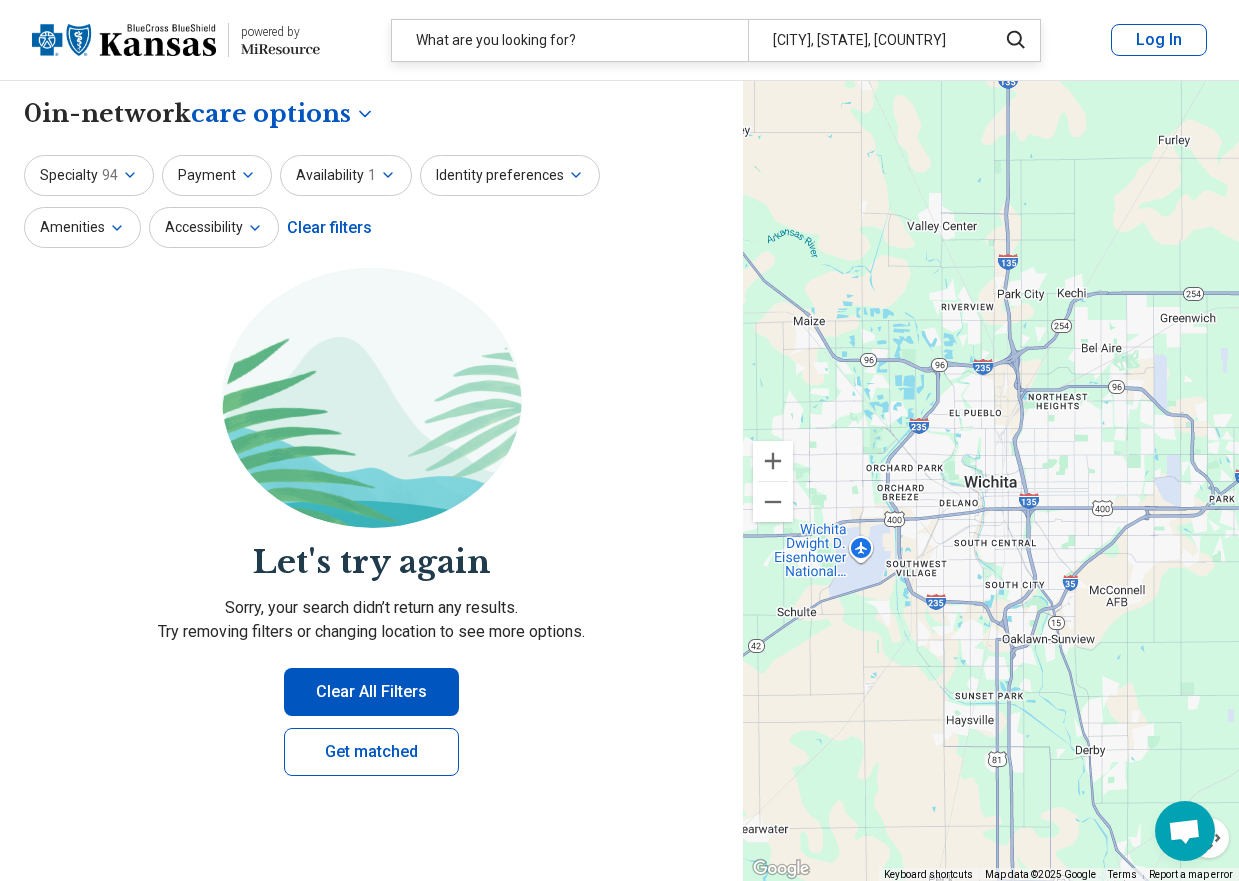 select on "***" 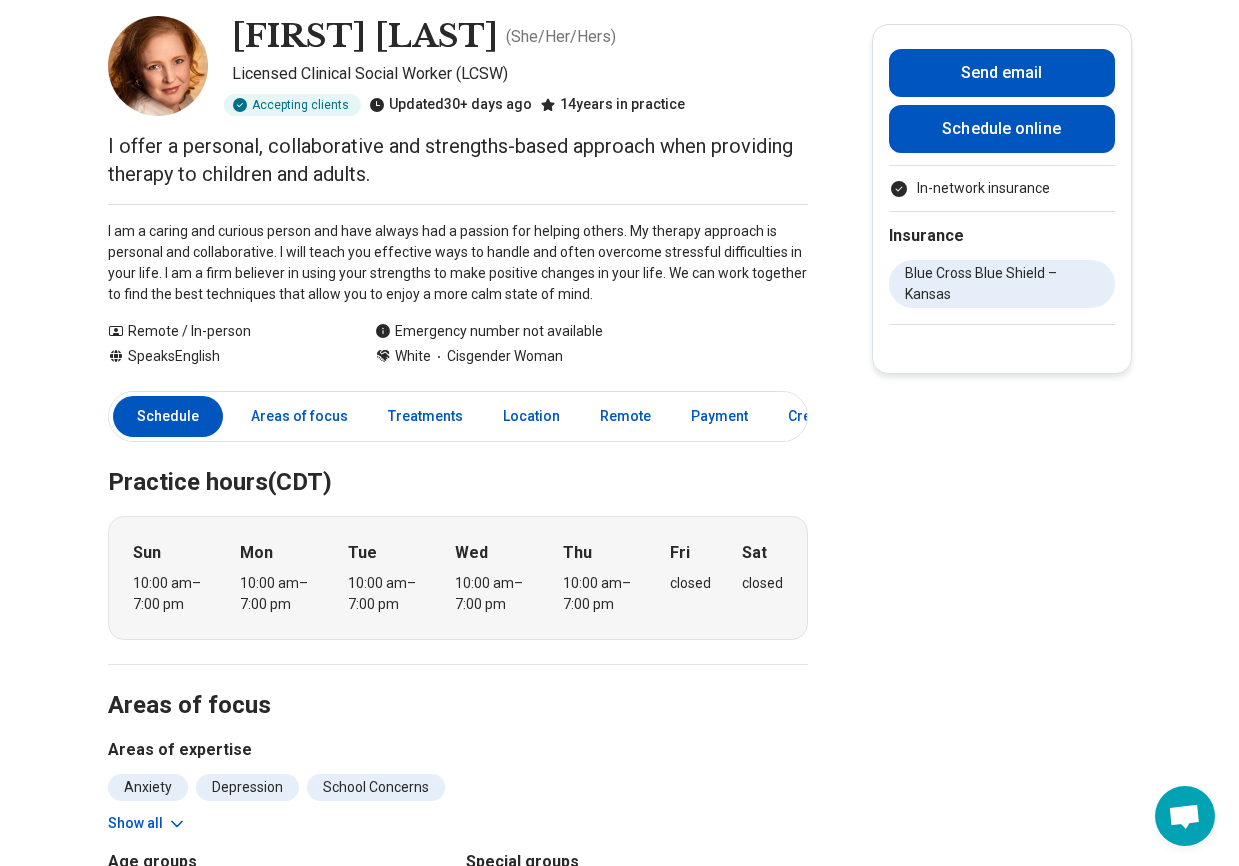 scroll, scrollTop: 0, scrollLeft: 0, axis: both 